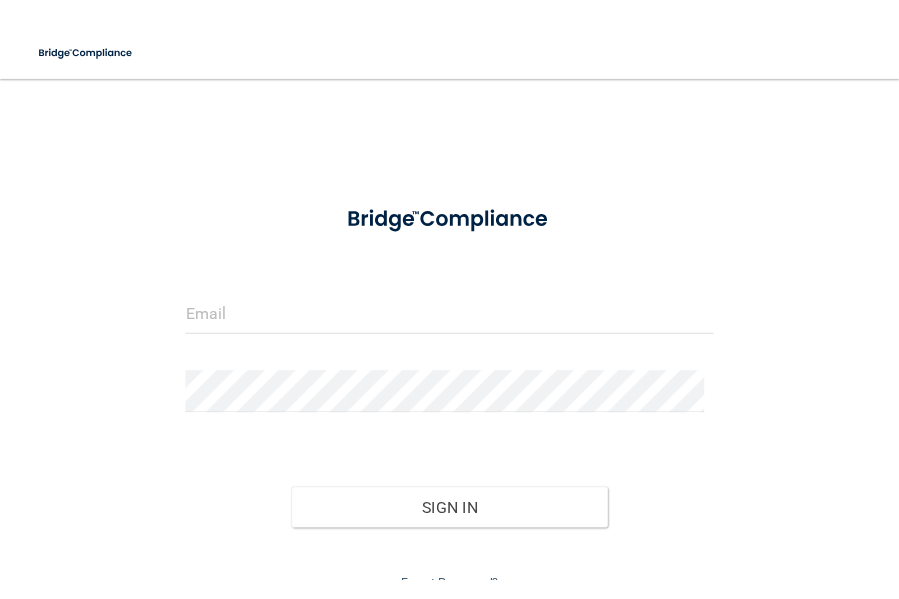 scroll, scrollTop: 0, scrollLeft: 0, axis: both 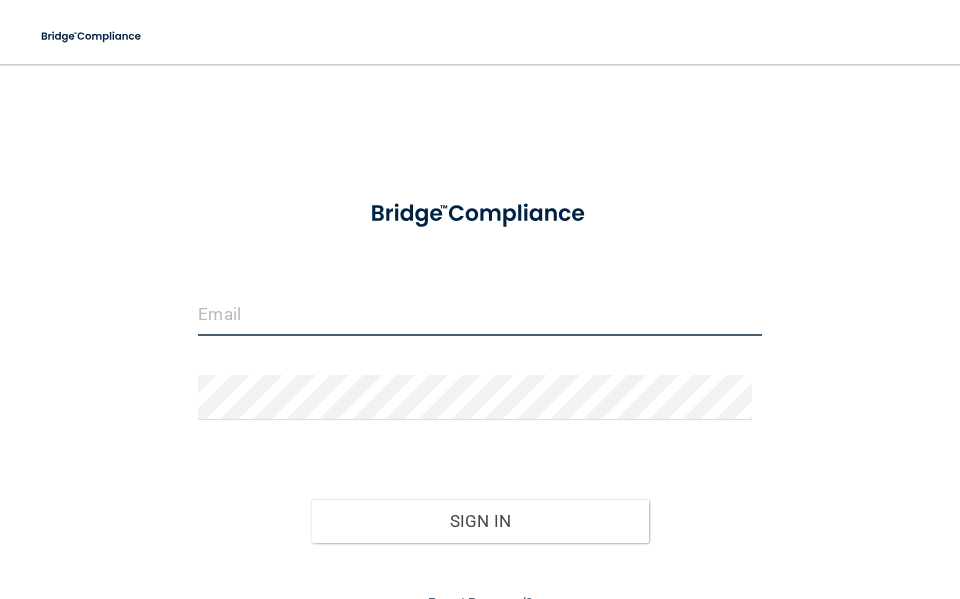 click at bounding box center [479, 313] 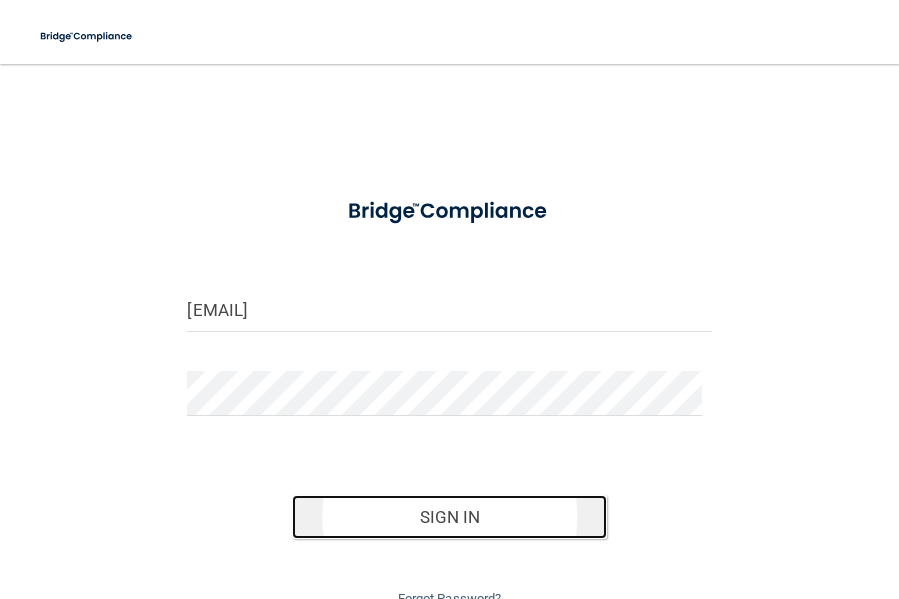 click on "Sign In" at bounding box center (449, 517) 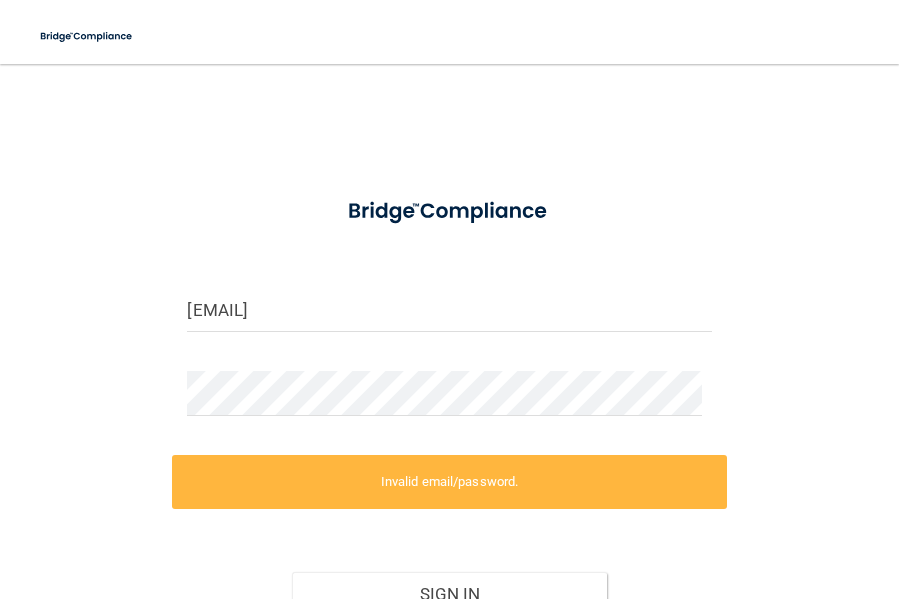 scroll, scrollTop: 168, scrollLeft: 0, axis: vertical 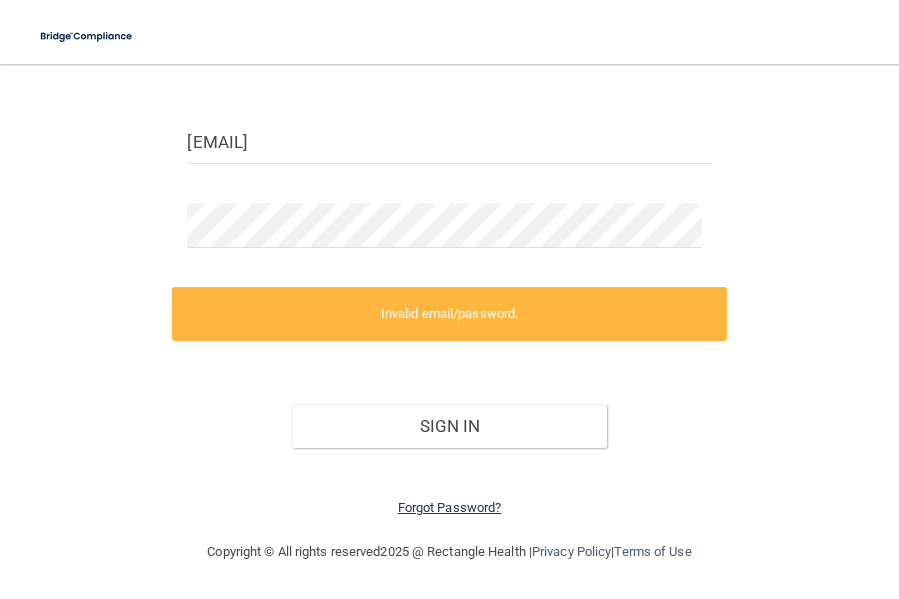 click on "Forgot Password?" at bounding box center [450, 507] 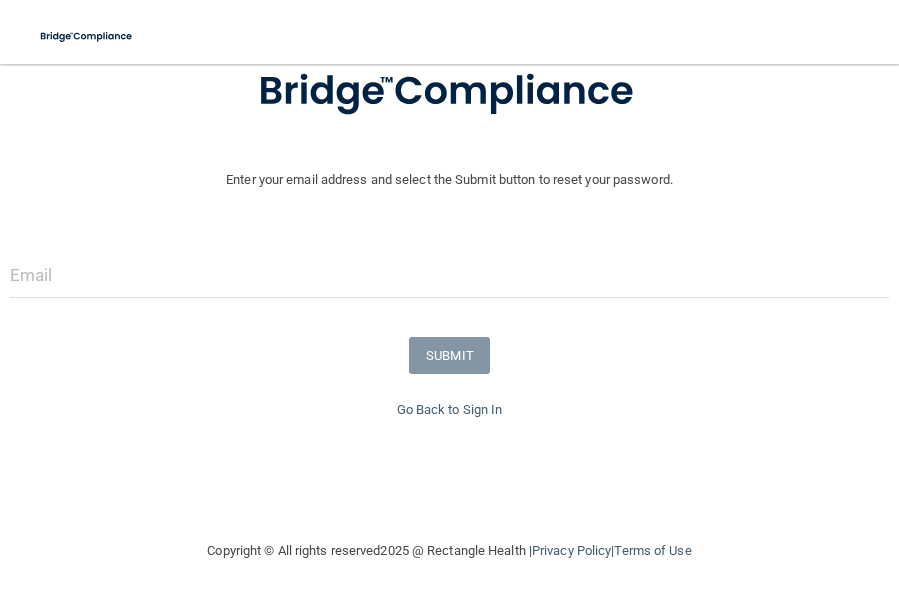 scroll, scrollTop: 144, scrollLeft: 0, axis: vertical 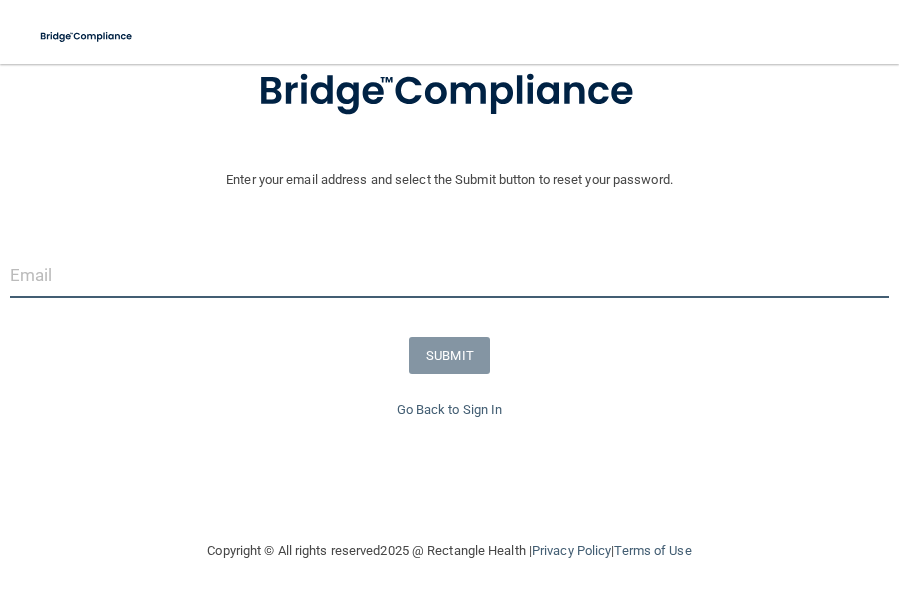 click at bounding box center (449, 275) 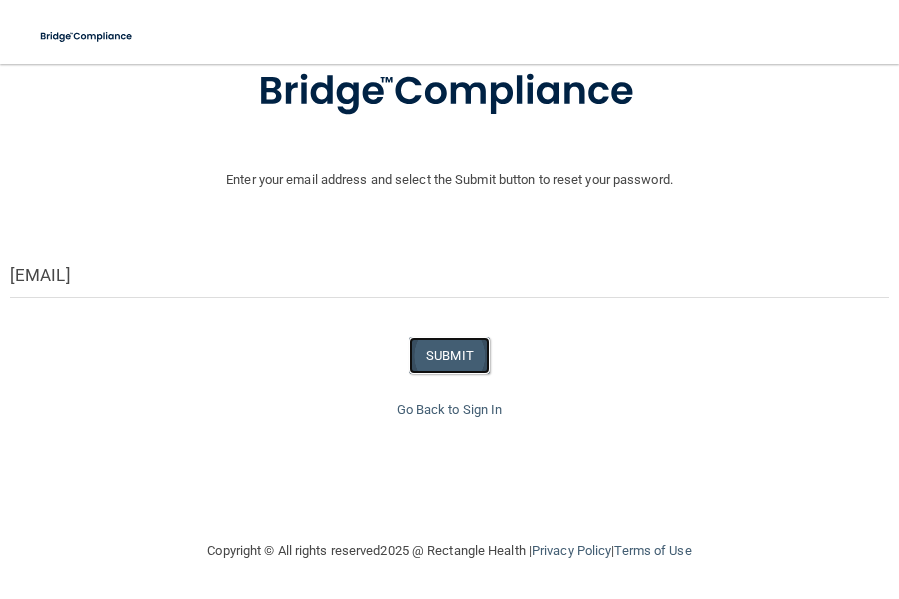 click on "SUBMIT" at bounding box center [449, 355] 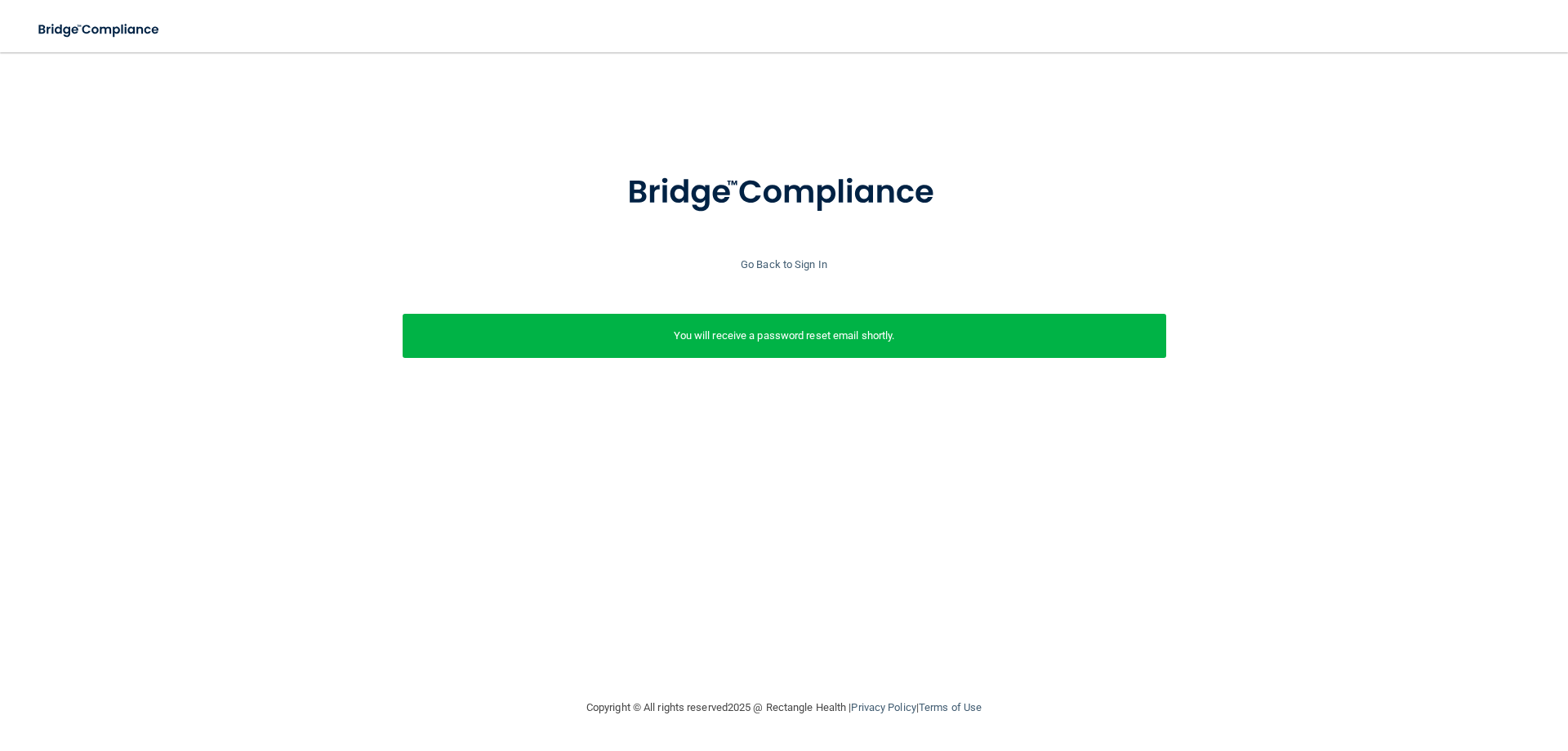 scroll, scrollTop: 0, scrollLeft: 0, axis: both 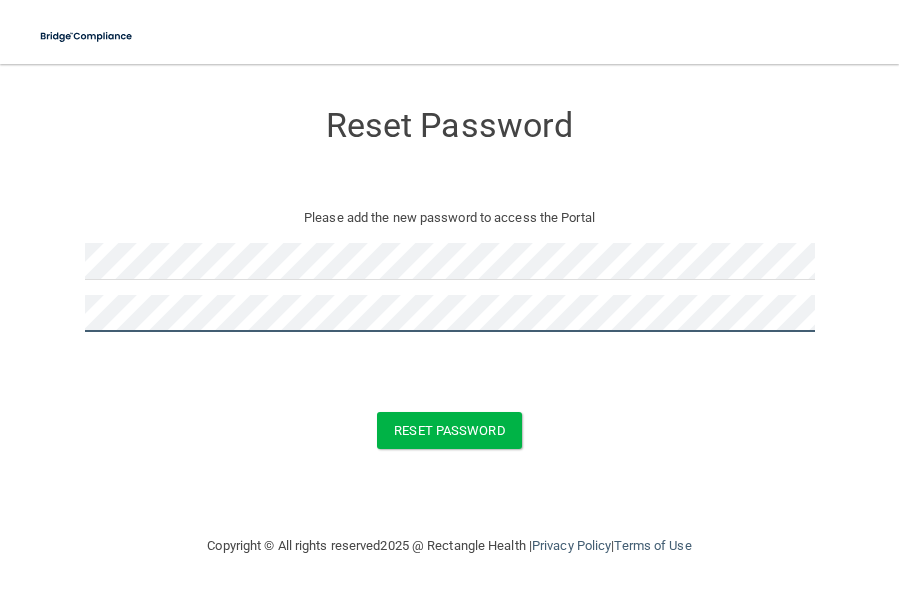 click on "Reset Password" at bounding box center (449, 430) 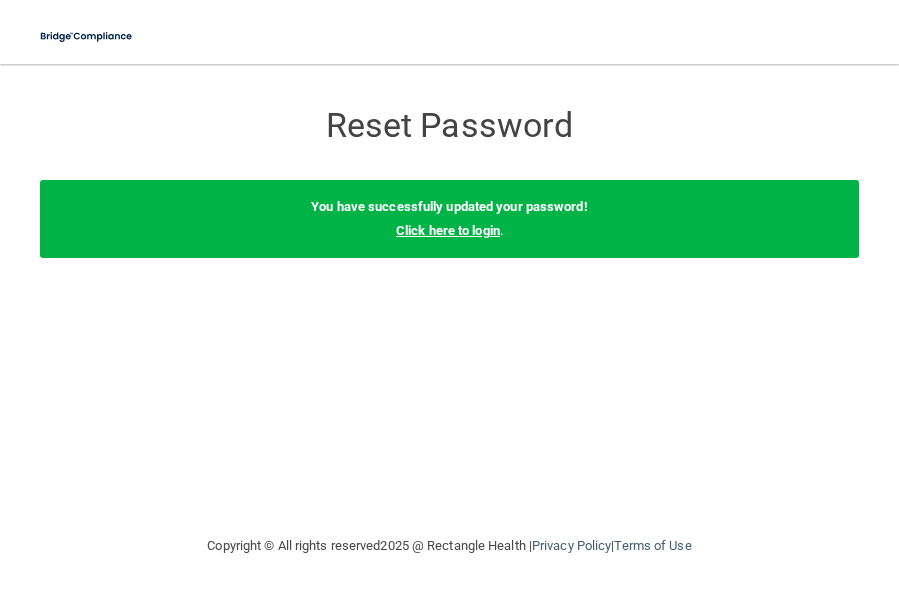 click on "Click here to login" at bounding box center [448, 230] 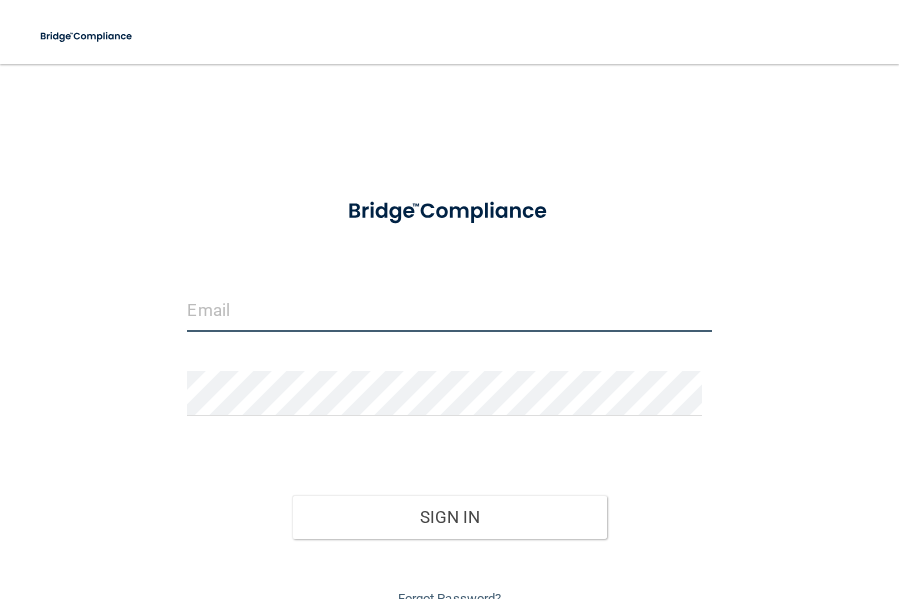 click at bounding box center (449, 309) 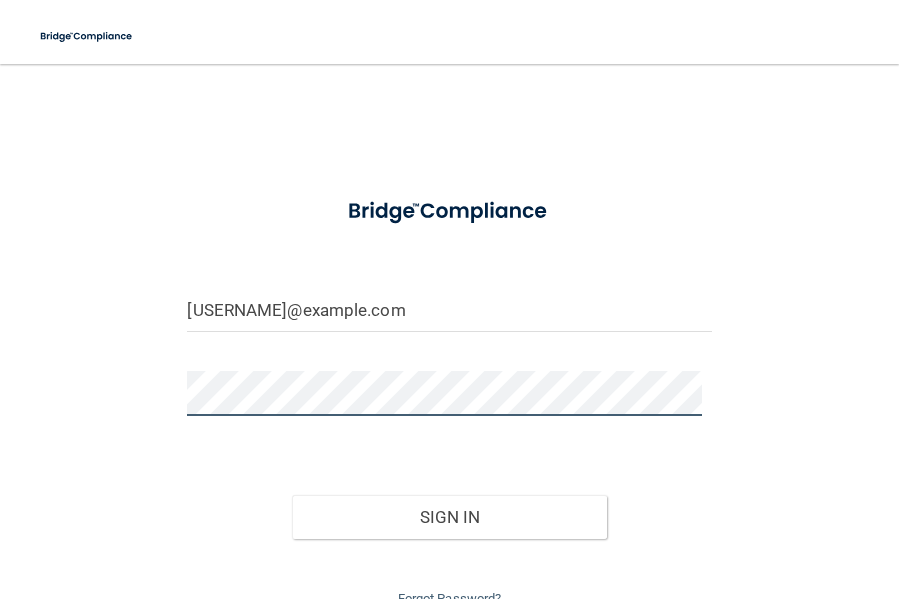 click on "Sign In" at bounding box center [449, 517] 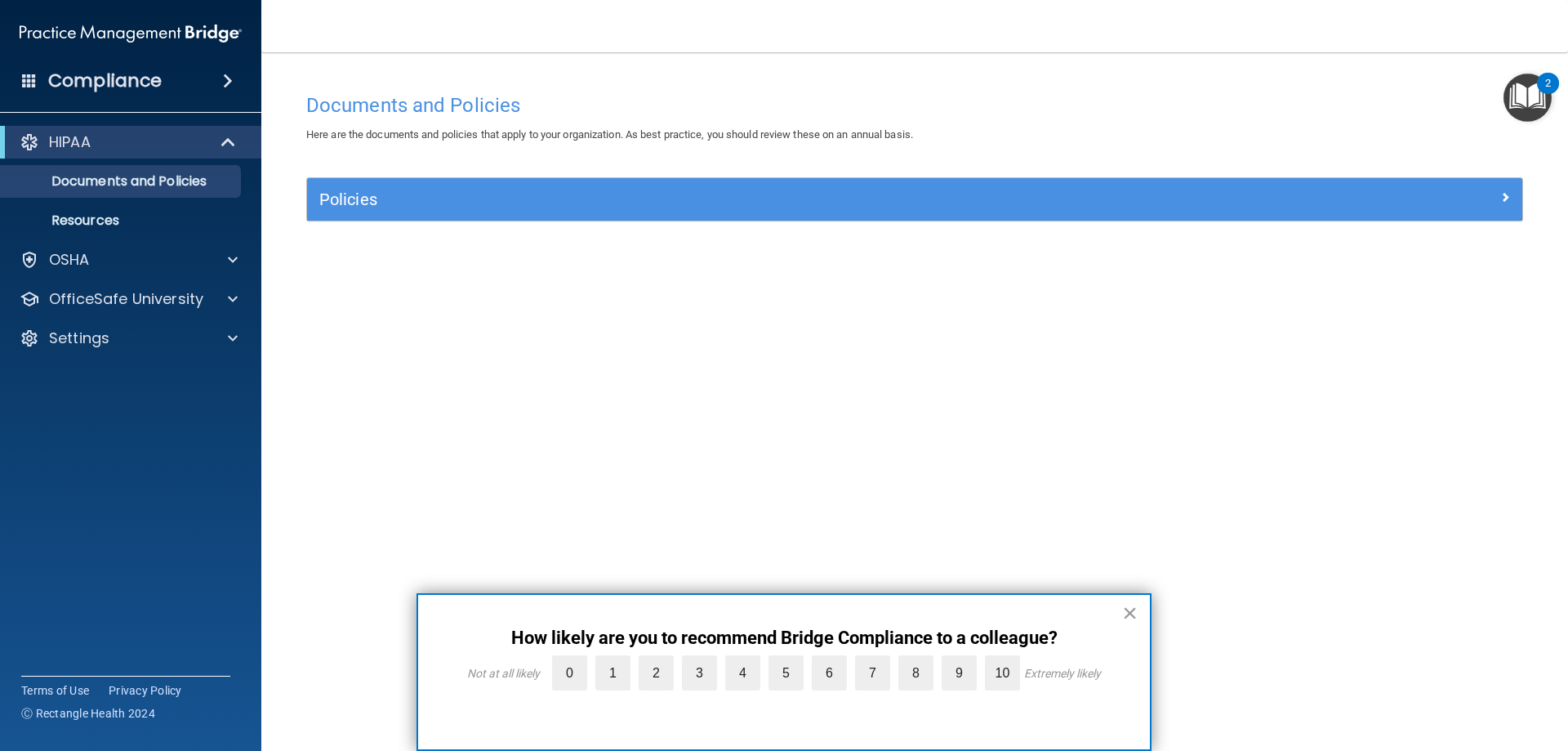 click on "×" at bounding box center [1129, 613] 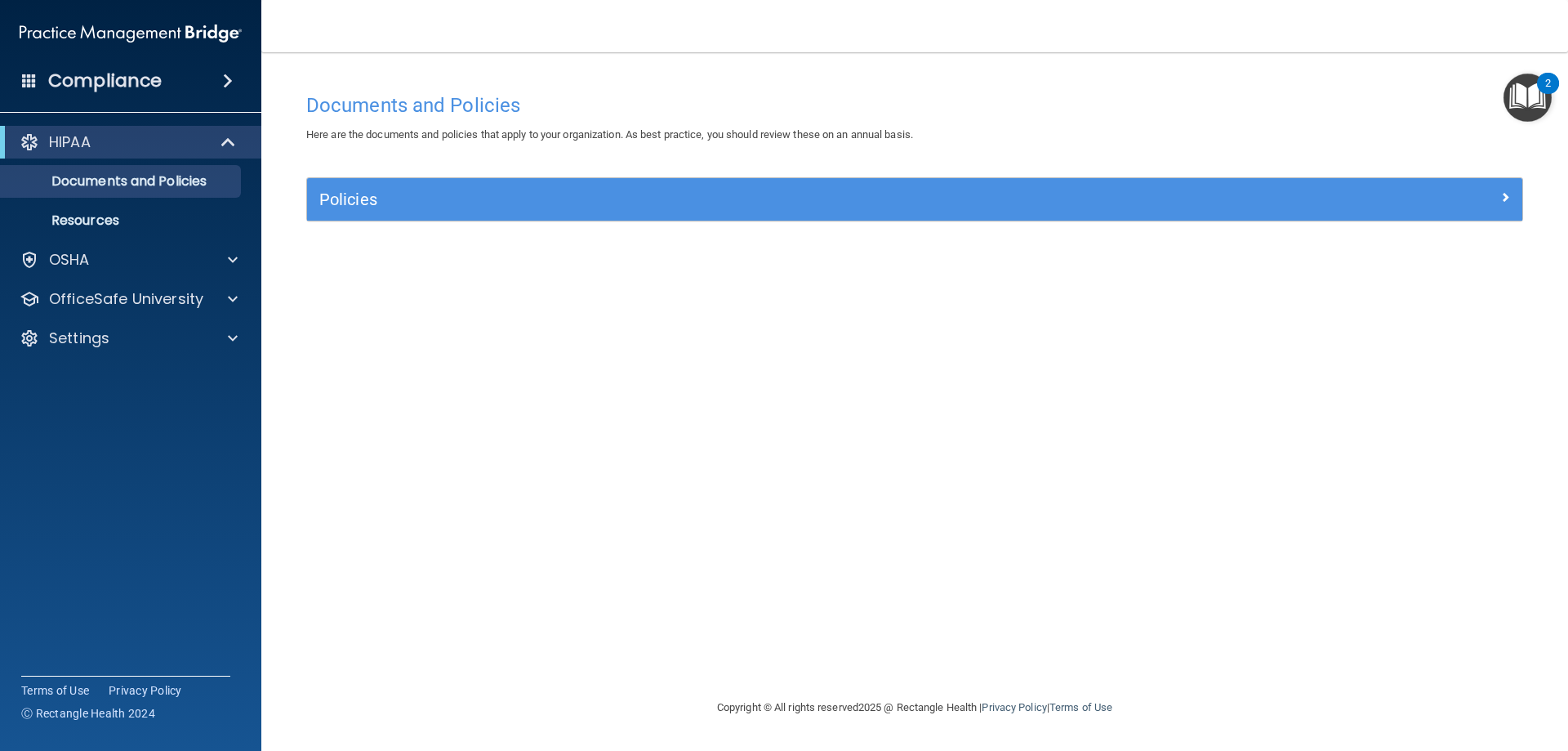 click on "Compliance" at bounding box center [131, 81] 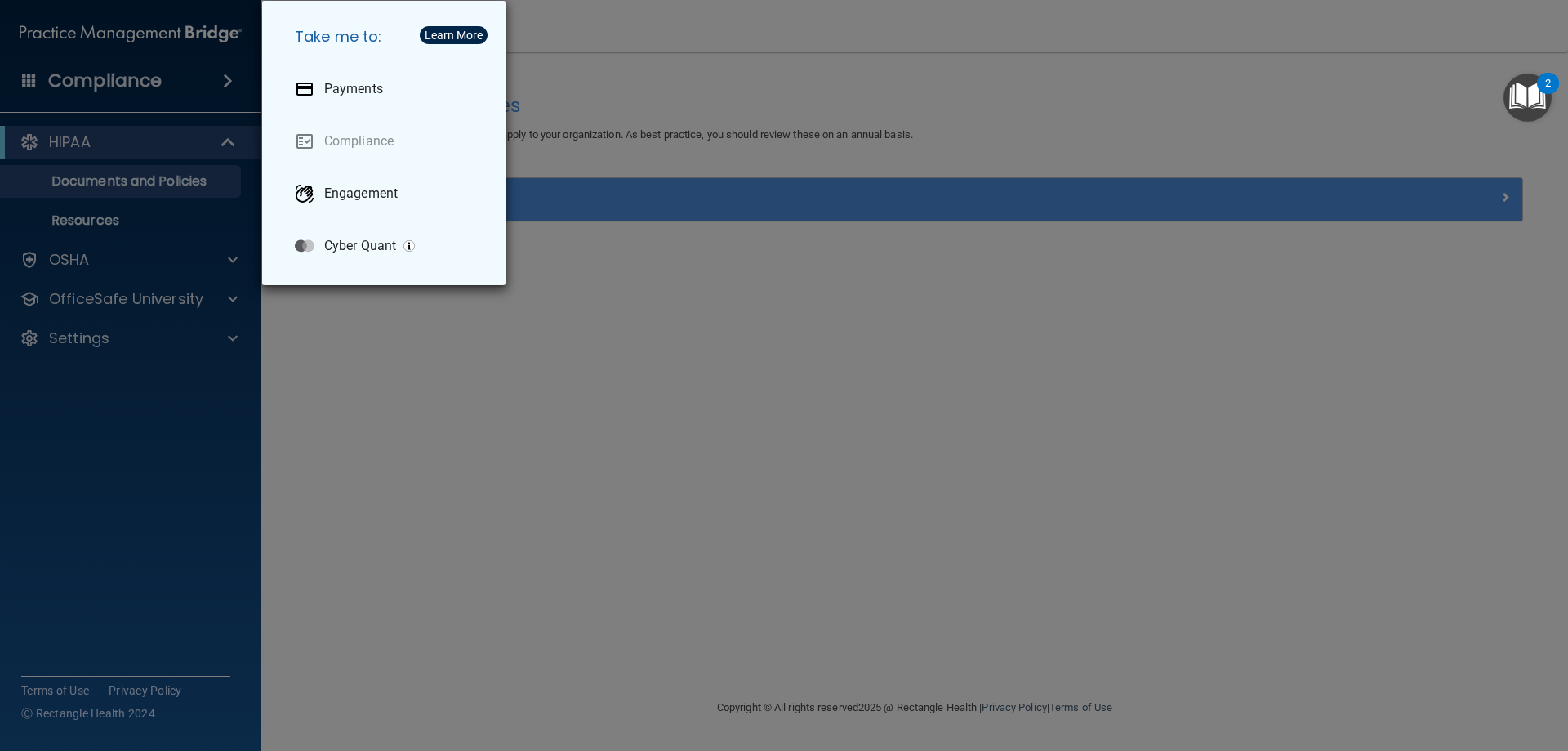 click on "Take me to:             Payments                   Compliance                     Engagement                     Cyber Quant" at bounding box center [784, 375] 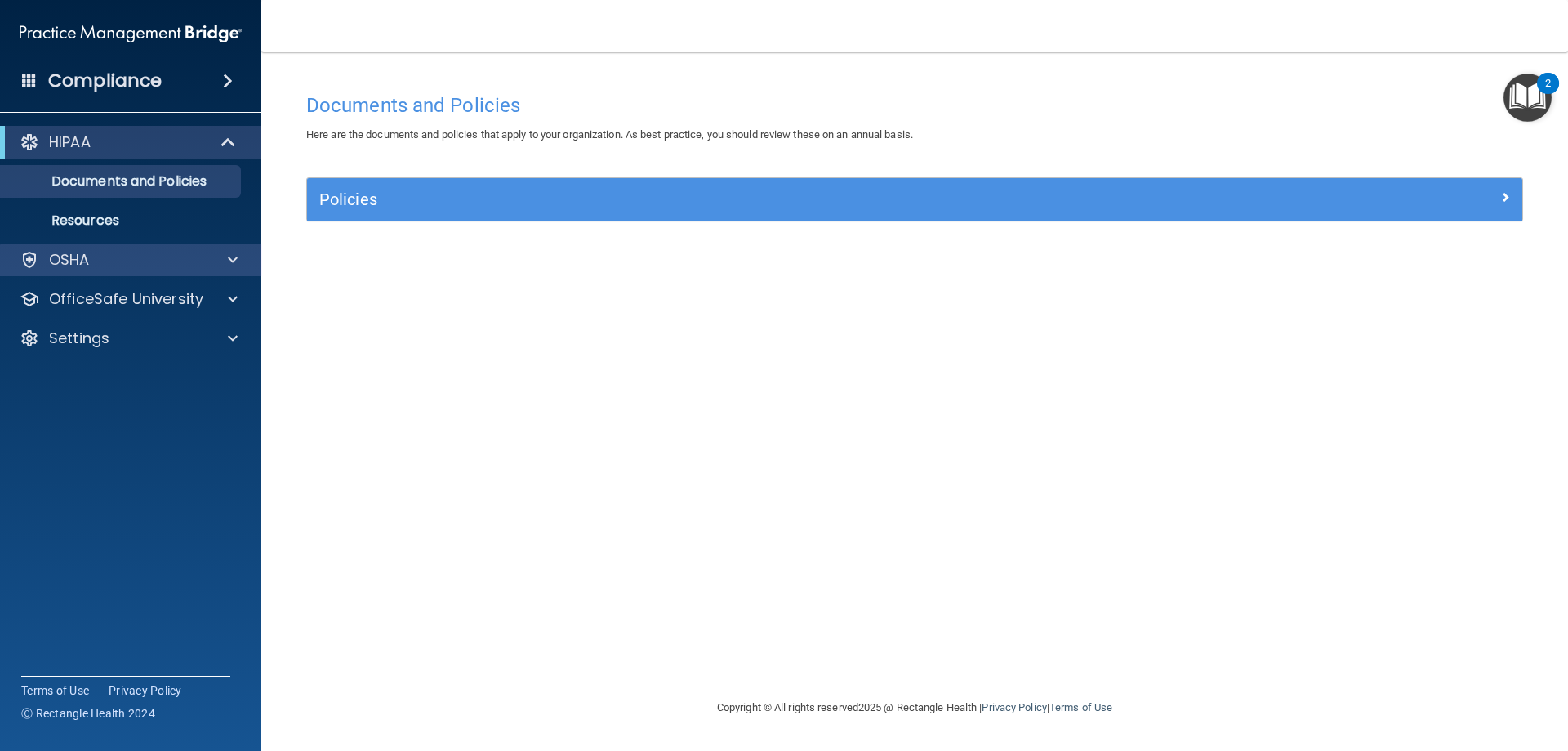 click on "OSHA" at bounding box center (131, 260) 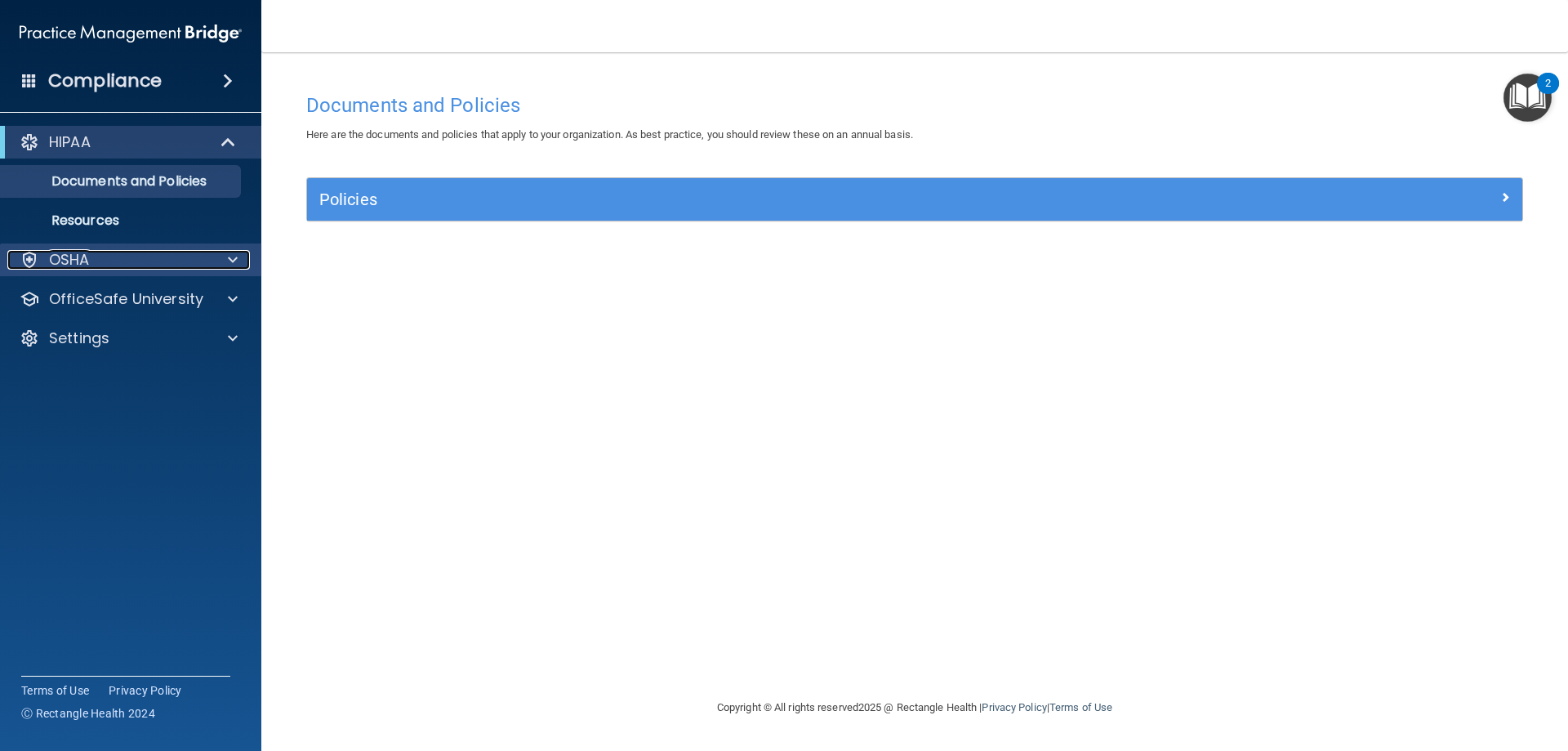click on "OSHA" at bounding box center [109, 260] 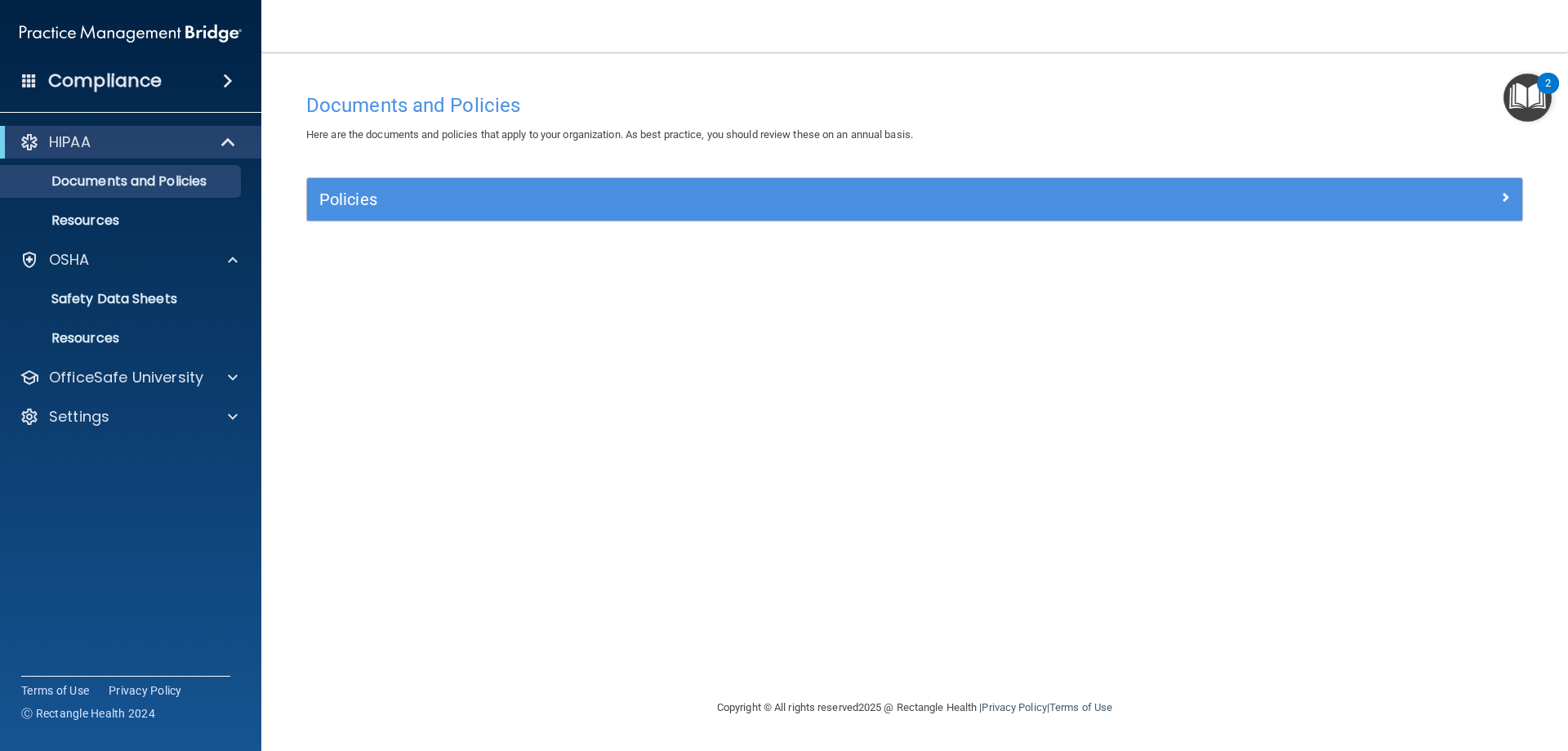 click at bounding box center (29, 80) 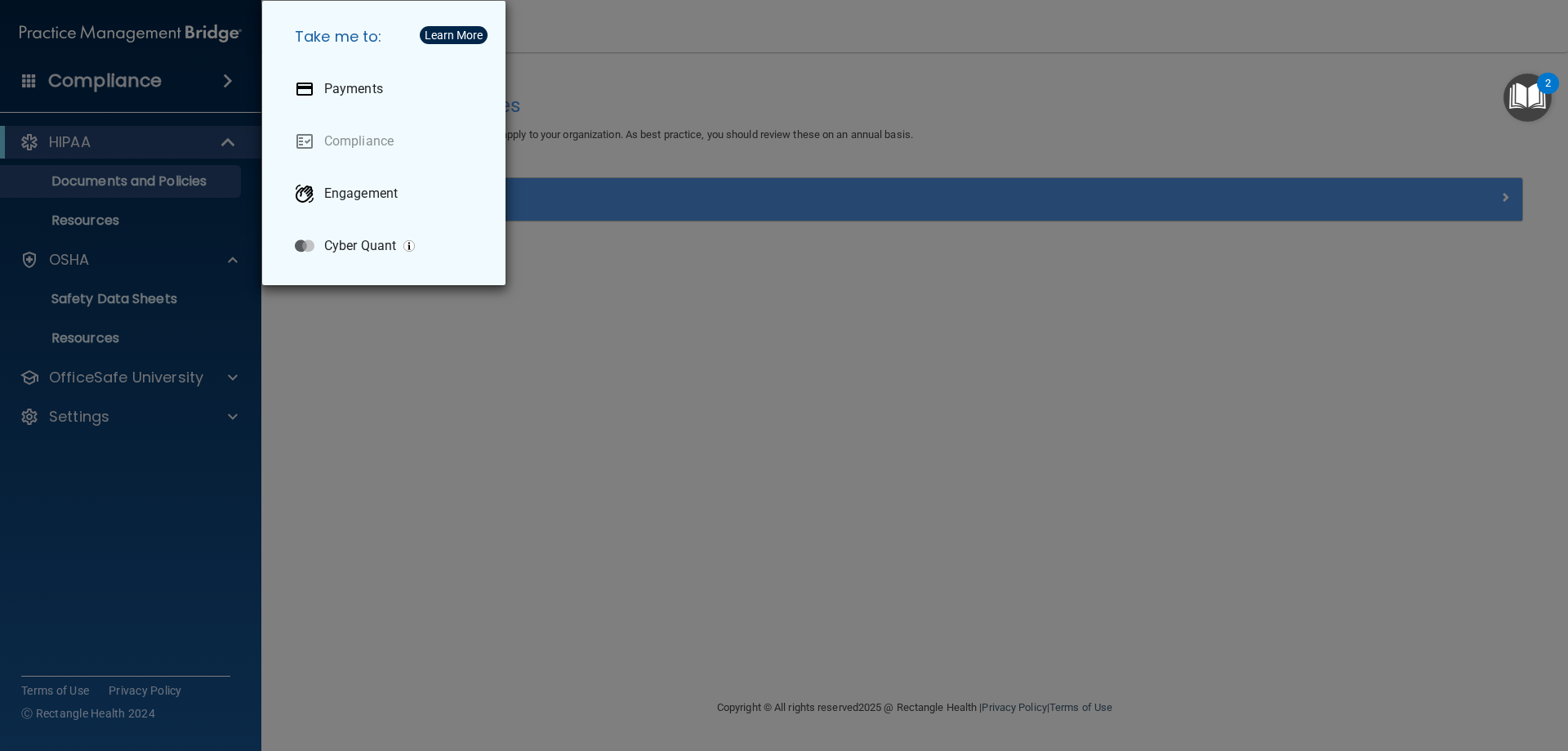 click on "Take me to:             Payments                   Compliance                     Engagement                     Cyber Quant" at bounding box center (784, 375) 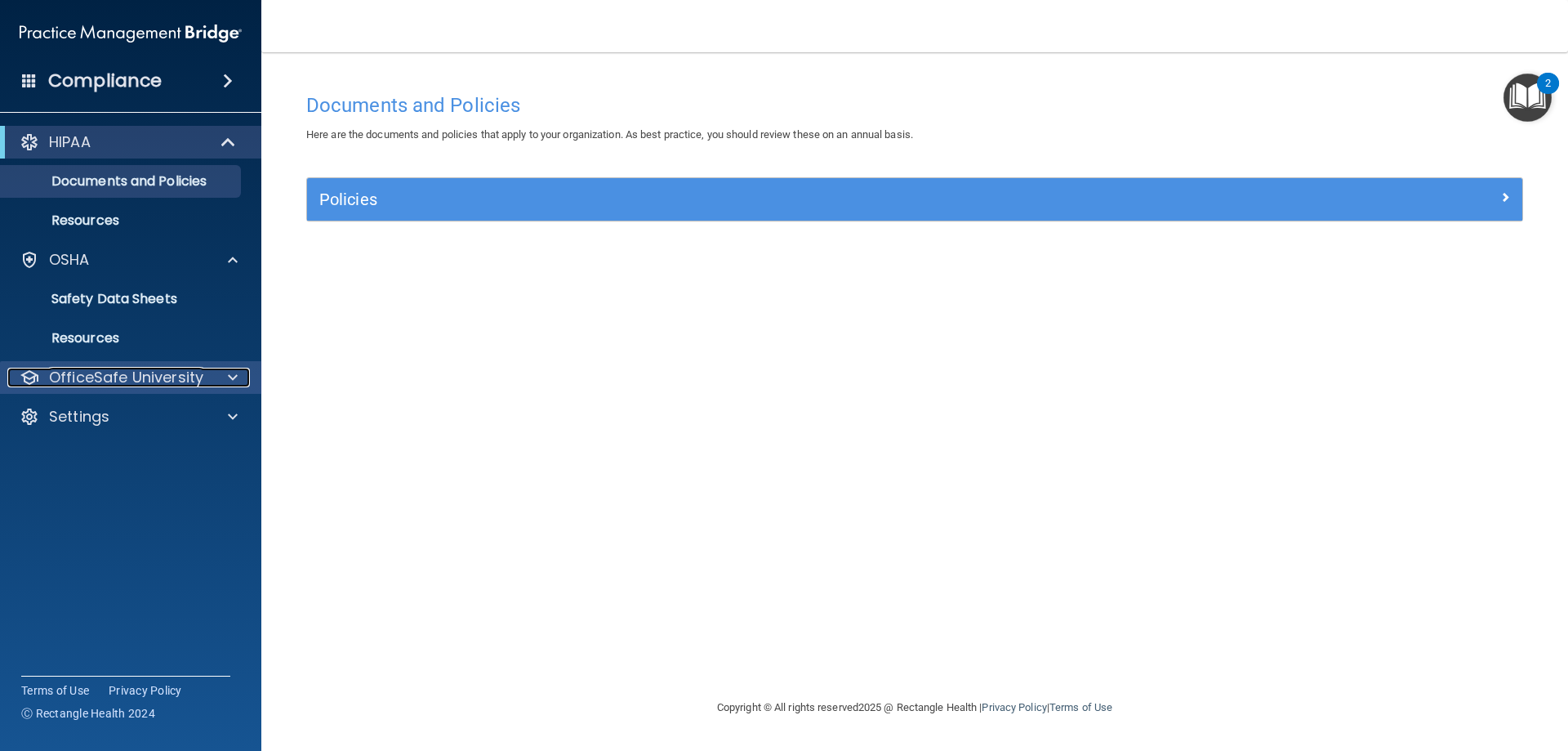click on "OfficeSafe University" at bounding box center [126, 378] 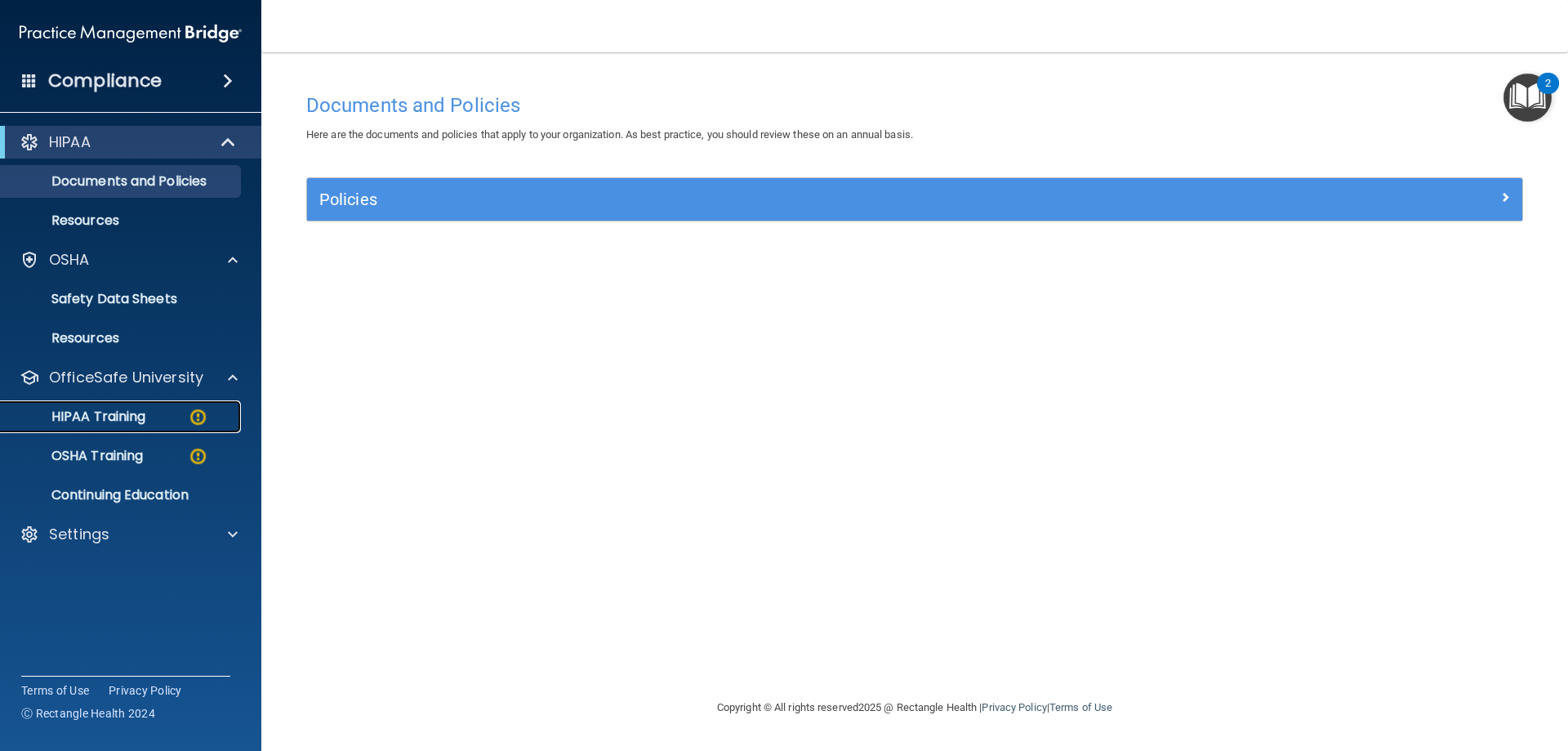 click on "HIPAA Training" at bounding box center [122, 417] 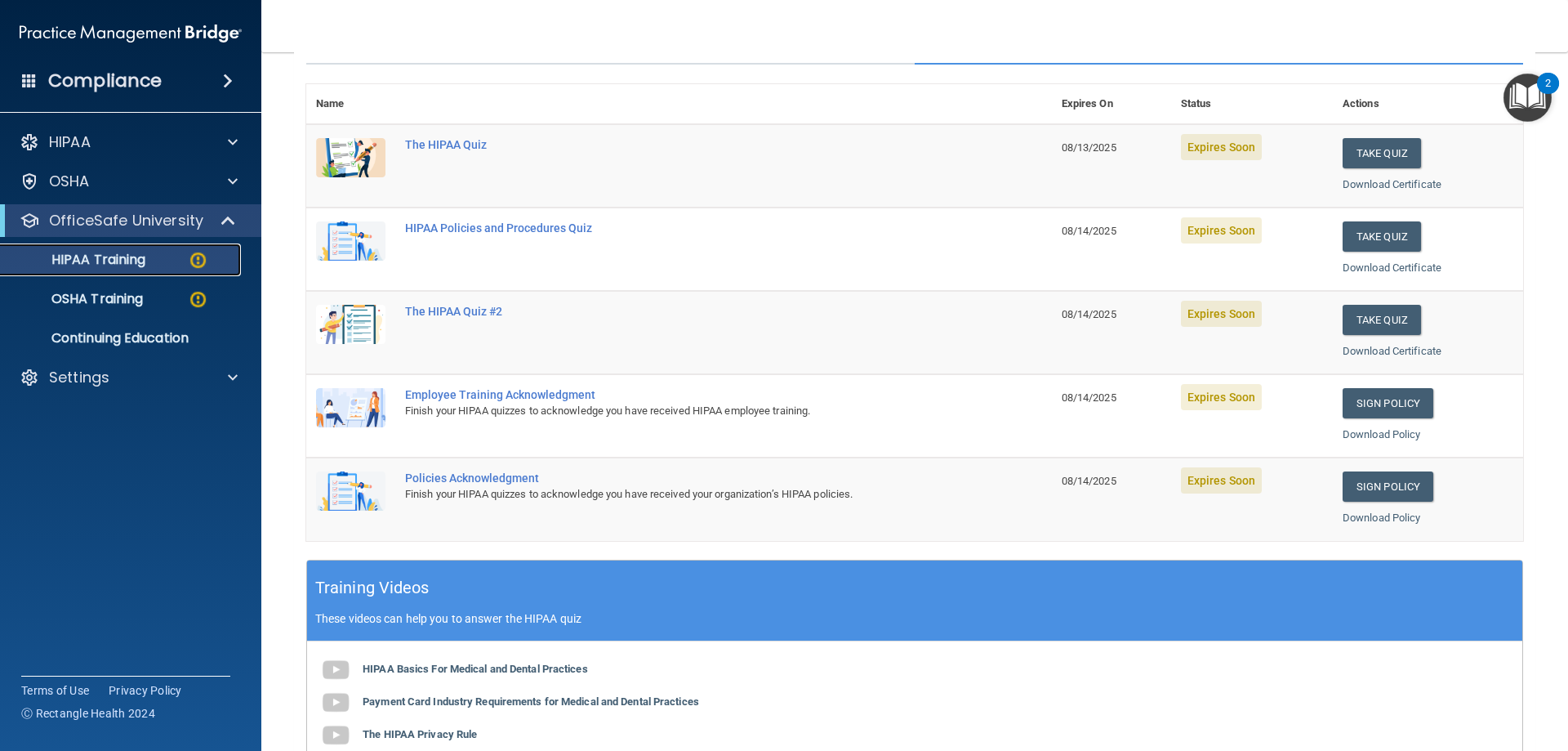 scroll, scrollTop: 0, scrollLeft: 0, axis: both 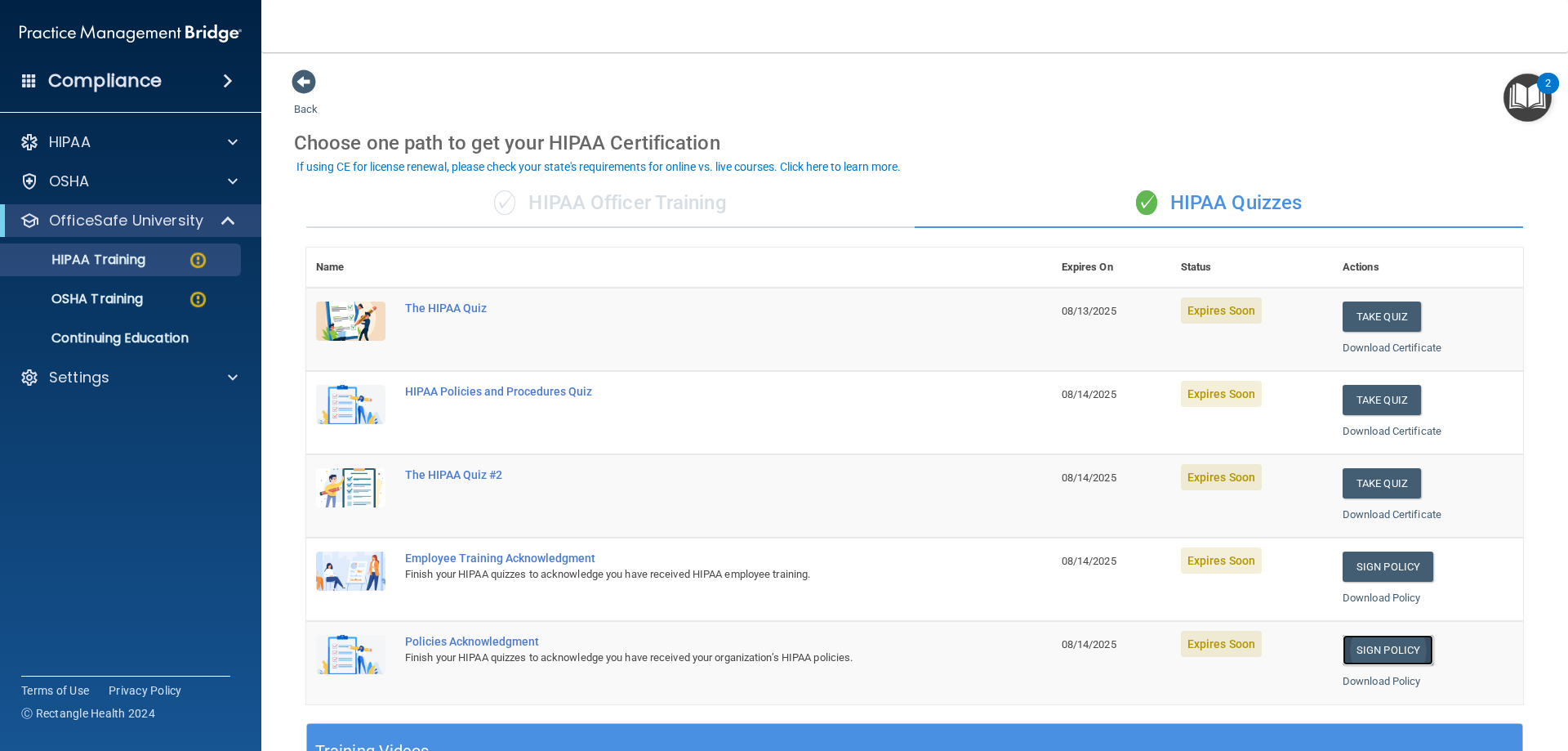 click on "Sign Policy" at bounding box center (1388, 650) 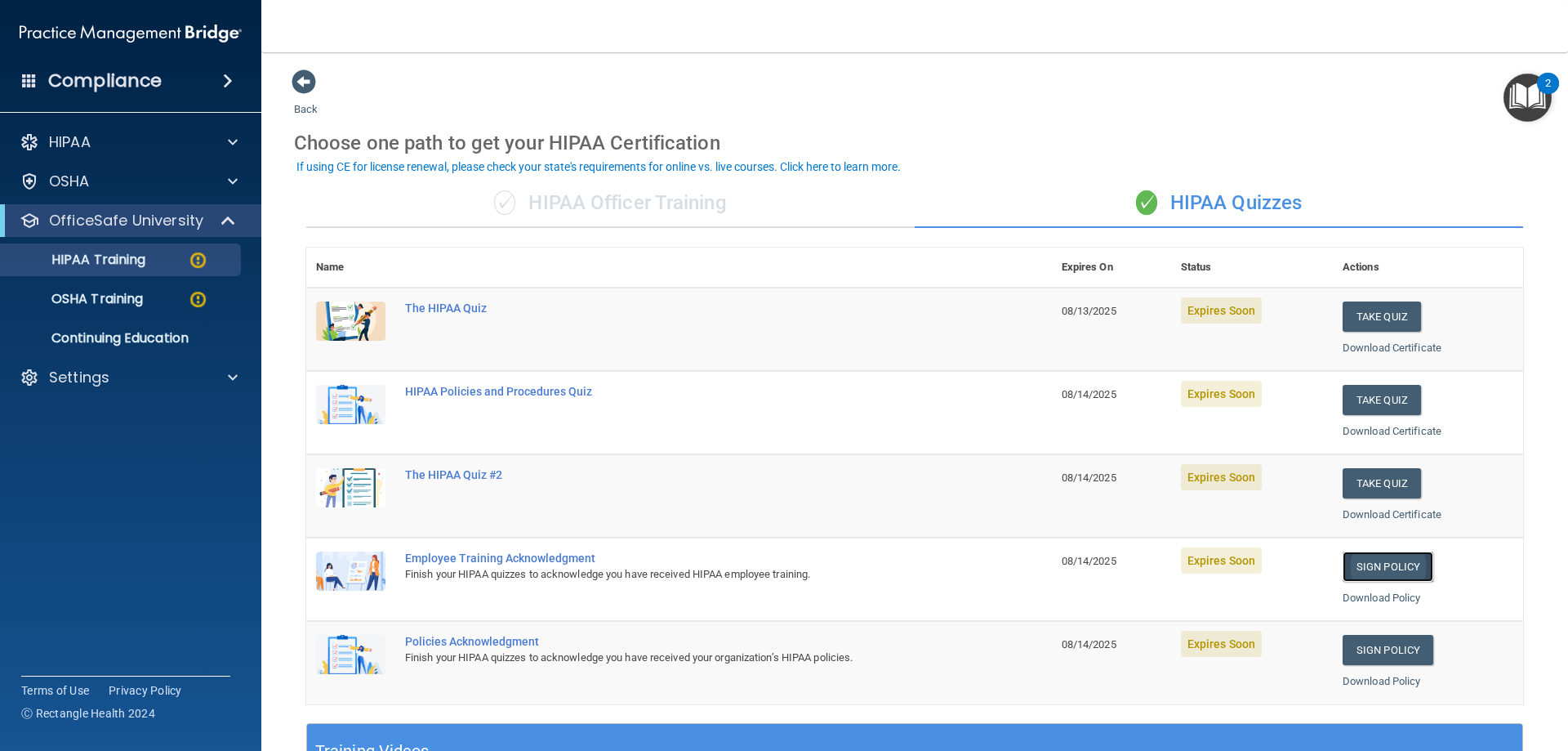click on "Sign Policy" at bounding box center (1388, 566) 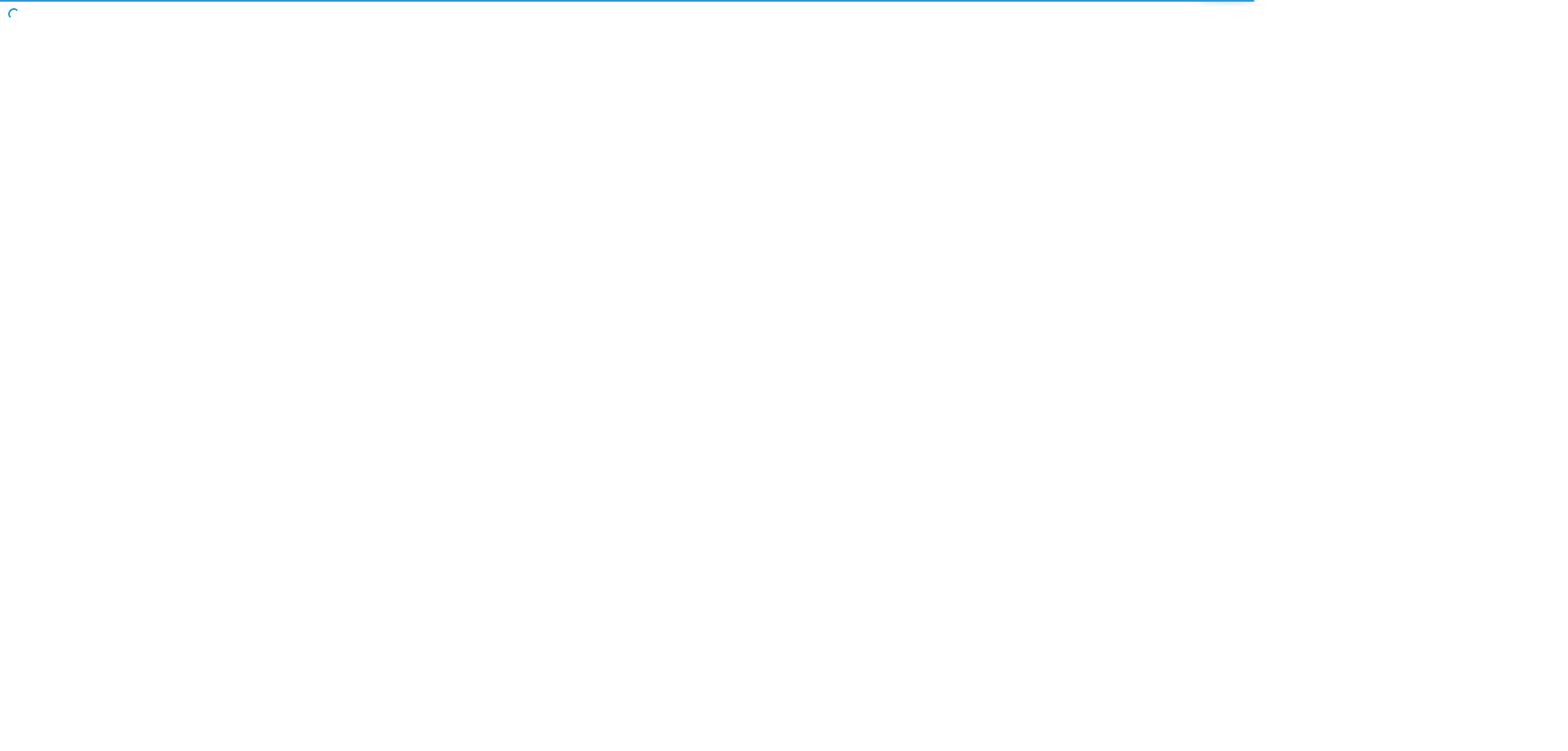 scroll, scrollTop: 0, scrollLeft: 0, axis: both 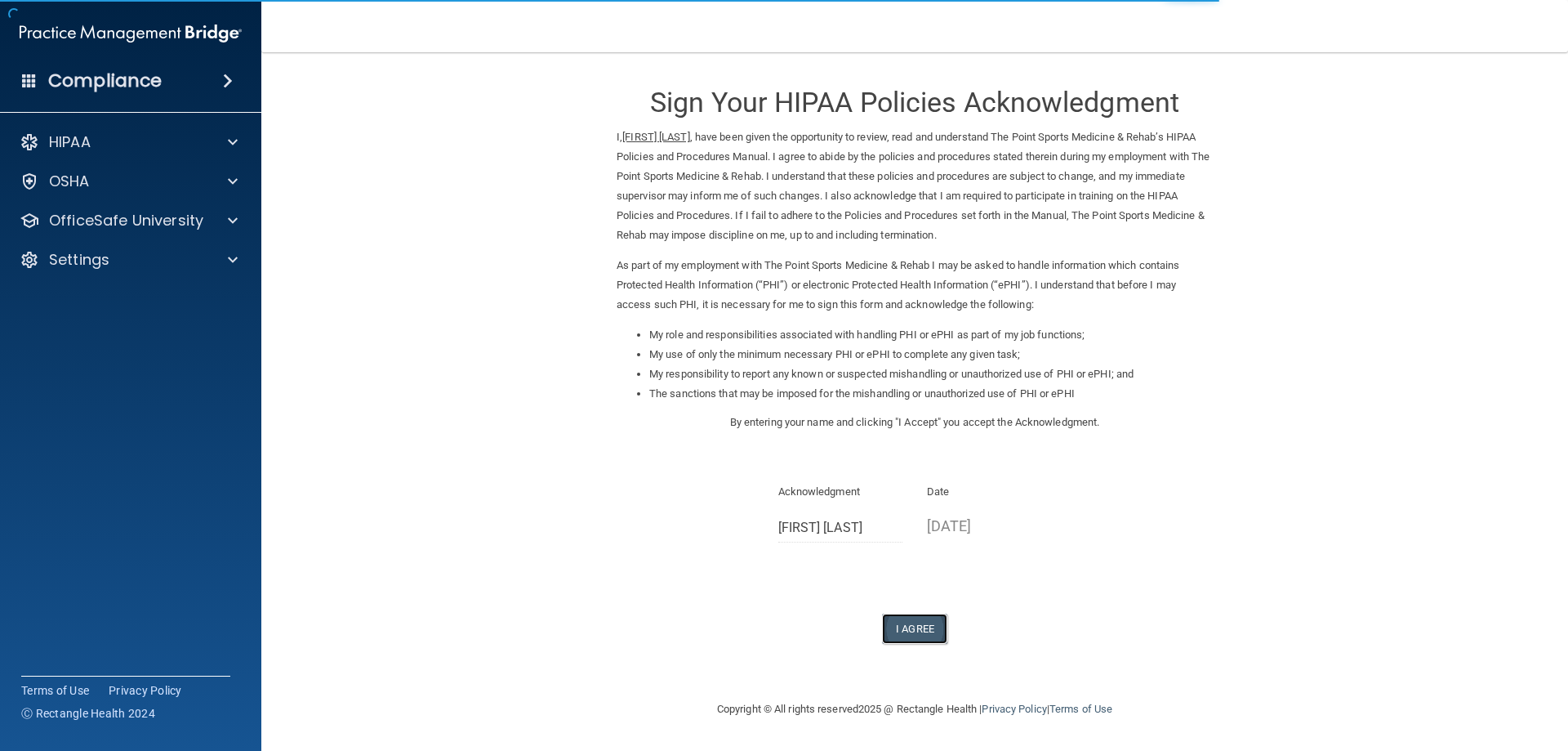 click on "I Agree" at bounding box center (915, 628) 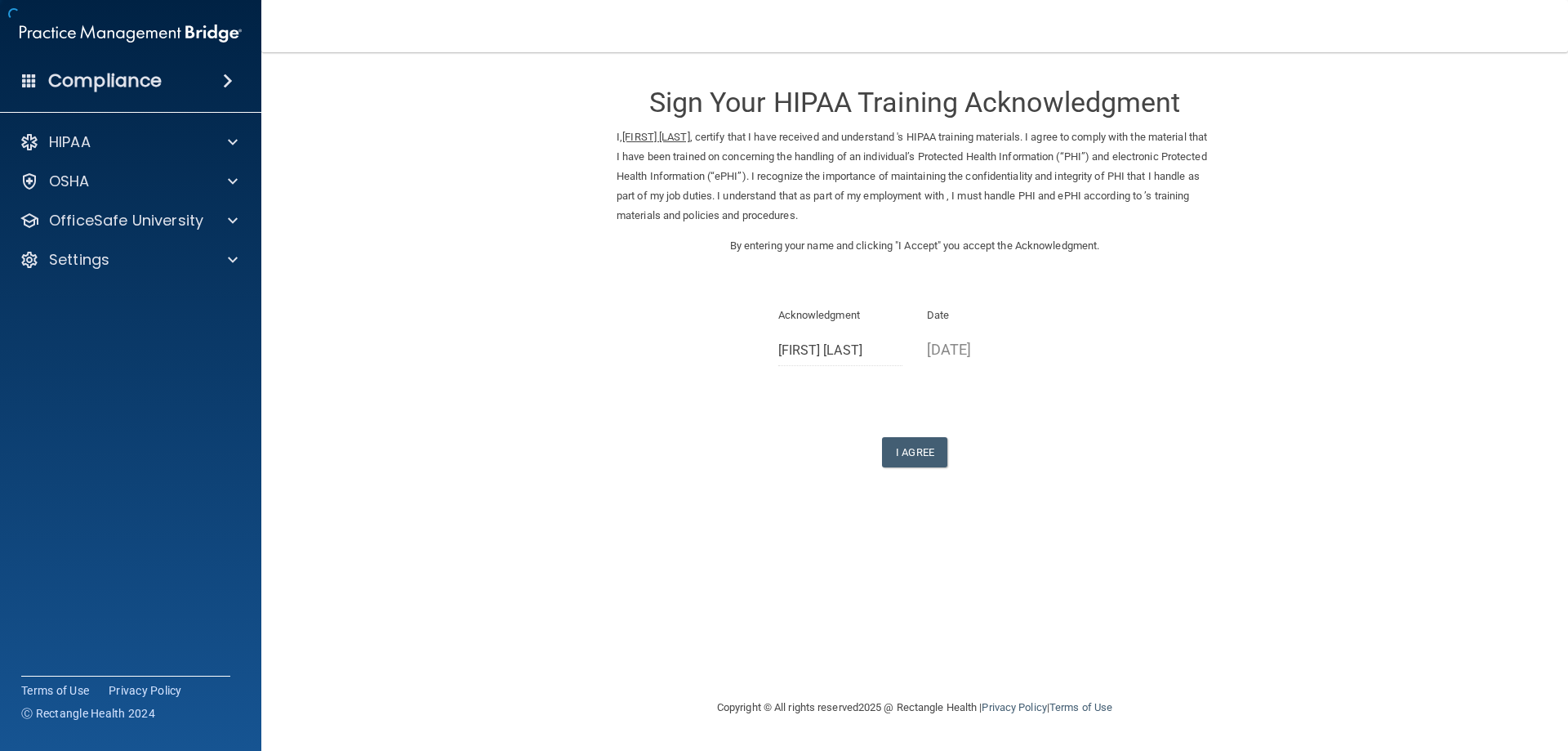 scroll, scrollTop: 0, scrollLeft: 0, axis: both 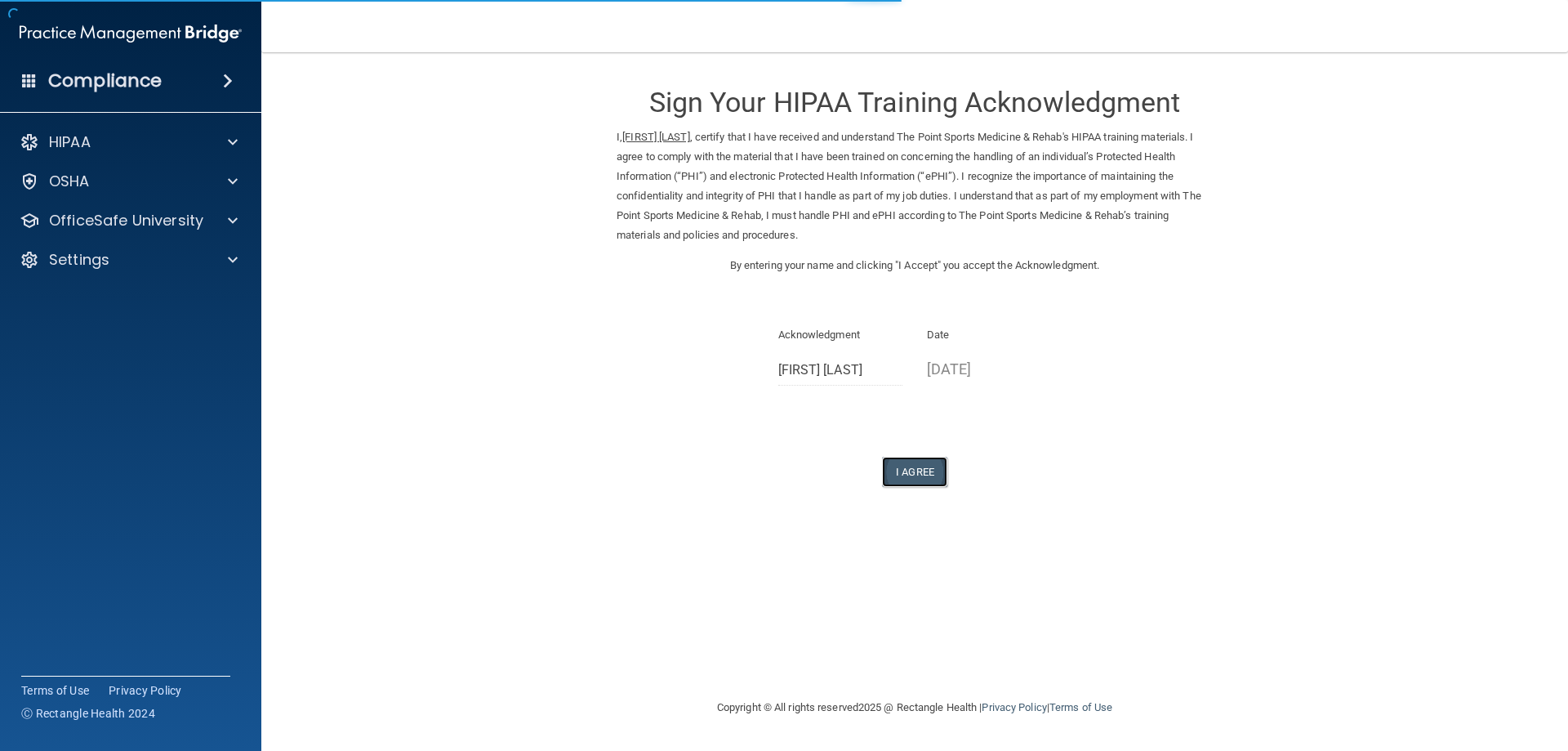 click on "I Agree" at bounding box center [915, 472] 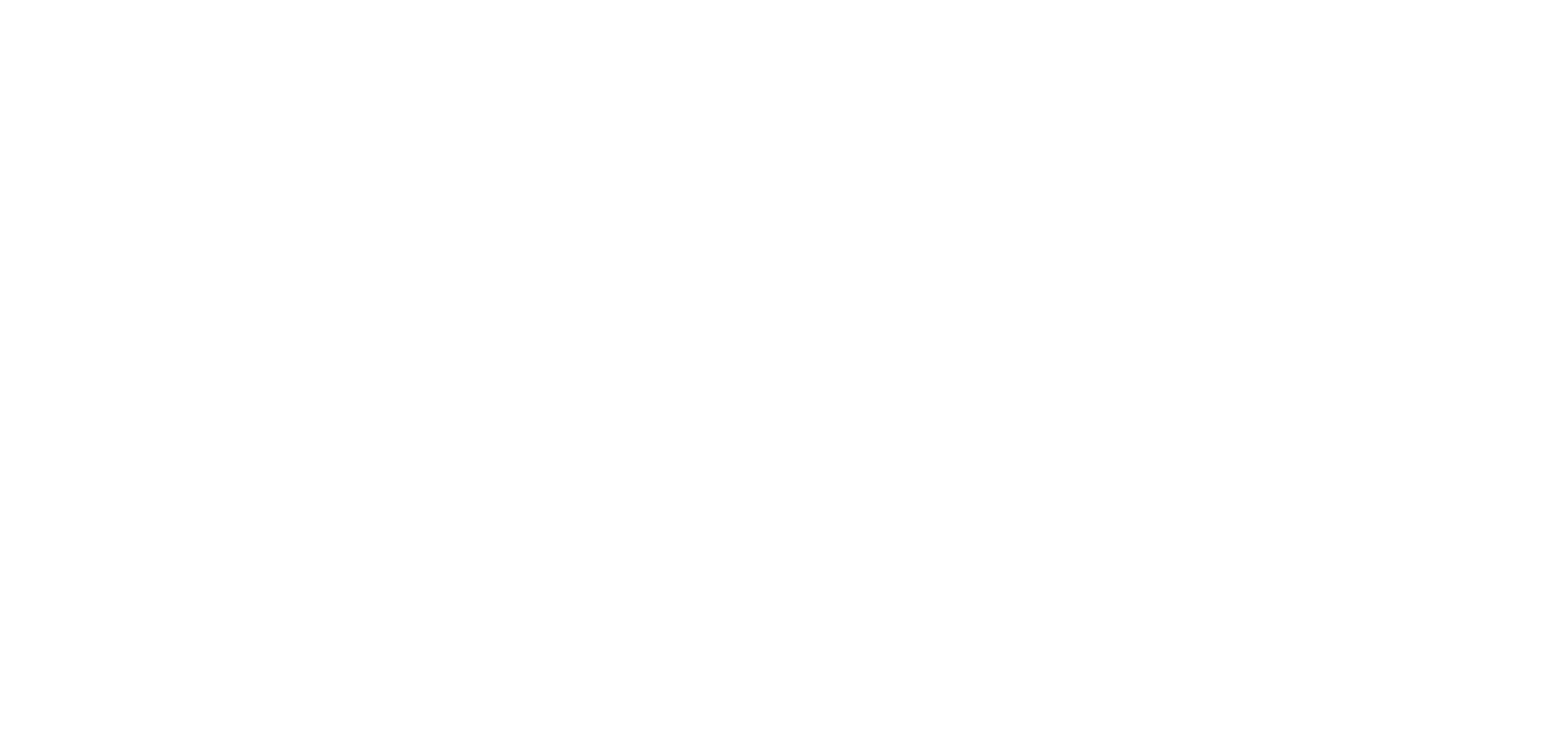 scroll, scrollTop: 0, scrollLeft: 0, axis: both 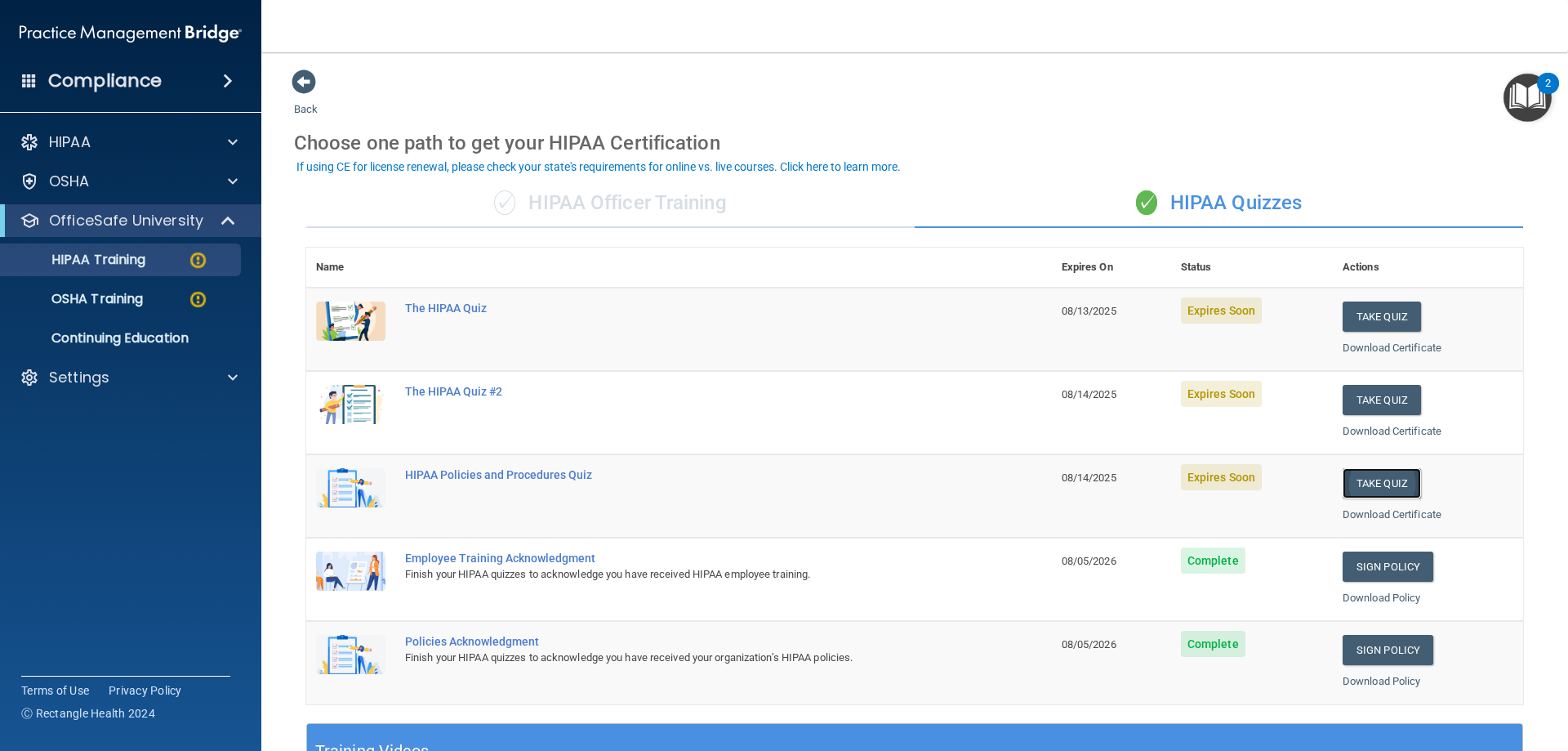 click on "Take Quiz" at bounding box center (1382, 483) 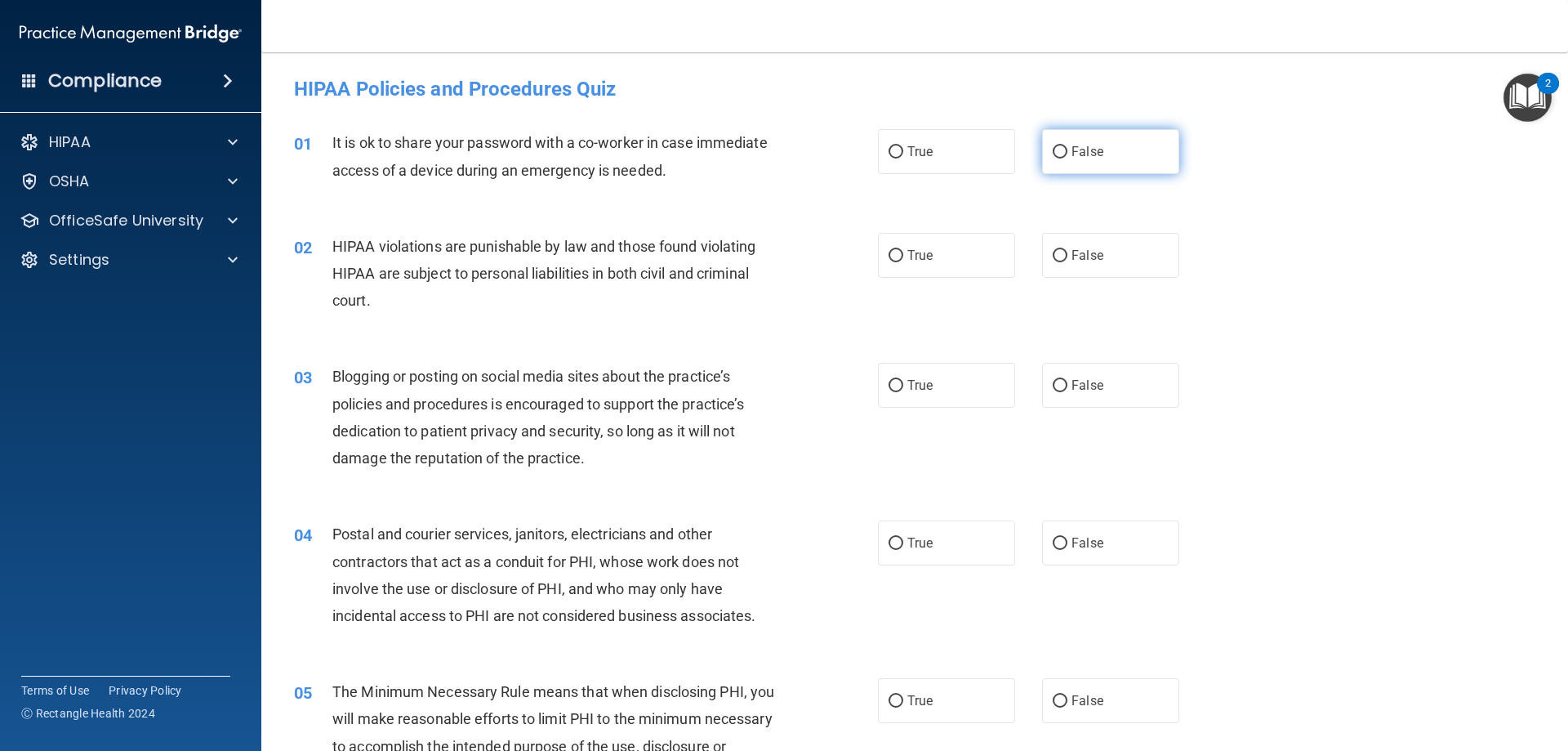 click on "False" at bounding box center (1087, 151) 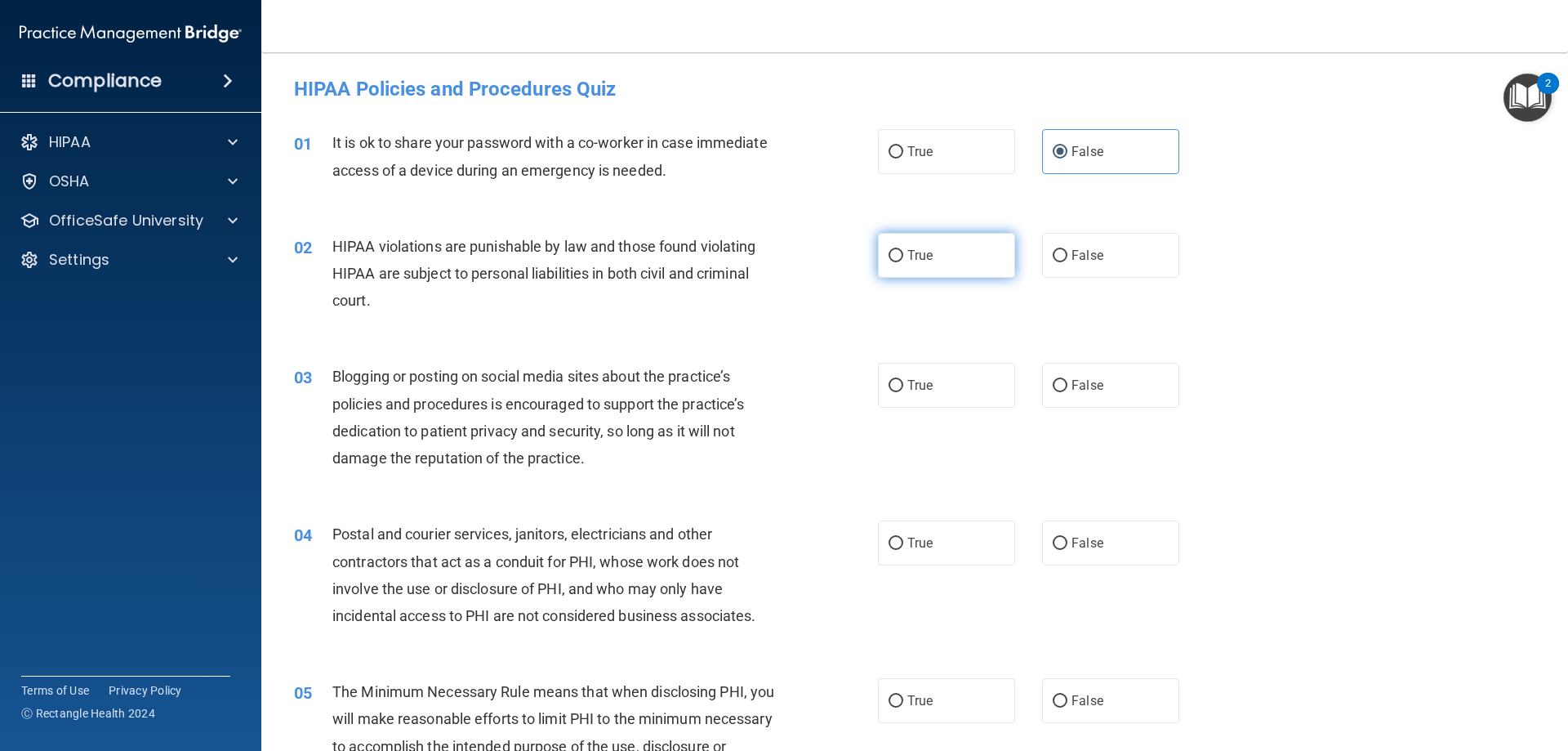 click on "True" at bounding box center (947, 255) 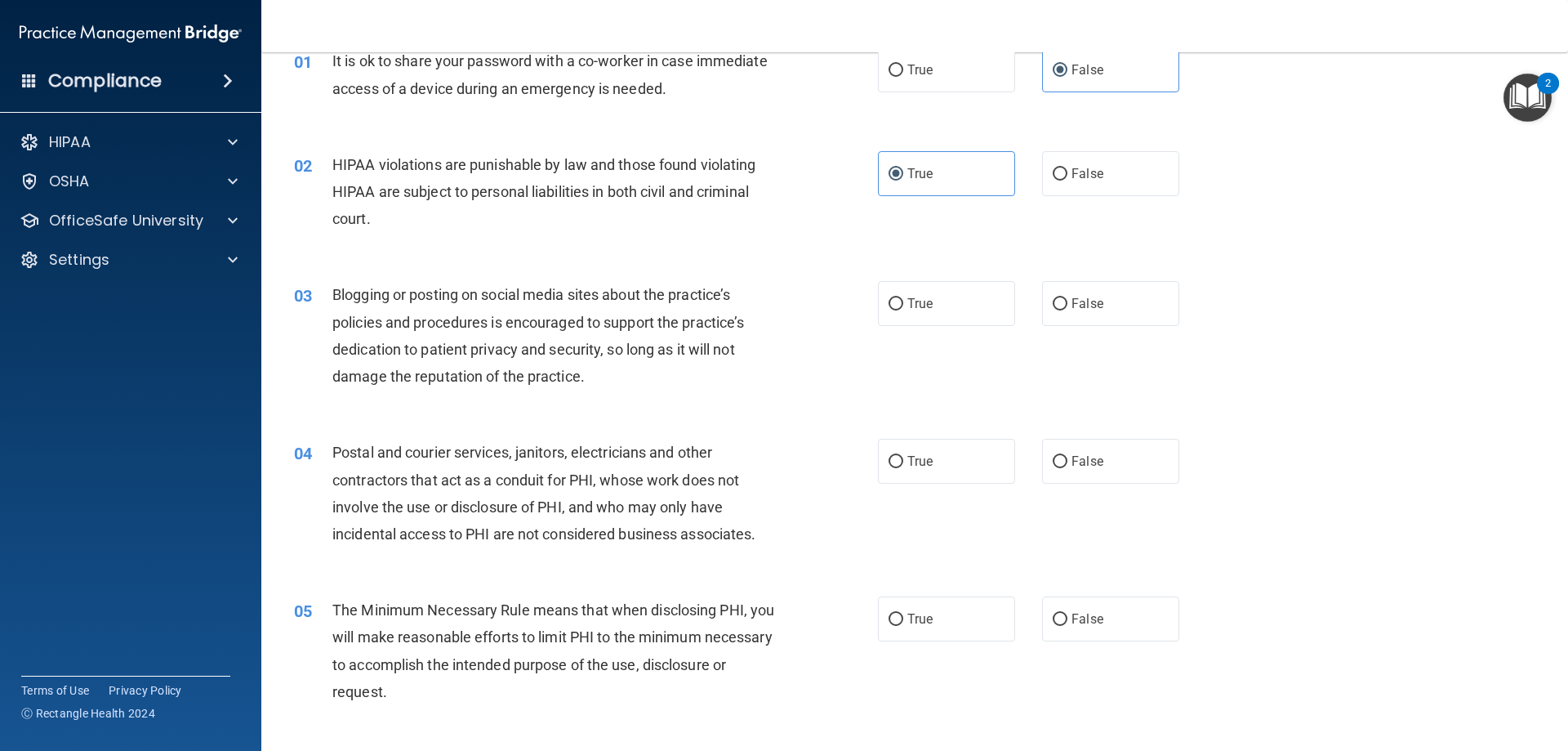scroll, scrollTop: 163, scrollLeft: 0, axis: vertical 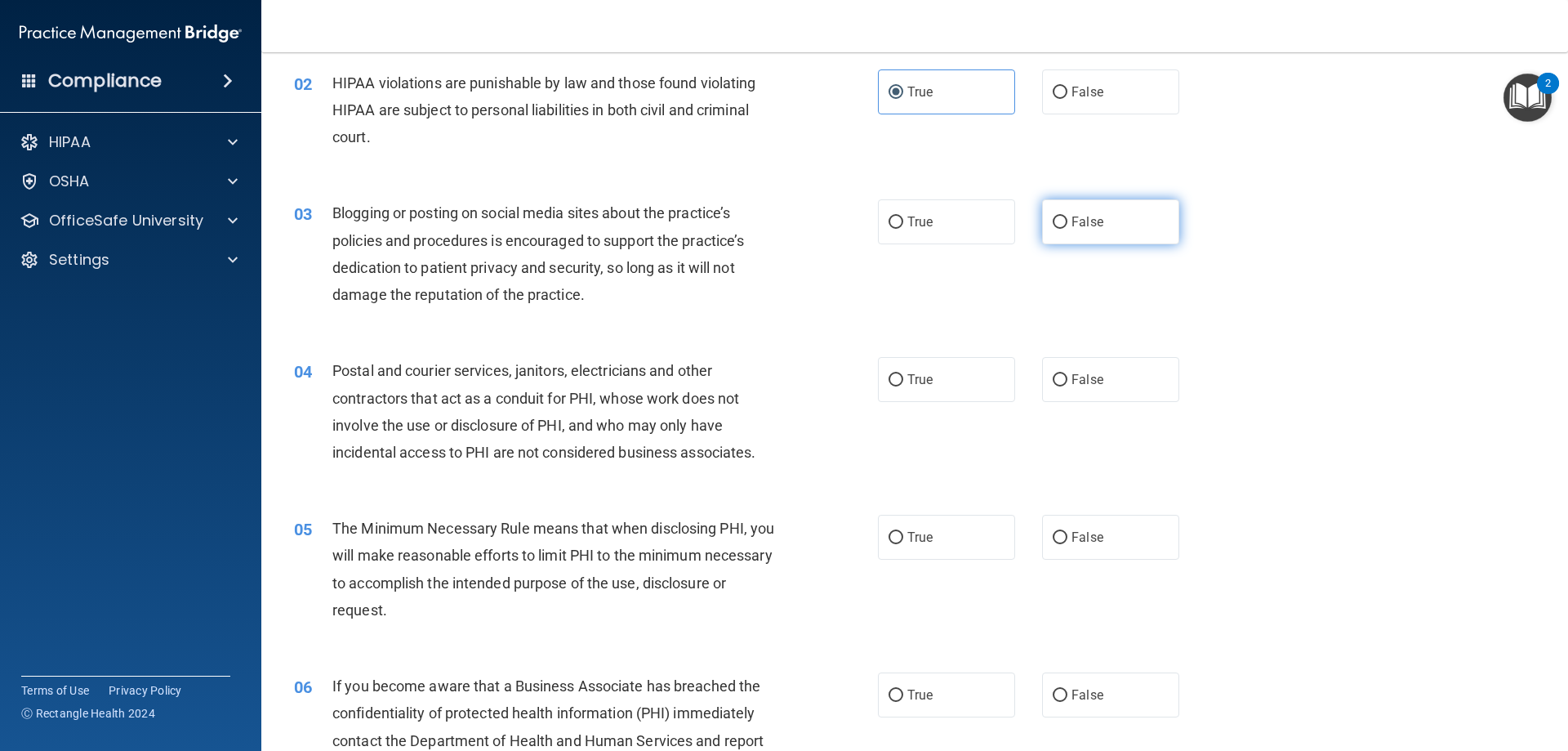 click on "False" at bounding box center (1111, 221) 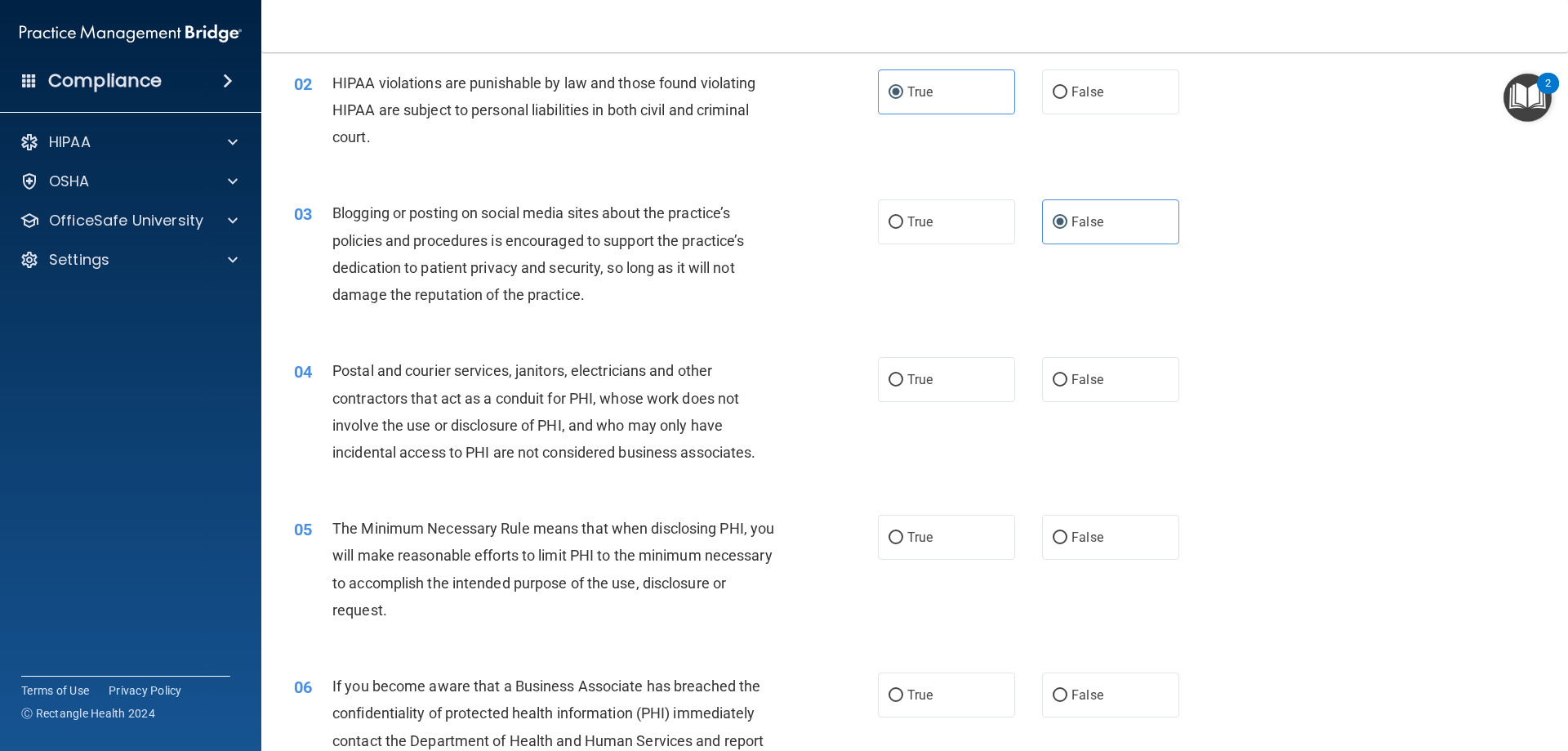 click on "03       Blogging or posting on social media sites about the practice’s policies and procedures is encouraged to support the practice’s dedication to patient privacy and security, so long as it will not damage the reputation of the practice." at bounding box center [586, 257] 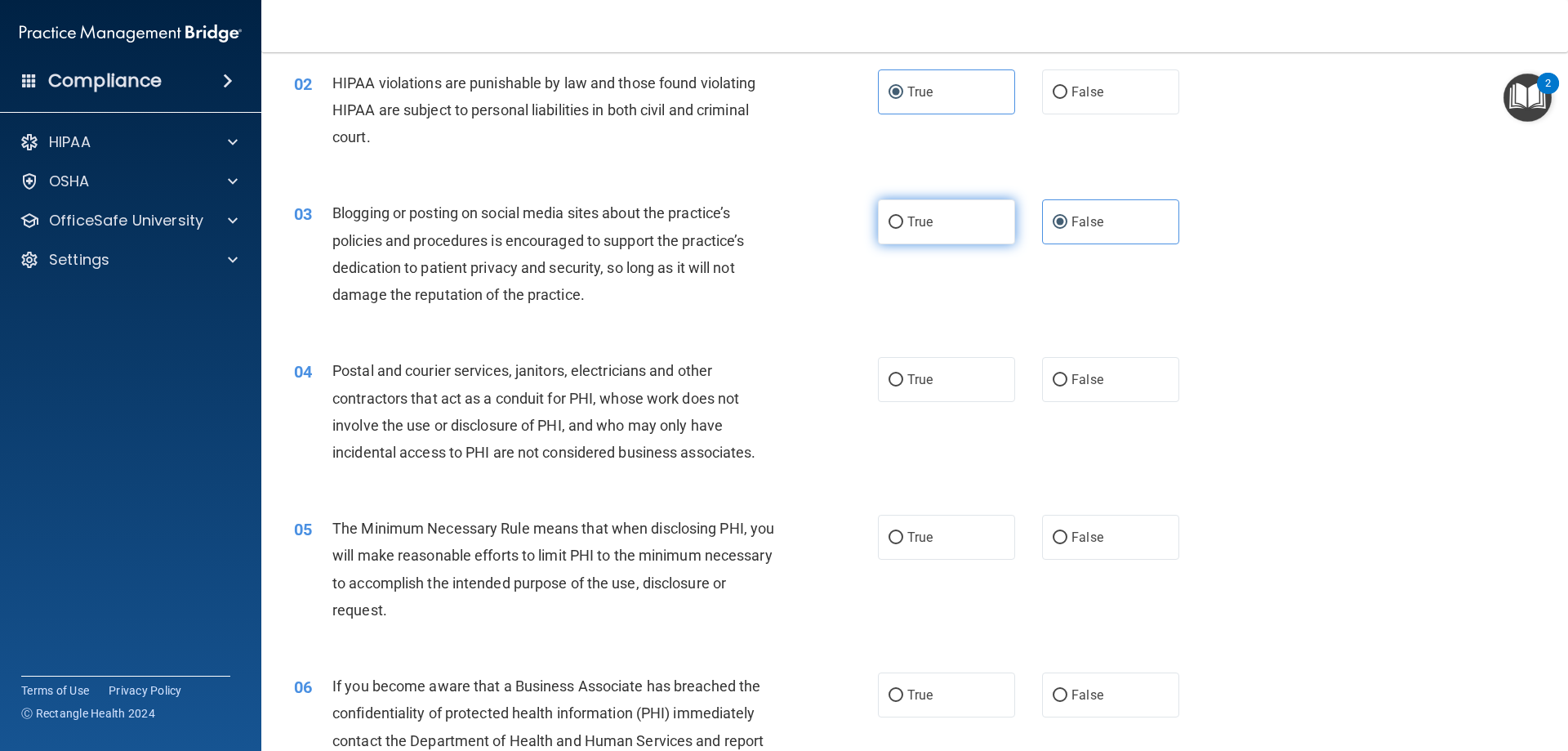 click on "True" at bounding box center [920, 221] 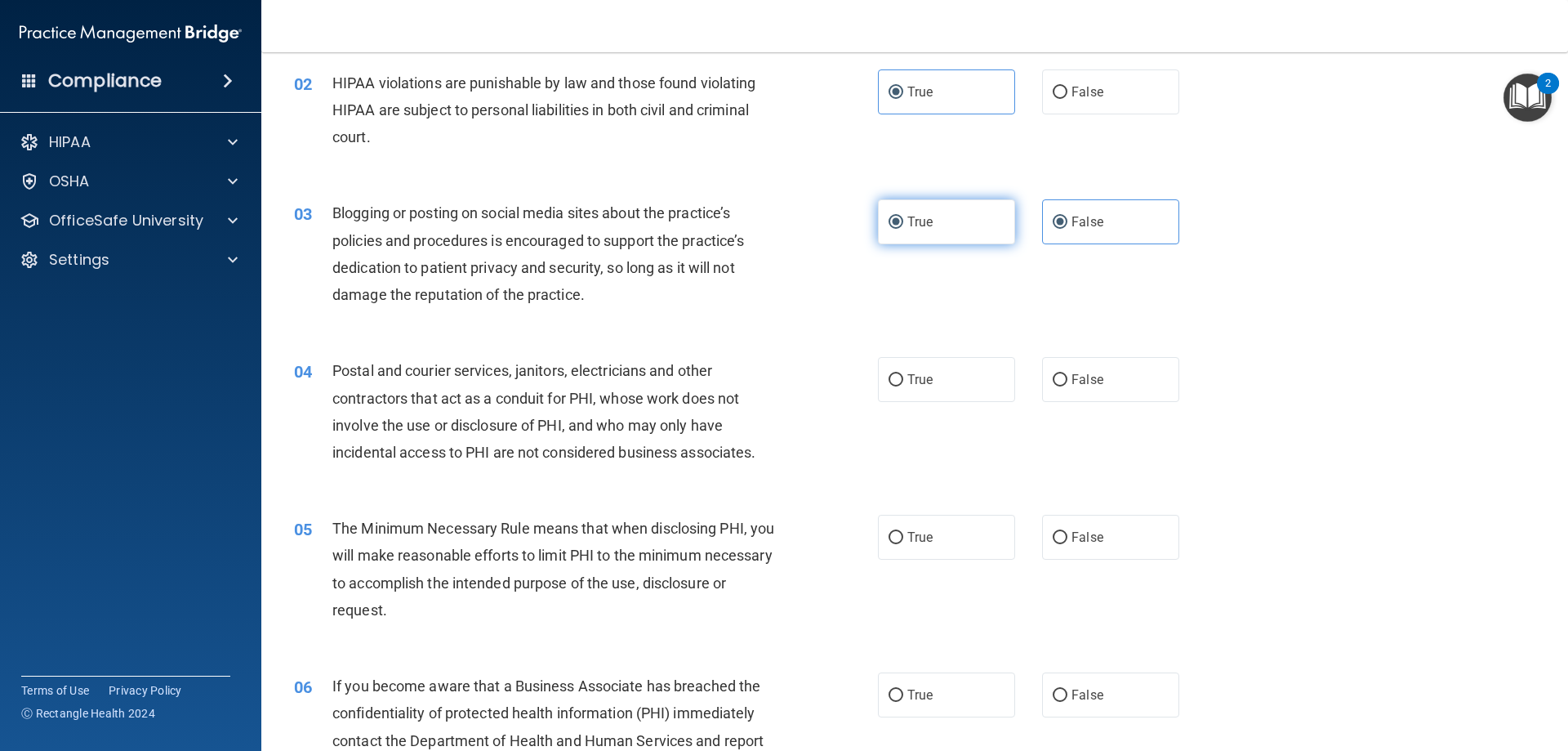 radio on "false" 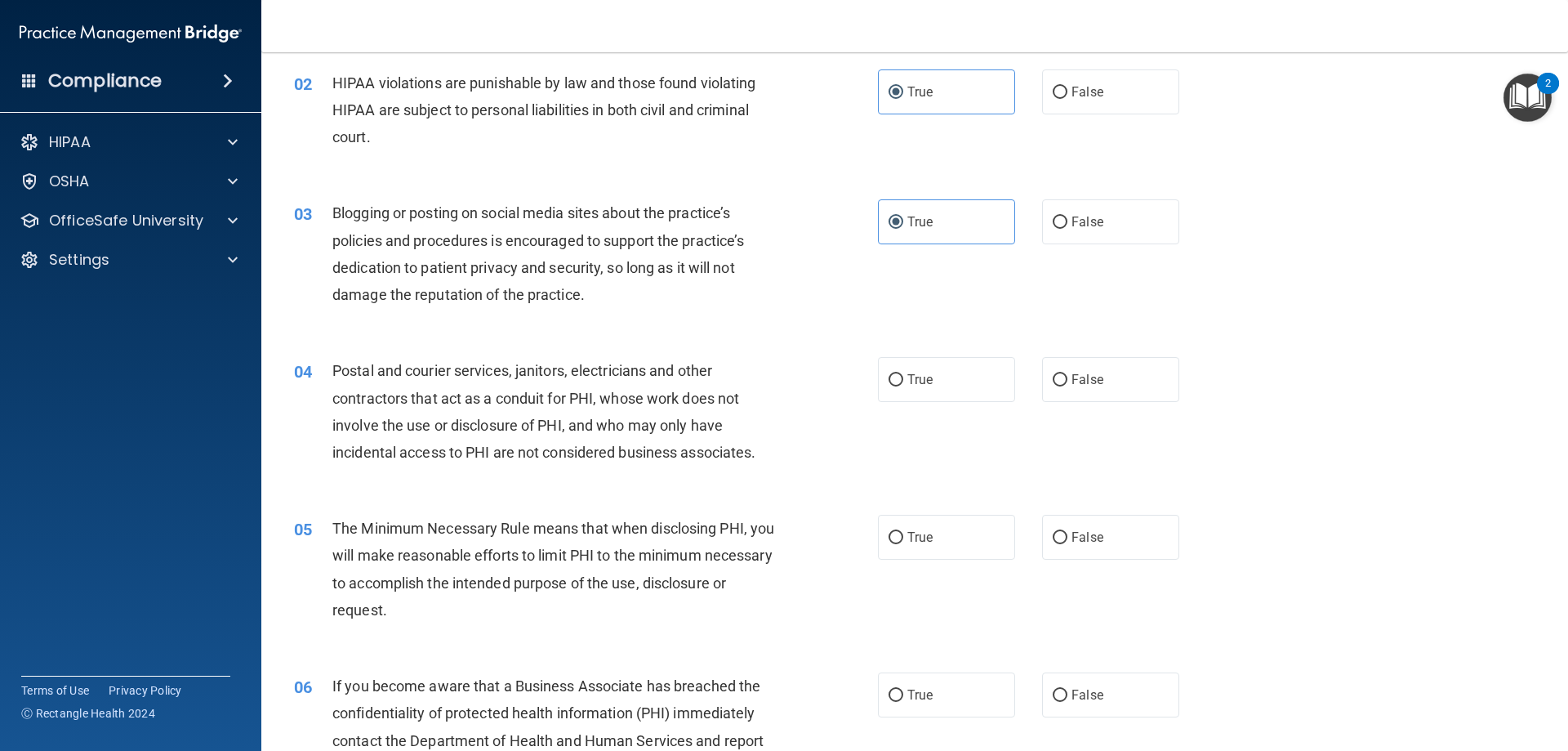 scroll, scrollTop: 245, scrollLeft: 0, axis: vertical 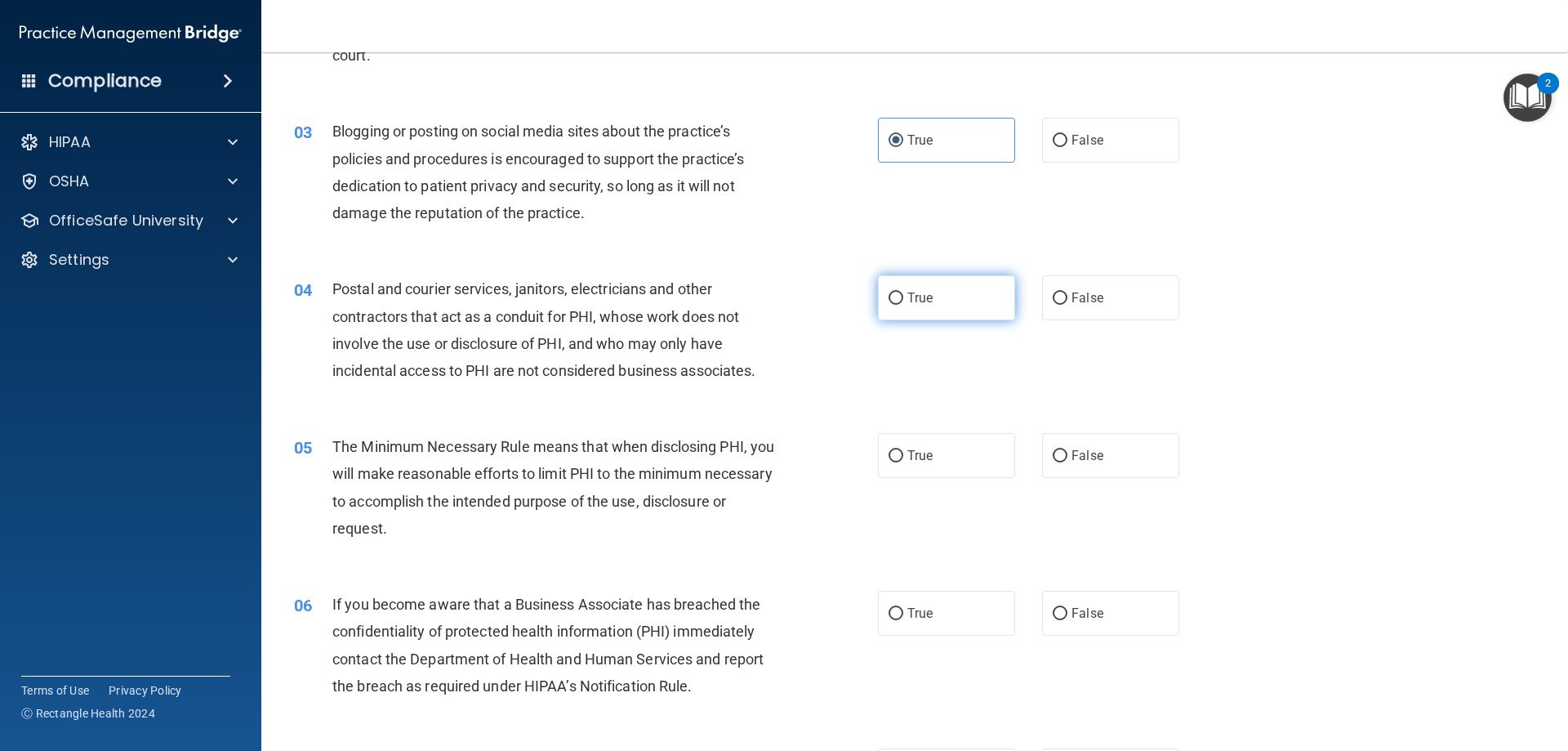 click on "True" at bounding box center [947, 297] 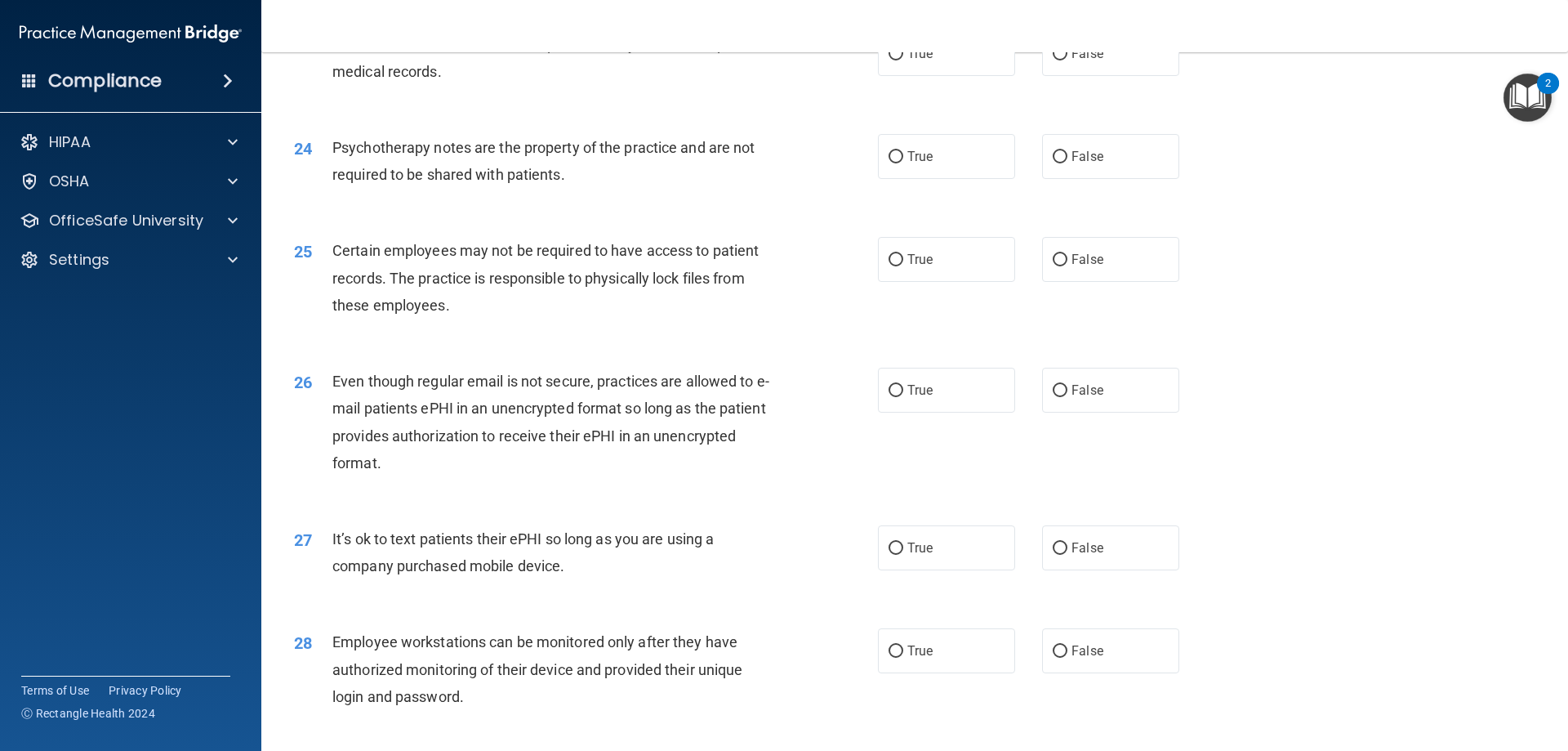 scroll, scrollTop: 3324, scrollLeft: 0, axis: vertical 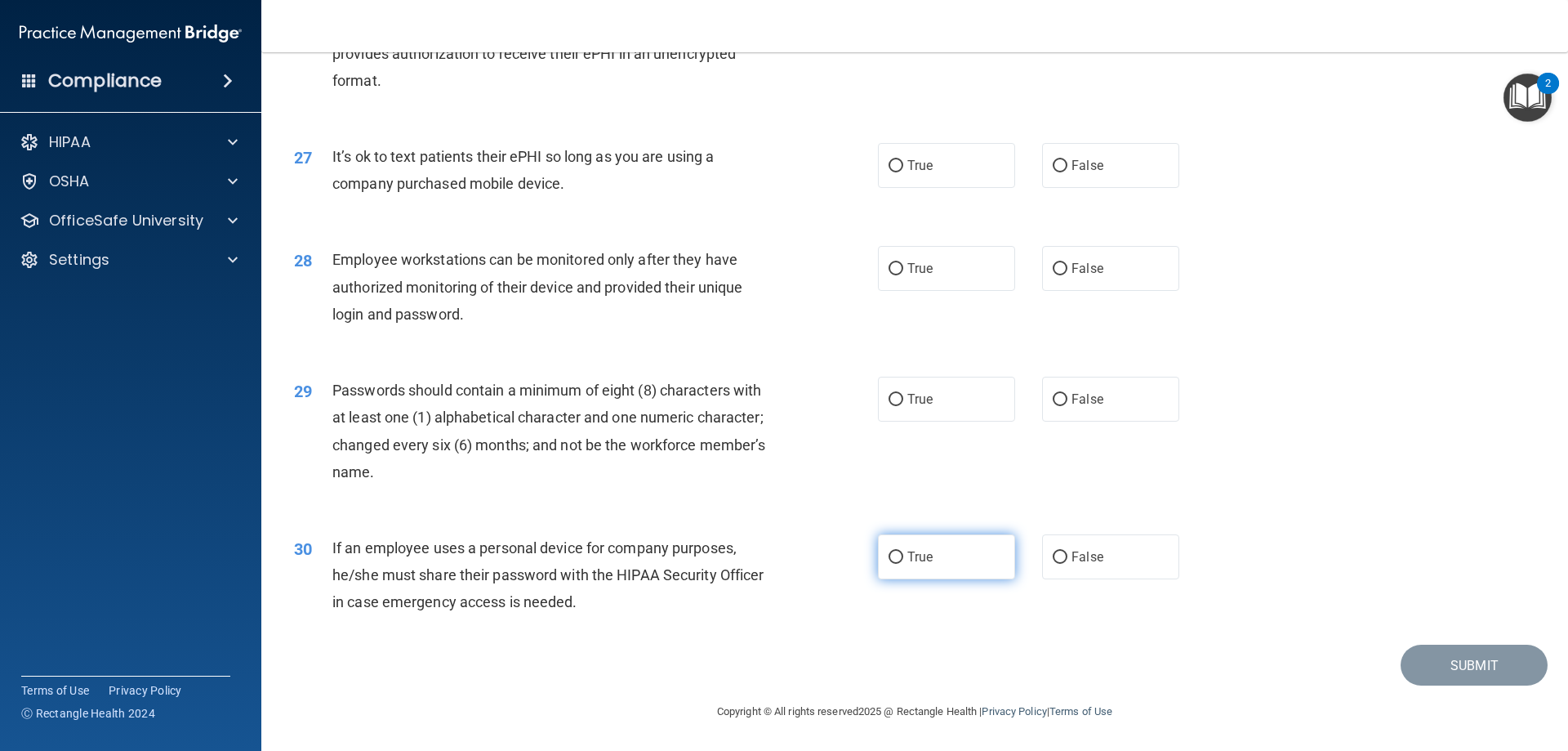 click on "True" at bounding box center [947, 557] 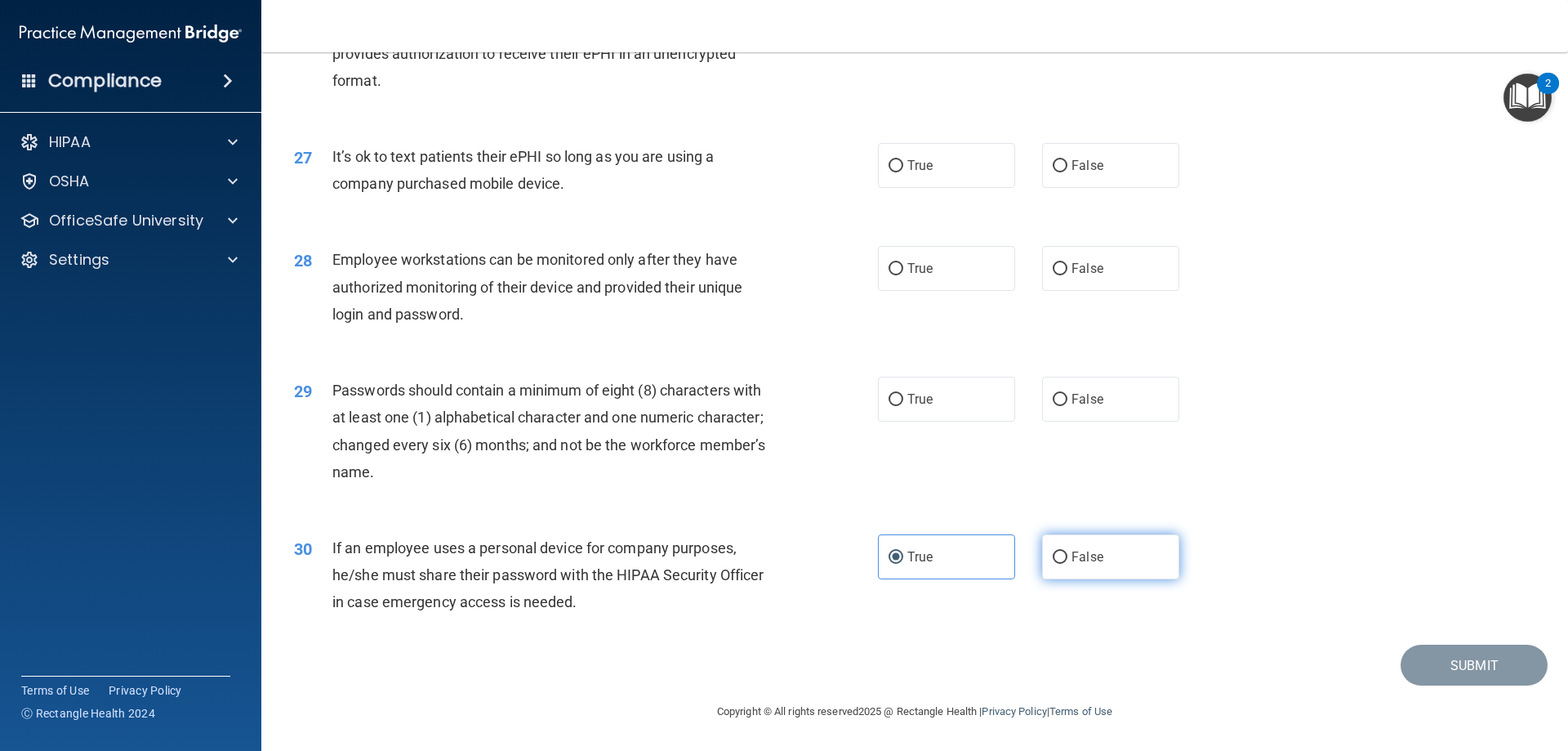 click on "False" at bounding box center [1087, 557] 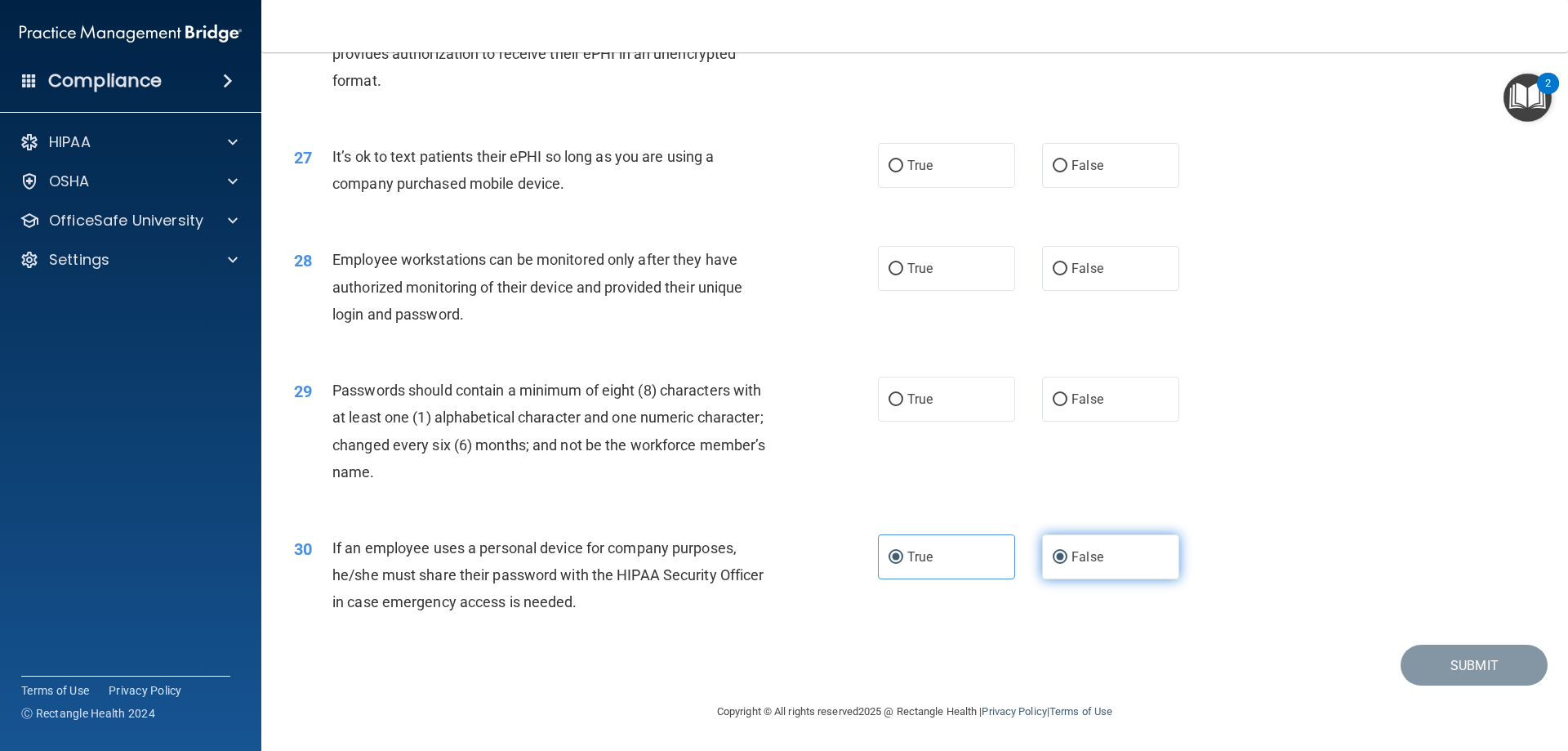 radio on "false" 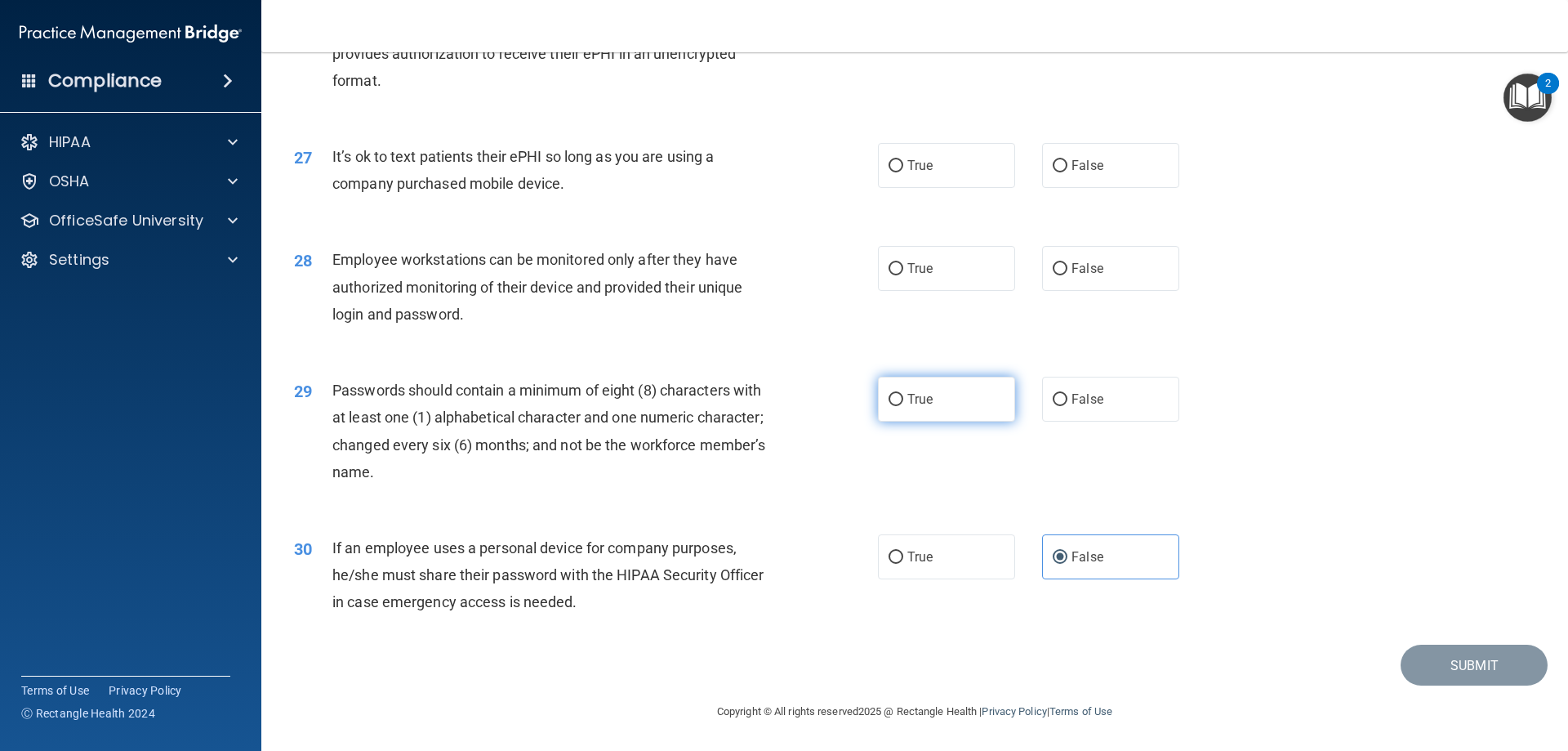 click on "True" at bounding box center [947, 399] 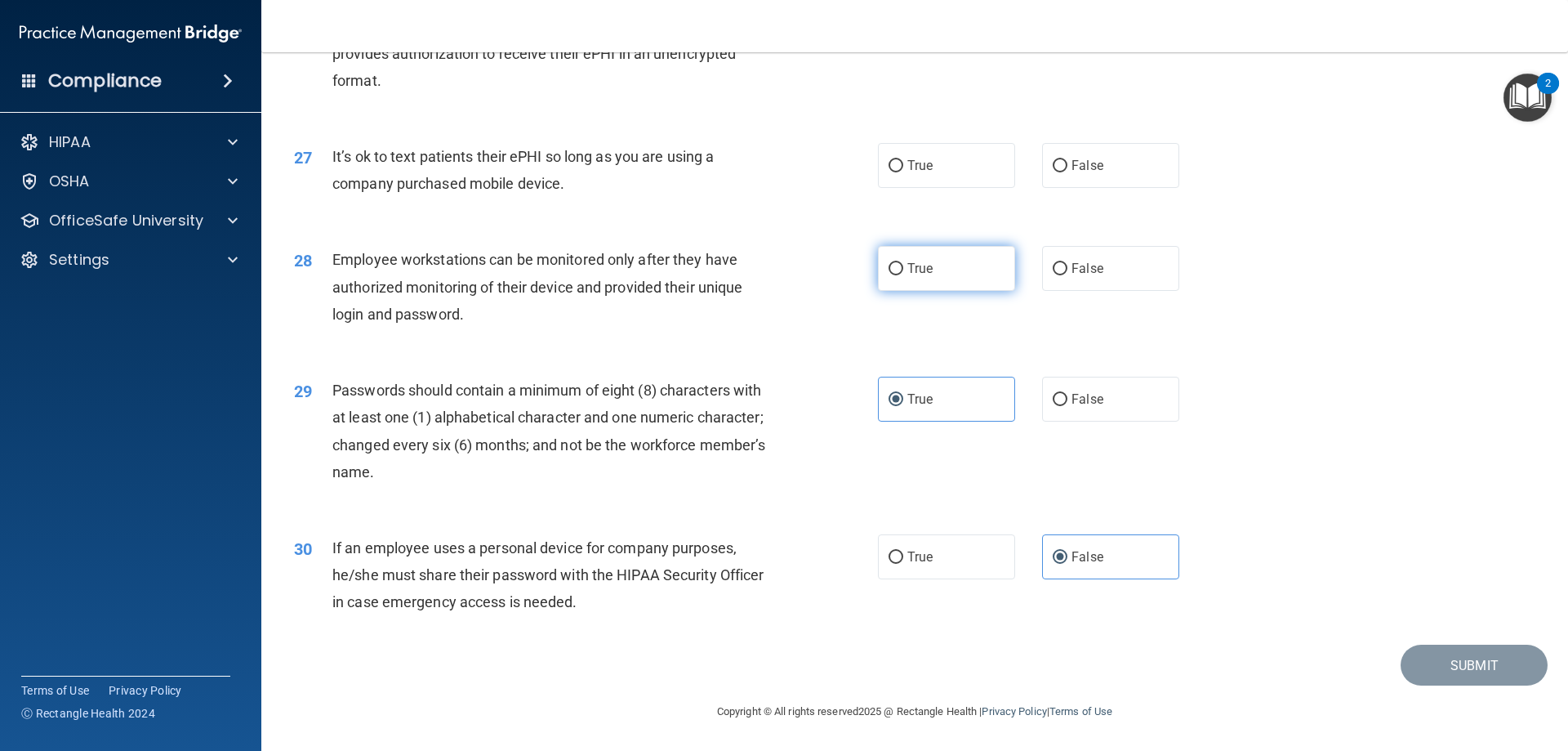 click on "True" at bounding box center (947, 268) 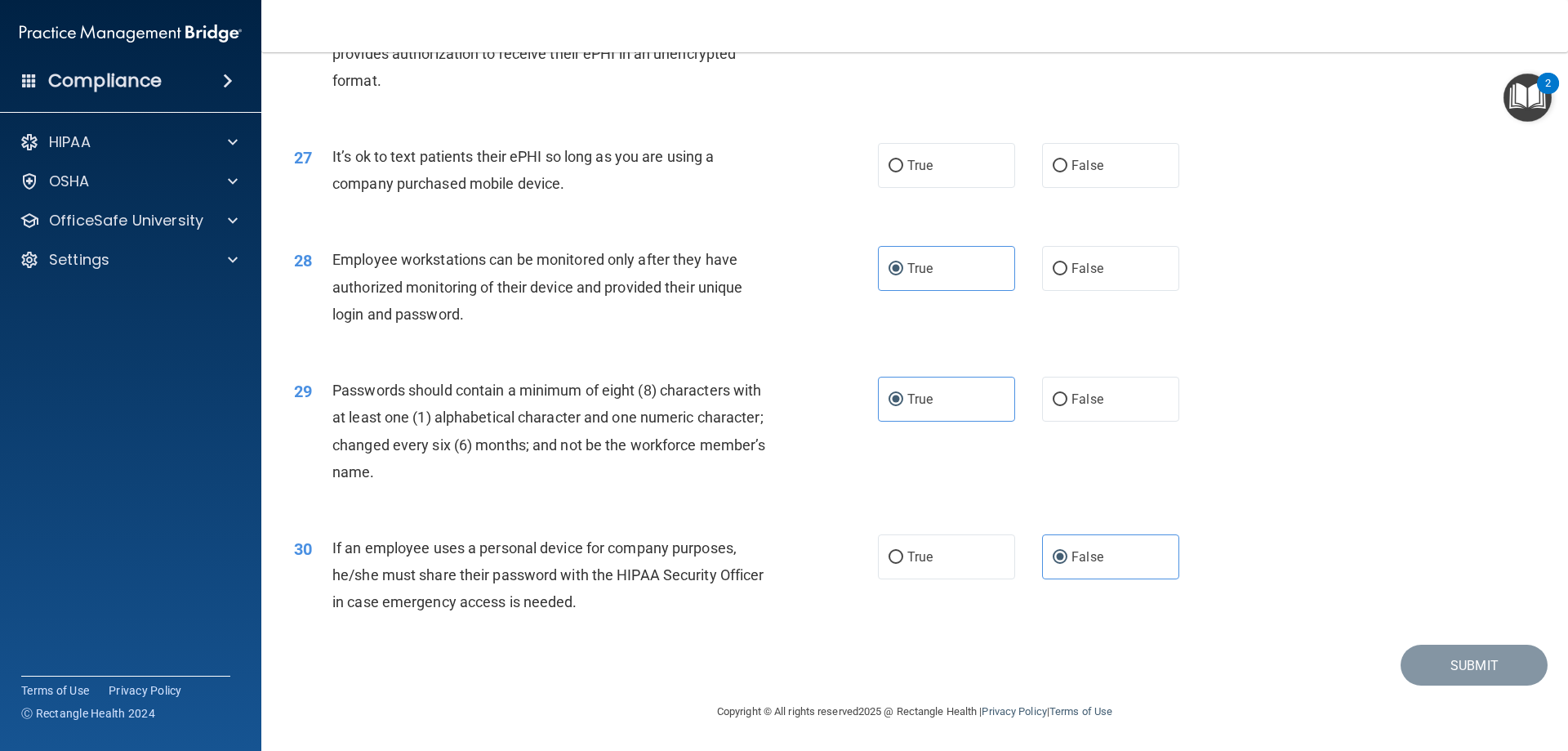 click on "True           False" at bounding box center [1042, 268] 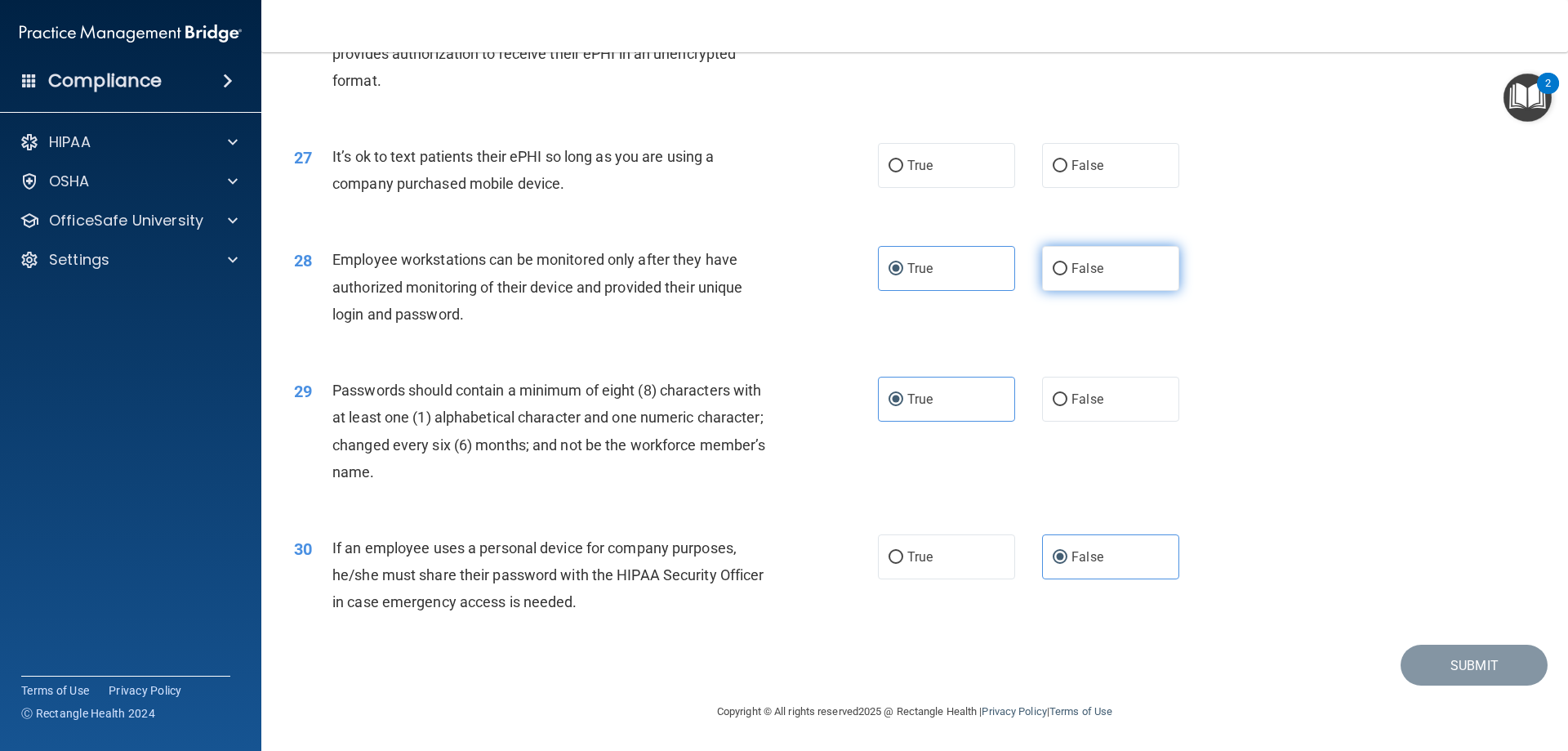click on "False" at bounding box center (1111, 268) 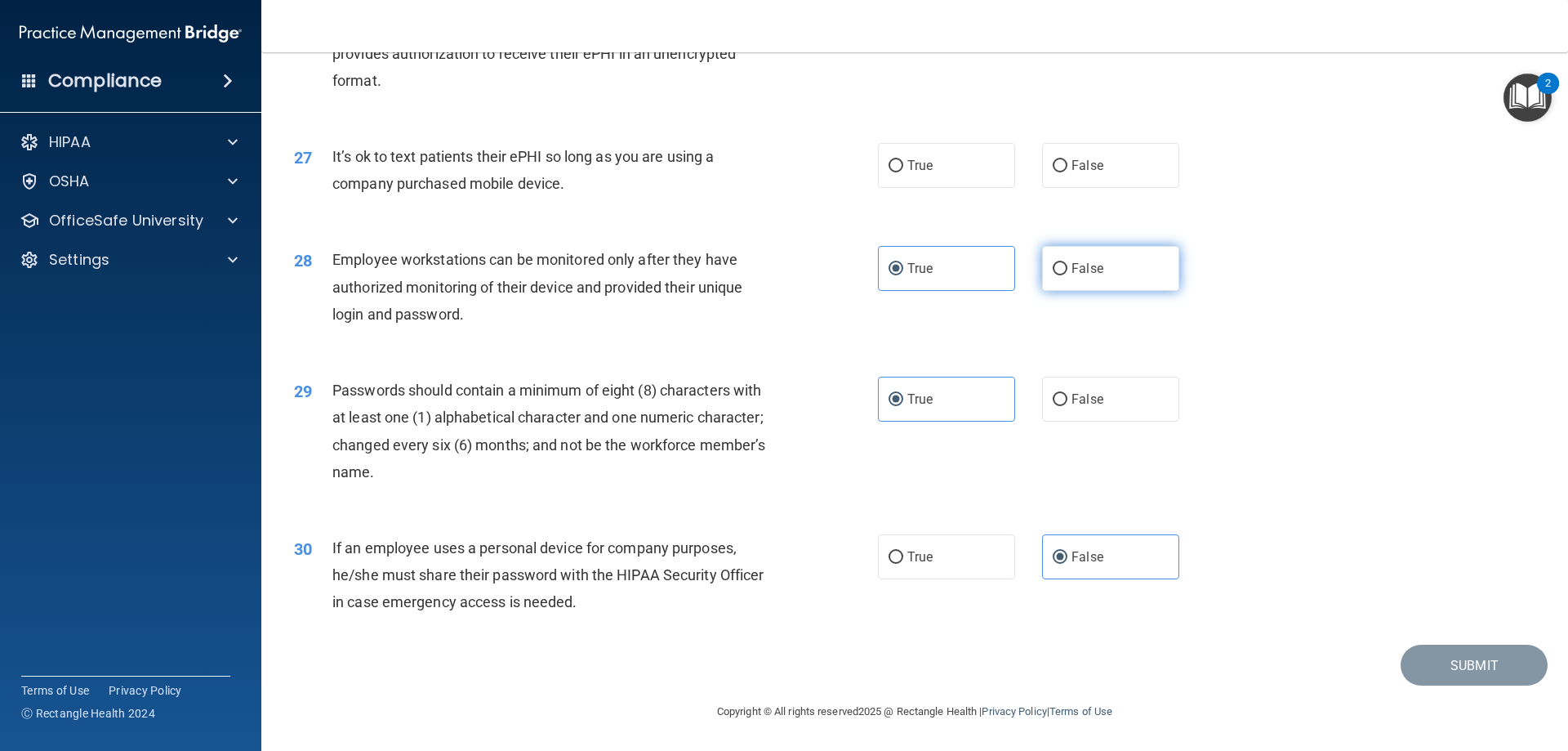 radio on "true" 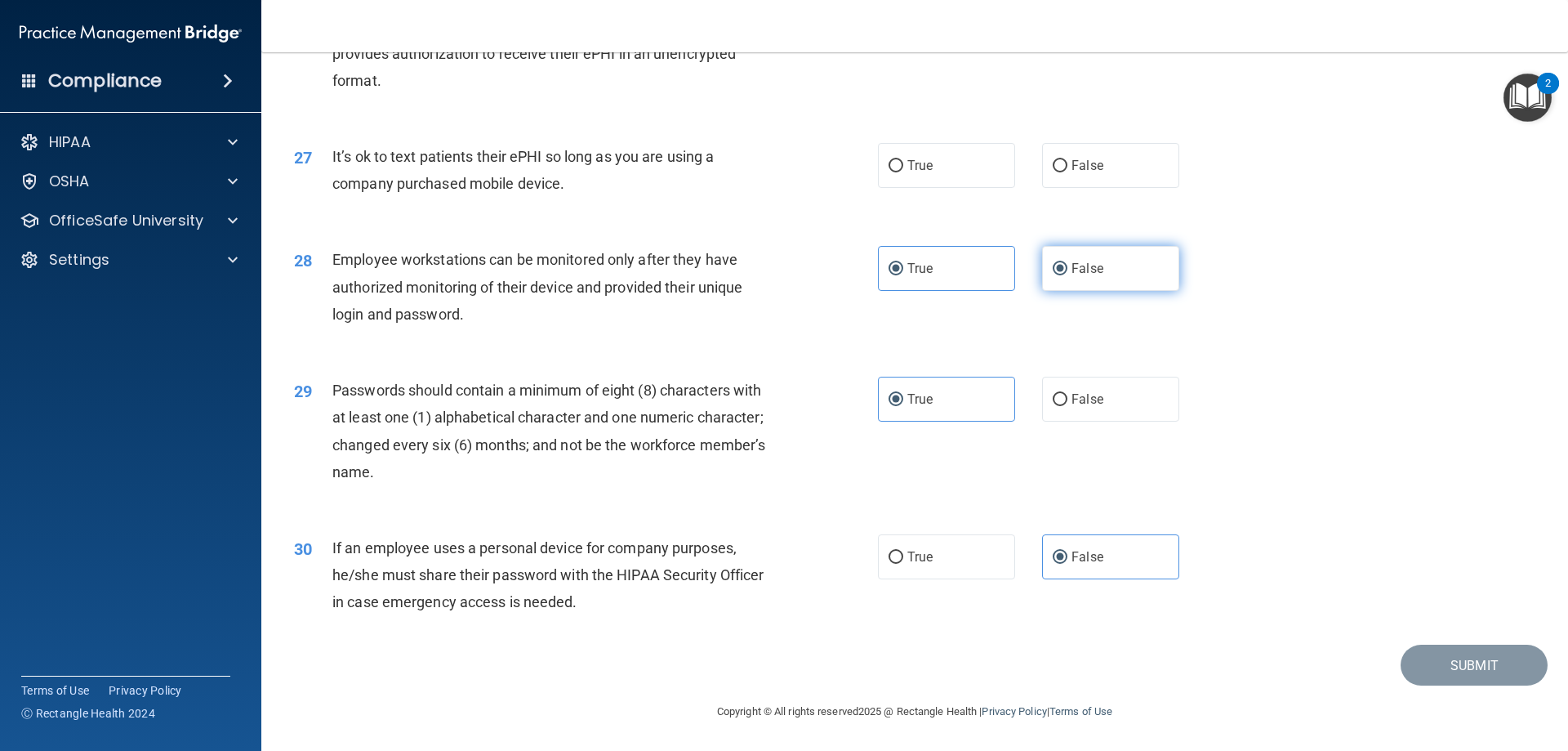 radio on "false" 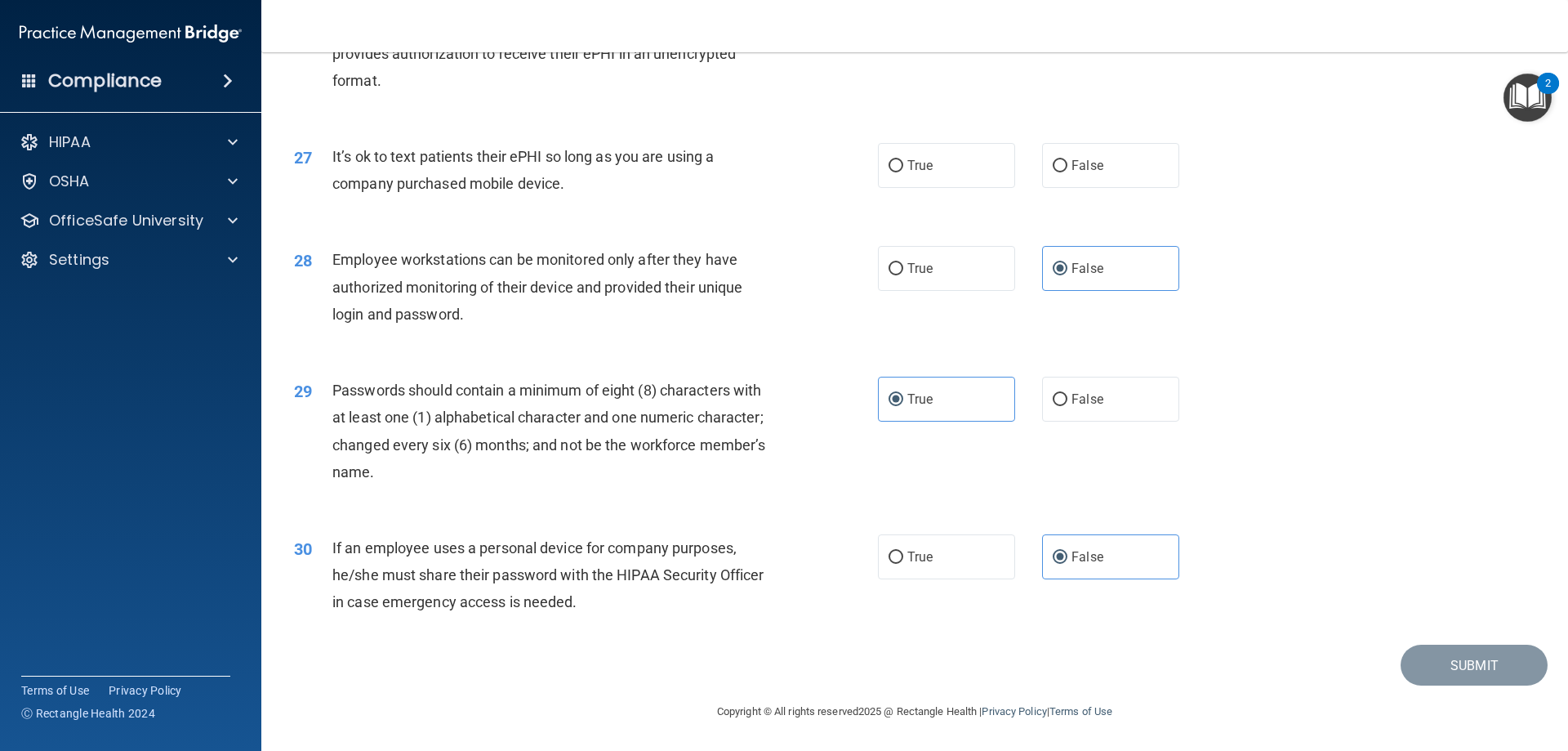 drag, startPoint x: 562, startPoint y: 197, endPoint x: 406, endPoint y: 155, distance: 161.55494 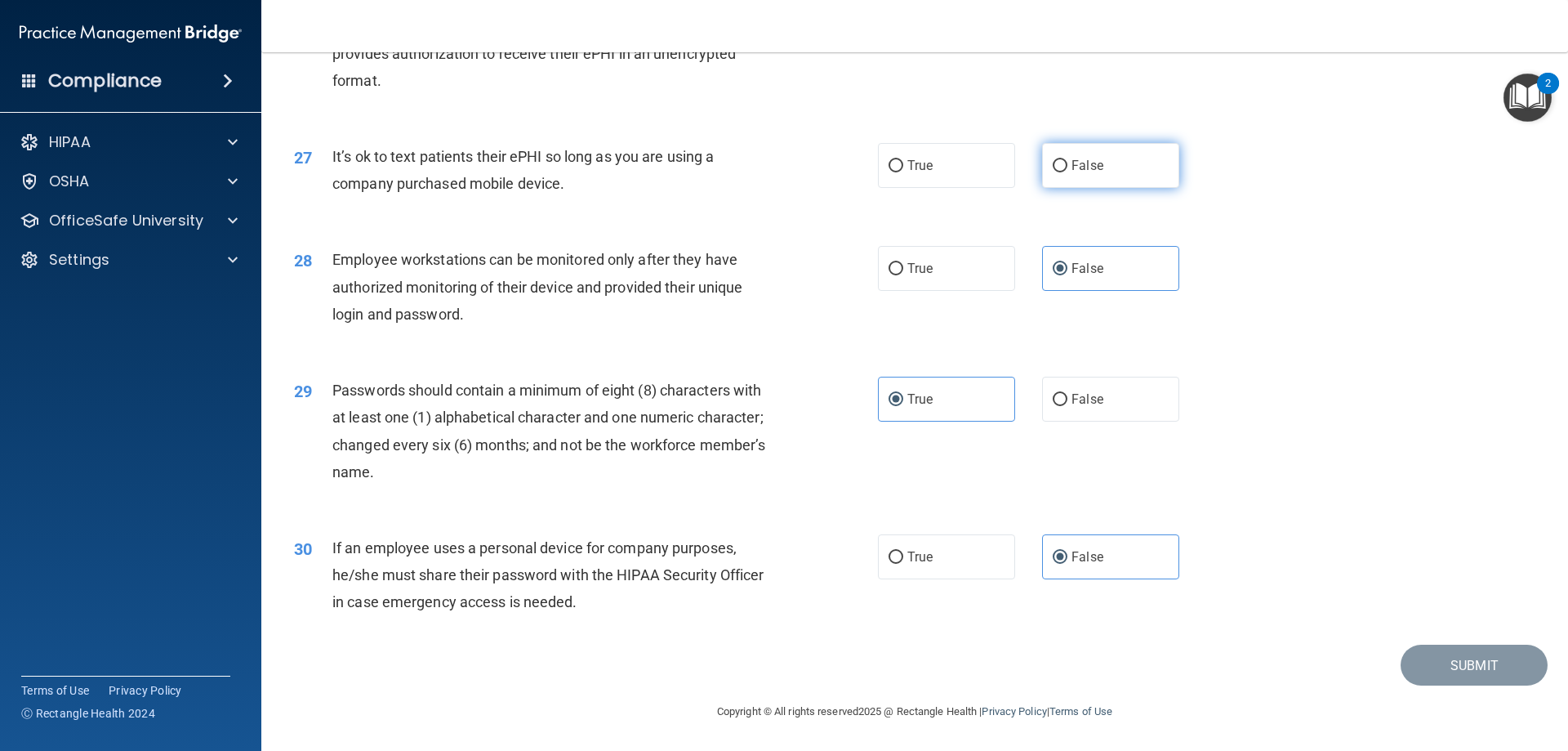 click on "False" at bounding box center (1111, 165) 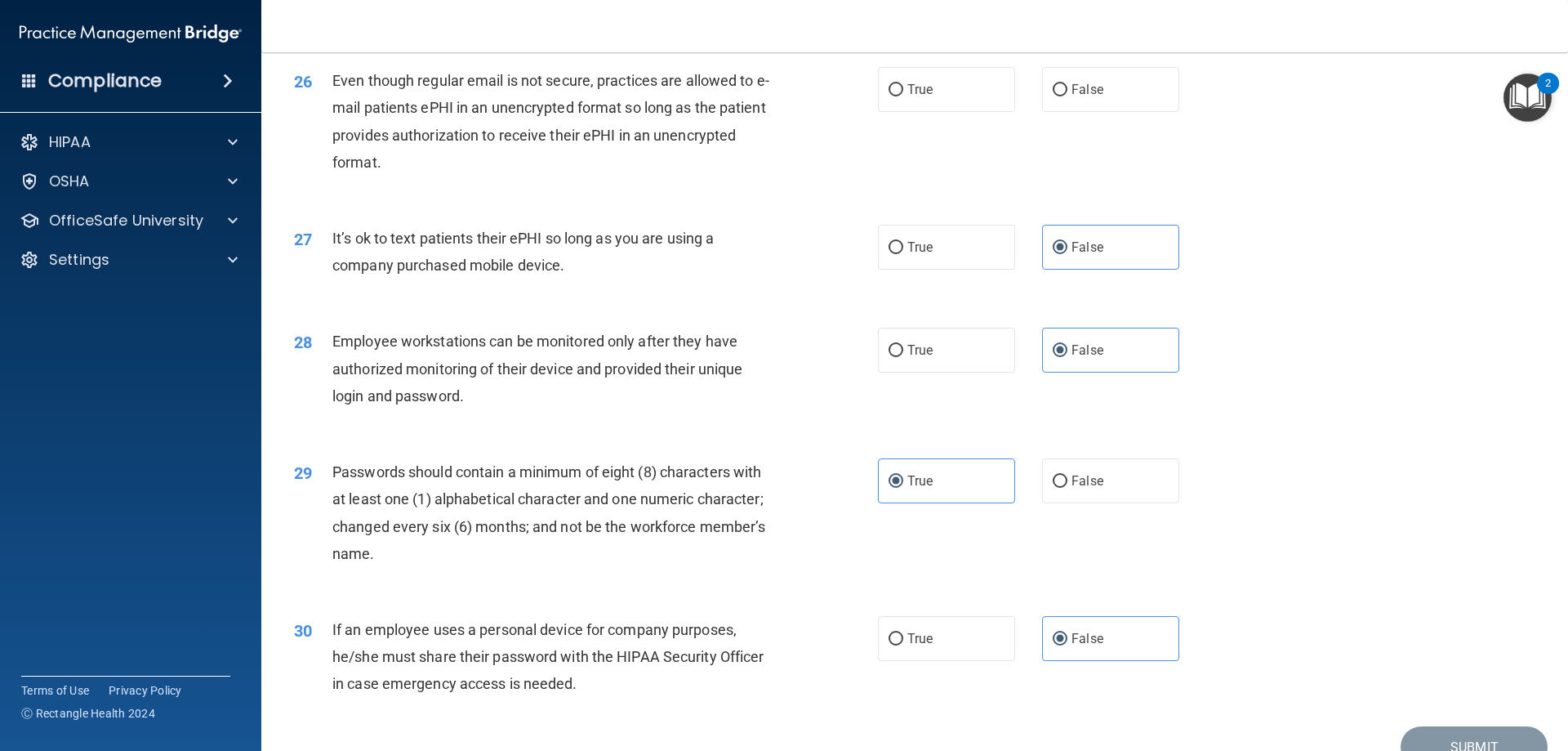 scroll, scrollTop: 3161, scrollLeft: 0, axis: vertical 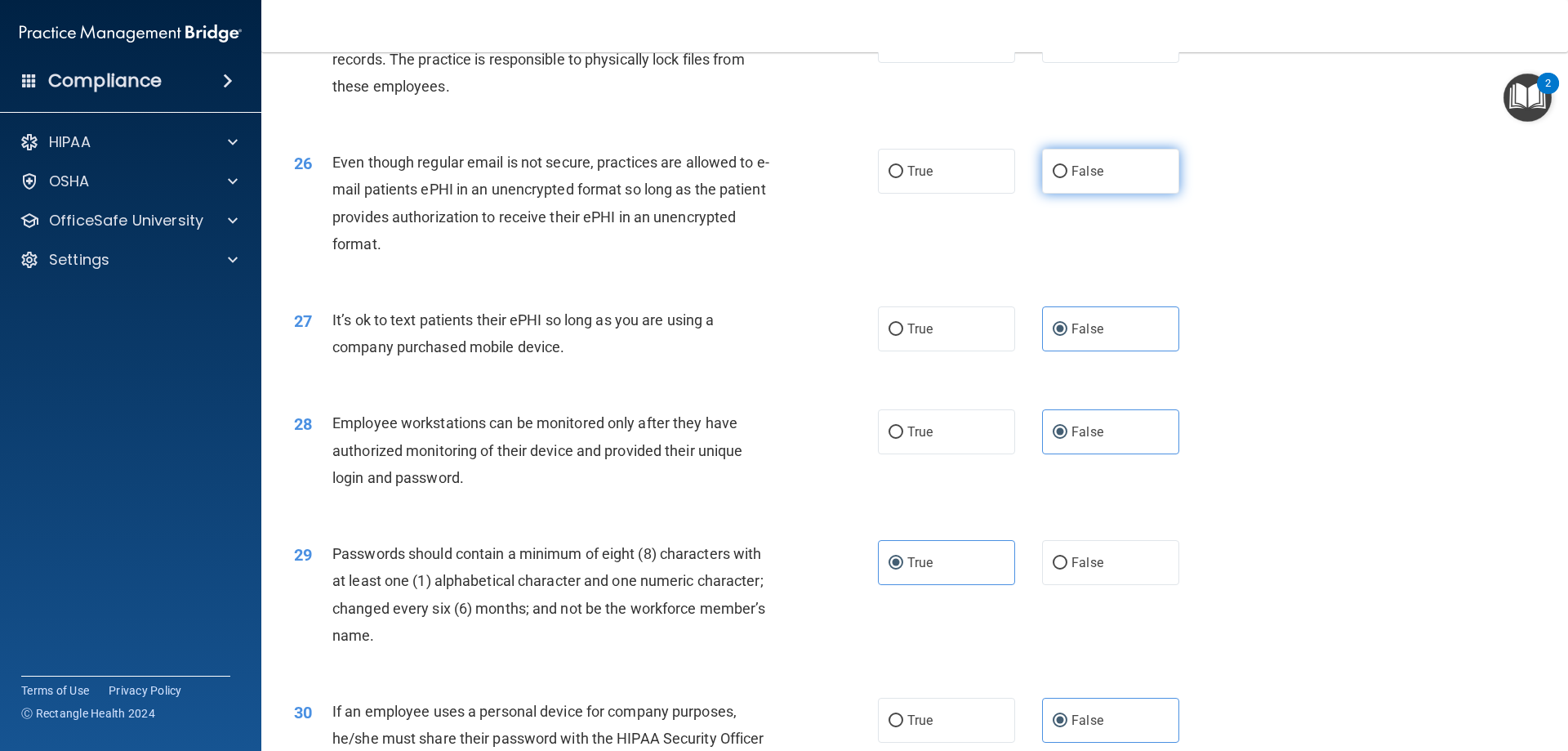 click on "False" at bounding box center [1111, 171] 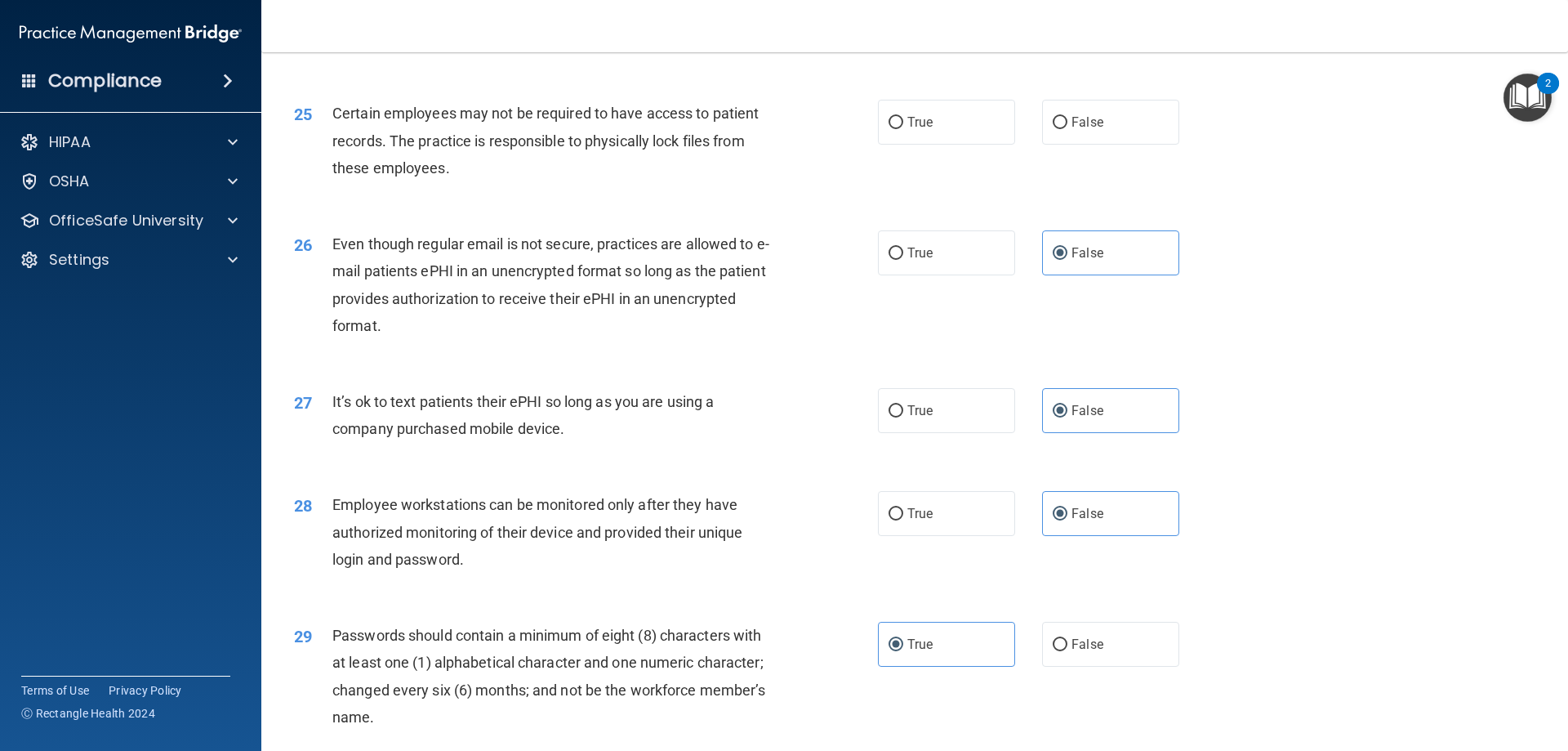 scroll, scrollTop: 2997, scrollLeft: 0, axis: vertical 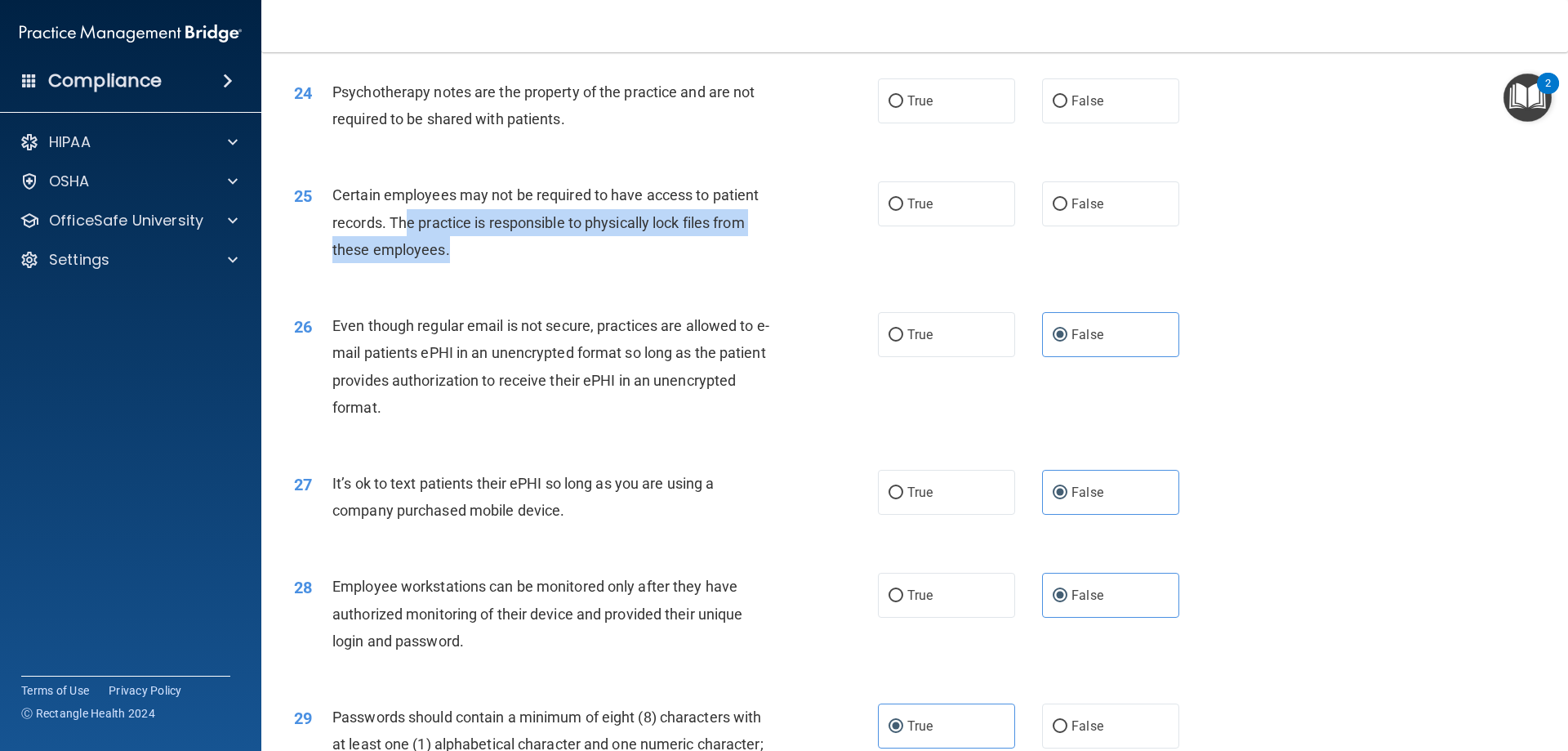 drag, startPoint x: 561, startPoint y: 268, endPoint x: 400, endPoint y: 208, distance: 171.81676 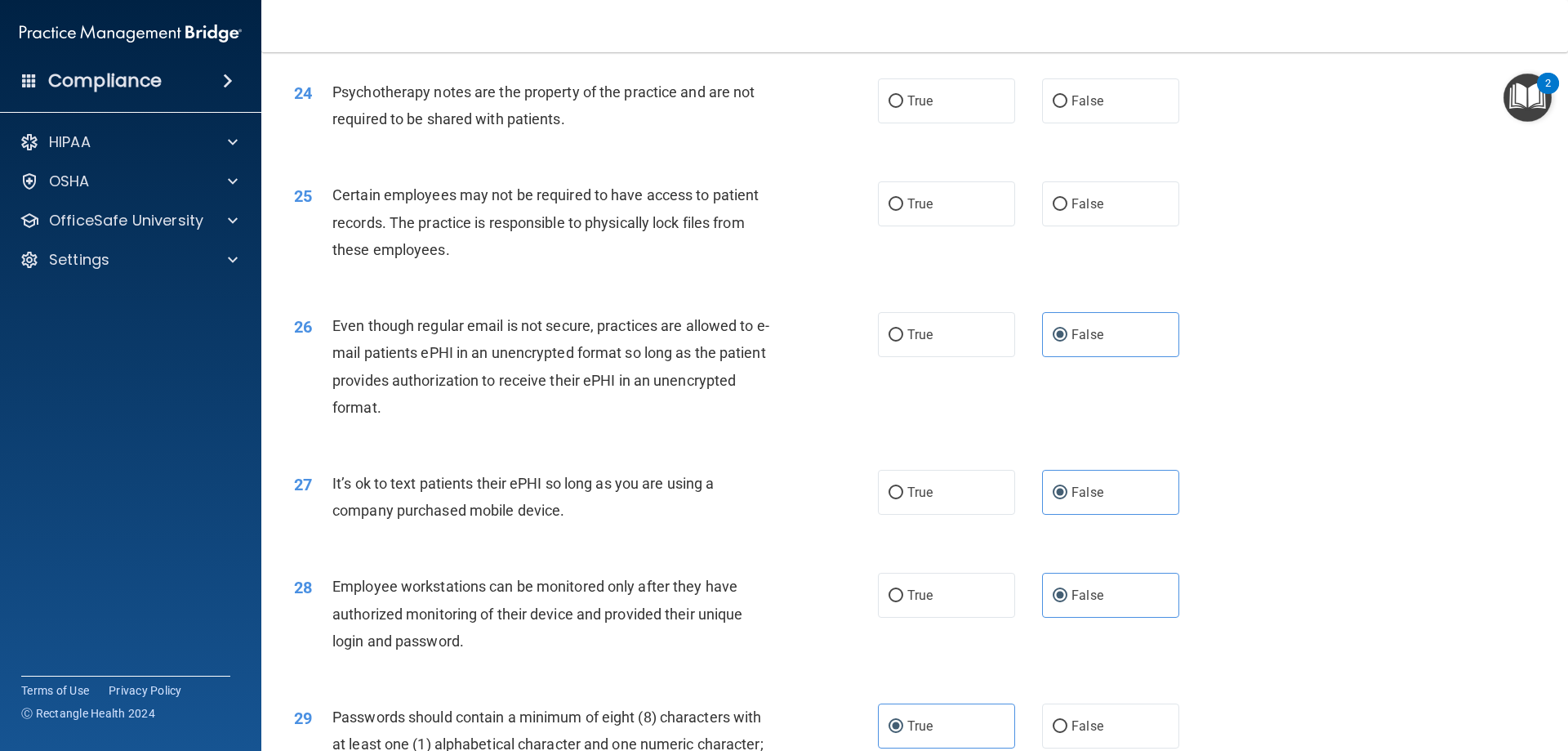click on "25       Certain employees may not be required to have access to patient records.  The practice is responsible to physically lock files from these employees.                  True           False" at bounding box center (915, 226) 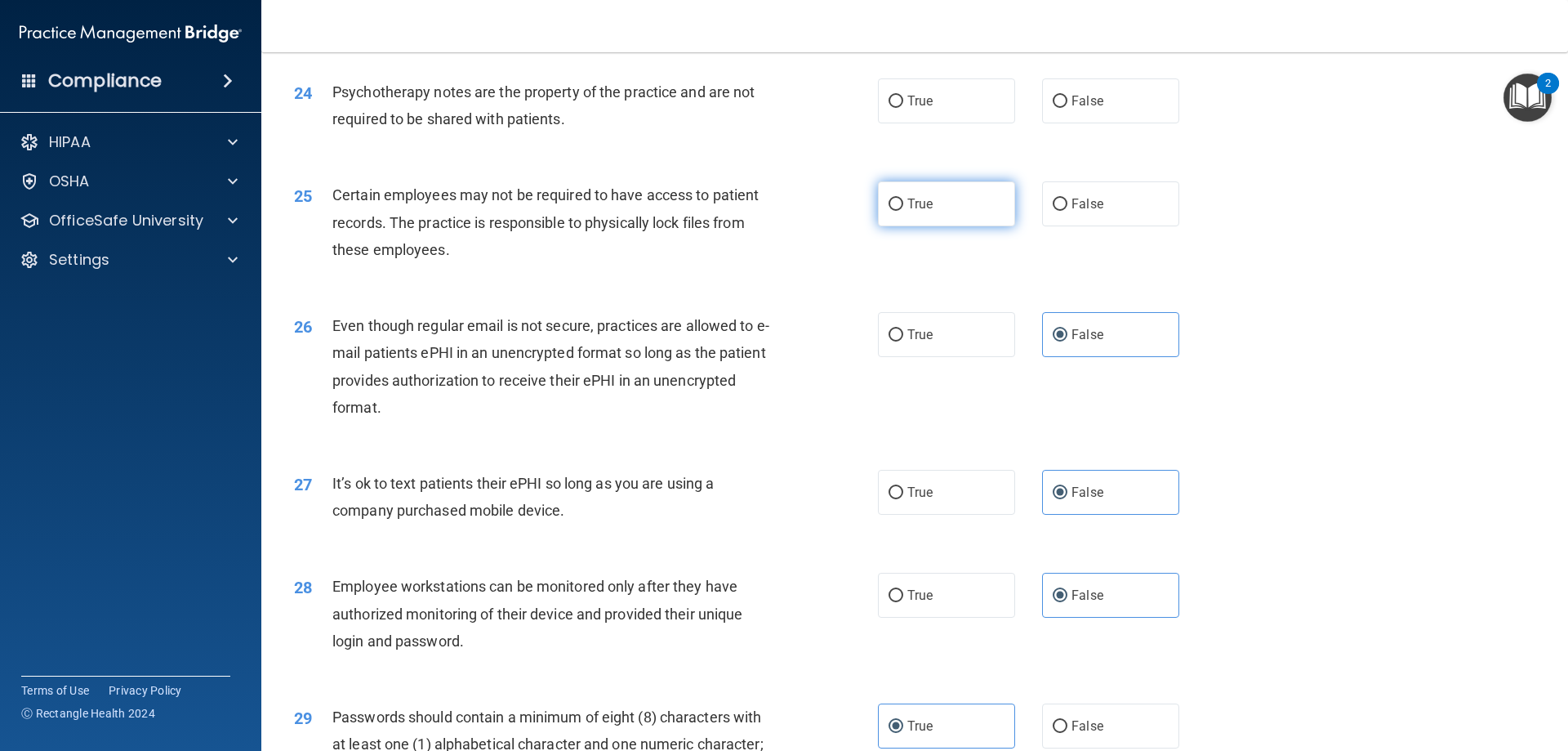 click on "True" at bounding box center [947, 203] 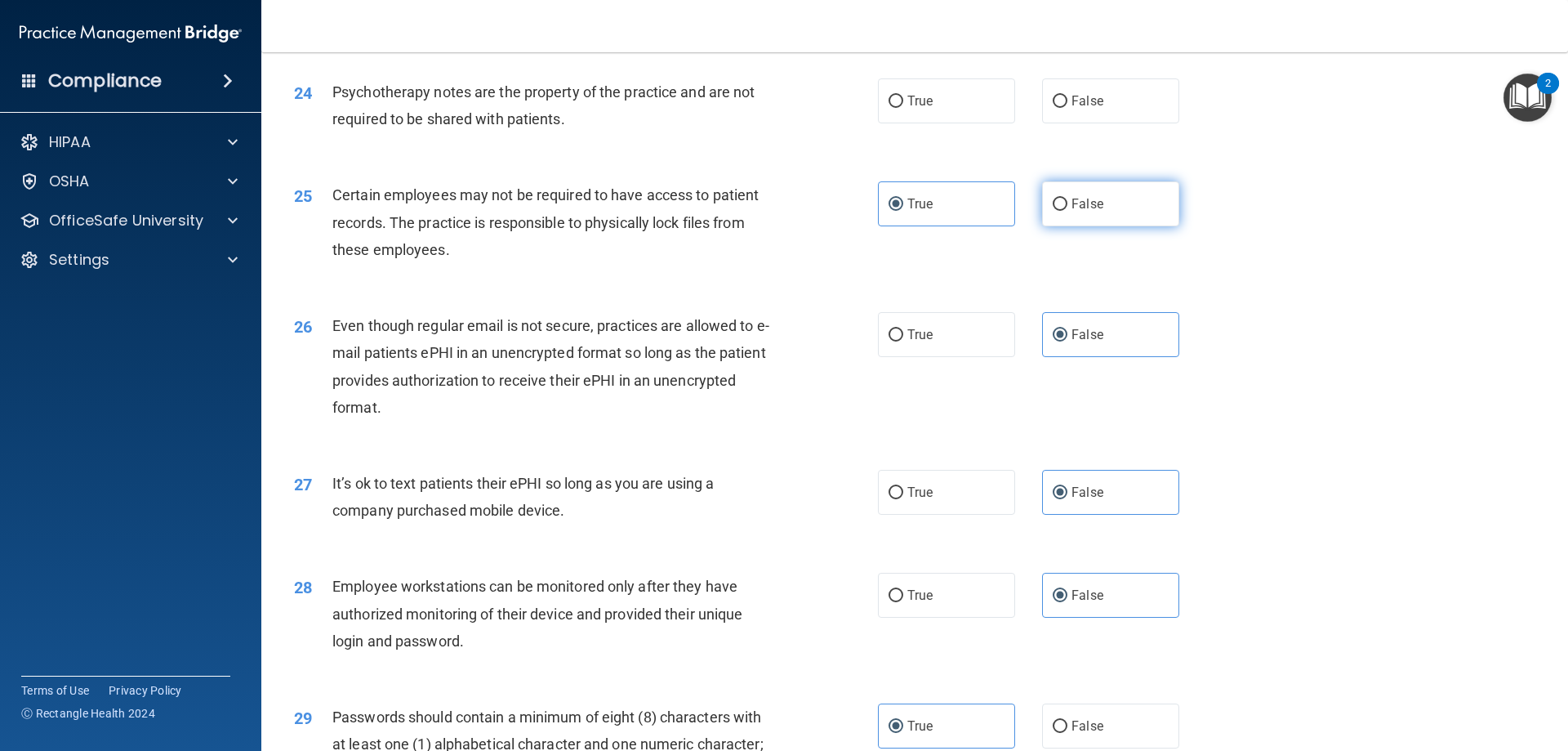 click on "False" at bounding box center [1060, 204] 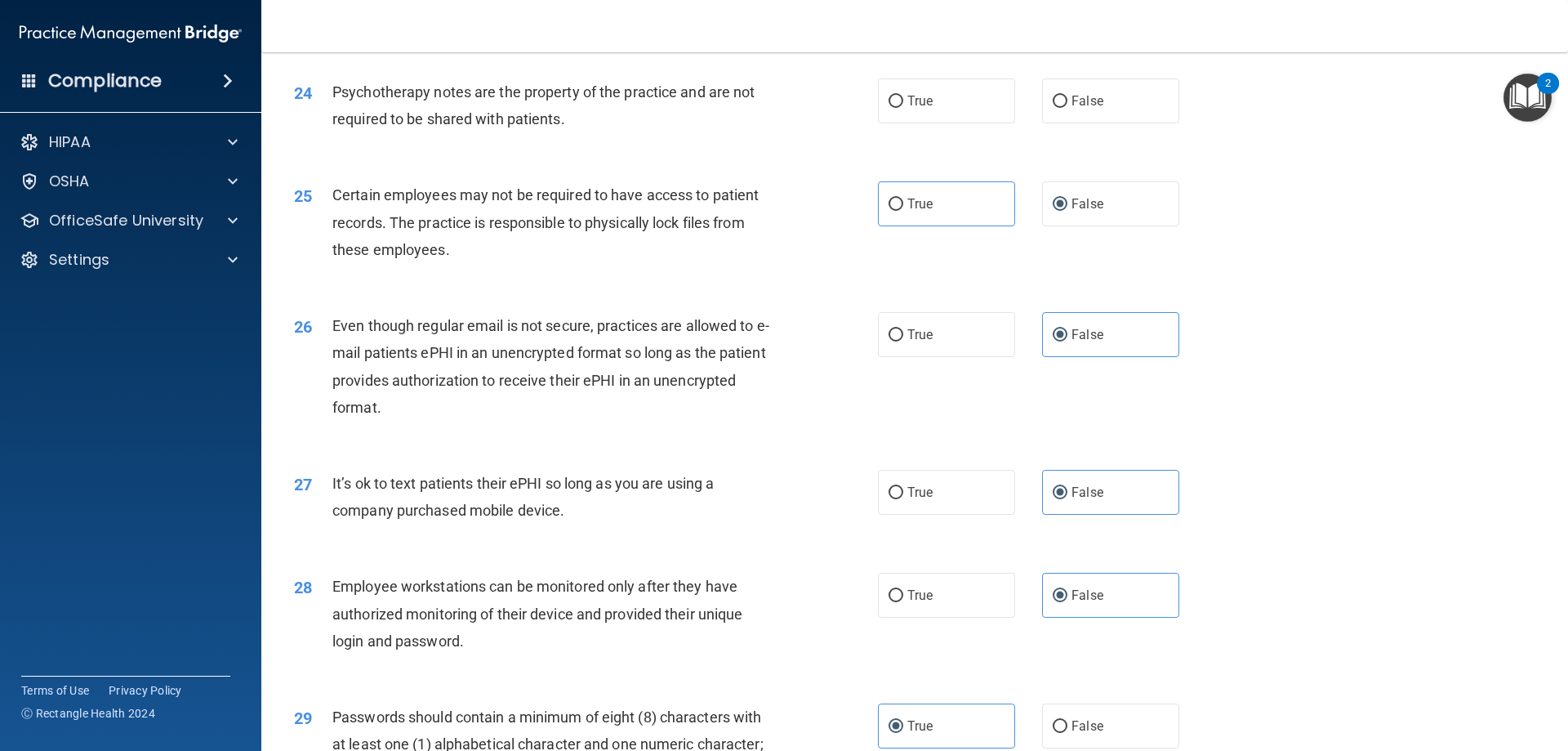 scroll, scrollTop: 2916, scrollLeft: 0, axis: vertical 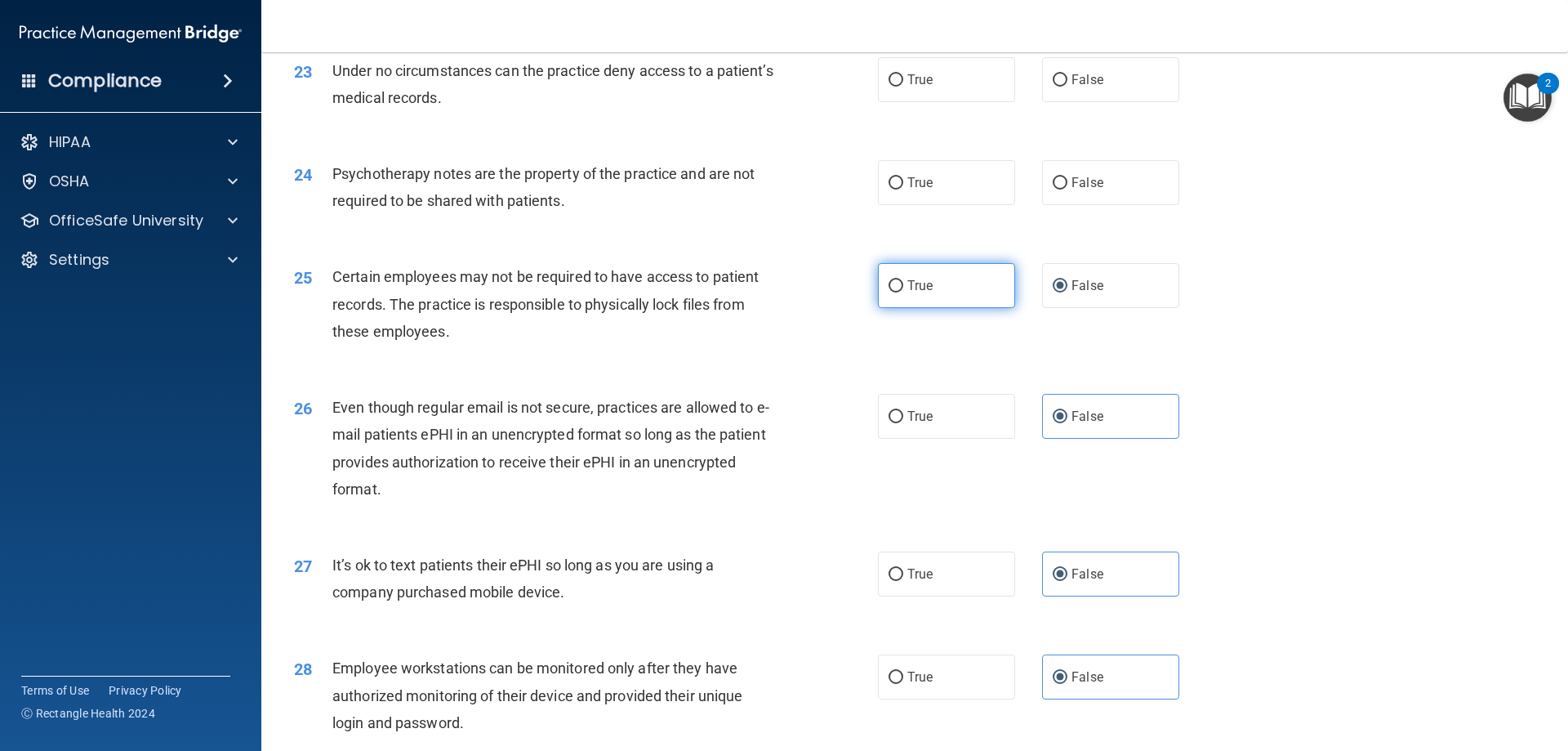 click on "True" at bounding box center [947, 285] 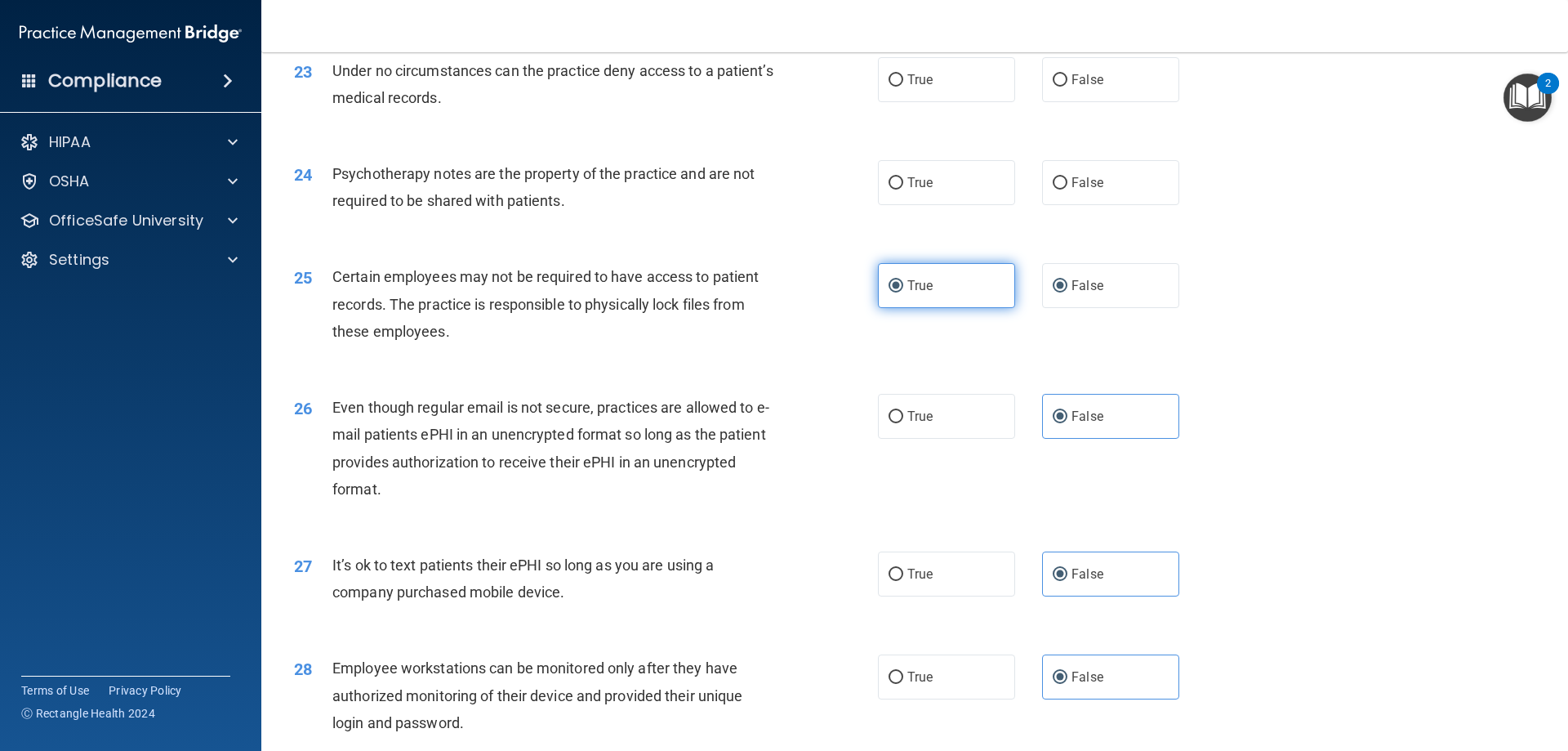 radio on "false" 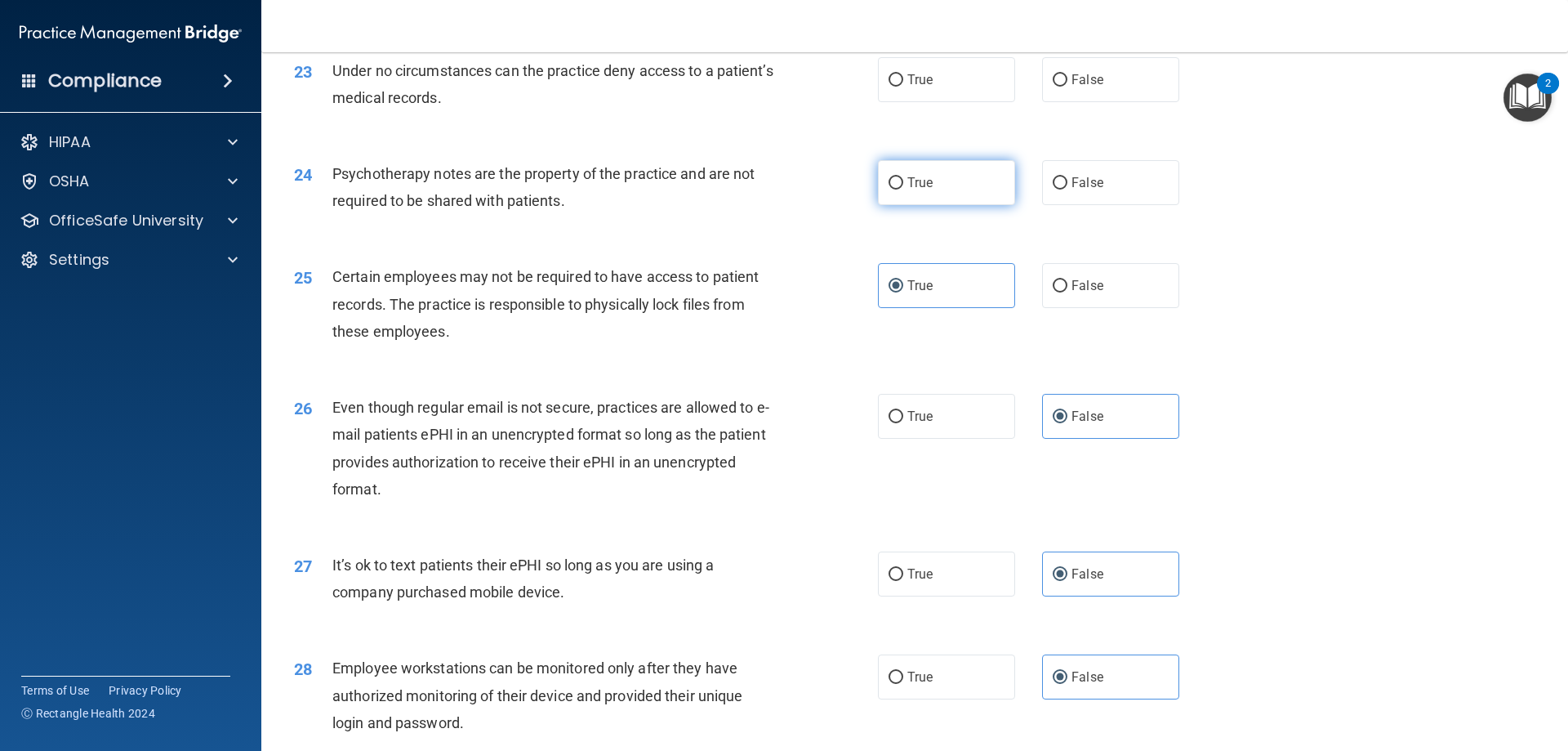 click on "True" at bounding box center [947, 182] 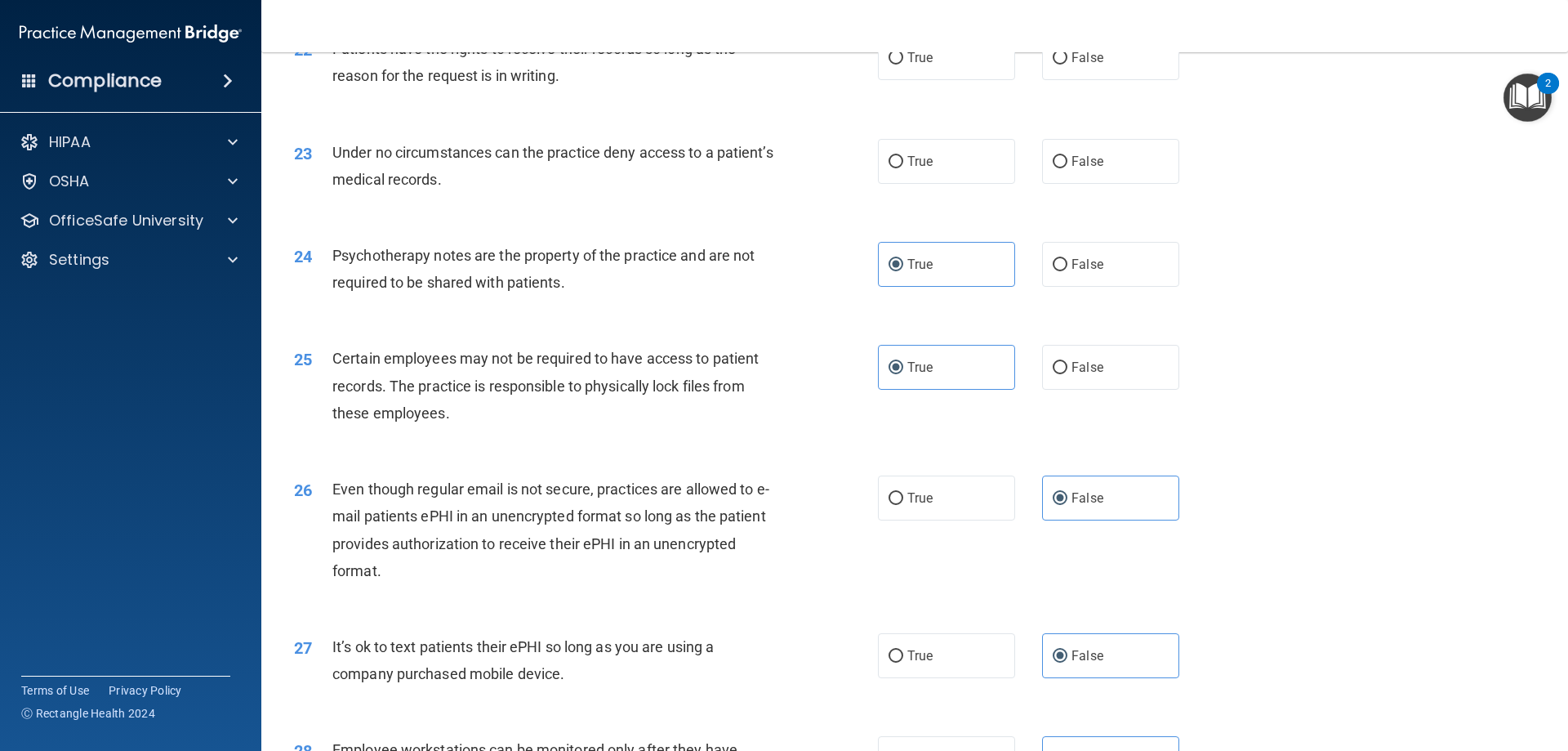 scroll, scrollTop: 2752, scrollLeft: 0, axis: vertical 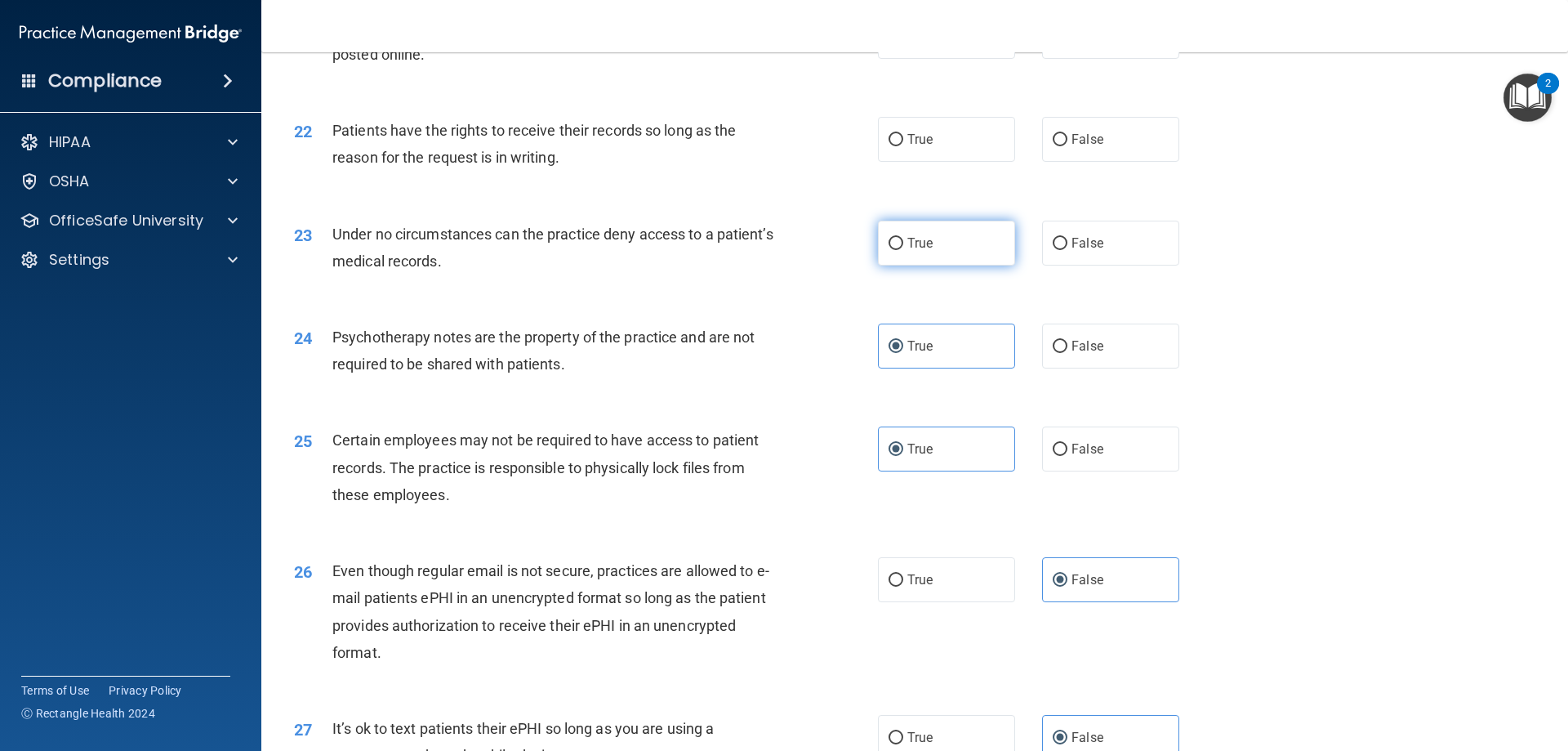 click on "True" at bounding box center [947, 243] 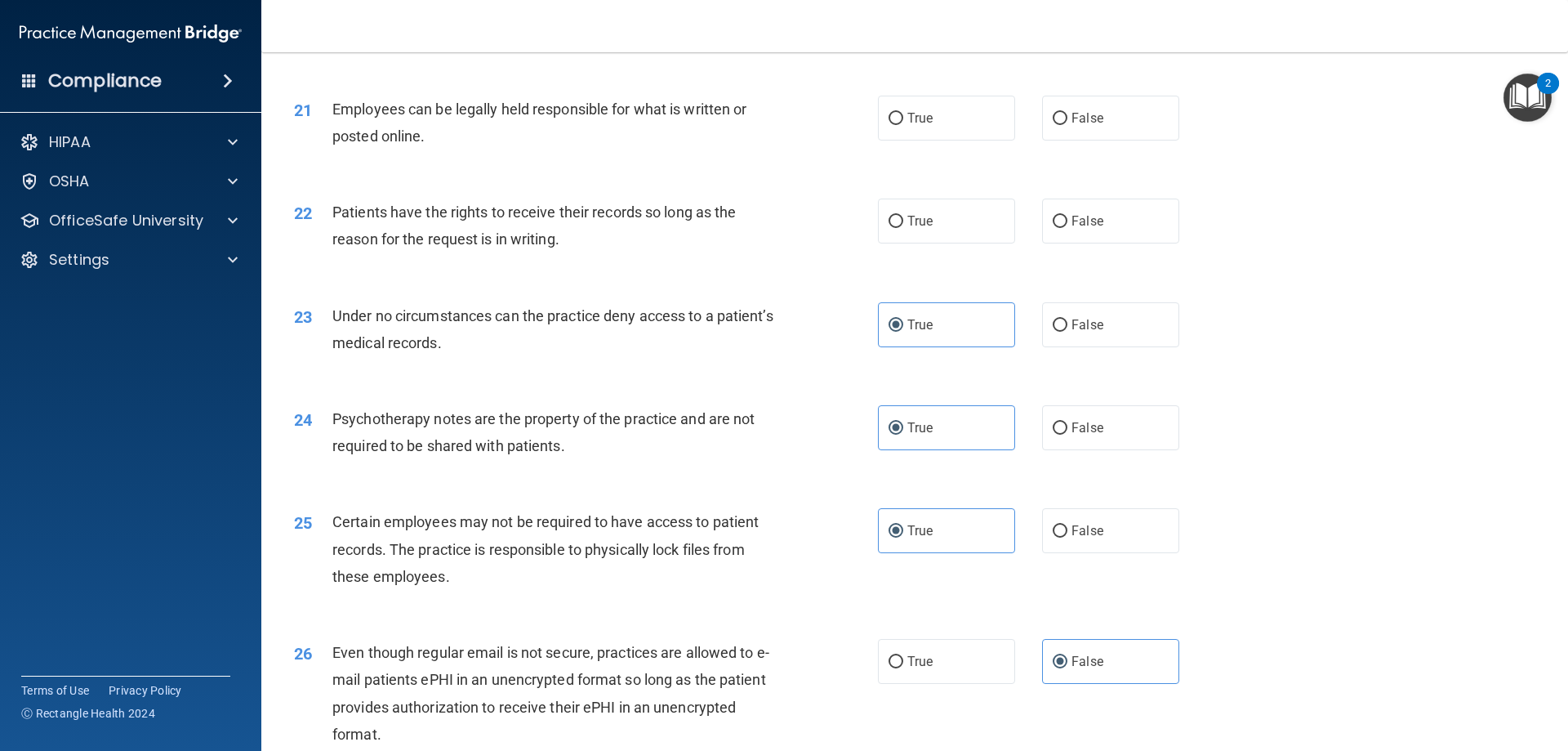 scroll, scrollTop: 2589, scrollLeft: 0, axis: vertical 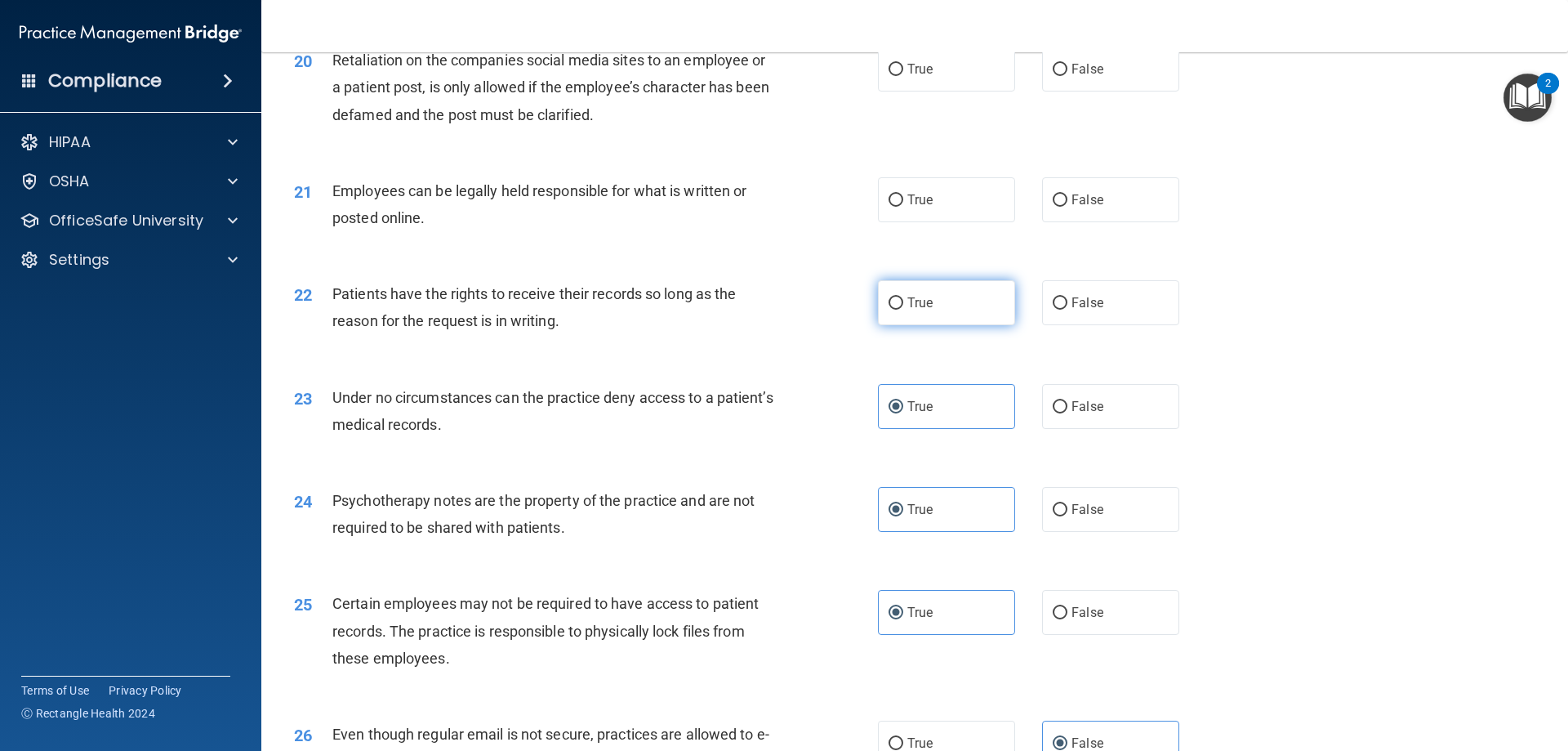 click on "True" at bounding box center (947, 302) 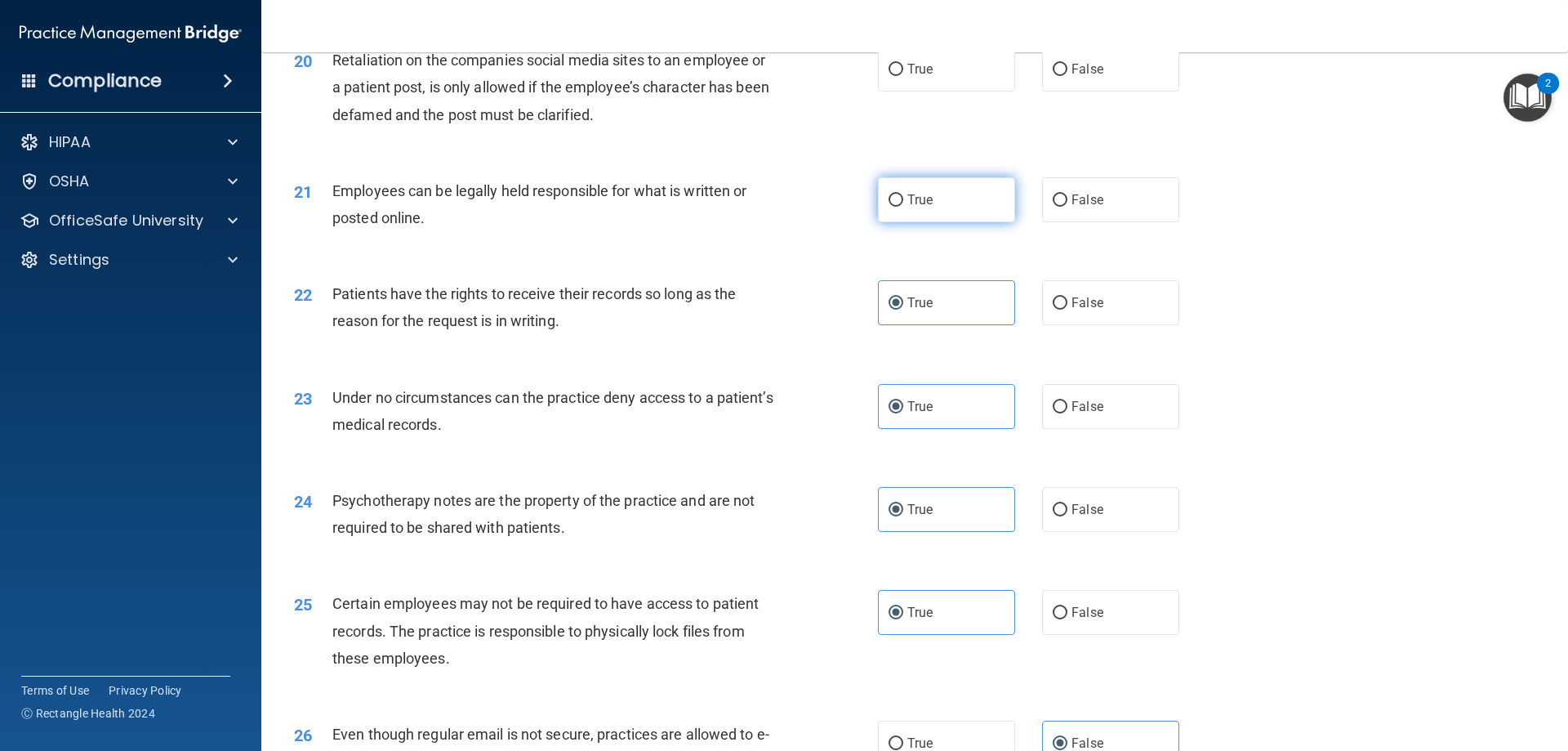 click on "True" at bounding box center (947, 199) 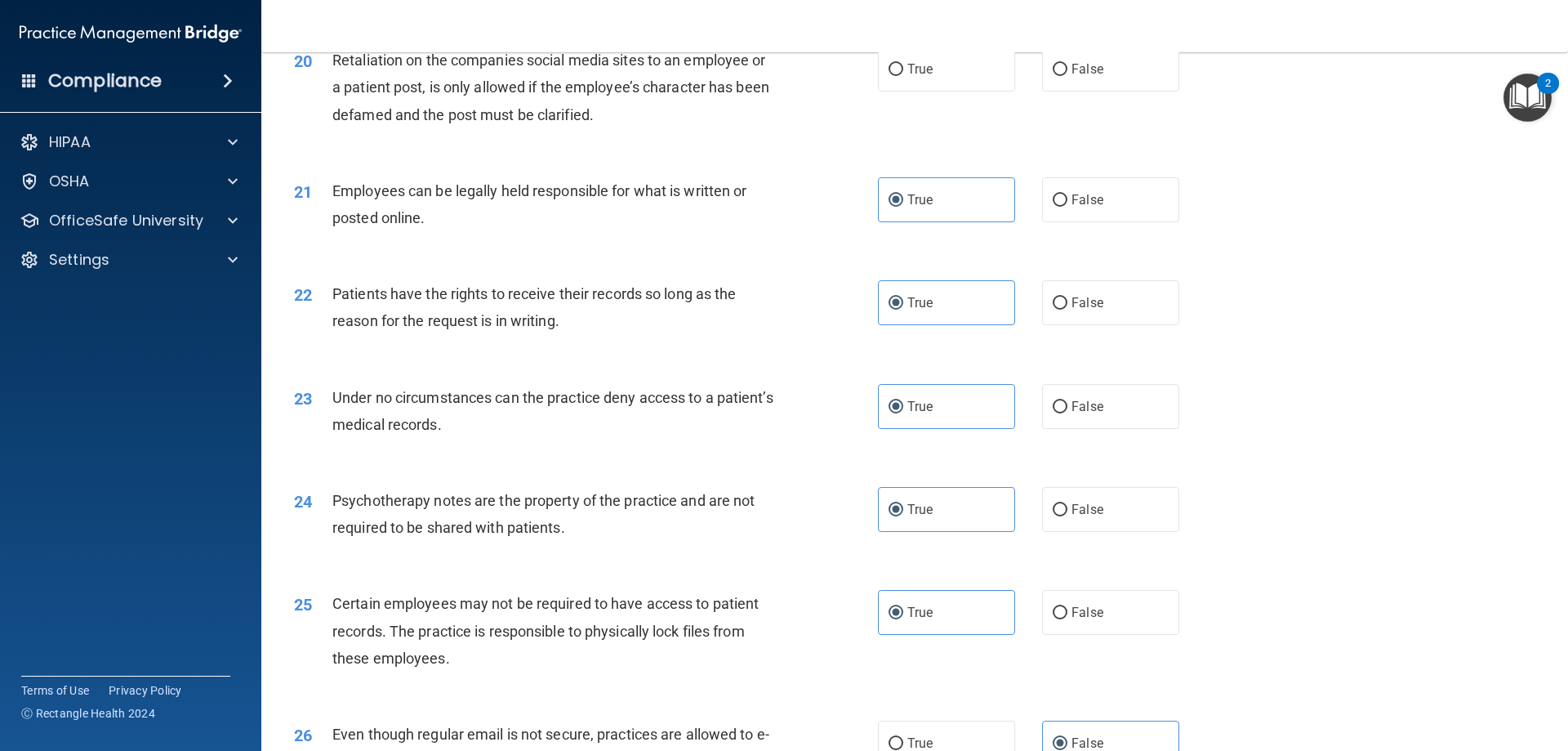 scroll, scrollTop: 2425, scrollLeft: 0, axis: vertical 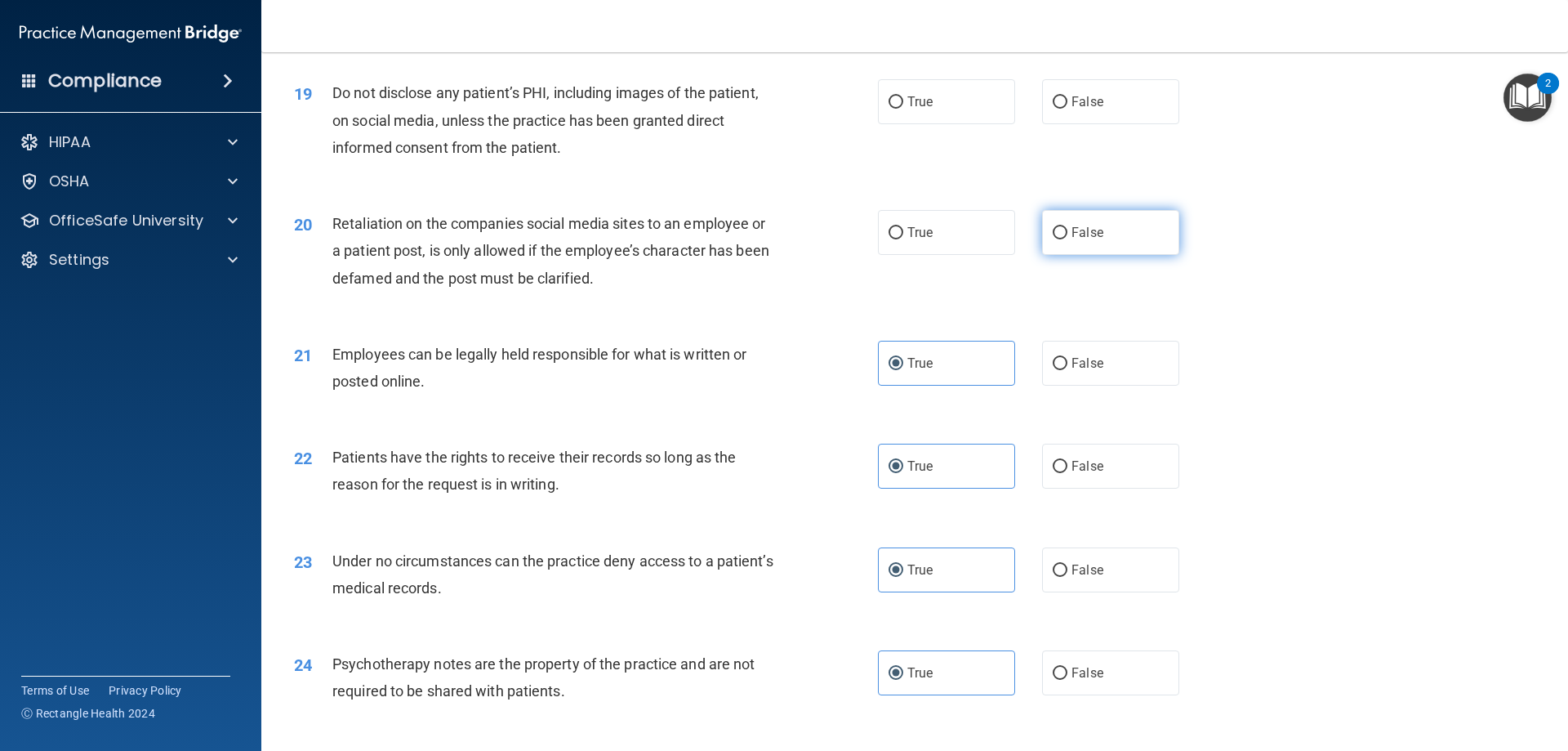 click on "False" at bounding box center [1111, 232] 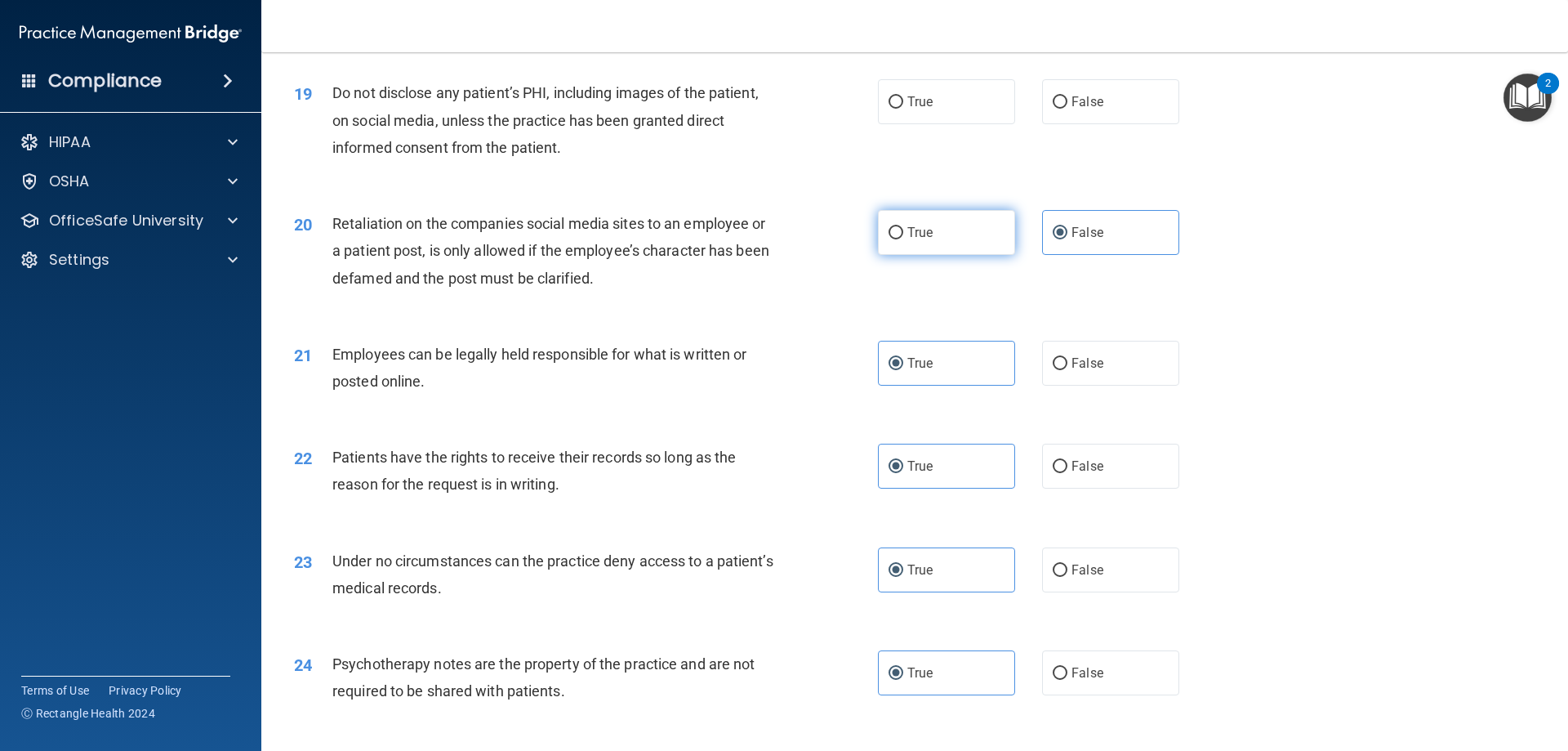 click on "True" at bounding box center (896, 233) 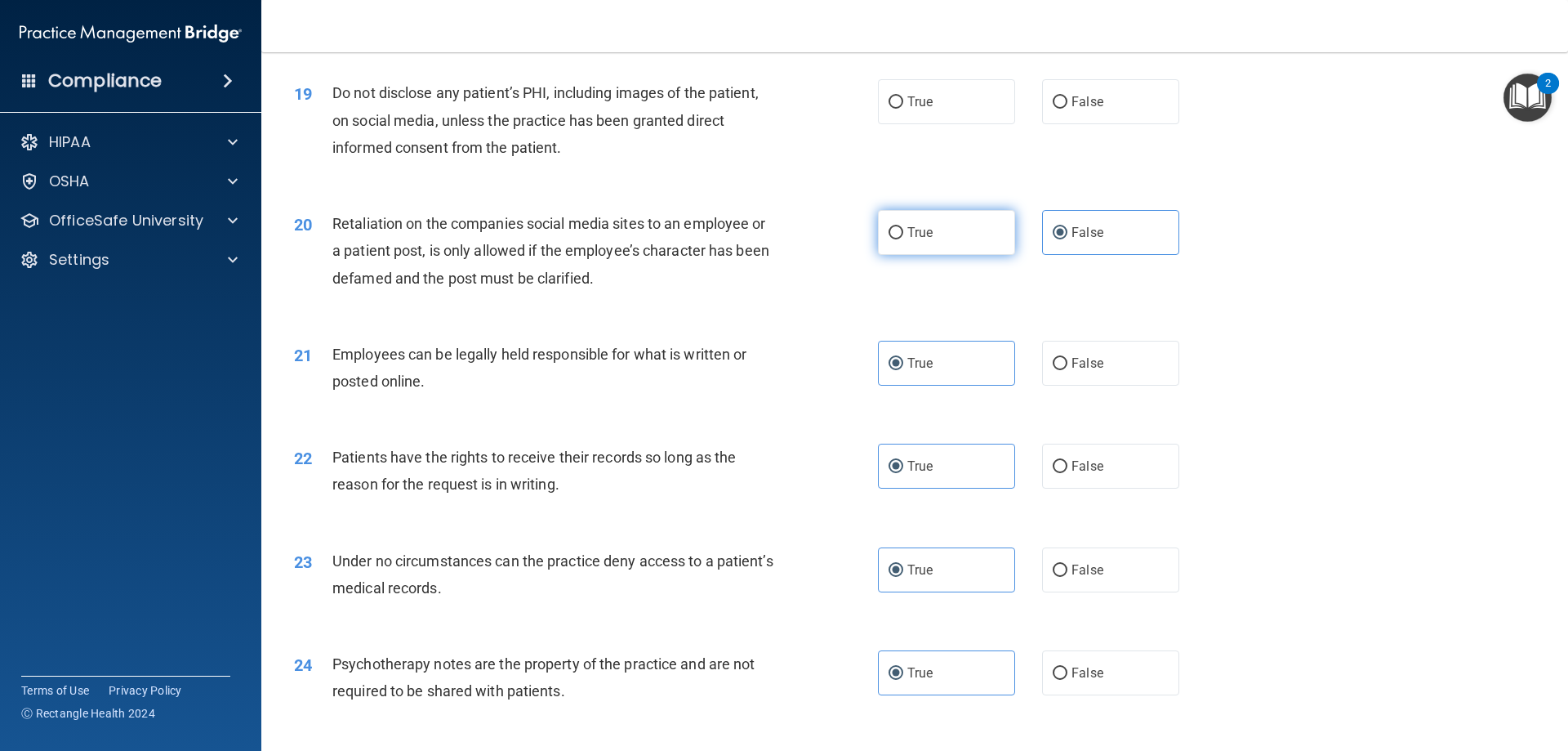 radio on "true" 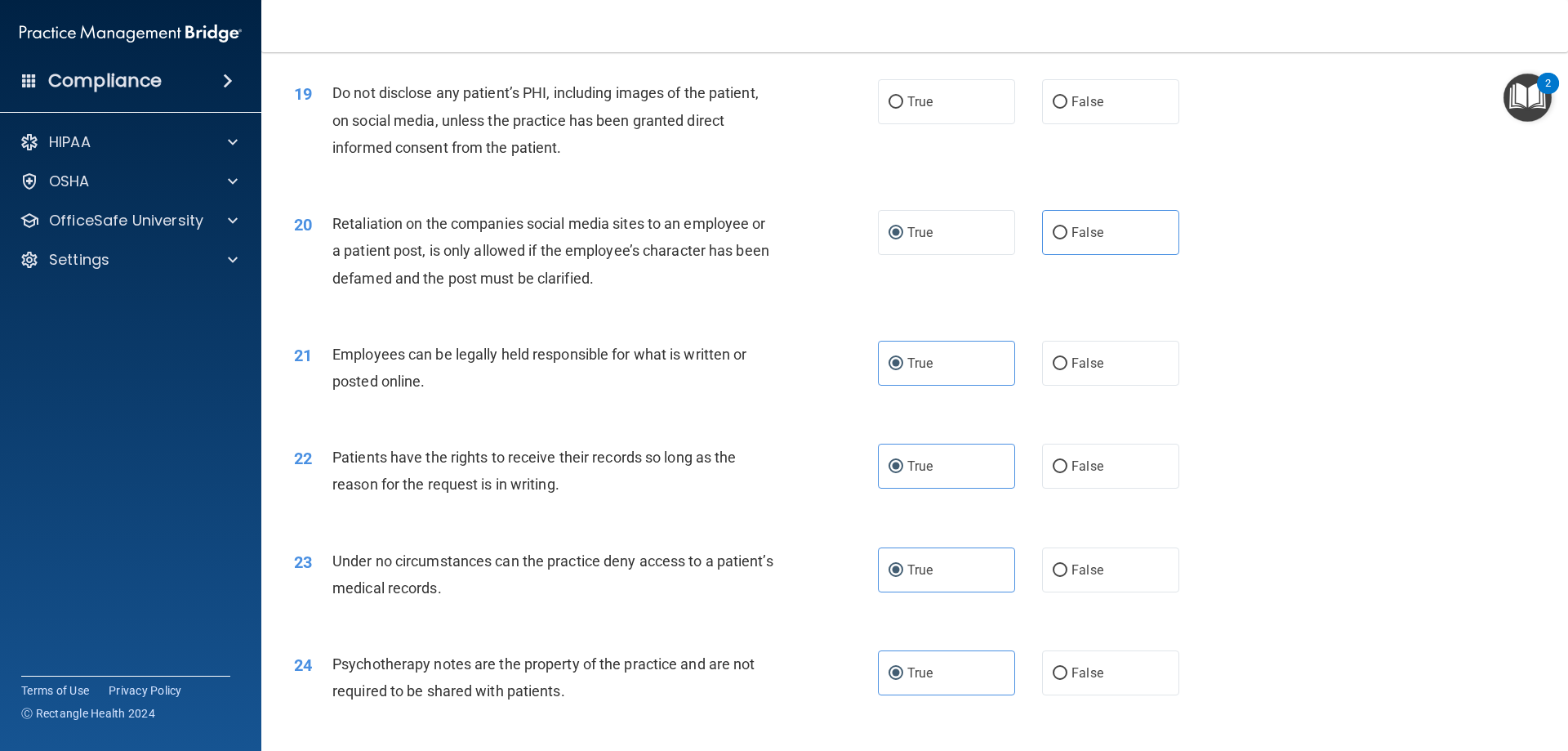 scroll, scrollTop: 2344, scrollLeft: 0, axis: vertical 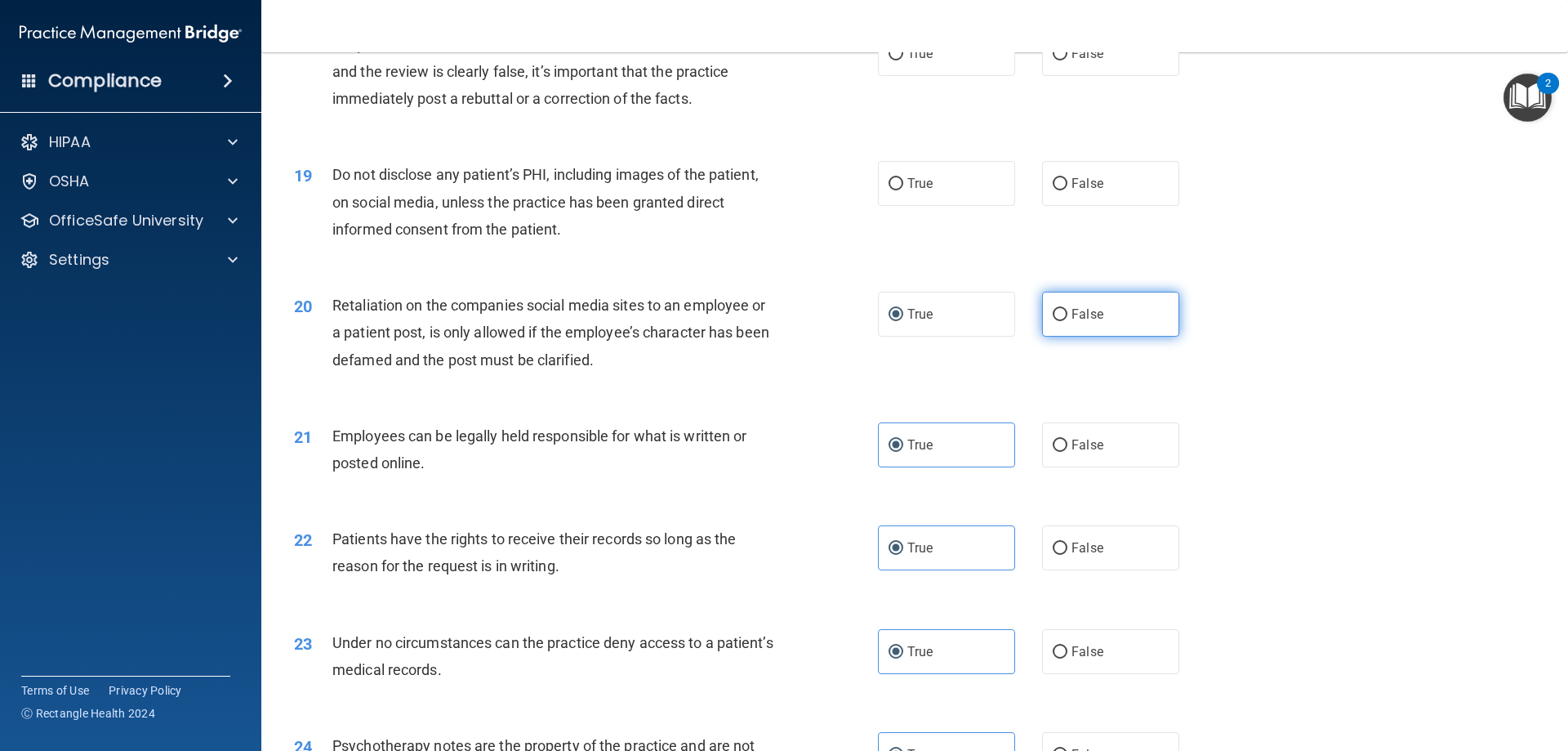 click on "False" at bounding box center [1111, 314] 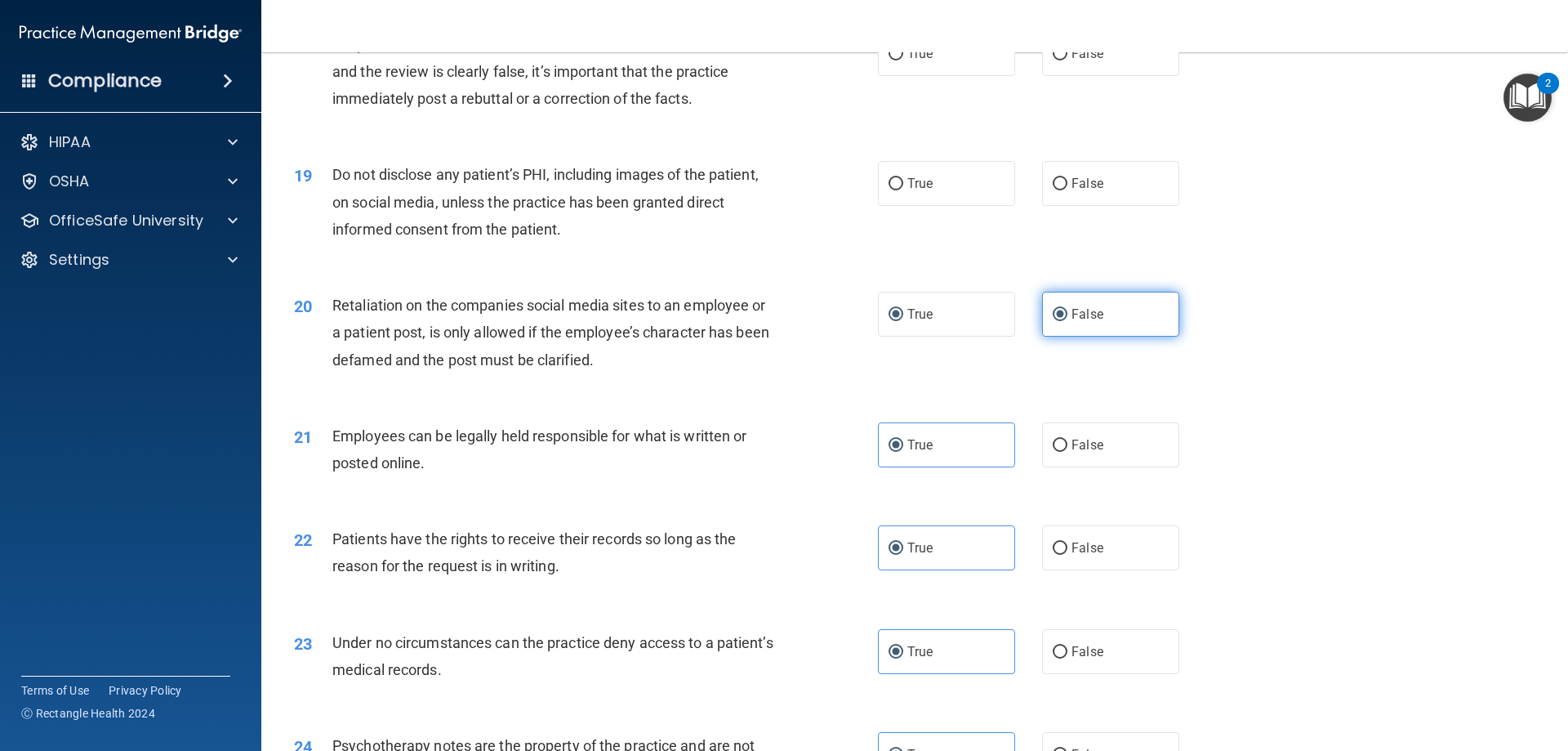 radio on "false" 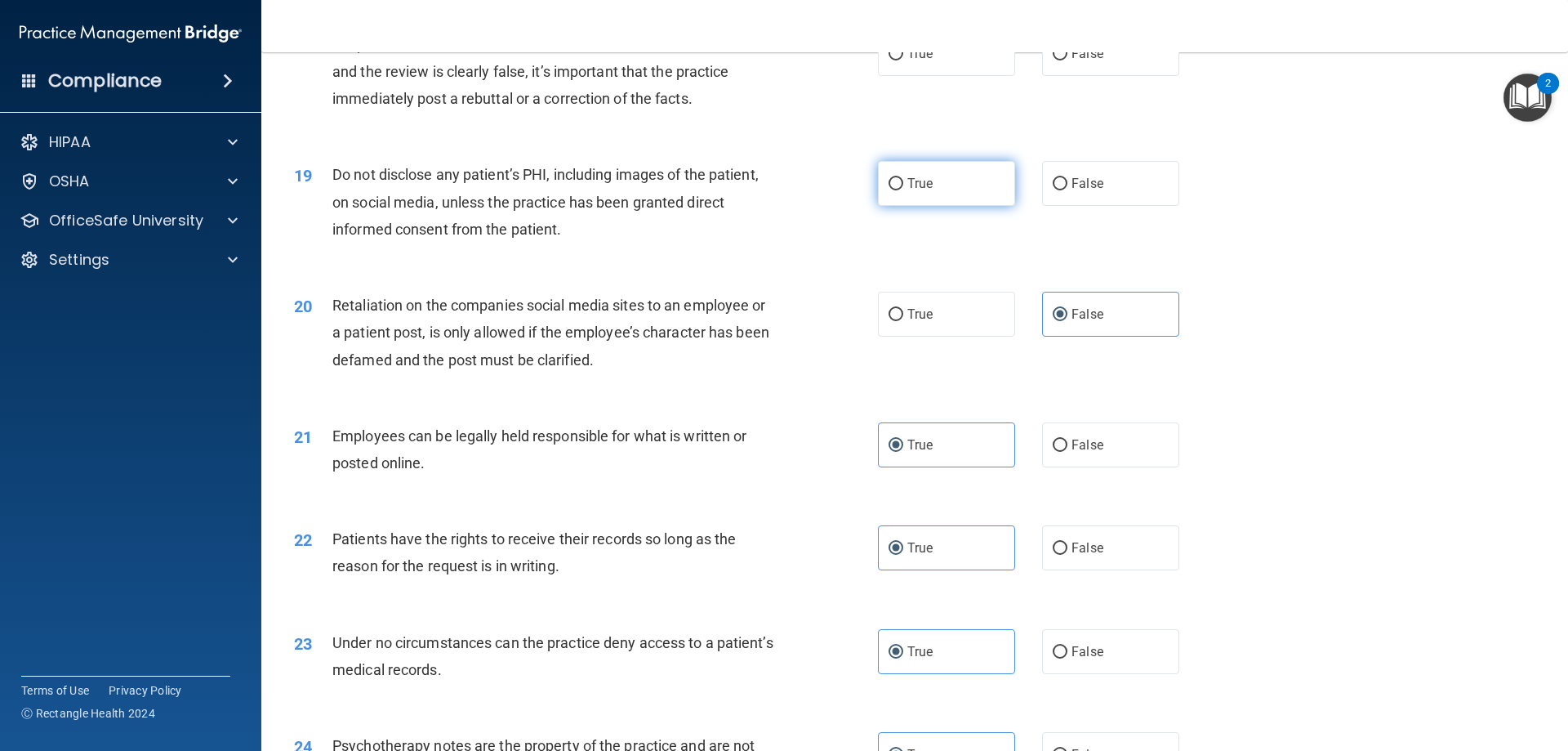click on "True" at bounding box center [947, 183] 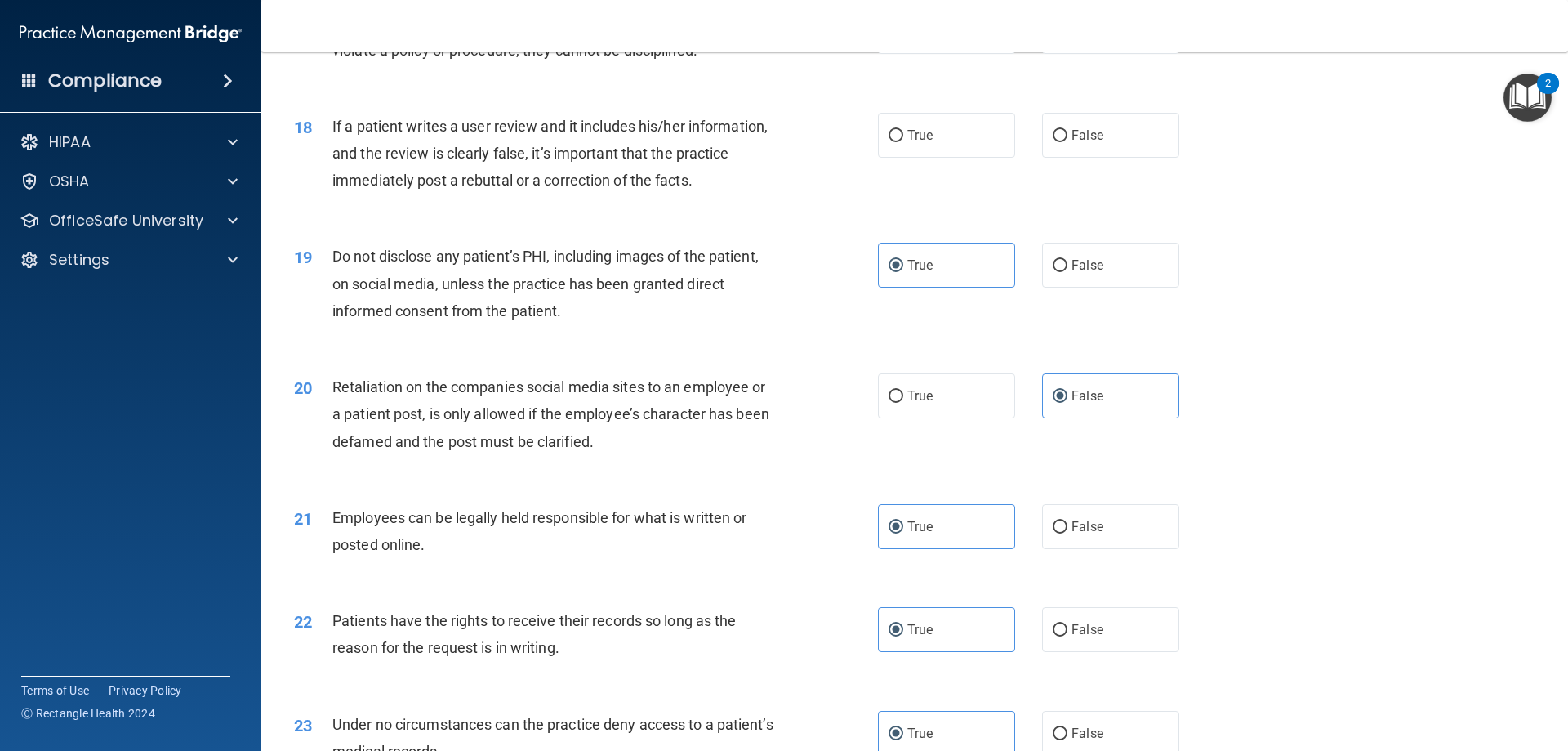 scroll, scrollTop: 2180, scrollLeft: 0, axis: vertical 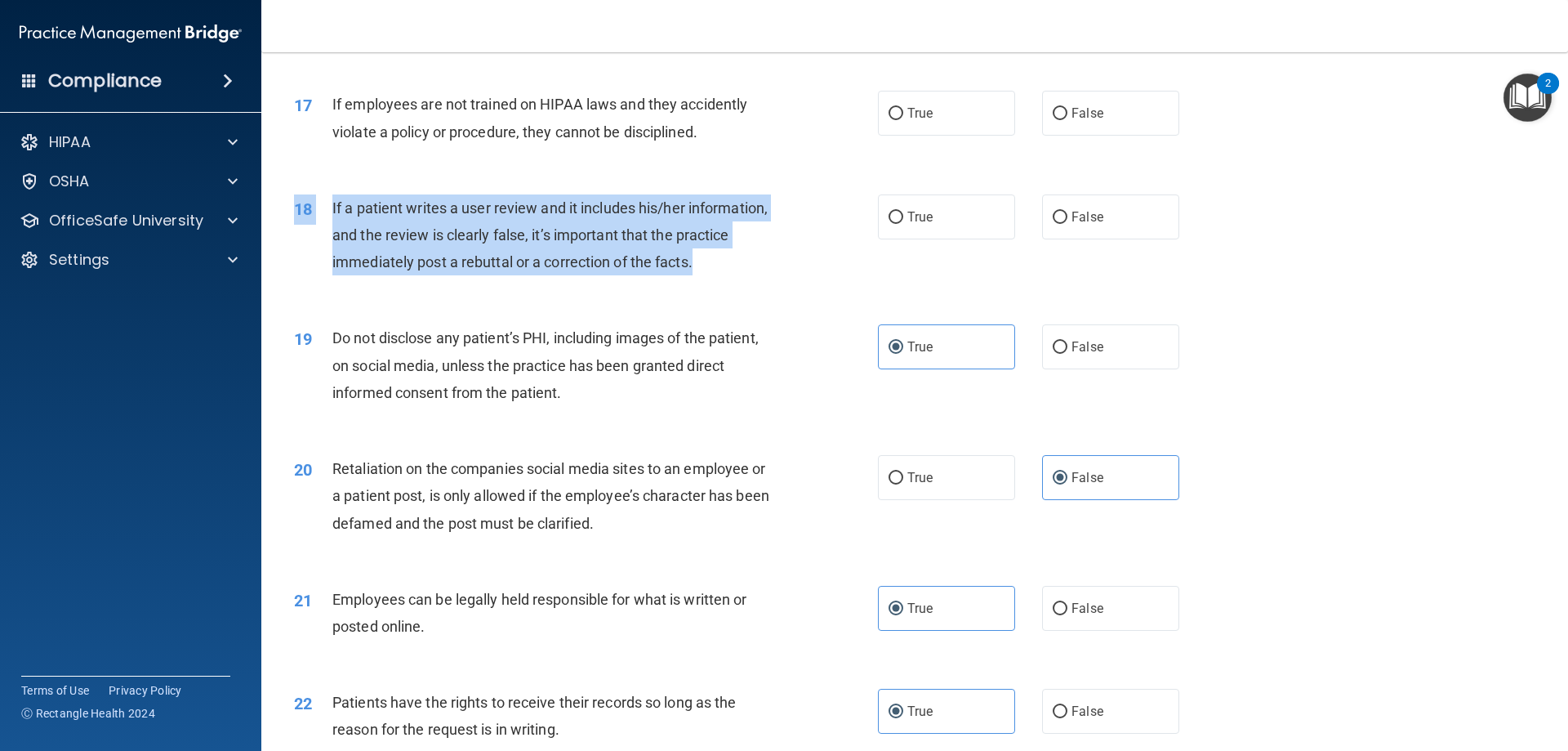 drag, startPoint x: 690, startPoint y: 273, endPoint x: 362, endPoint y: 155, distance: 348.57998 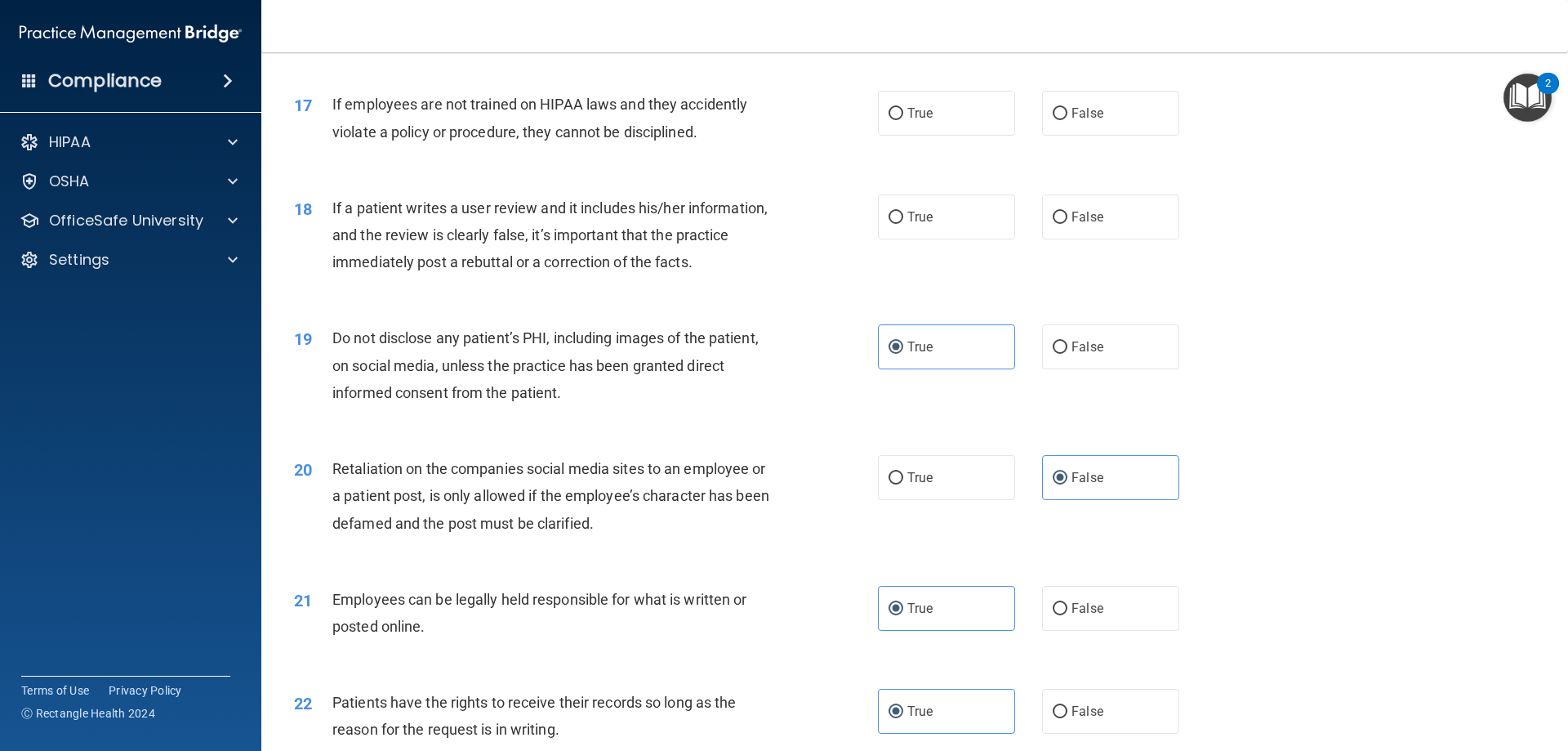 click on "17       If employees are not trained on HIPAA laws and they accidently violate a policy or procedure, they cannot be disciplined." at bounding box center [586, 122] 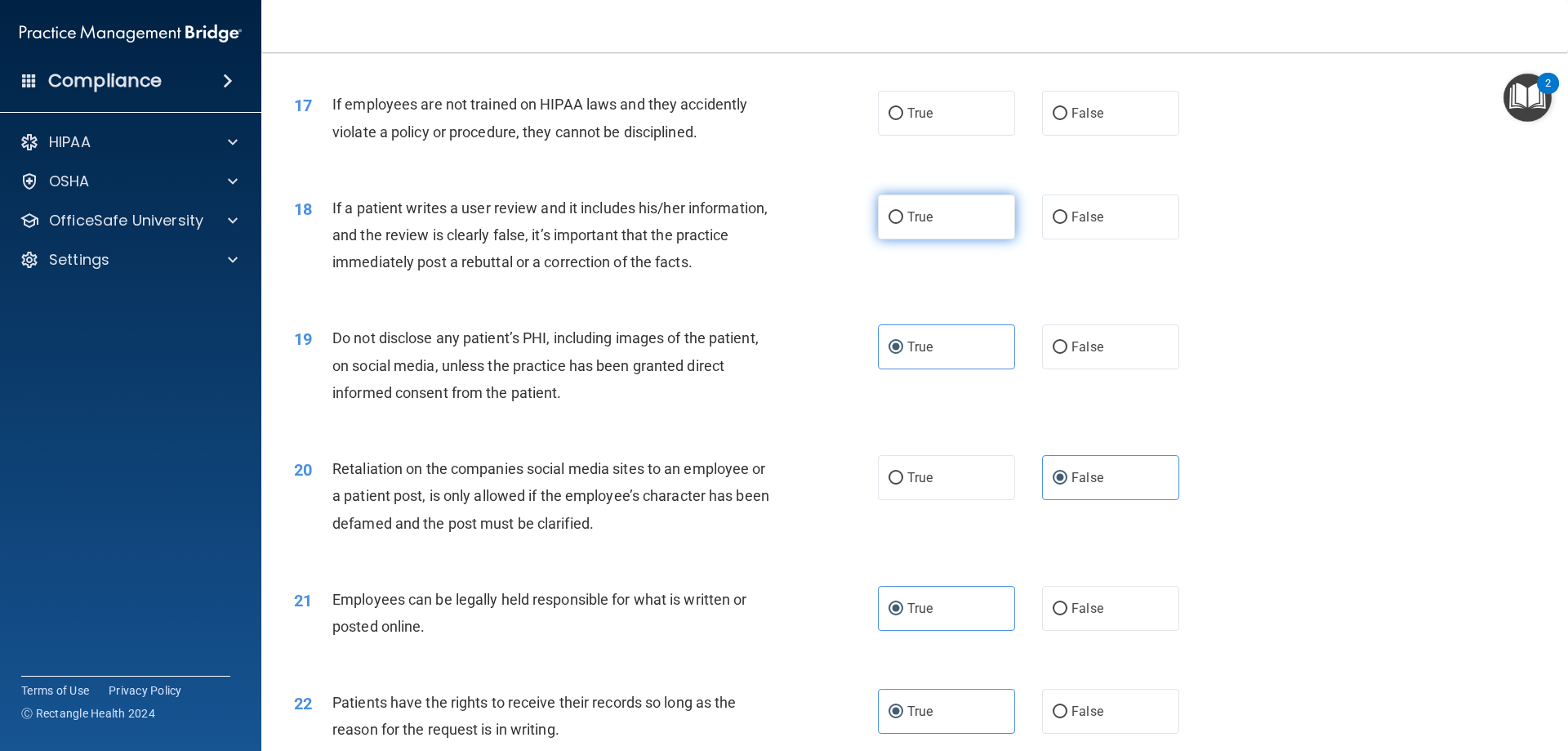 click on "True" at bounding box center [947, 217] 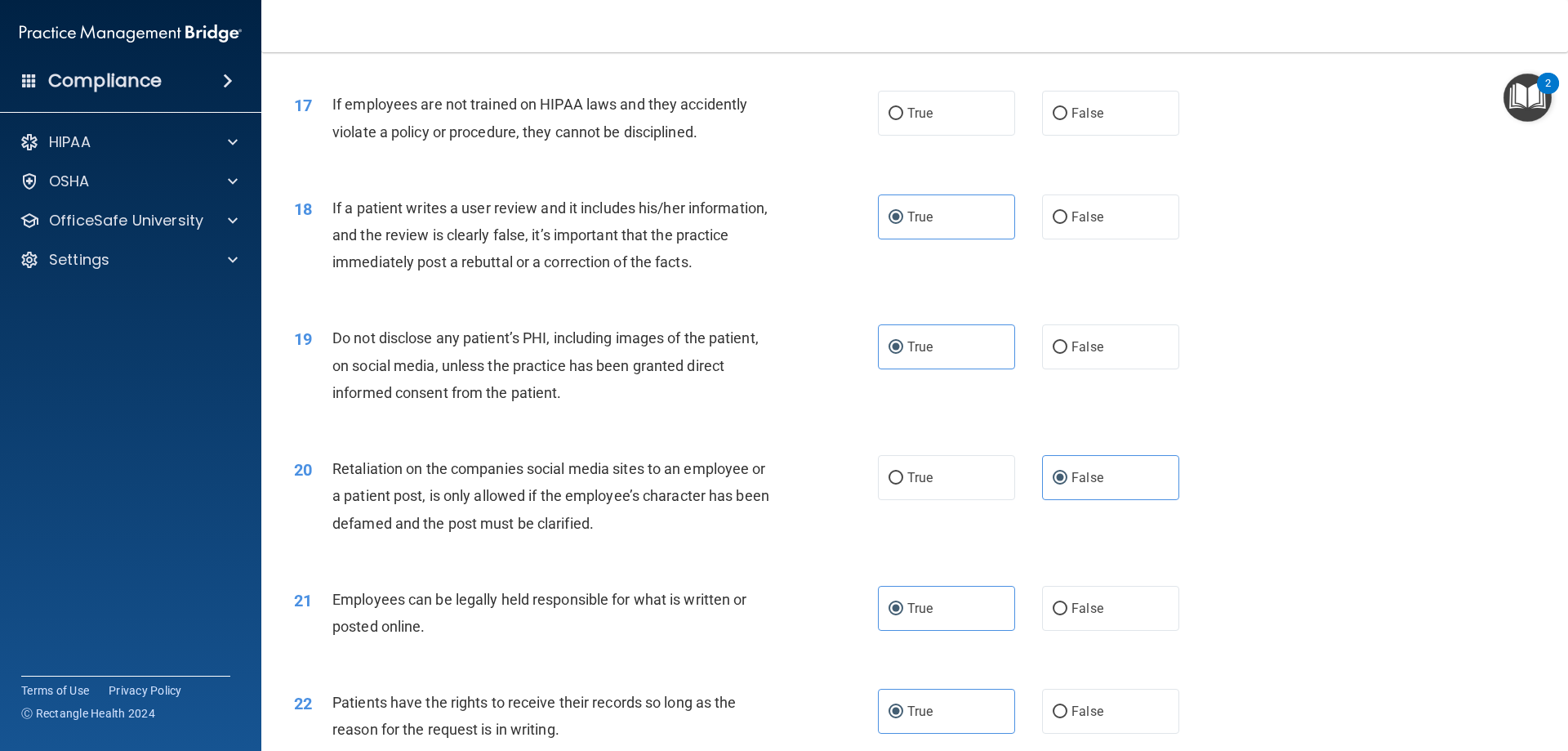 scroll, scrollTop: 2099, scrollLeft: 0, axis: vertical 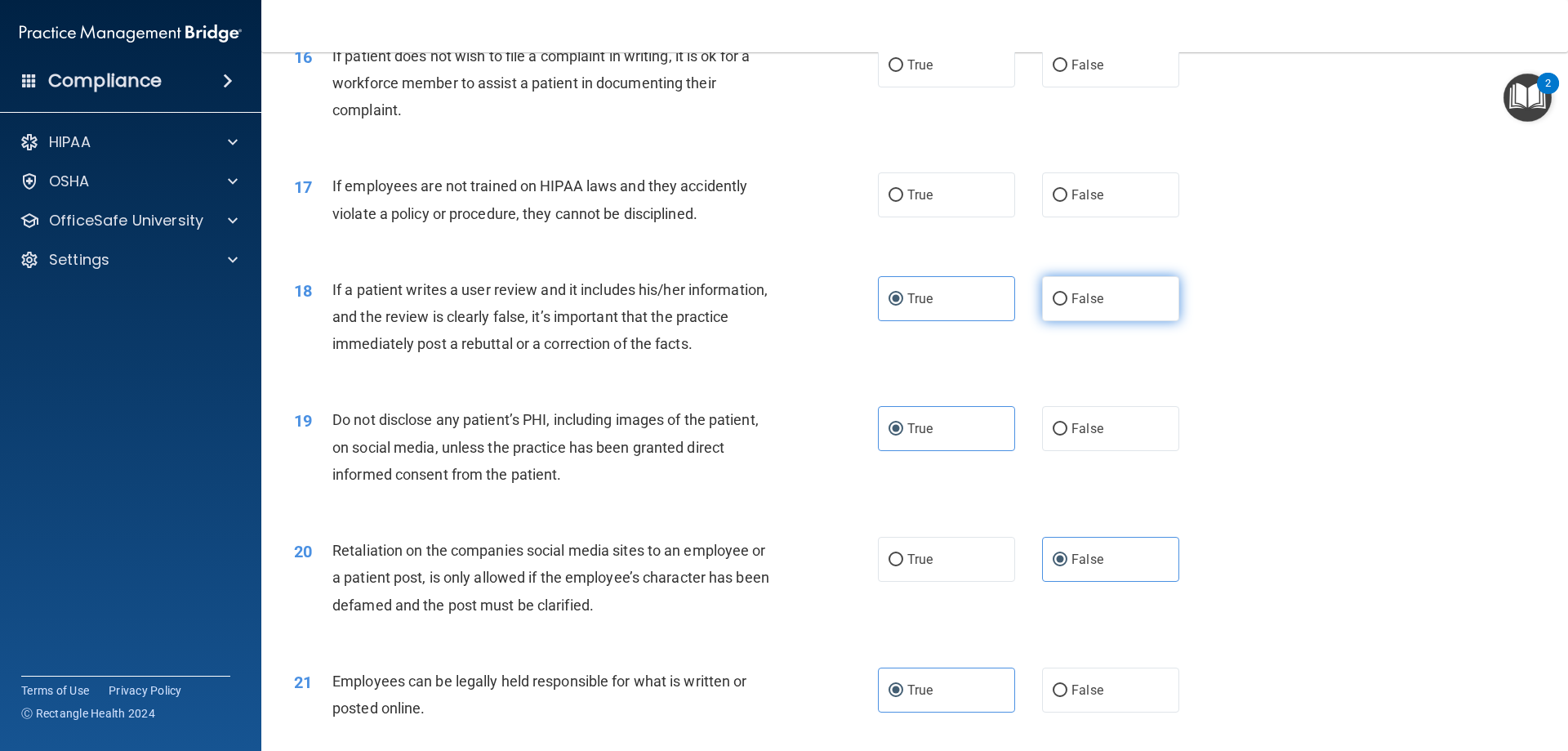 click on "False" at bounding box center (1111, 298) 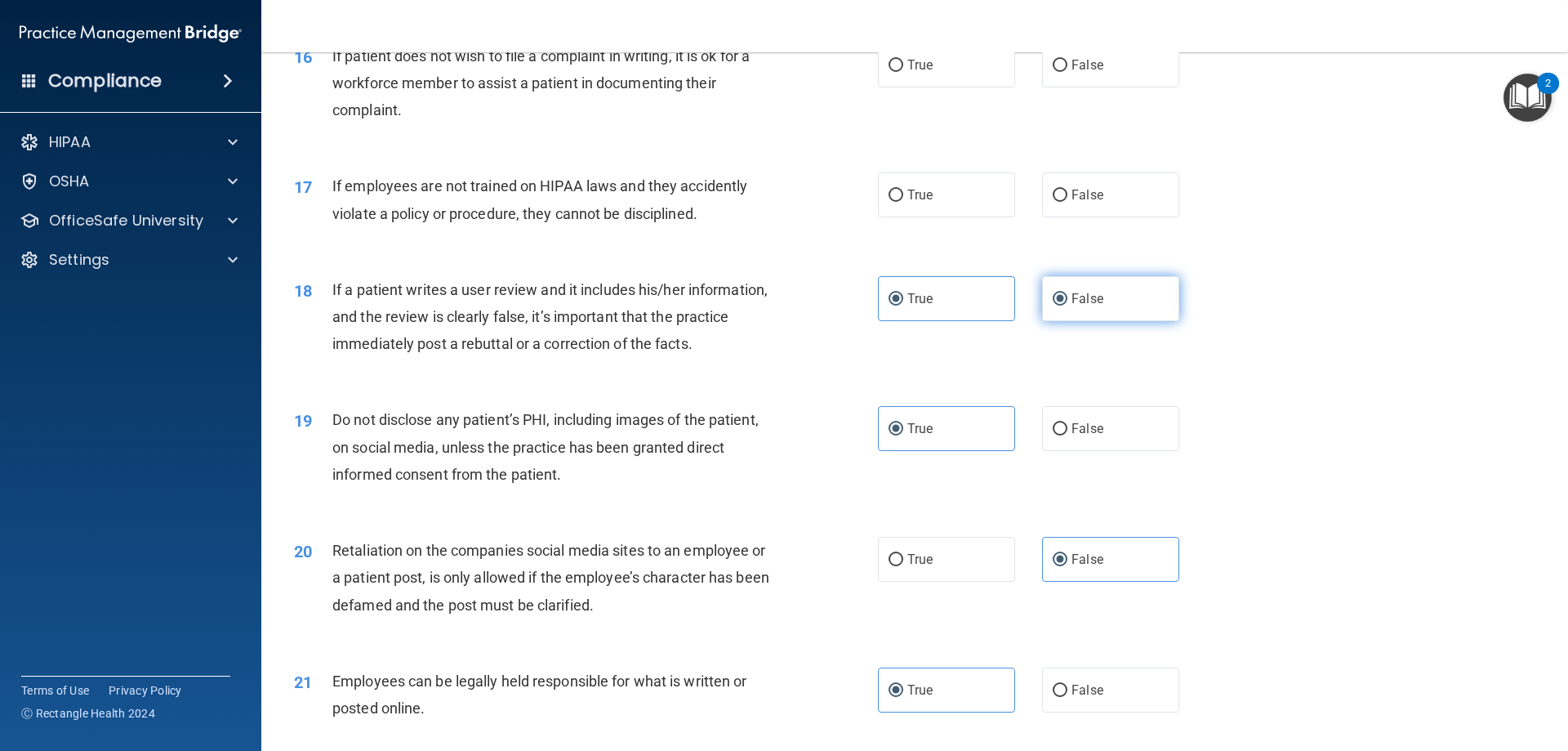 radio on "false" 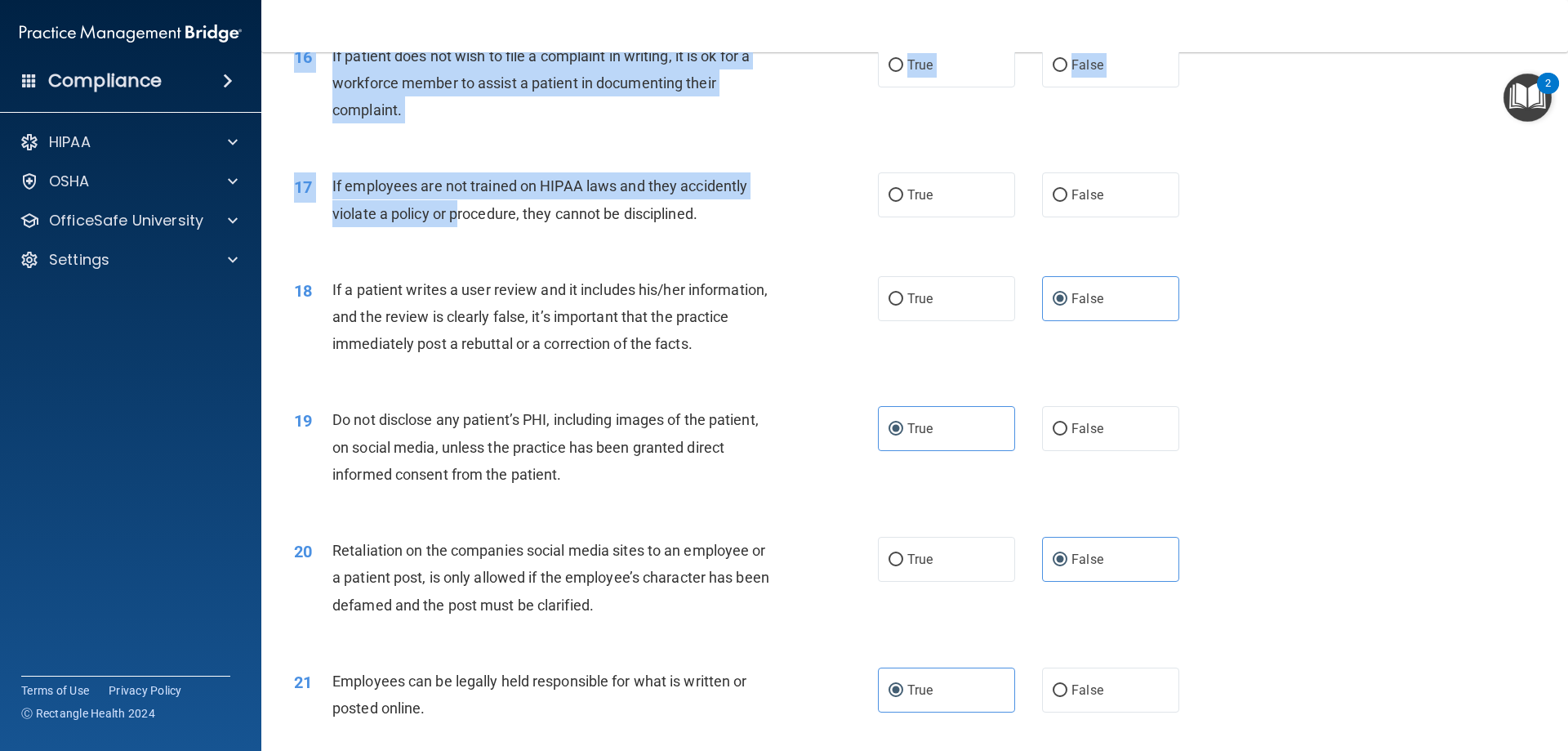 drag, startPoint x: 455, startPoint y: 227, endPoint x: 467, endPoint y: 151, distance: 76.94154 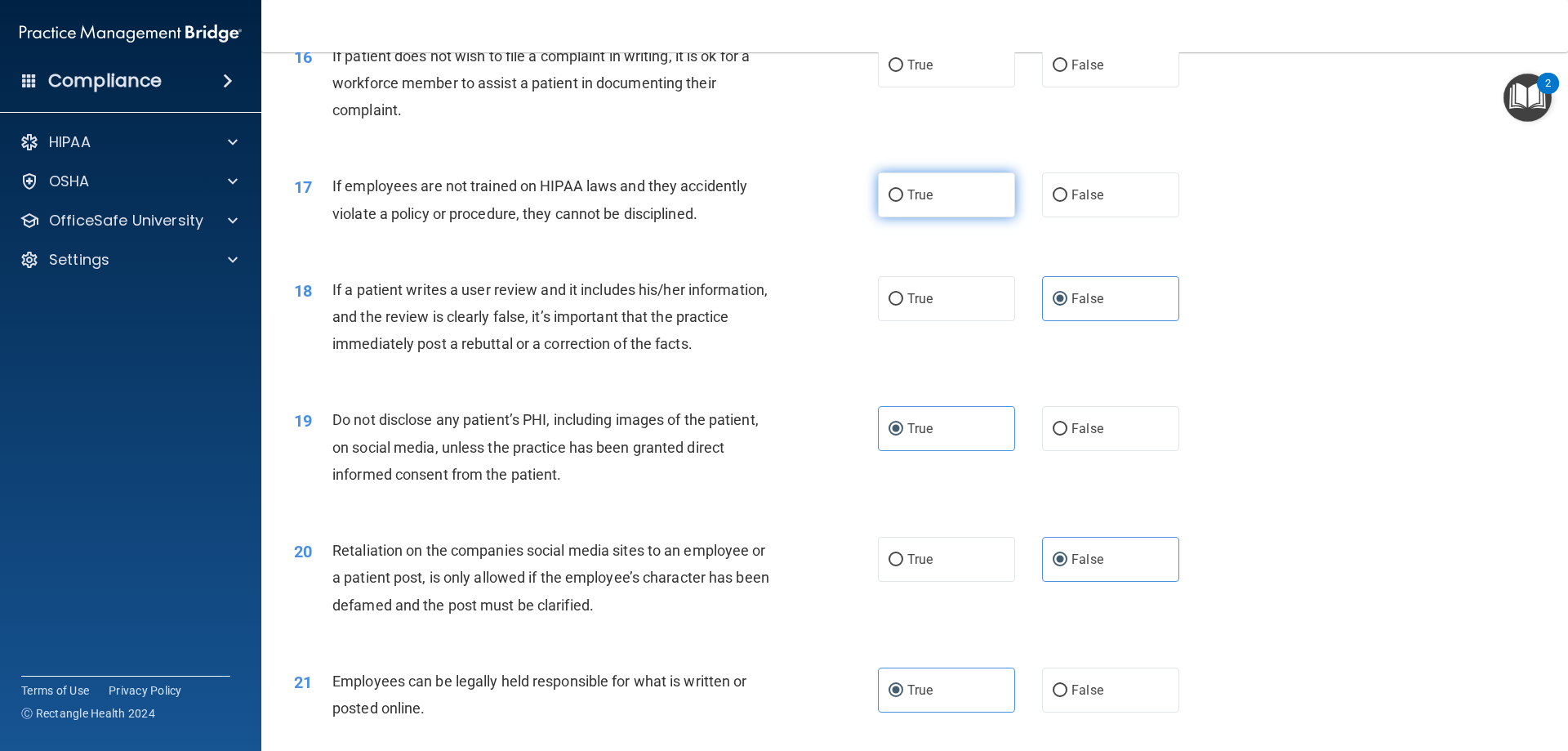 click on "True" at bounding box center [947, 194] 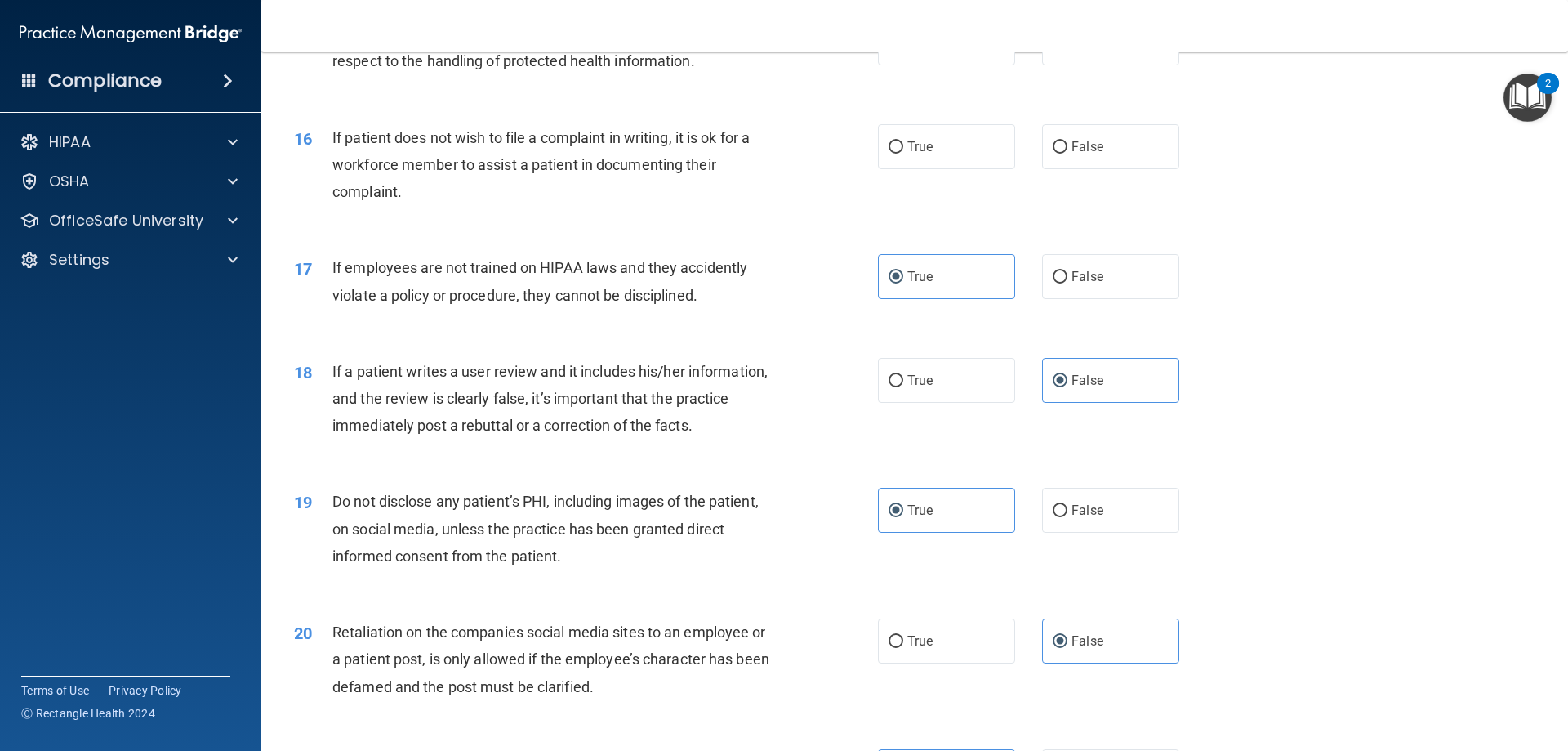 scroll, scrollTop: 1935, scrollLeft: 0, axis: vertical 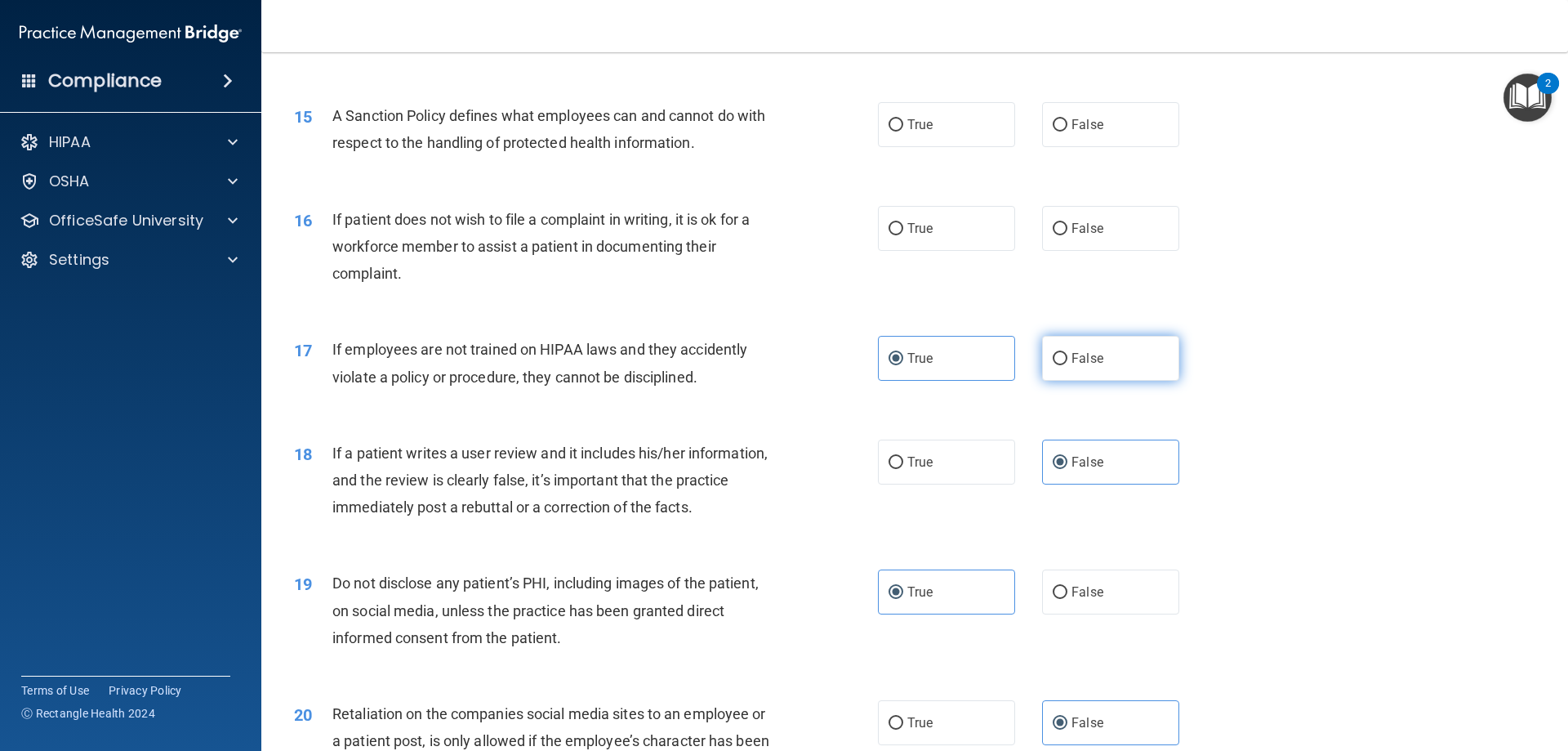 click on "False" at bounding box center [1111, 358] 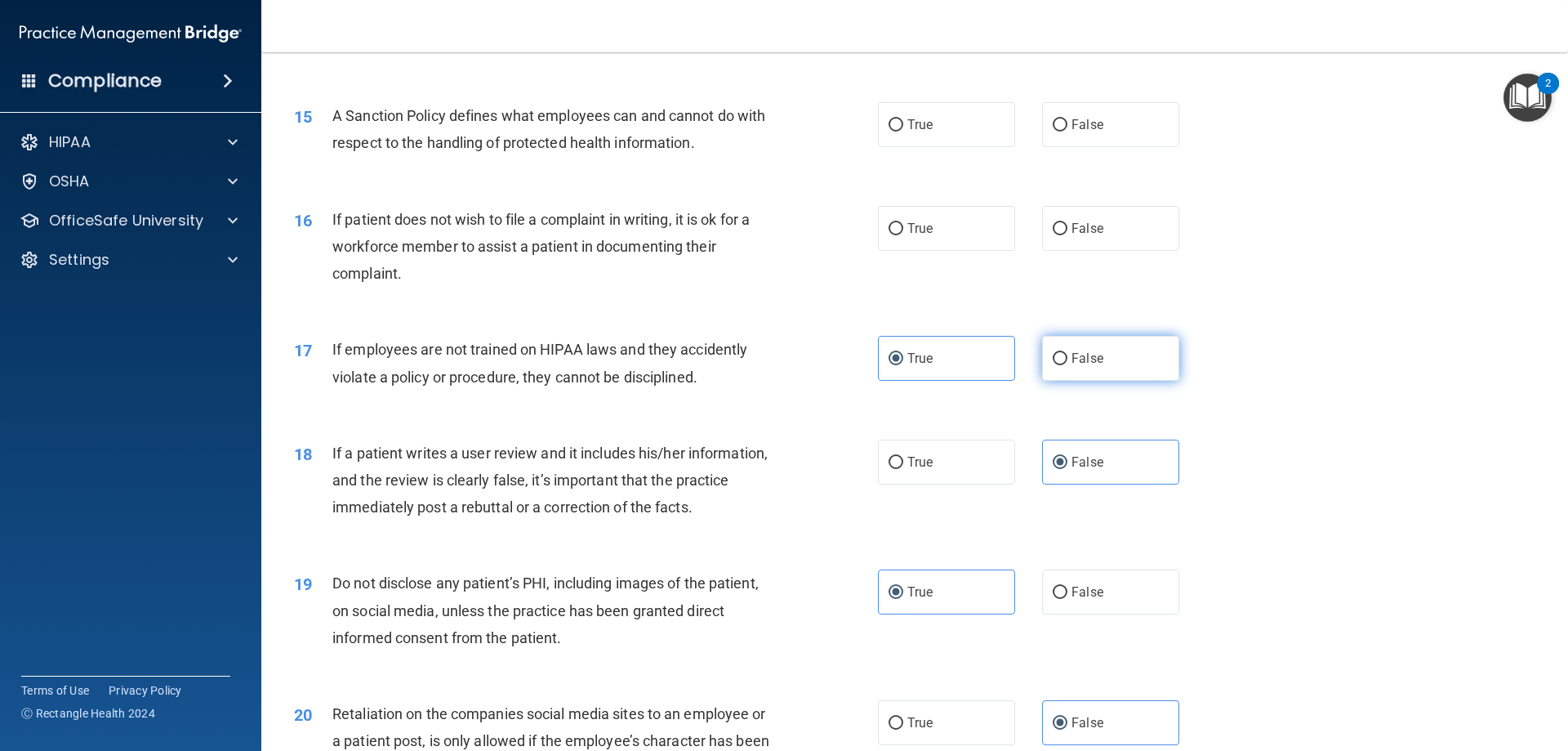 radio on "true" 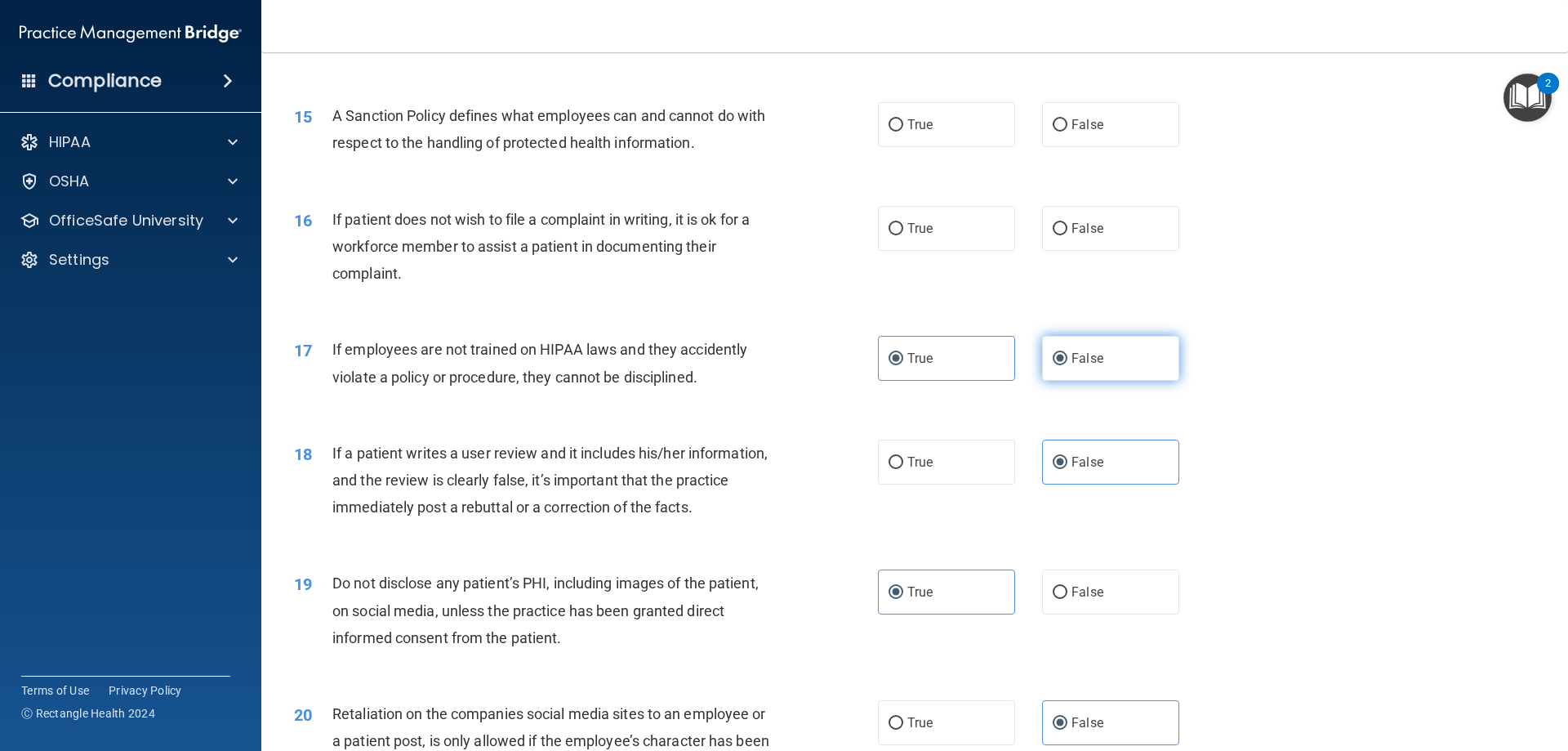 radio on "false" 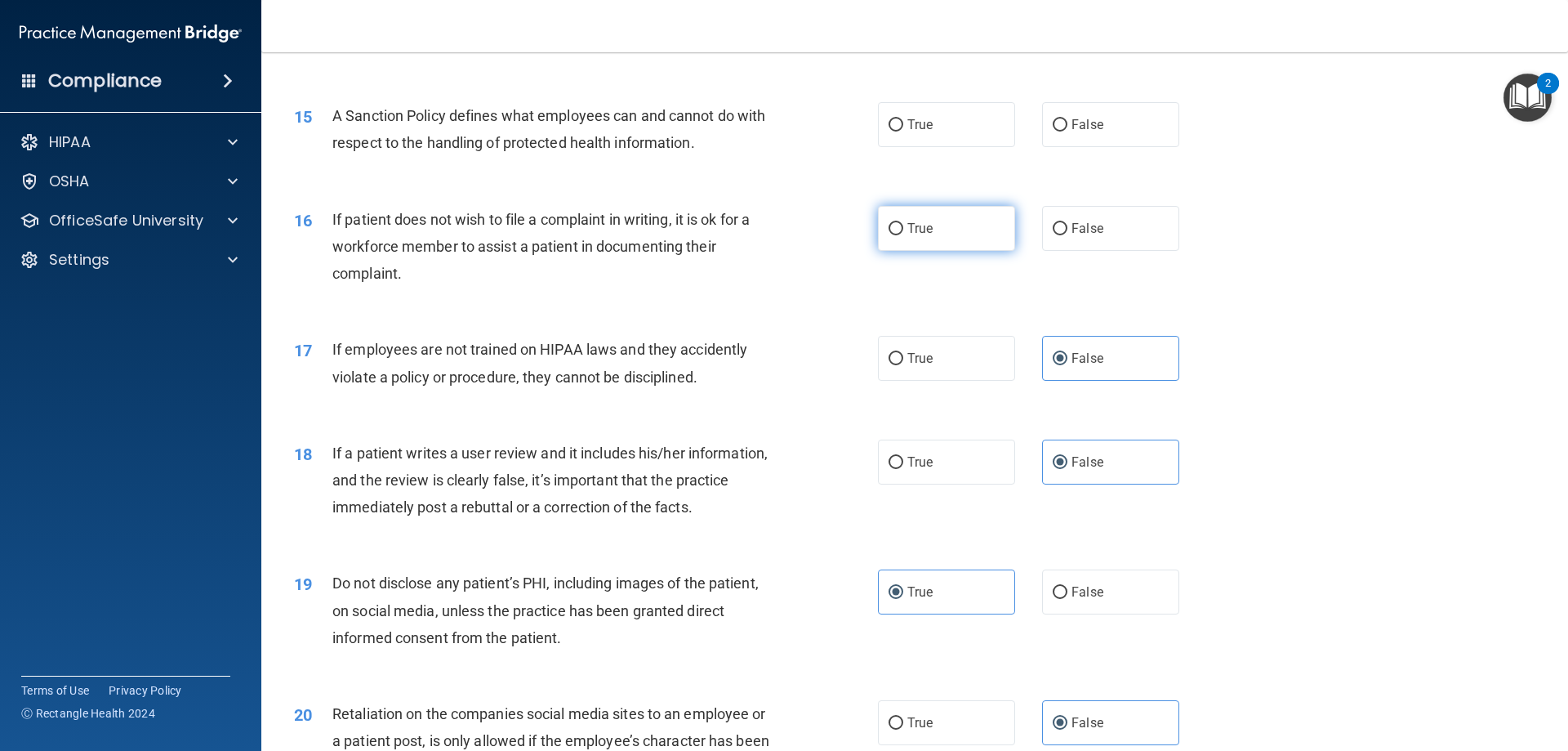 click on "True" at bounding box center (947, 228) 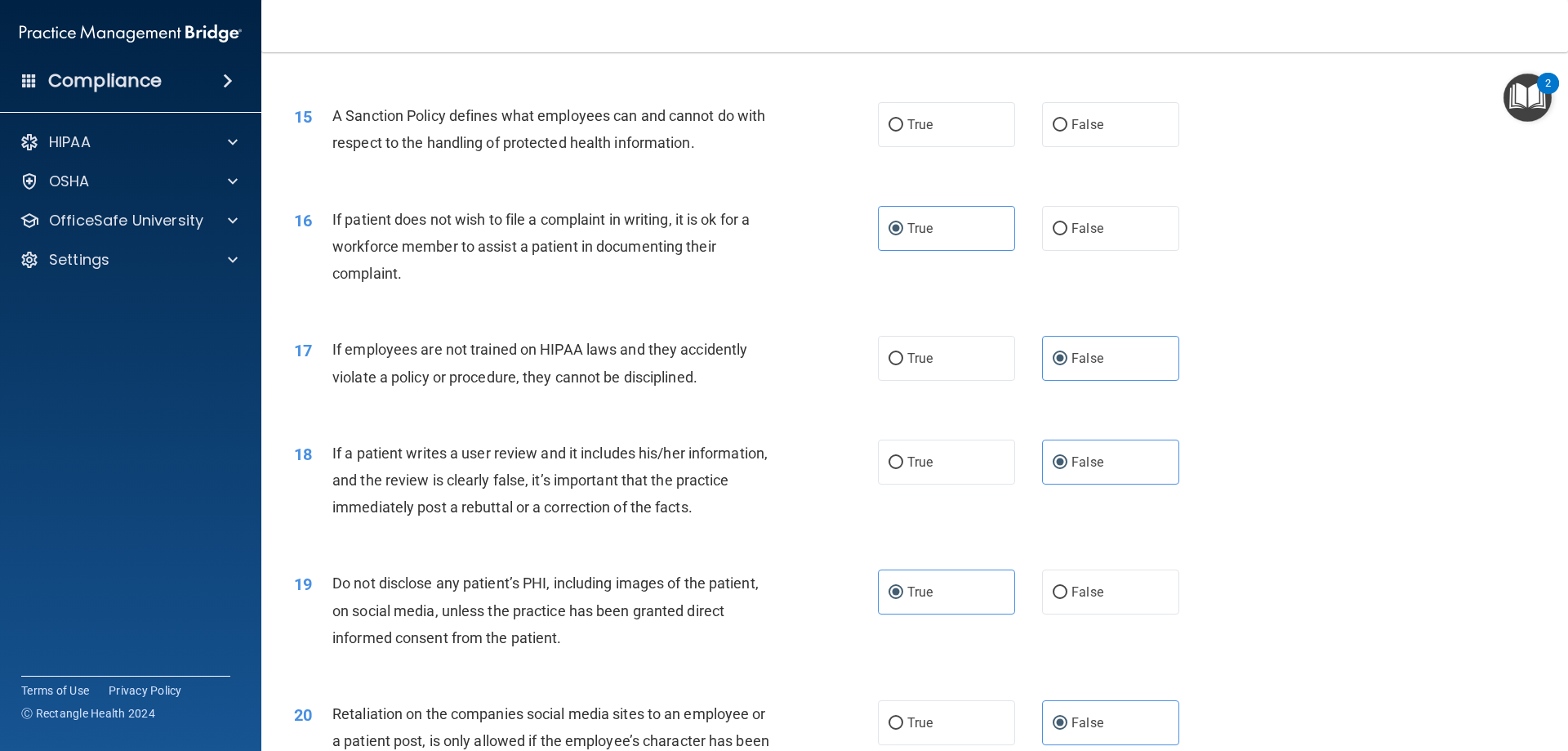 scroll, scrollTop: 1853, scrollLeft: 0, axis: vertical 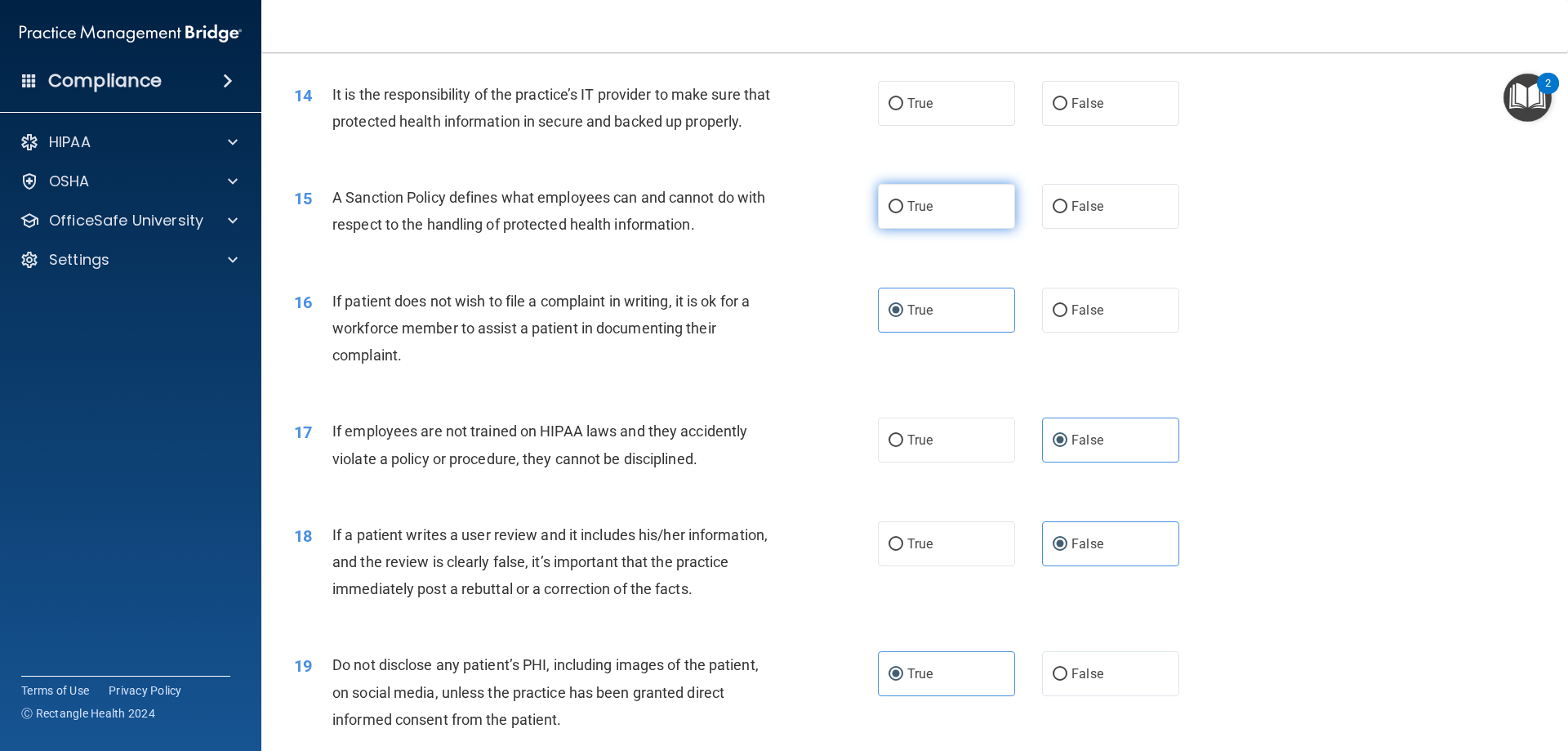 click on "True" at bounding box center (947, 206) 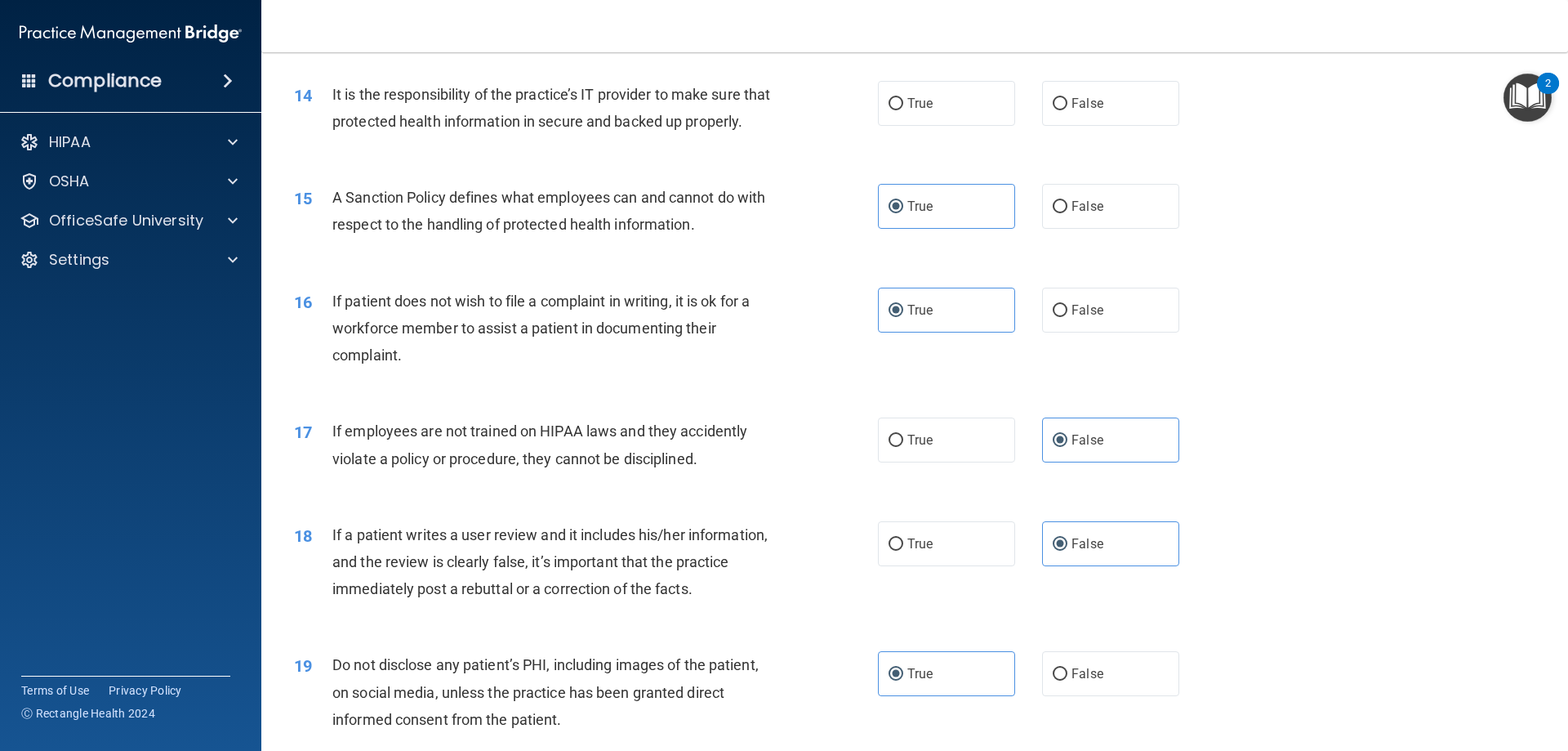 scroll, scrollTop: 1690, scrollLeft: 0, axis: vertical 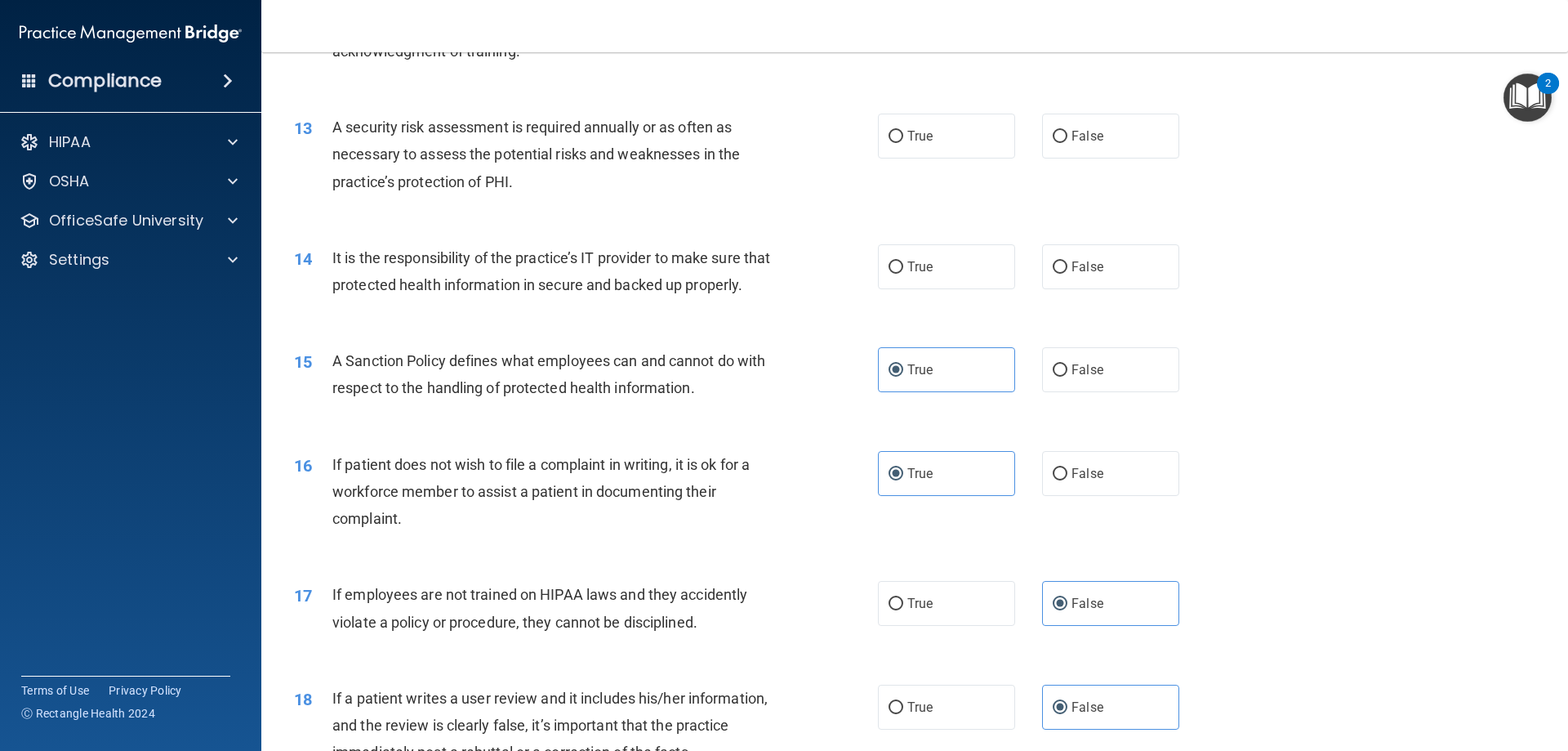 click on "14       It is the responsibility of the practice’s IT provider to make sure that protected health information in secure and backed up properly." at bounding box center (586, 275) 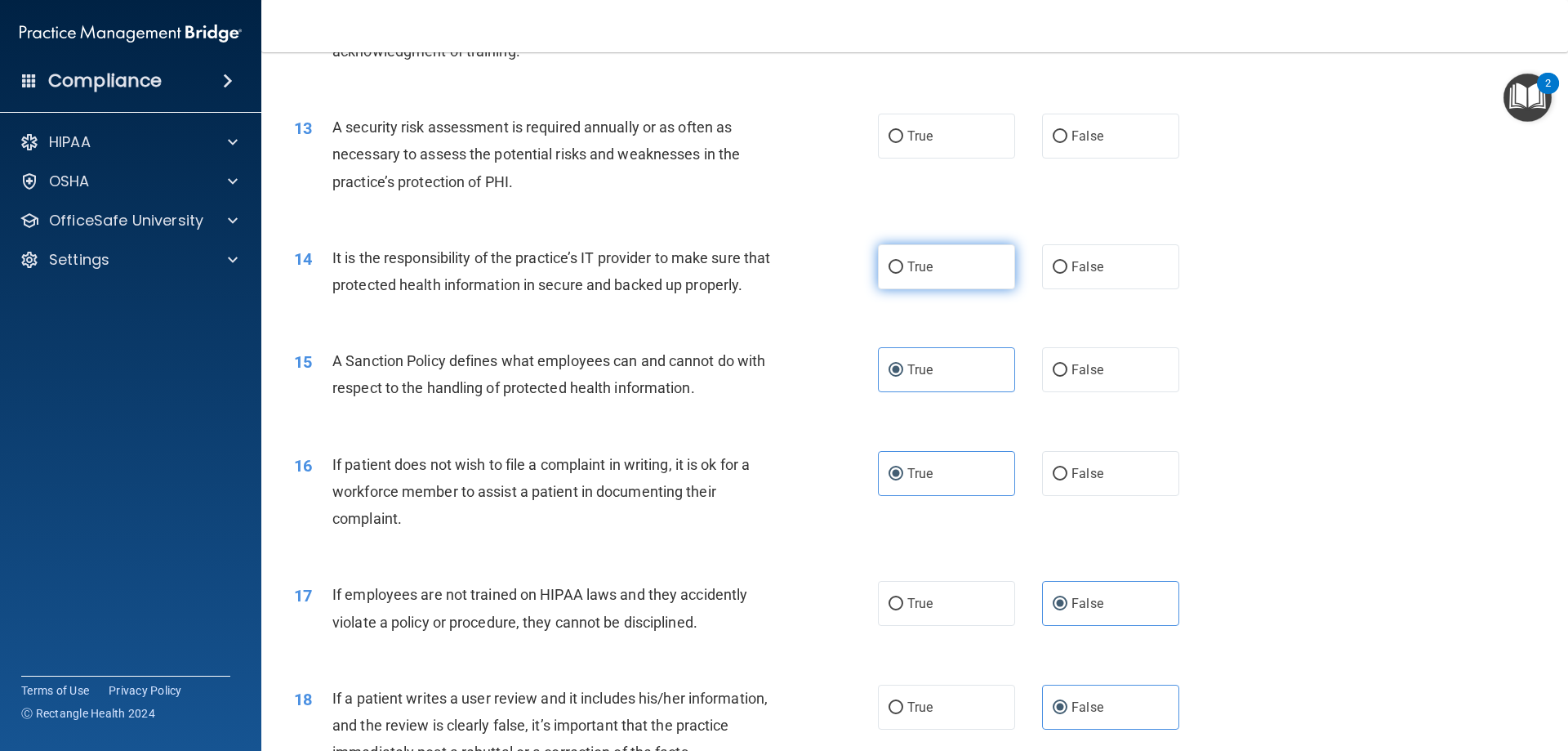 click on "True" at bounding box center (947, 266) 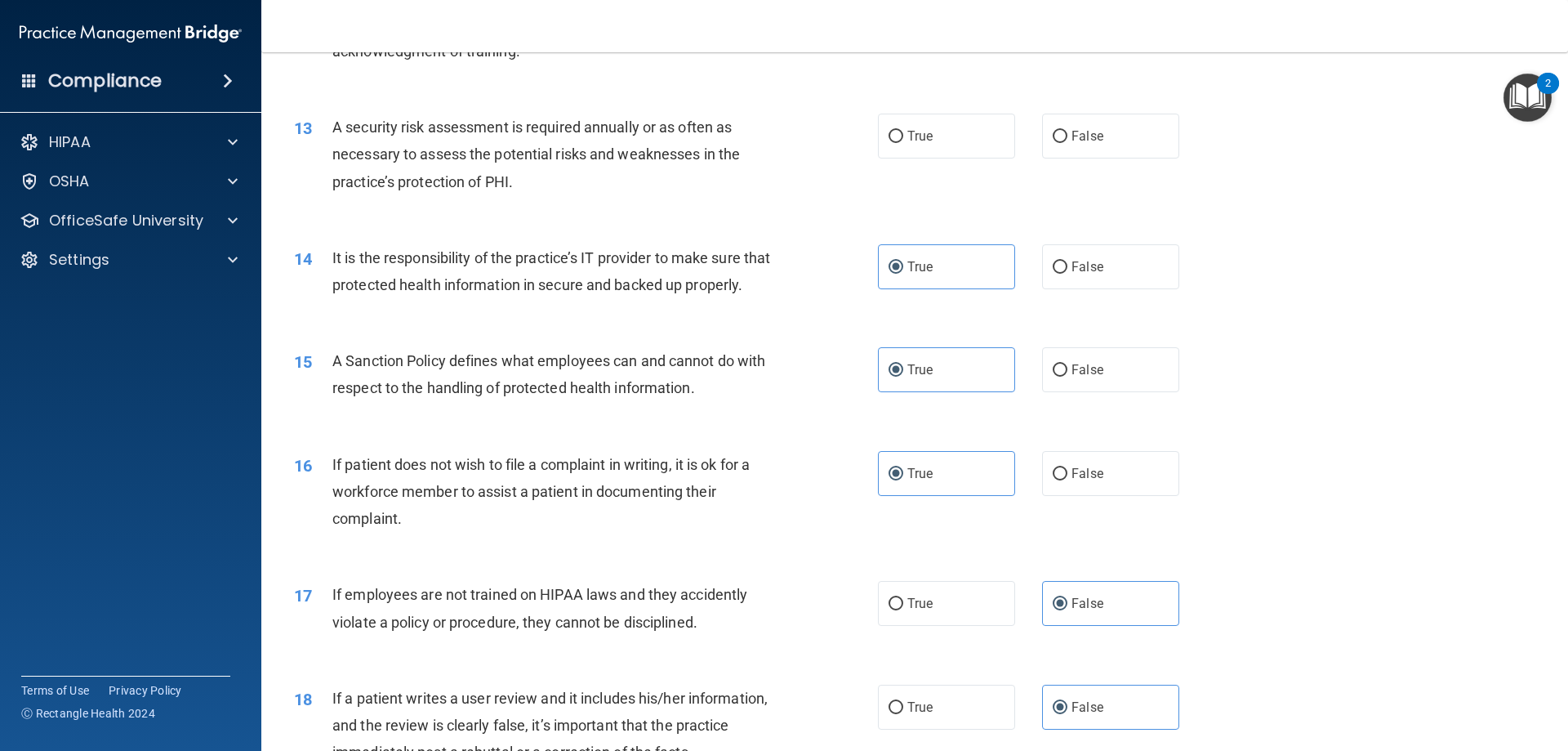scroll, scrollTop: 1527, scrollLeft: 0, axis: vertical 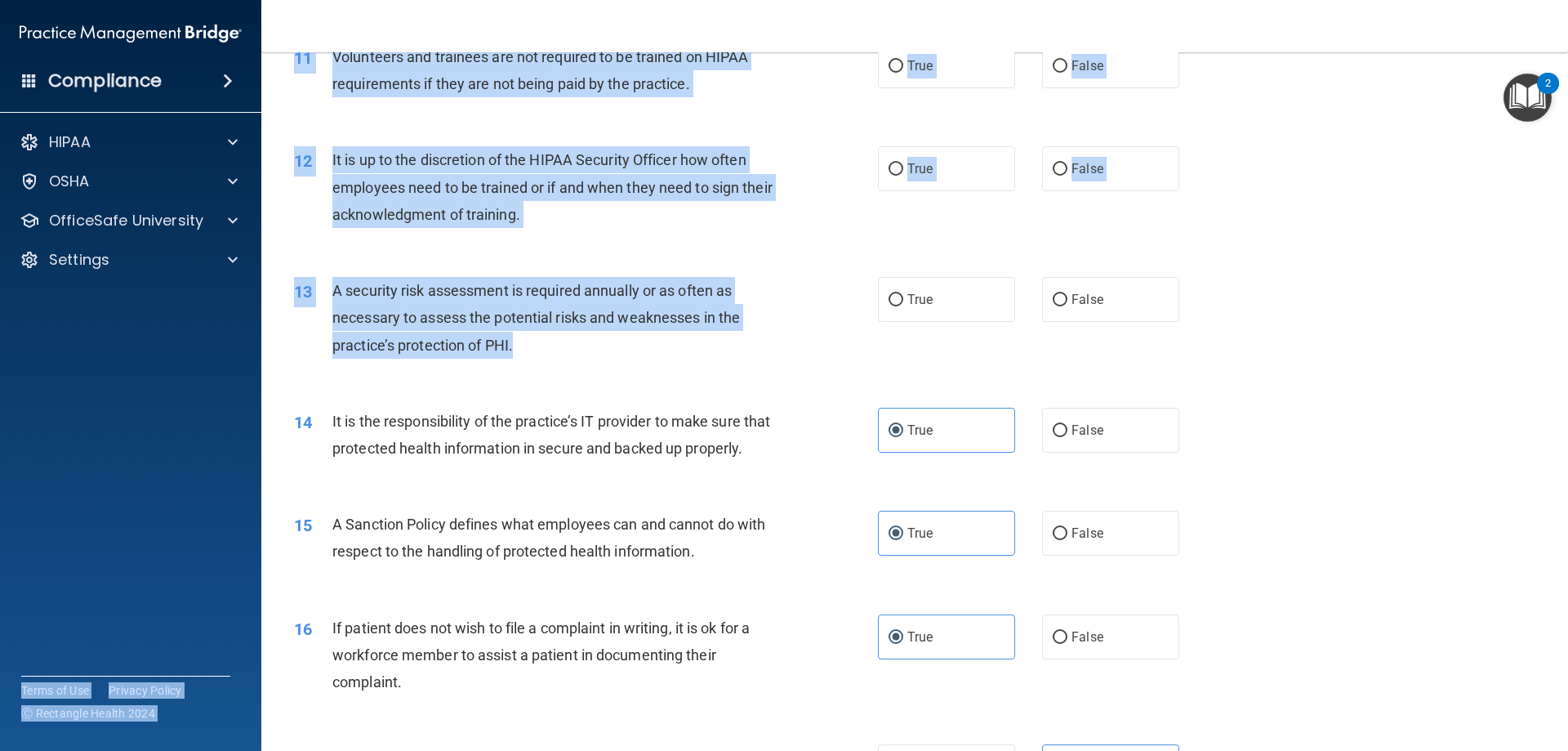 drag, startPoint x: 518, startPoint y: 342, endPoint x: 238, endPoint y: 291, distance: 284.60675 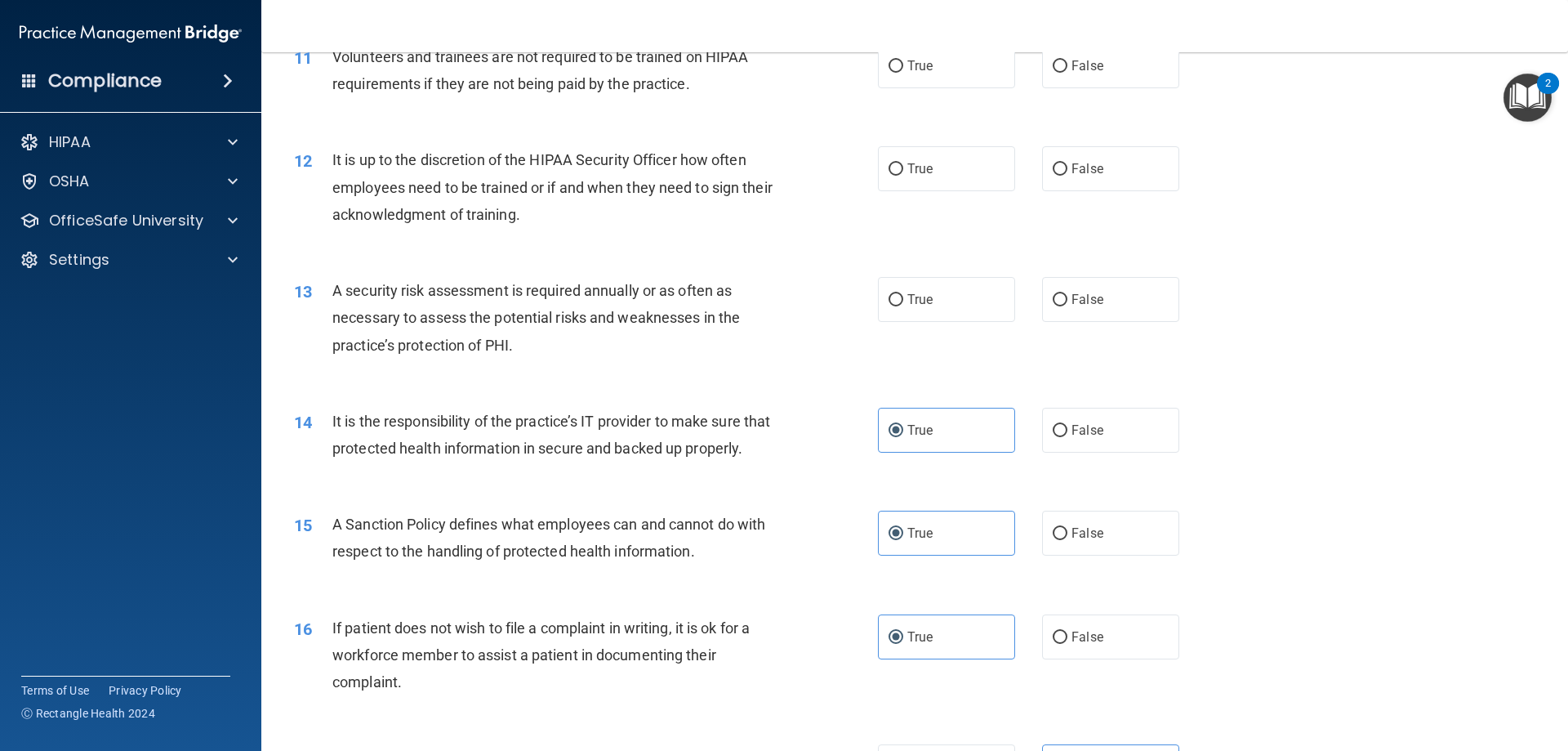 click on "13       A security risk assessment is required annually or as often as necessary to assess the potential risks and weaknesses in the practice’s protection of PHI.                 True           False" at bounding box center (915, 322) 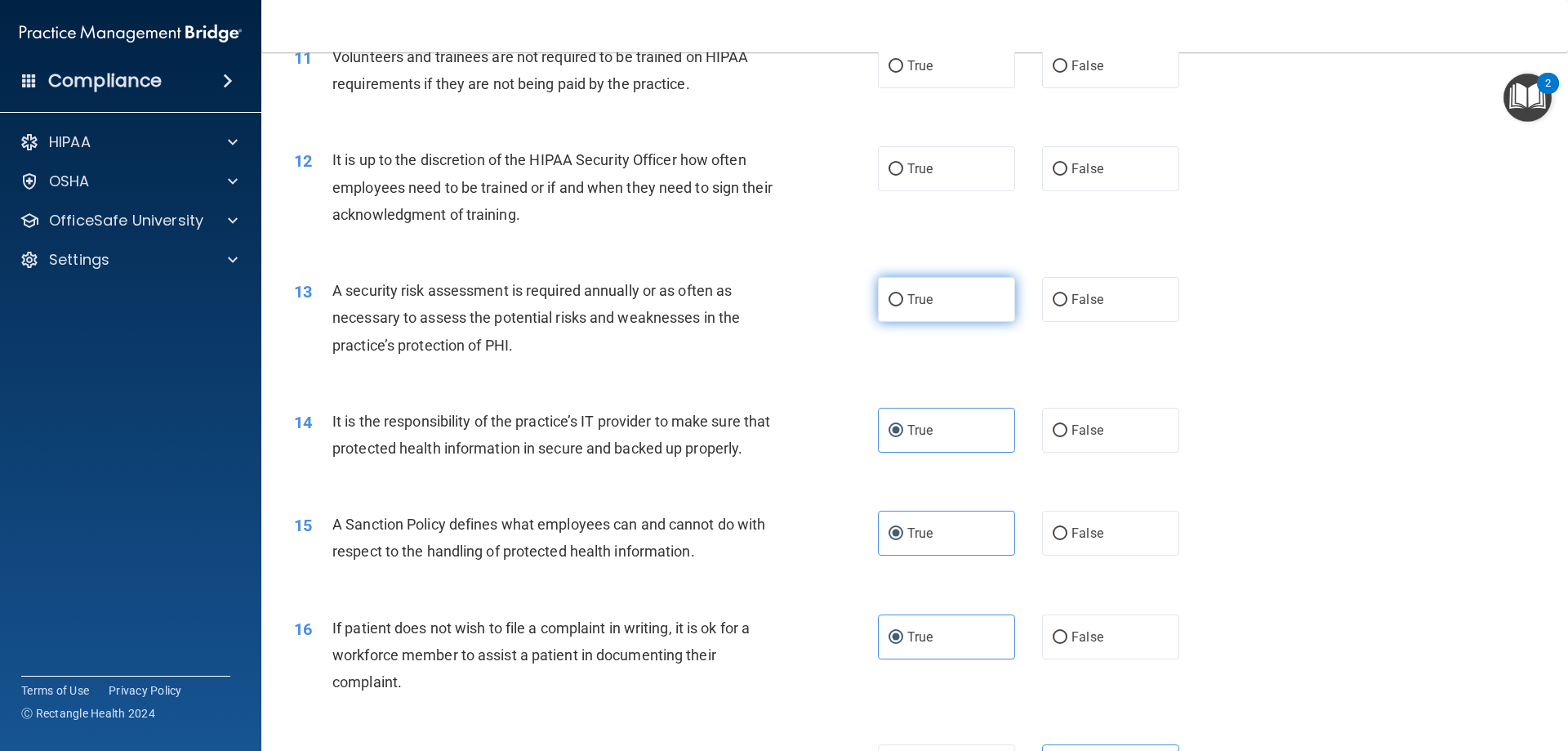click on "True" at bounding box center [947, 299] 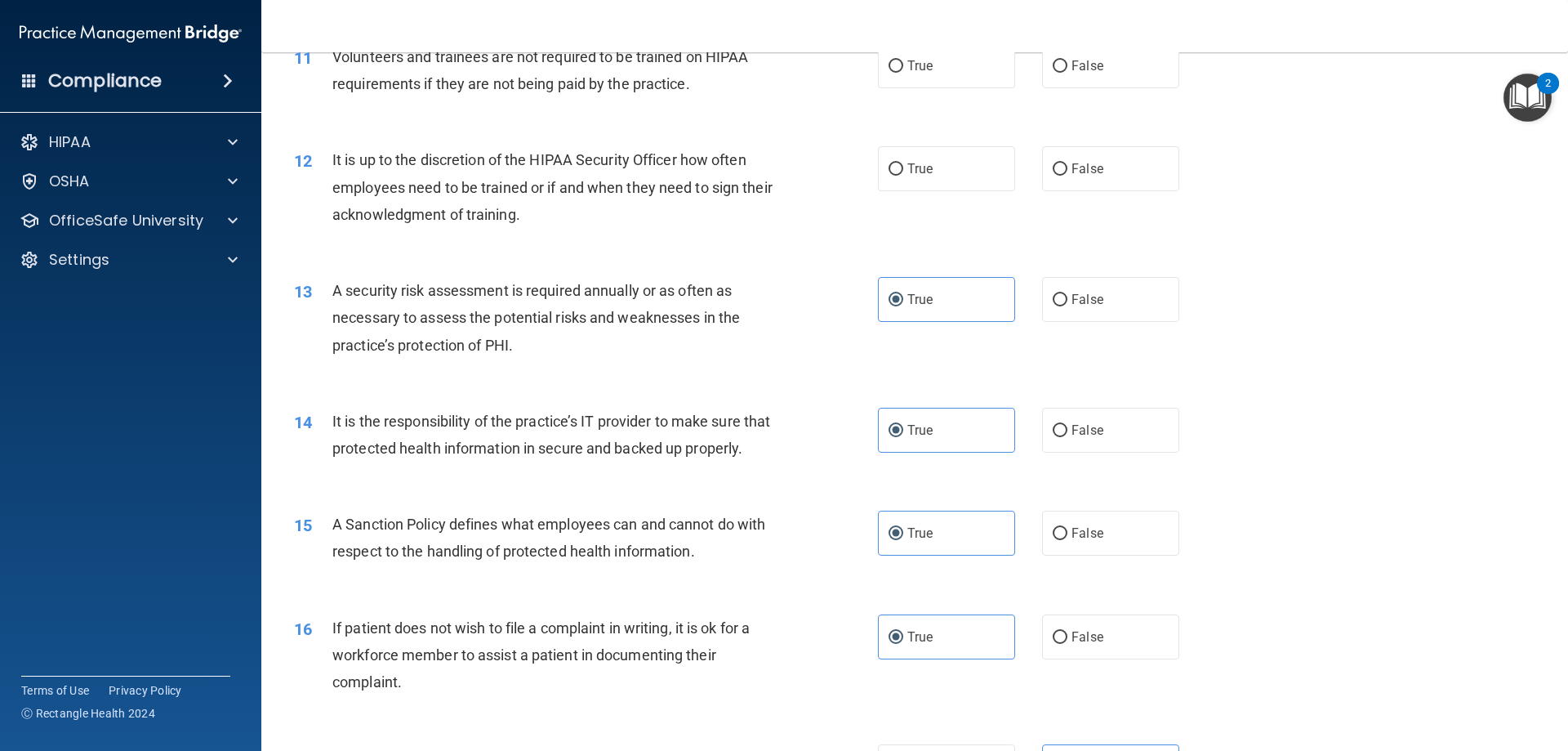 scroll, scrollTop: 1445, scrollLeft: 0, axis: vertical 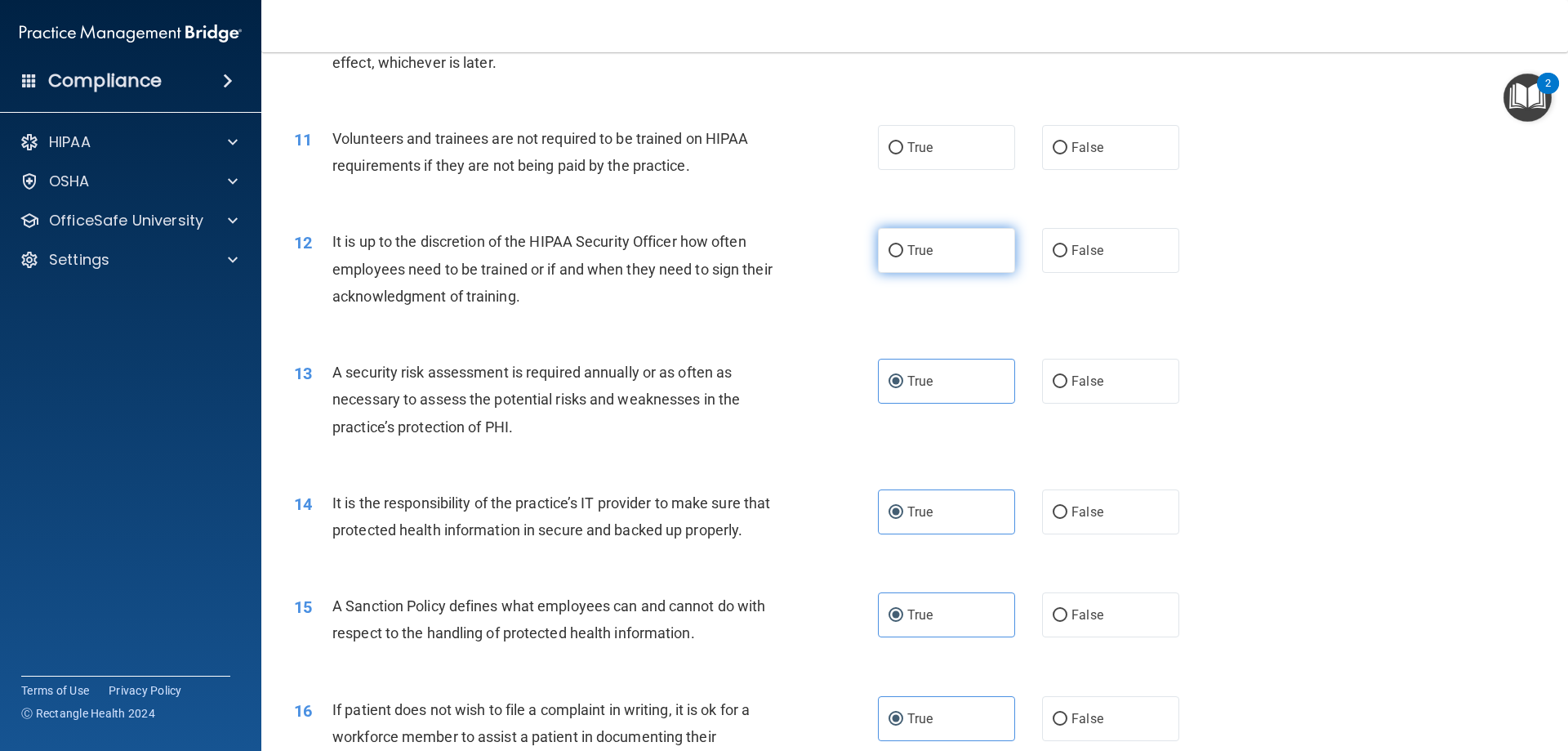 click on "True" at bounding box center [947, 250] 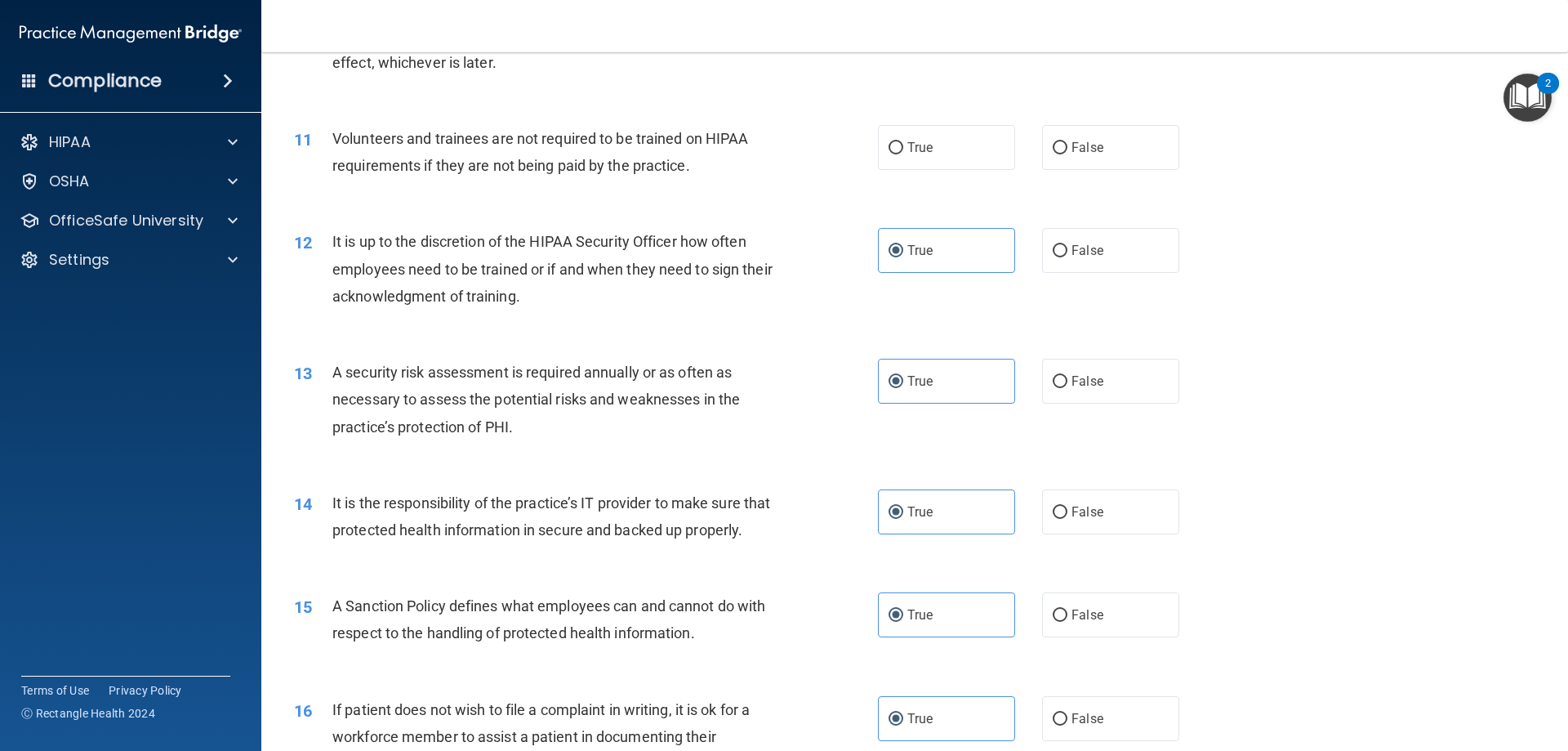 scroll, scrollTop: 1363, scrollLeft: 0, axis: vertical 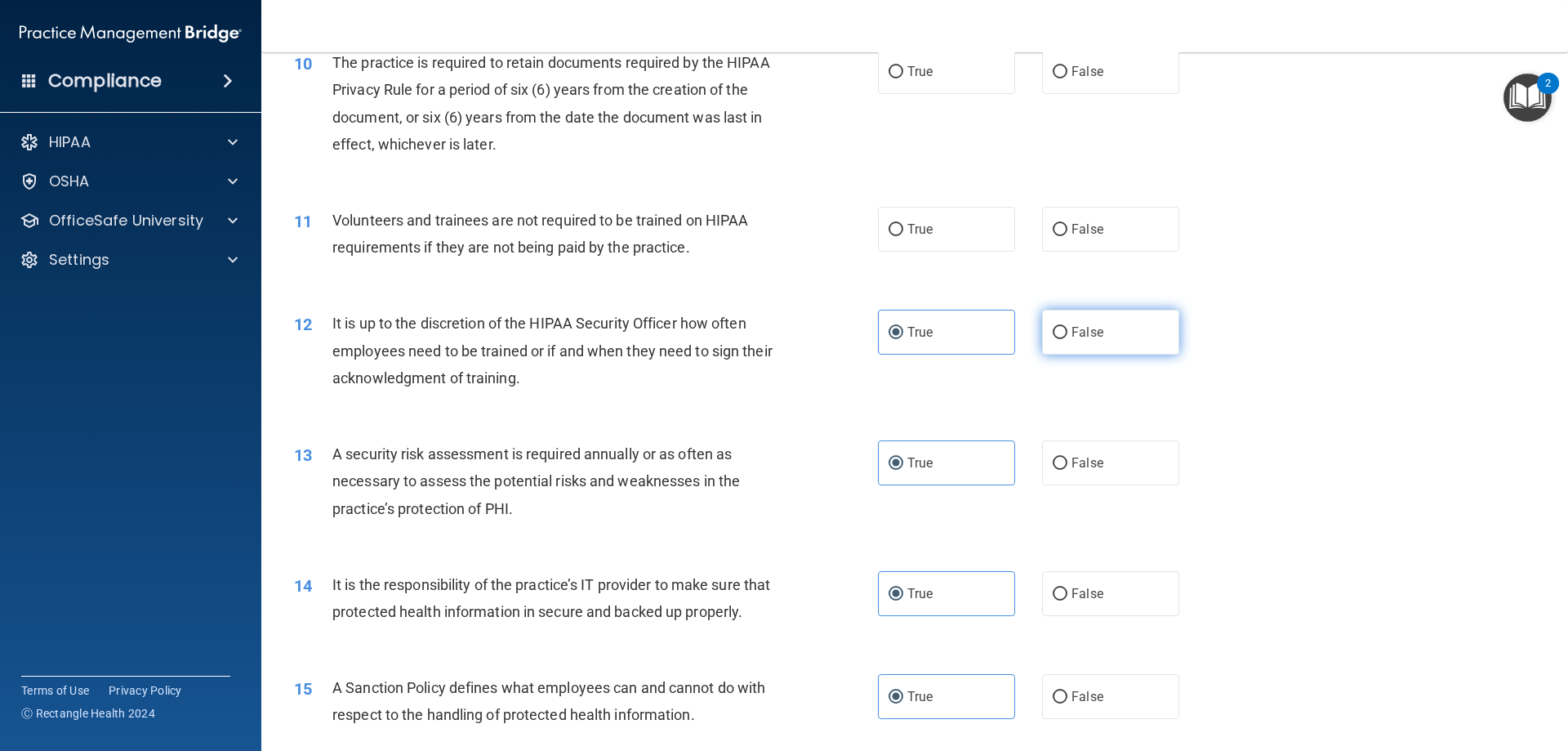 click on "False" at bounding box center [1111, 332] 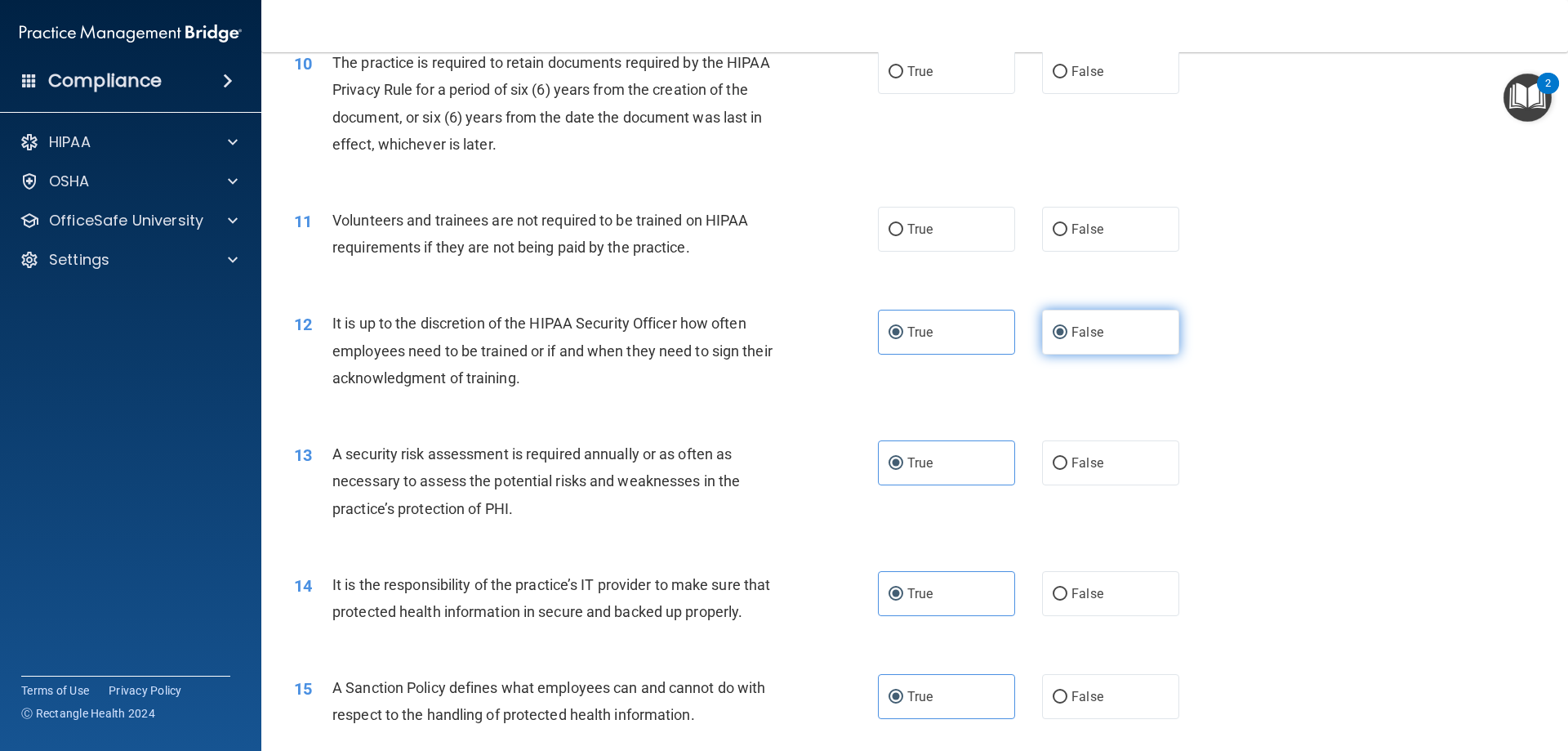 radio on "false" 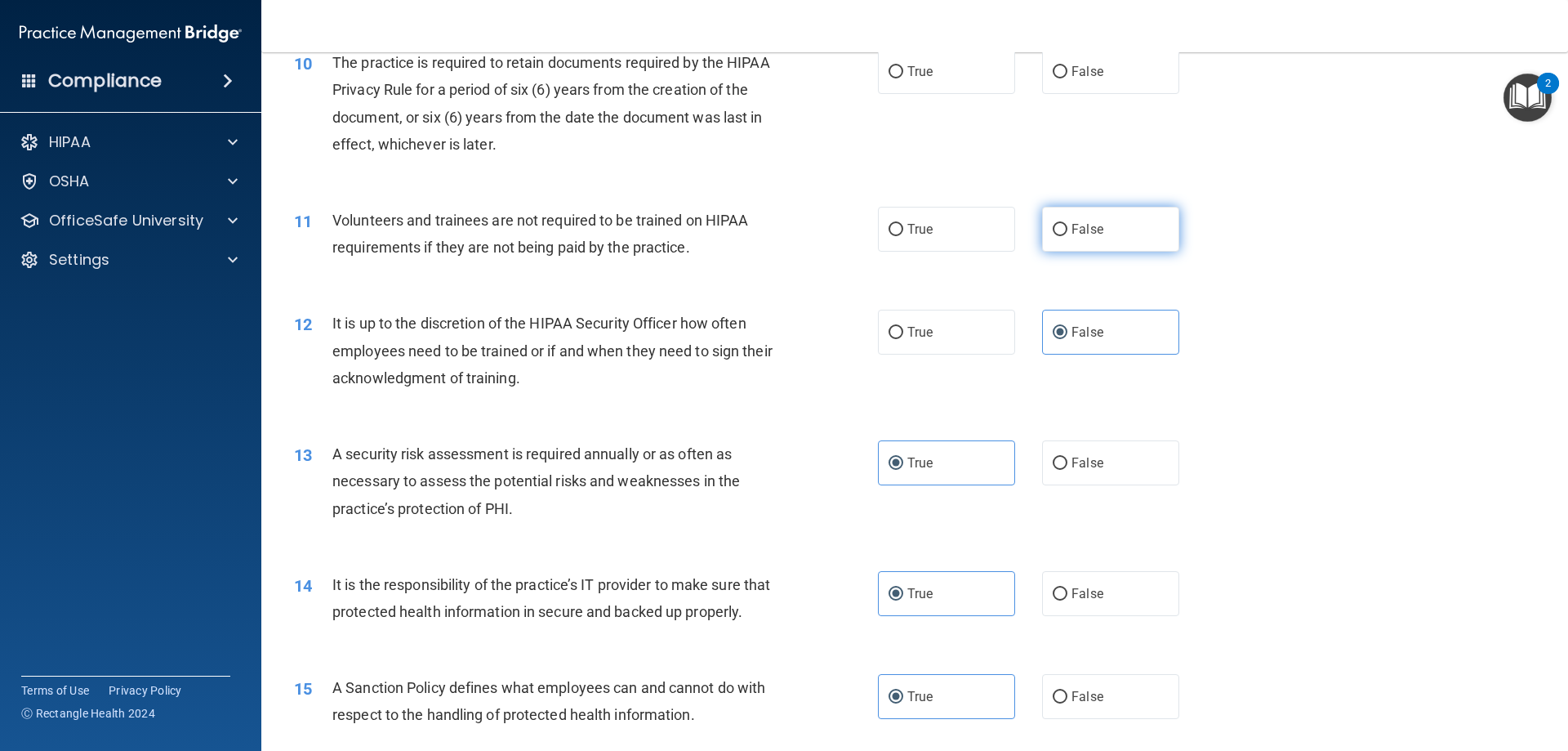 click on "False" at bounding box center [1111, 229] 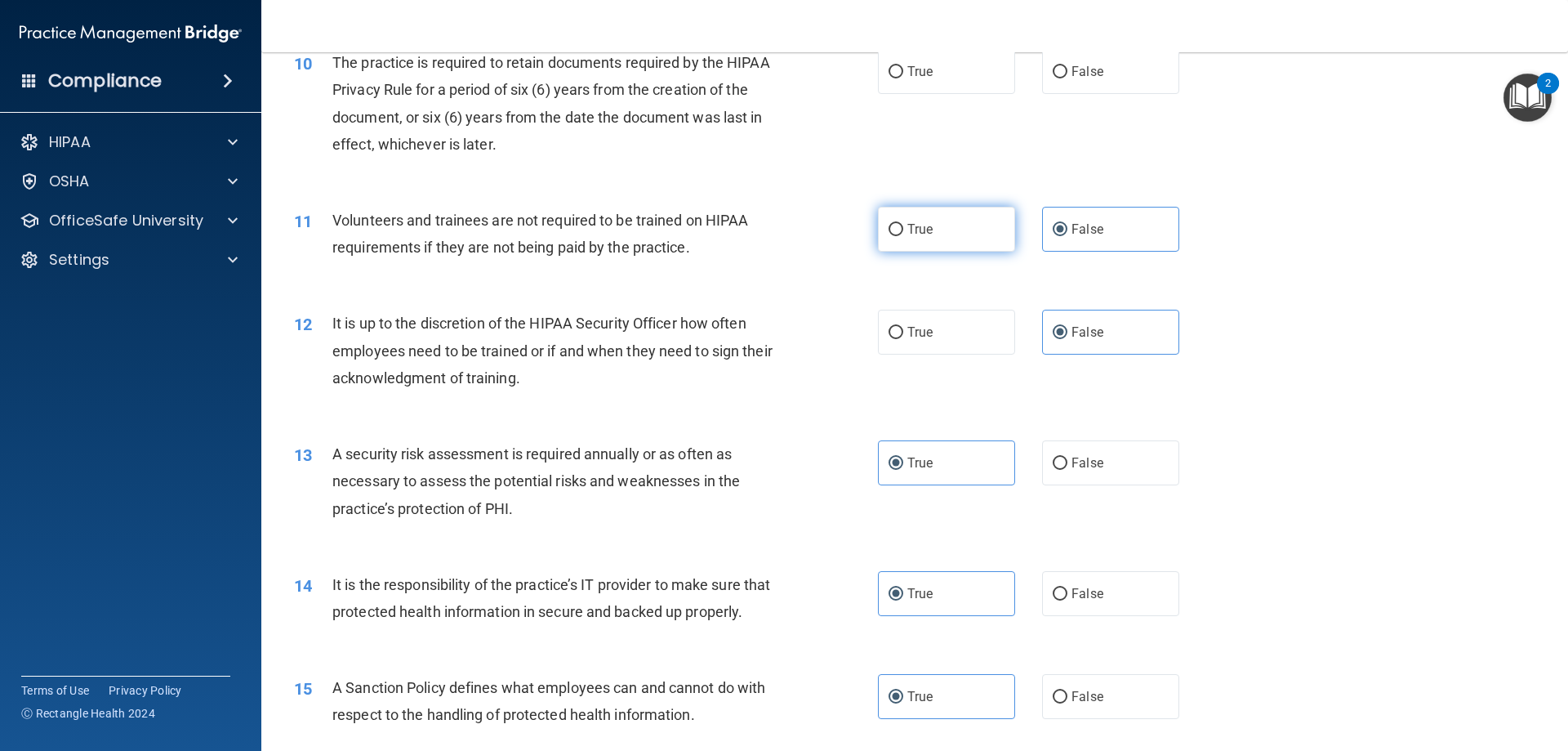 click on "True" at bounding box center [920, 229] 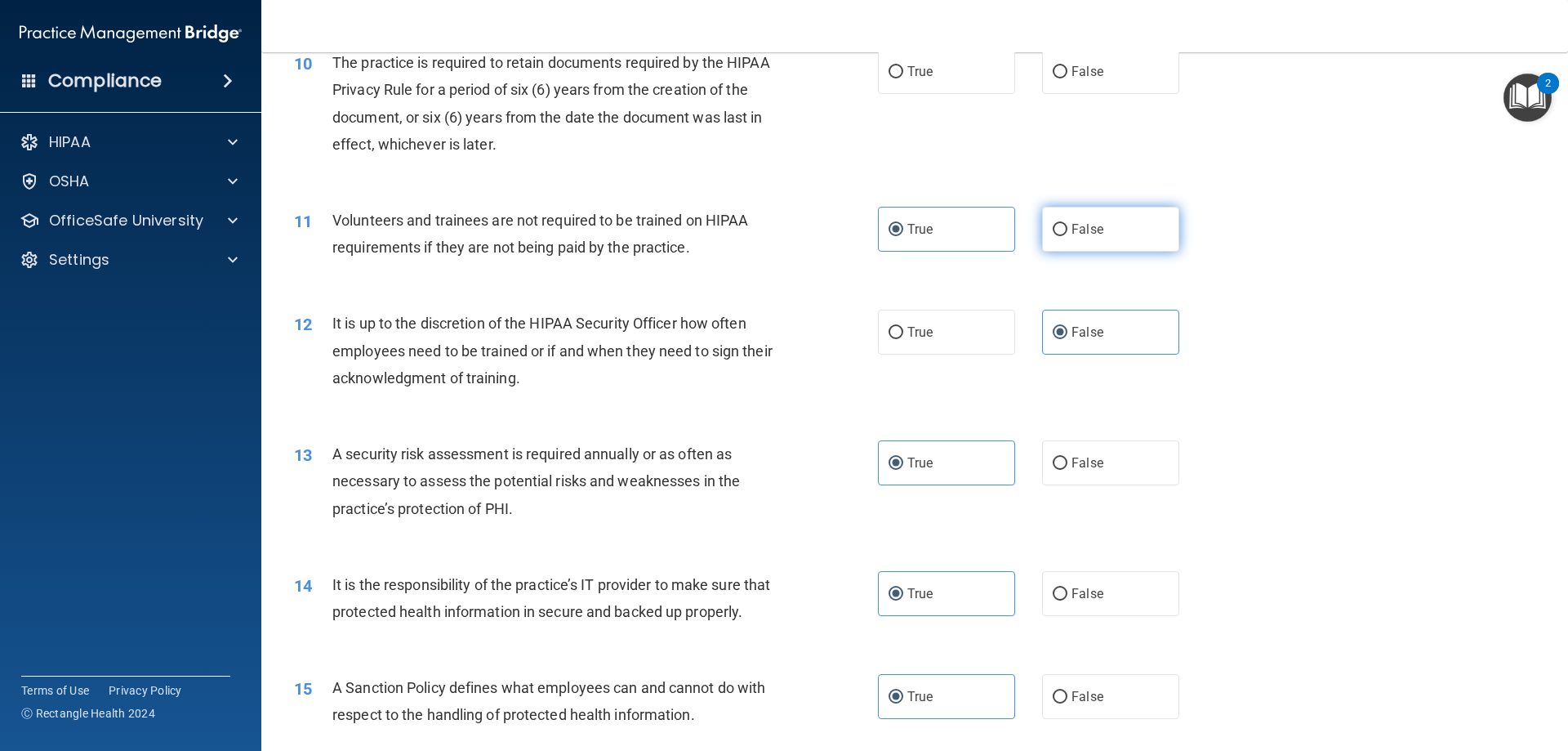 click on "False" at bounding box center [1111, 229] 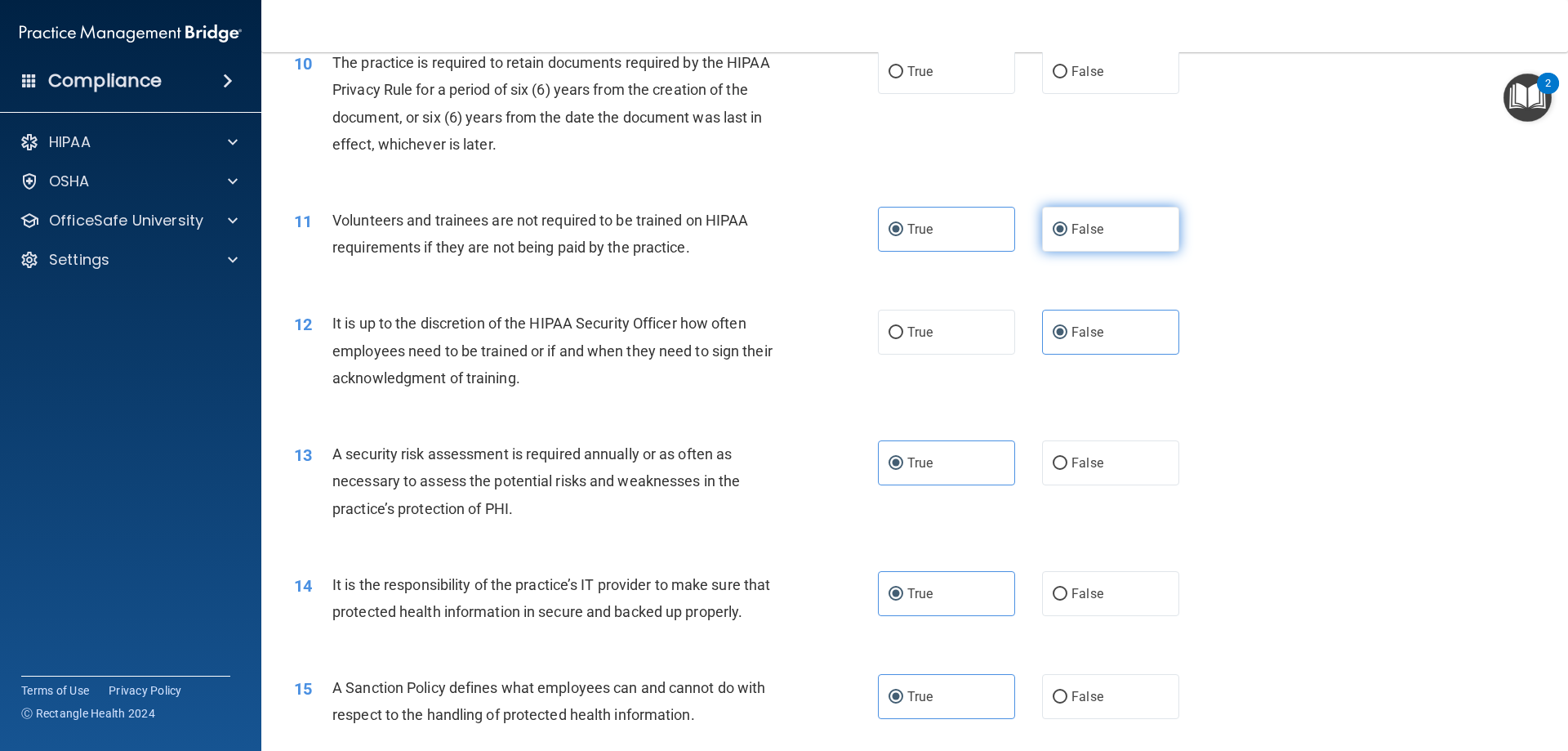 radio on "false" 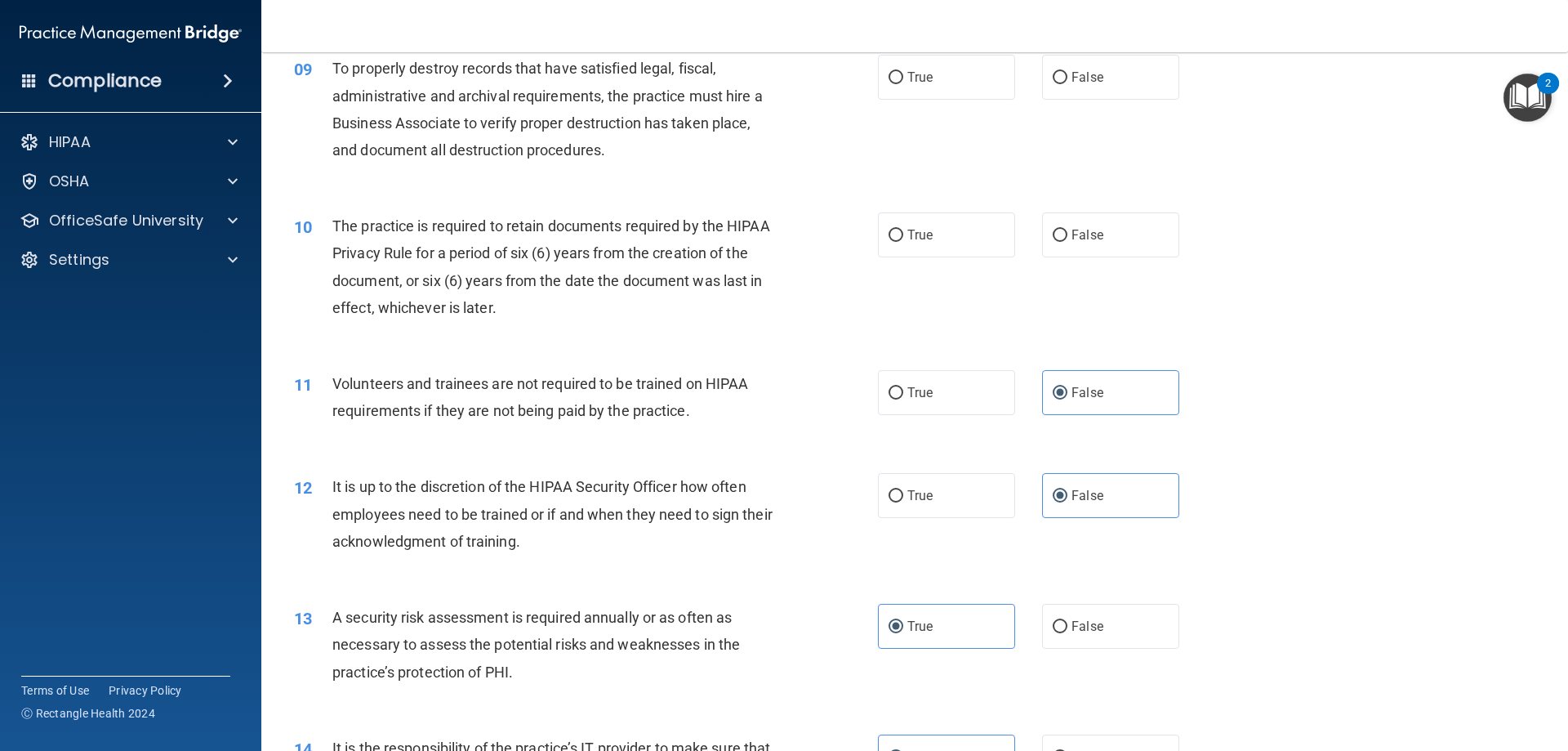 scroll, scrollTop: 1118, scrollLeft: 0, axis: vertical 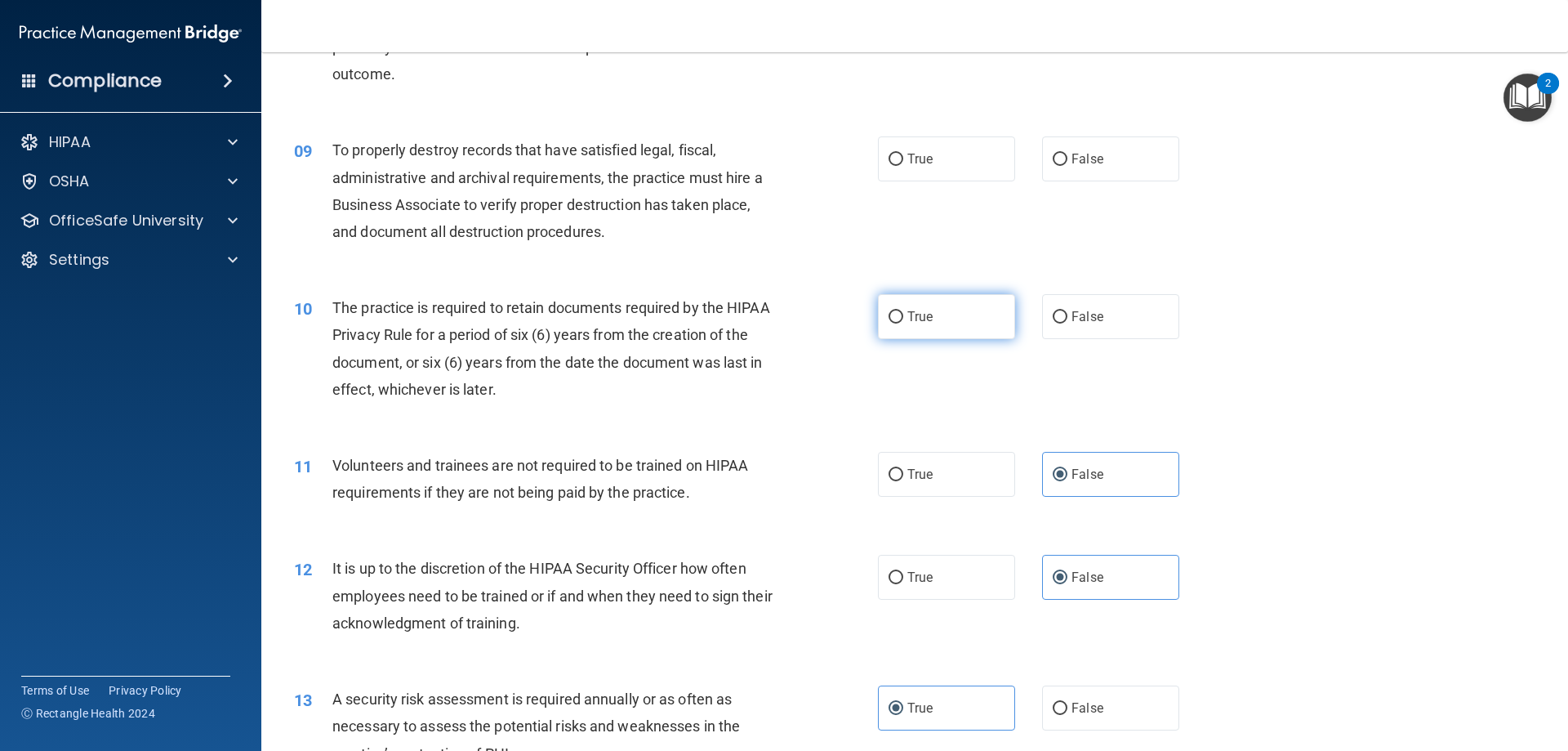 click on "True" at bounding box center [920, 316] 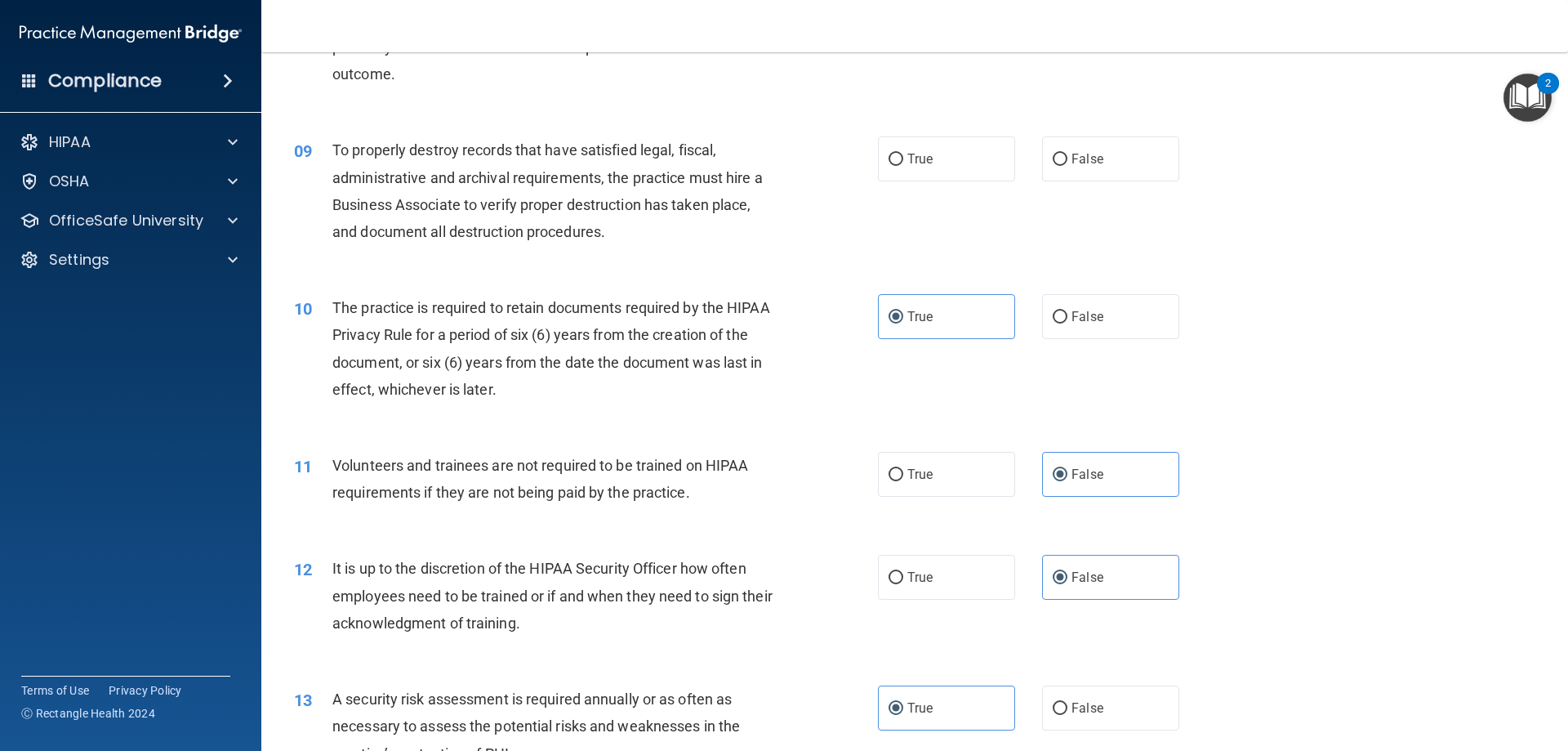 scroll, scrollTop: 1036, scrollLeft: 0, axis: vertical 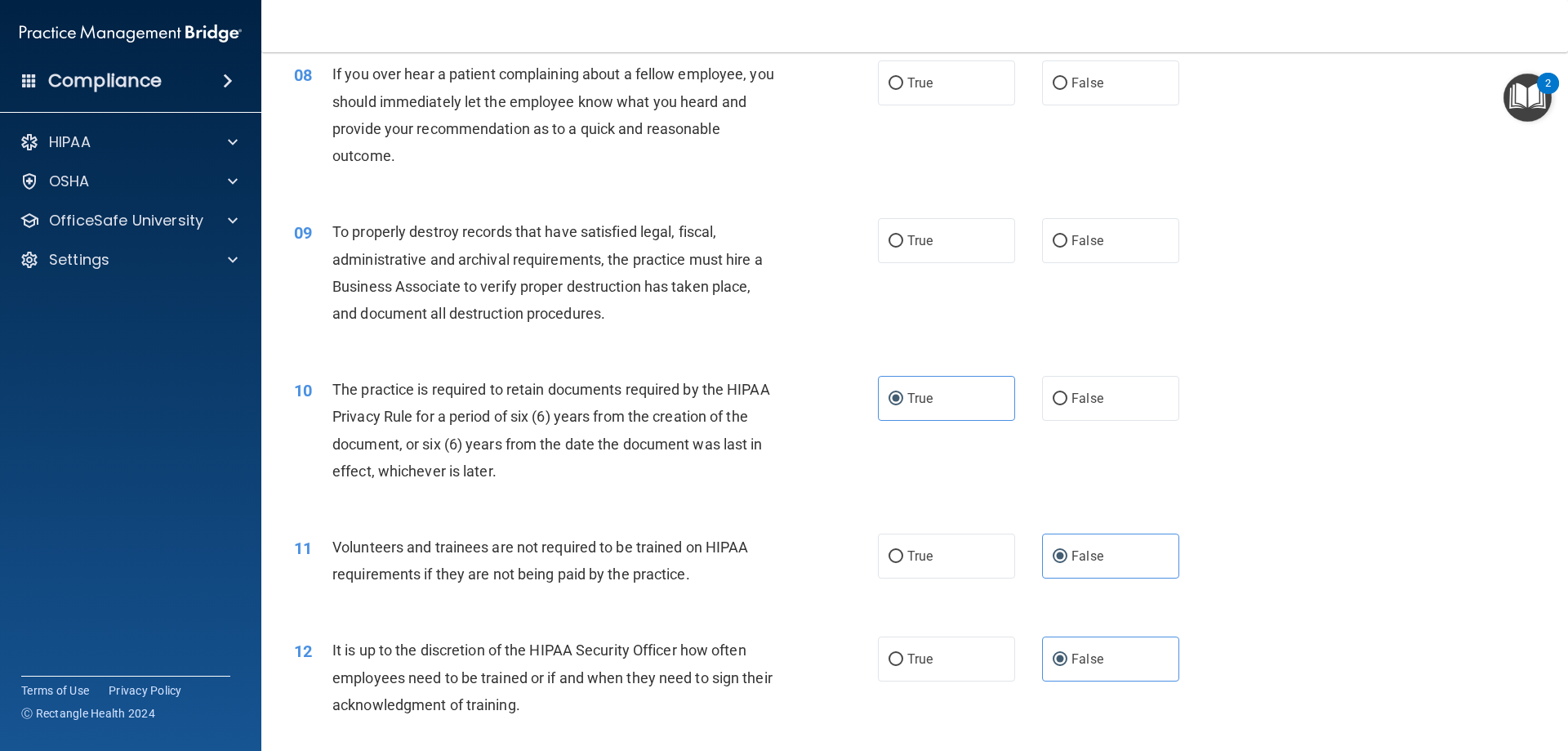 drag, startPoint x: 627, startPoint y: 310, endPoint x: 287, endPoint y: 209, distance: 354.68437 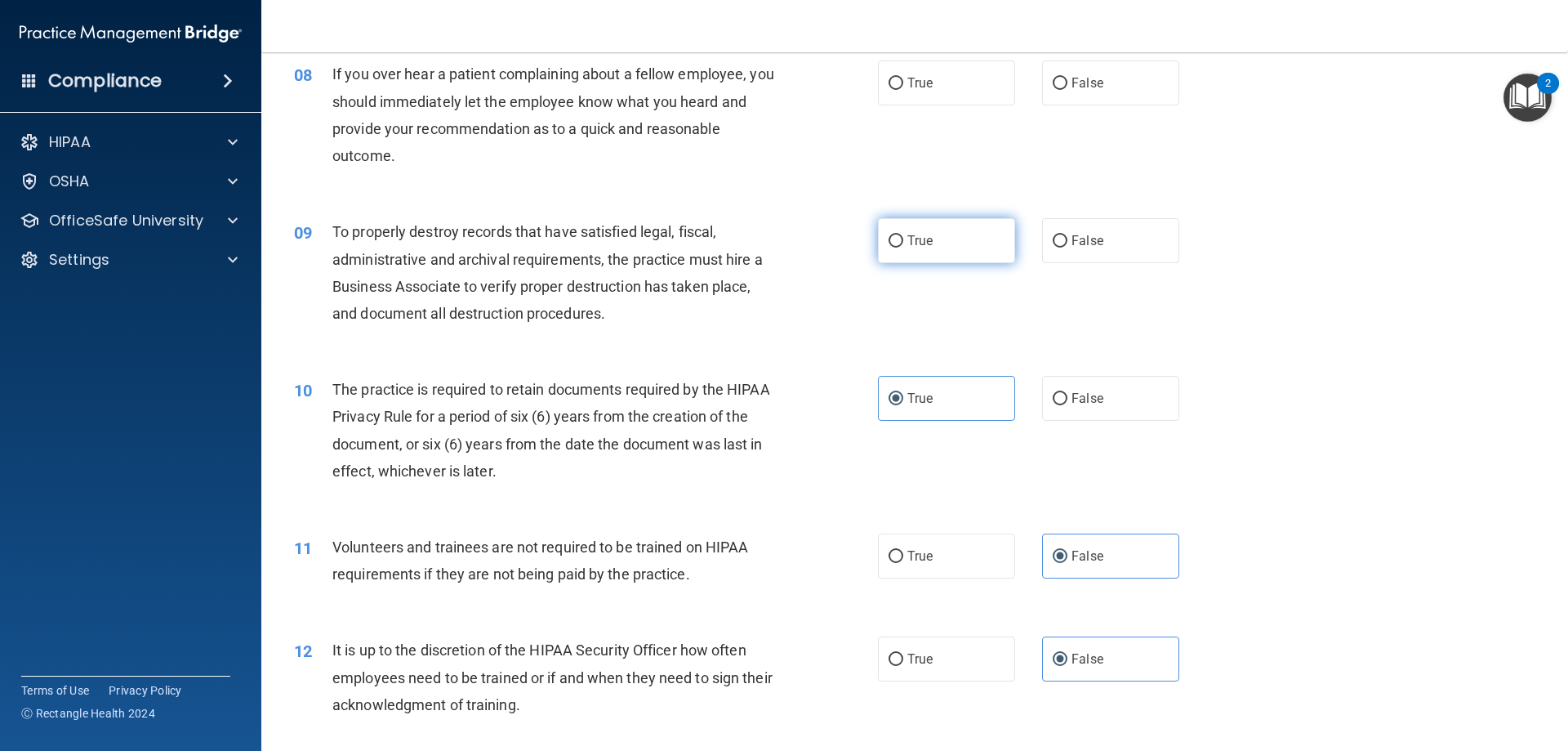 click on "True" at bounding box center (947, 240) 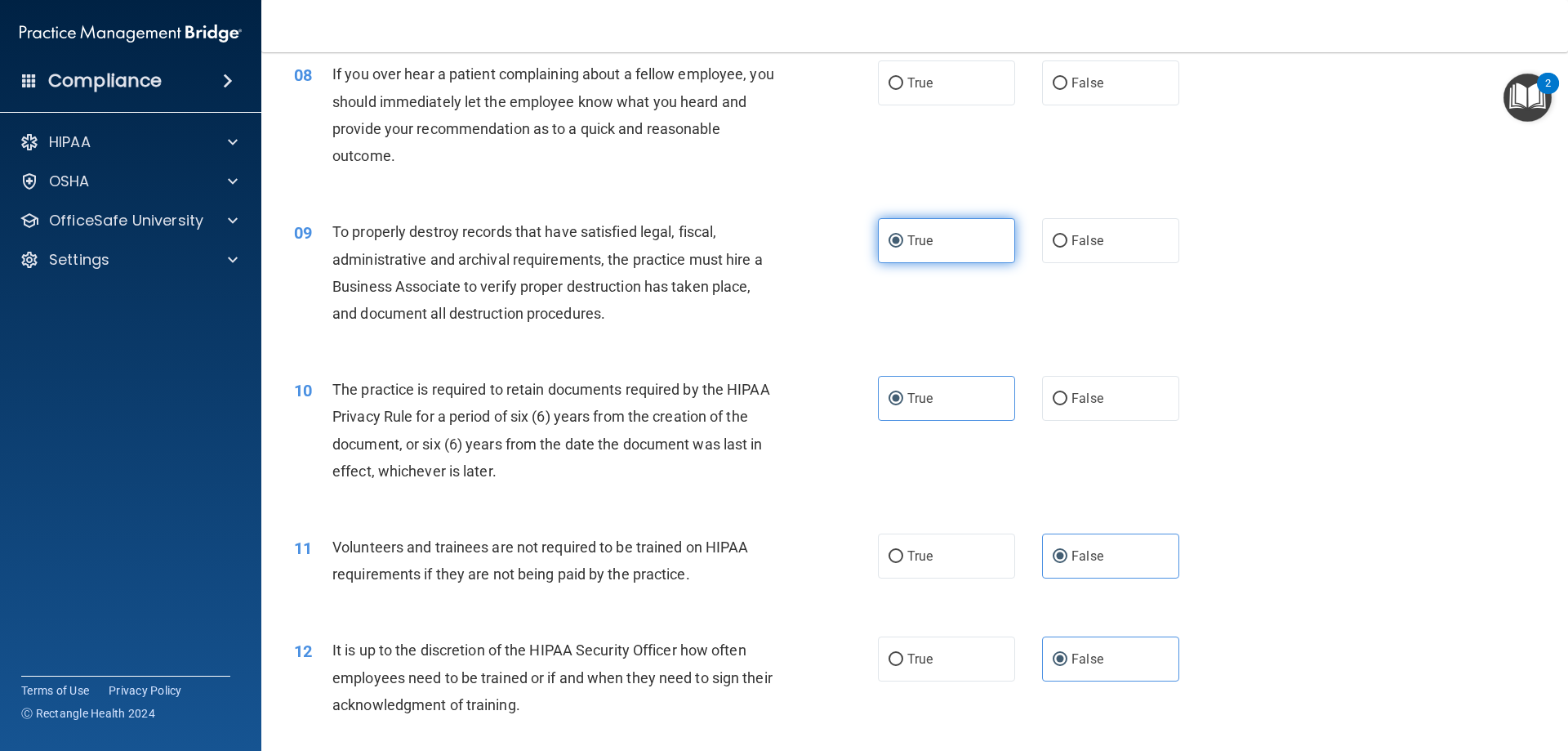scroll, scrollTop: 791, scrollLeft: 0, axis: vertical 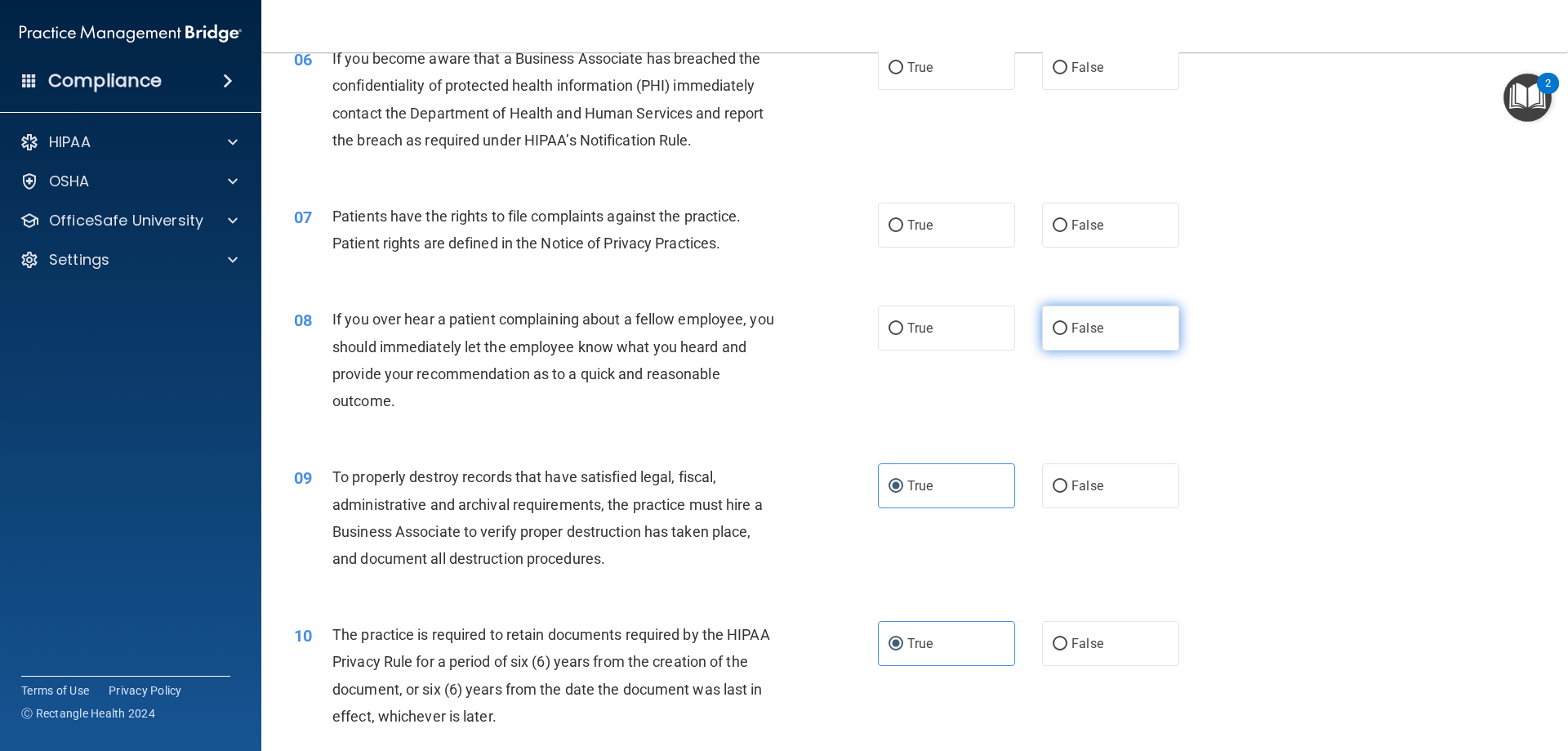 click on "False" at bounding box center [1111, 328] 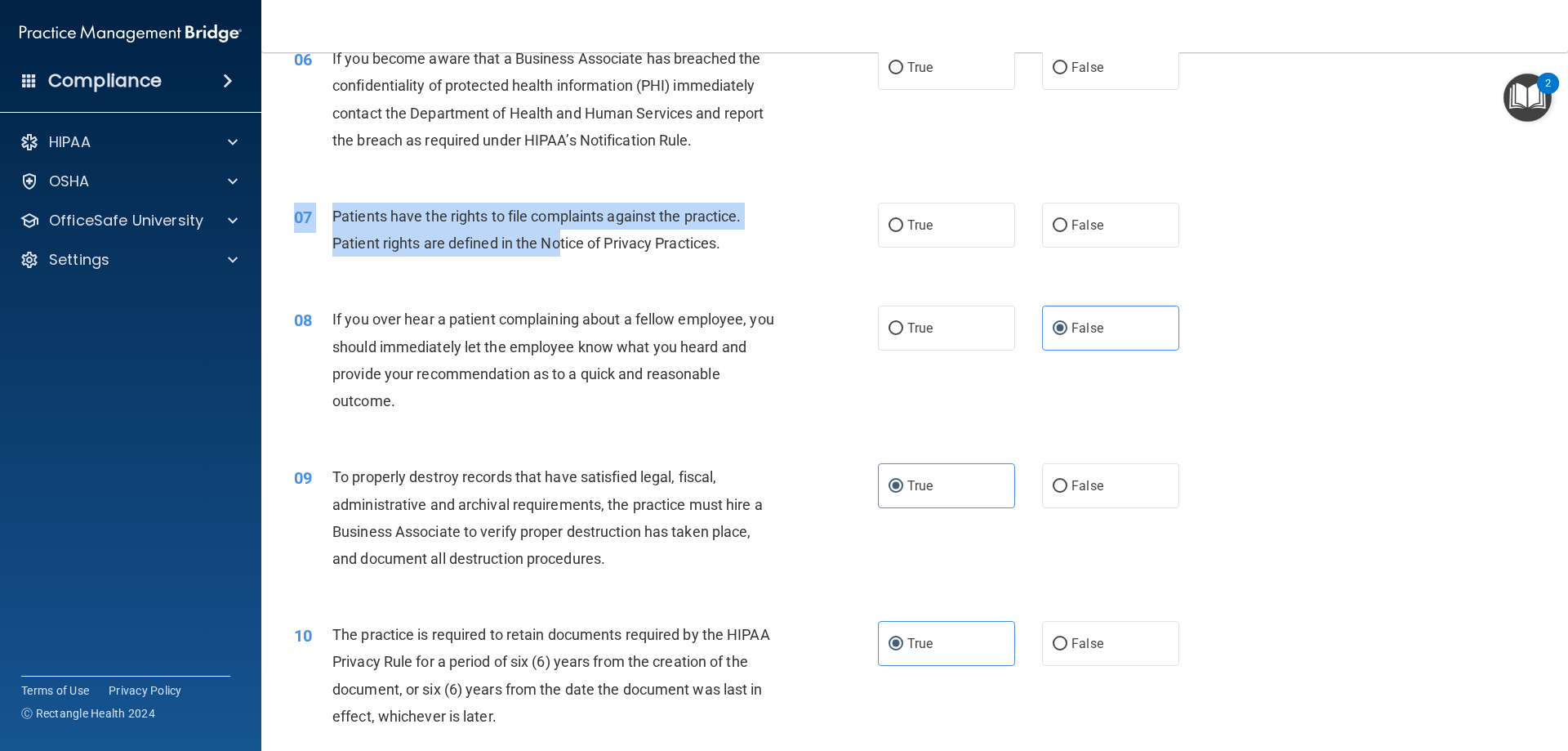 drag, startPoint x: 561, startPoint y: 261, endPoint x: 482, endPoint y: 196, distance: 102.30347 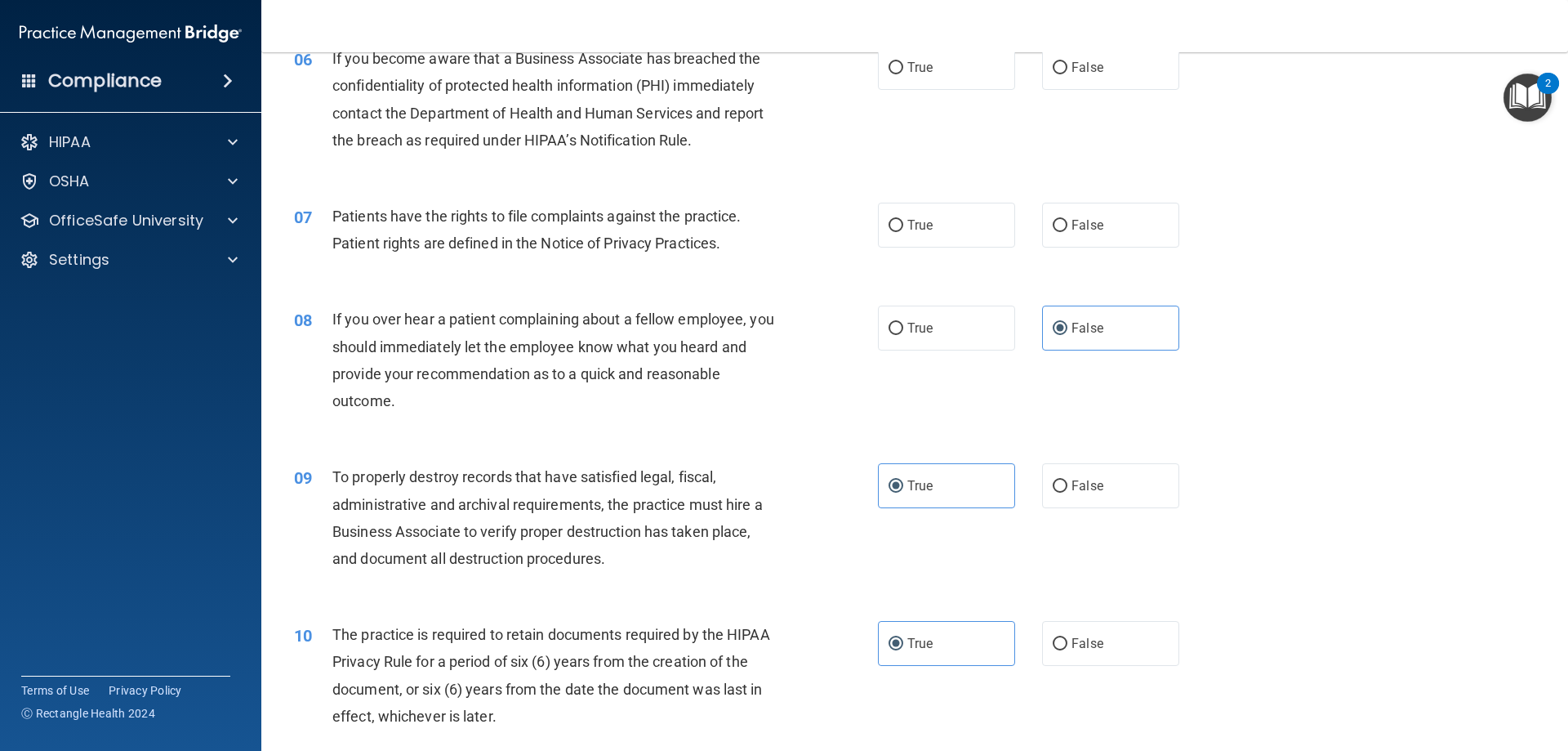 click on "Patients have the rights to file complaints against the practice.  Patient rights are defined in the Notice of Privacy Practices." at bounding box center (560, 230) 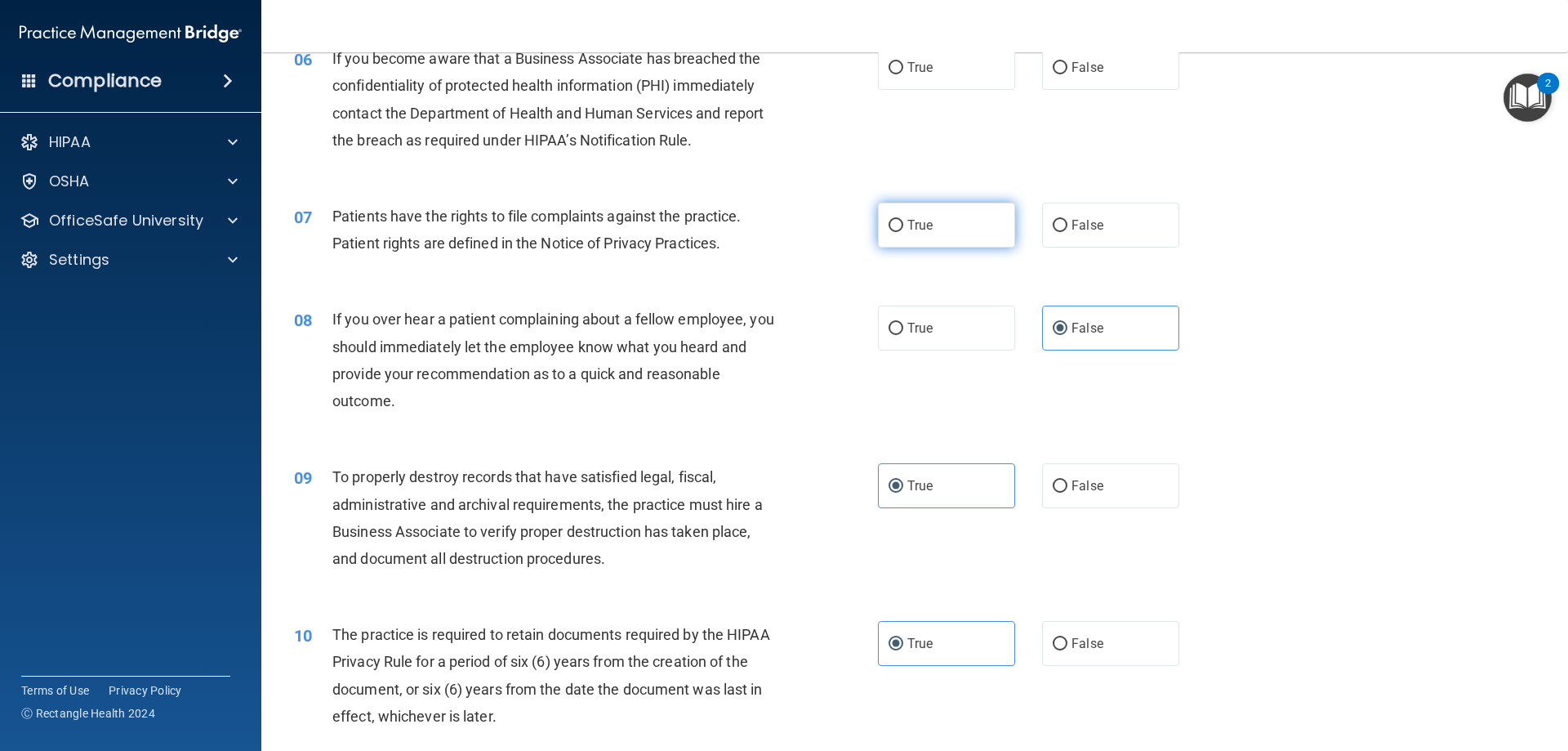 click on "True" at bounding box center (947, 225) 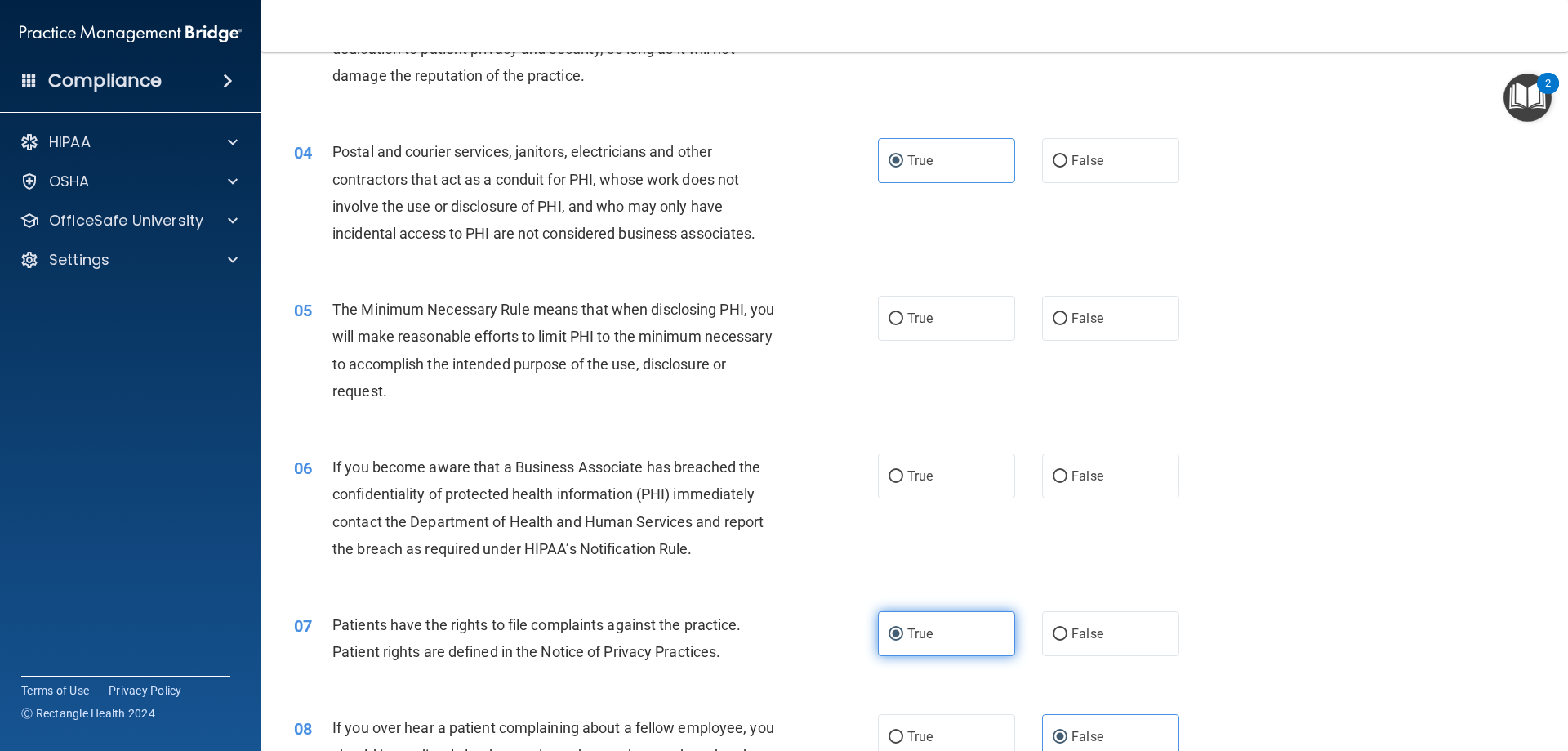 scroll, scrollTop: 464, scrollLeft: 0, axis: vertical 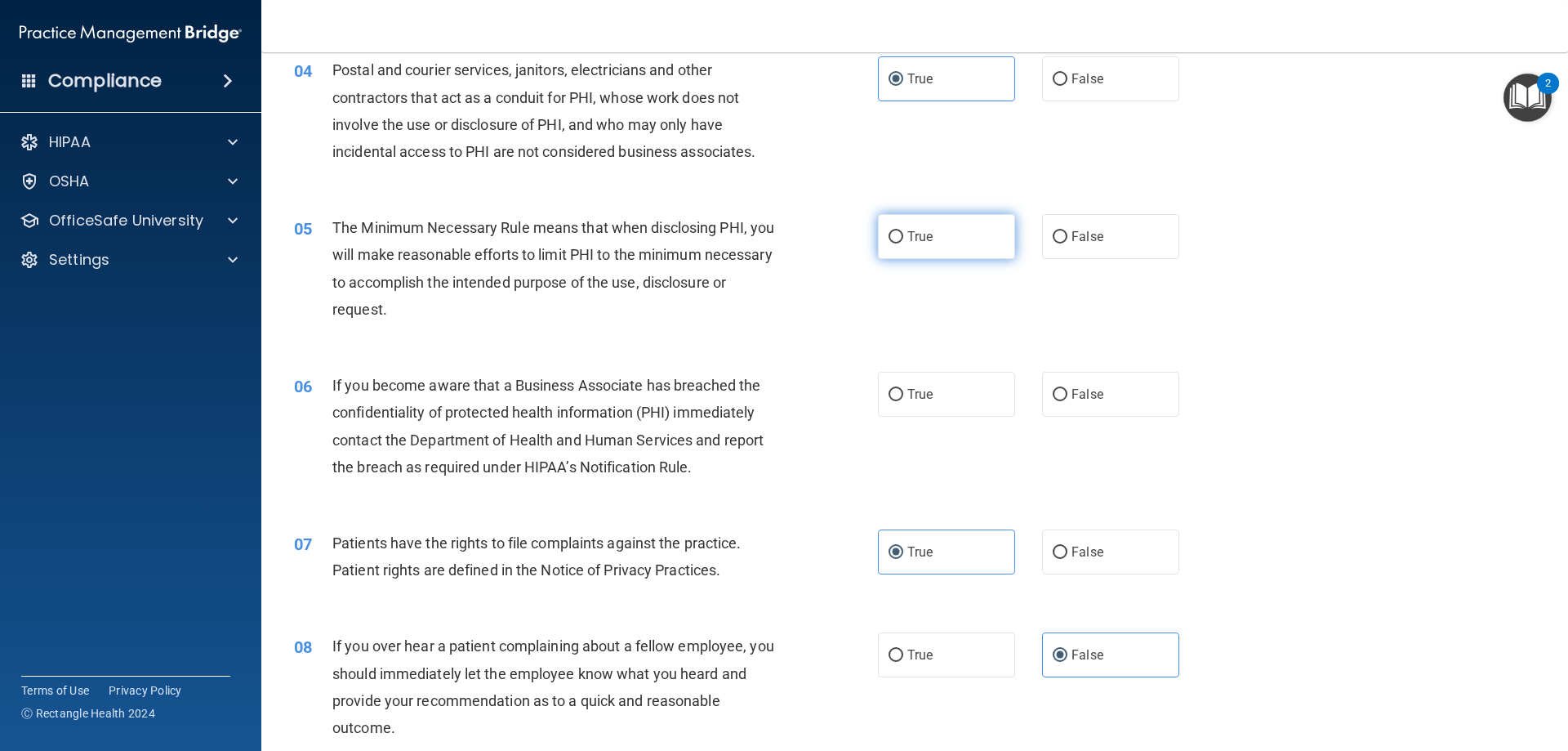 click on "True" at bounding box center [947, 236] 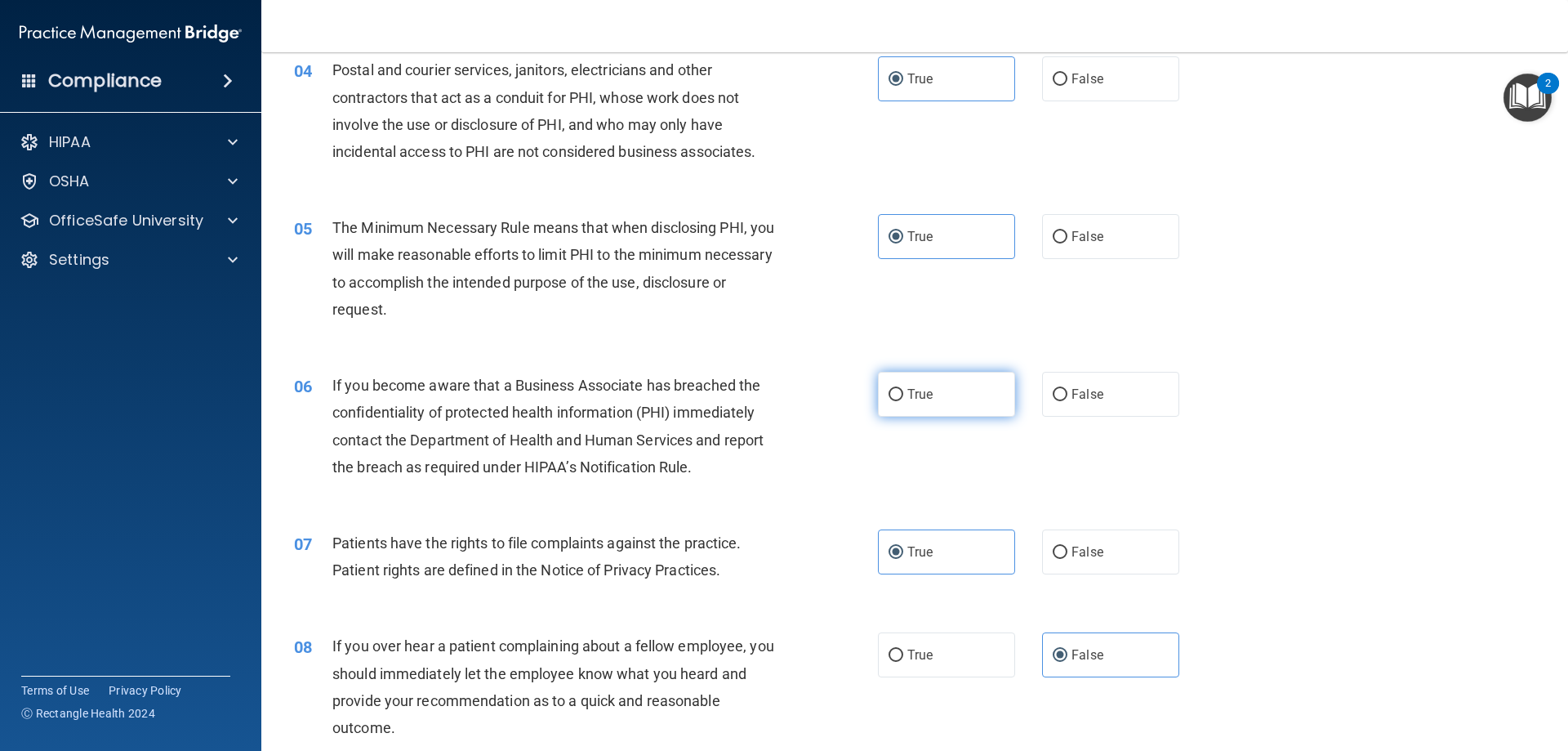click on "True" at bounding box center [947, 394] 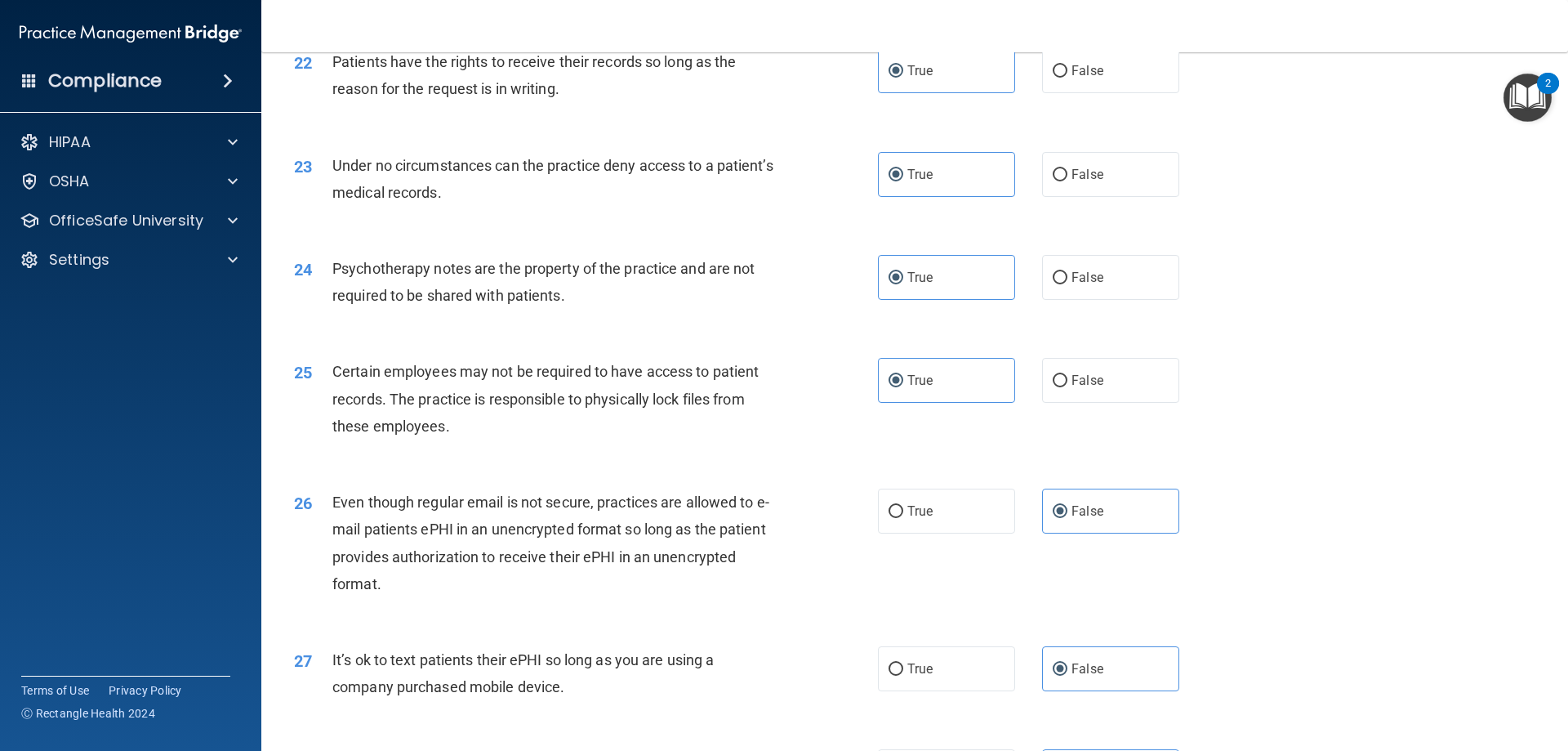 scroll, scrollTop: 3324, scrollLeft: 0, axis: vertical 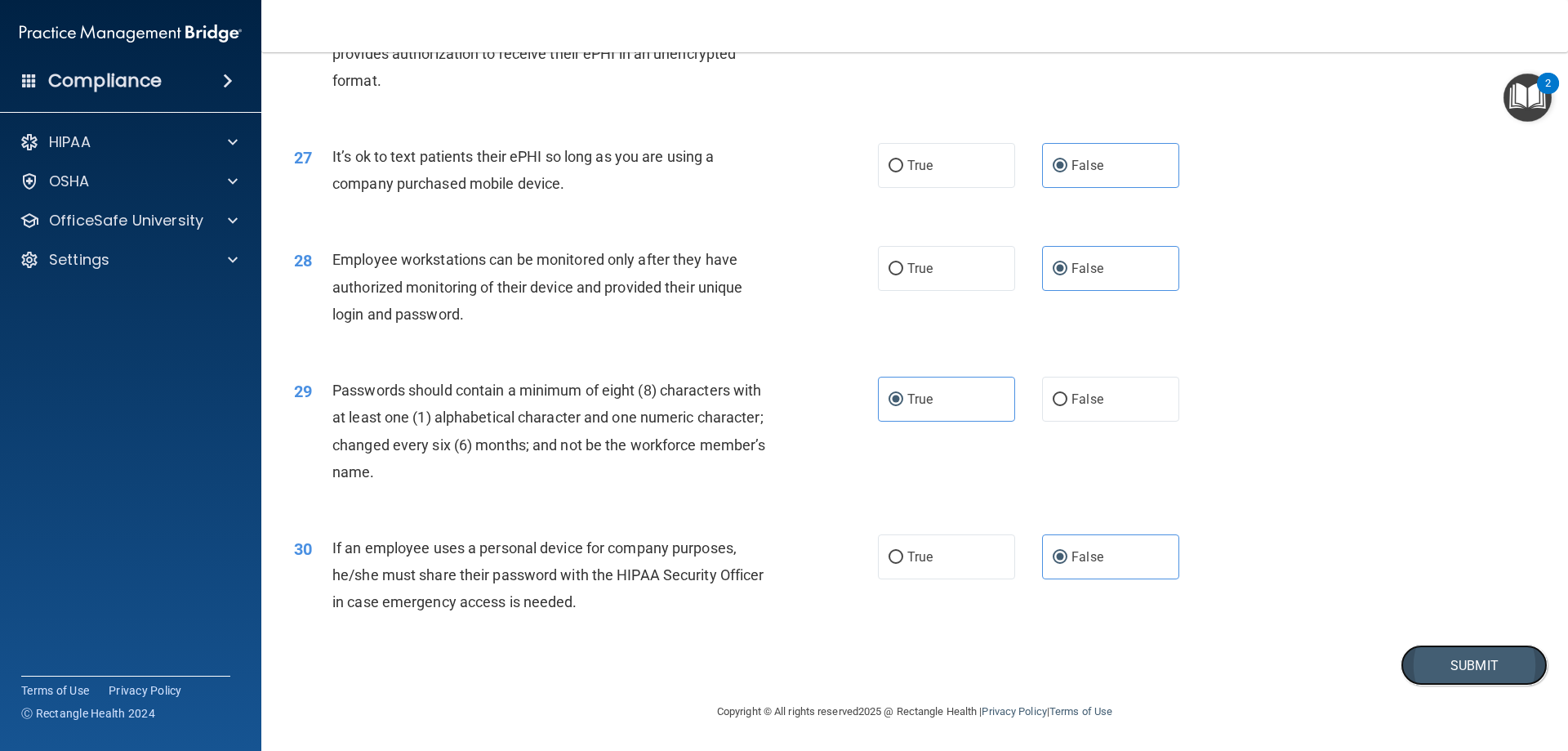 click on "Submit" at bounding box center [1474, 665] 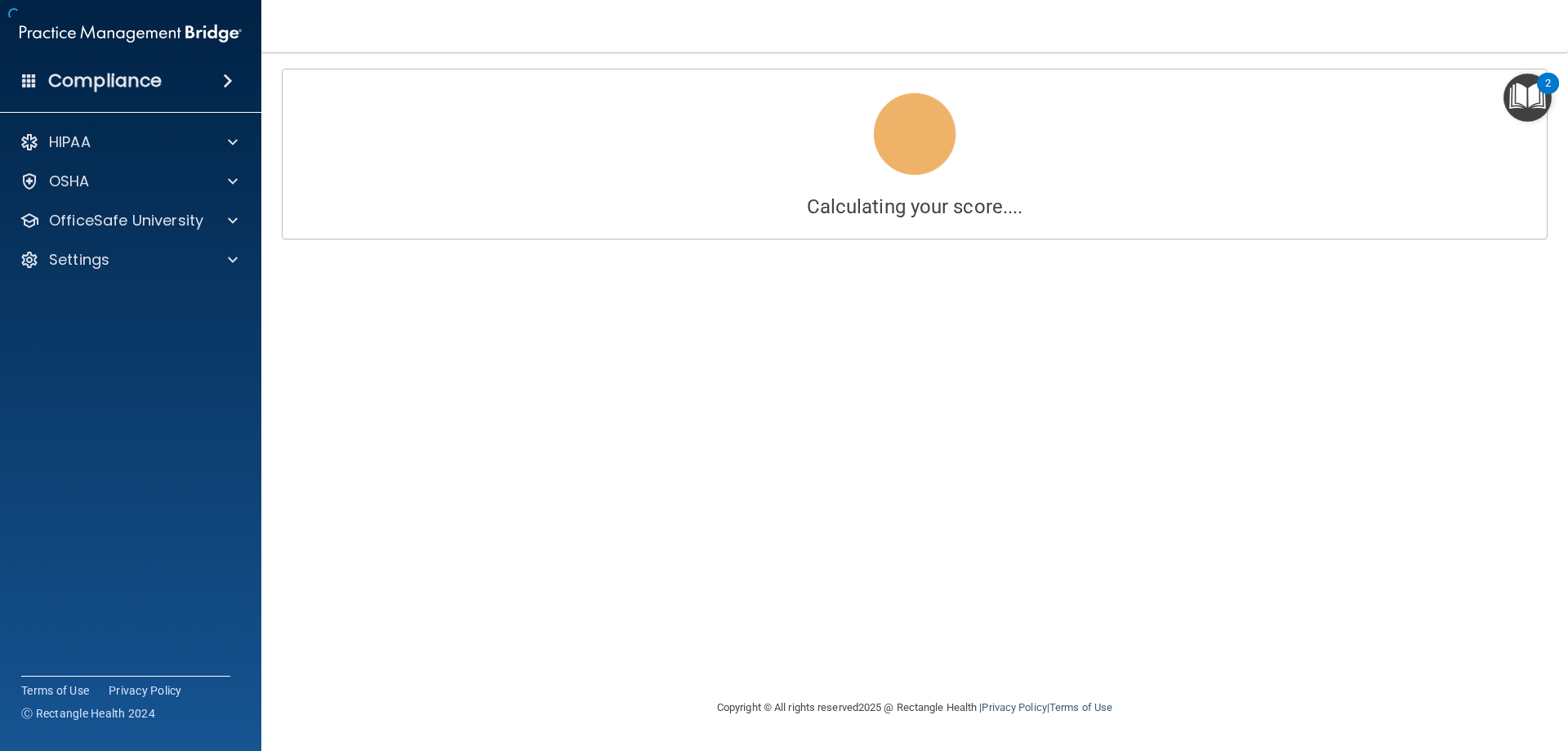scroll, scrollTop: 0, scrollLeft: 0, axis: both 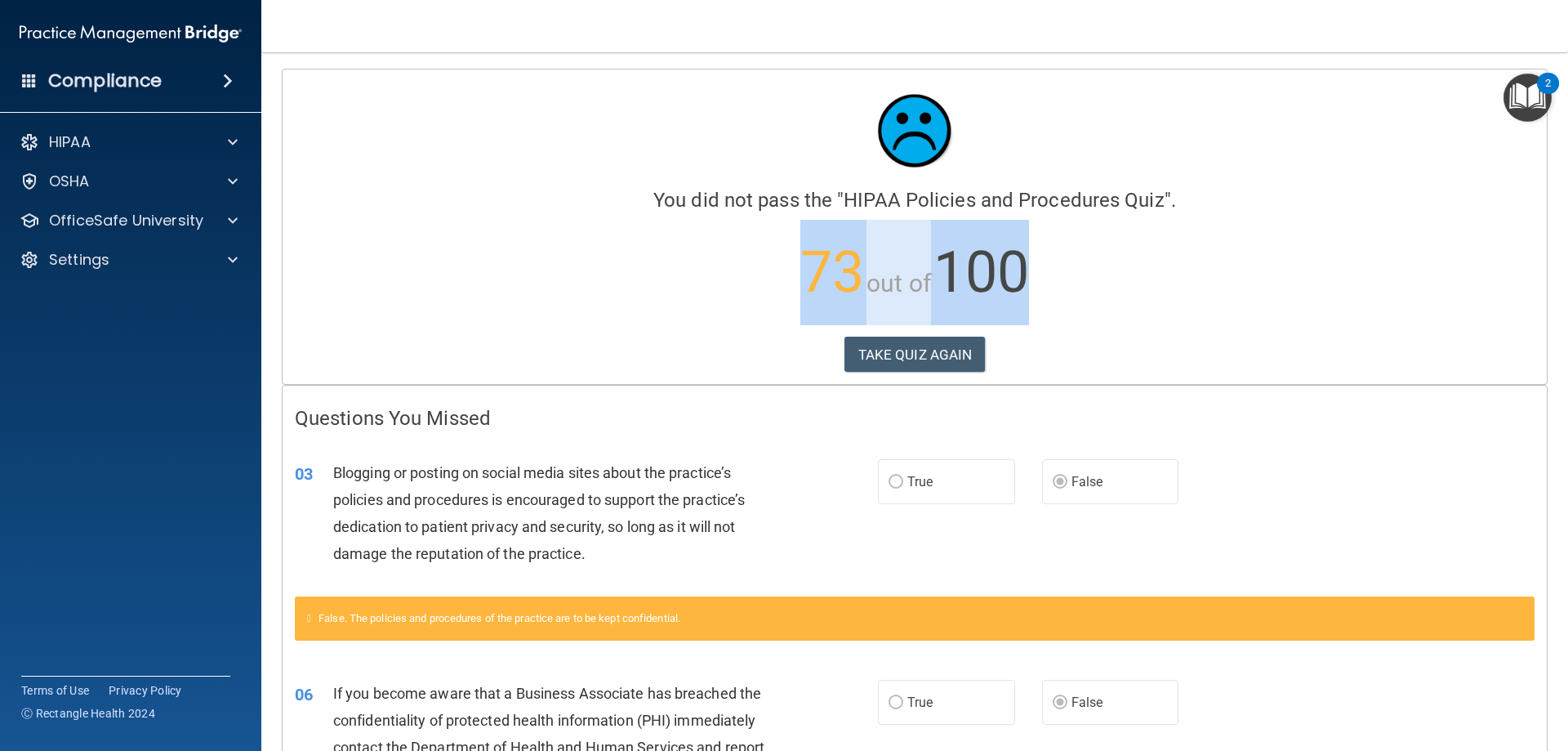 drag, startPoint x: 1093, startPoint y: 279, endPoint x: 633, endPoint y: 216, distance: 464.29409 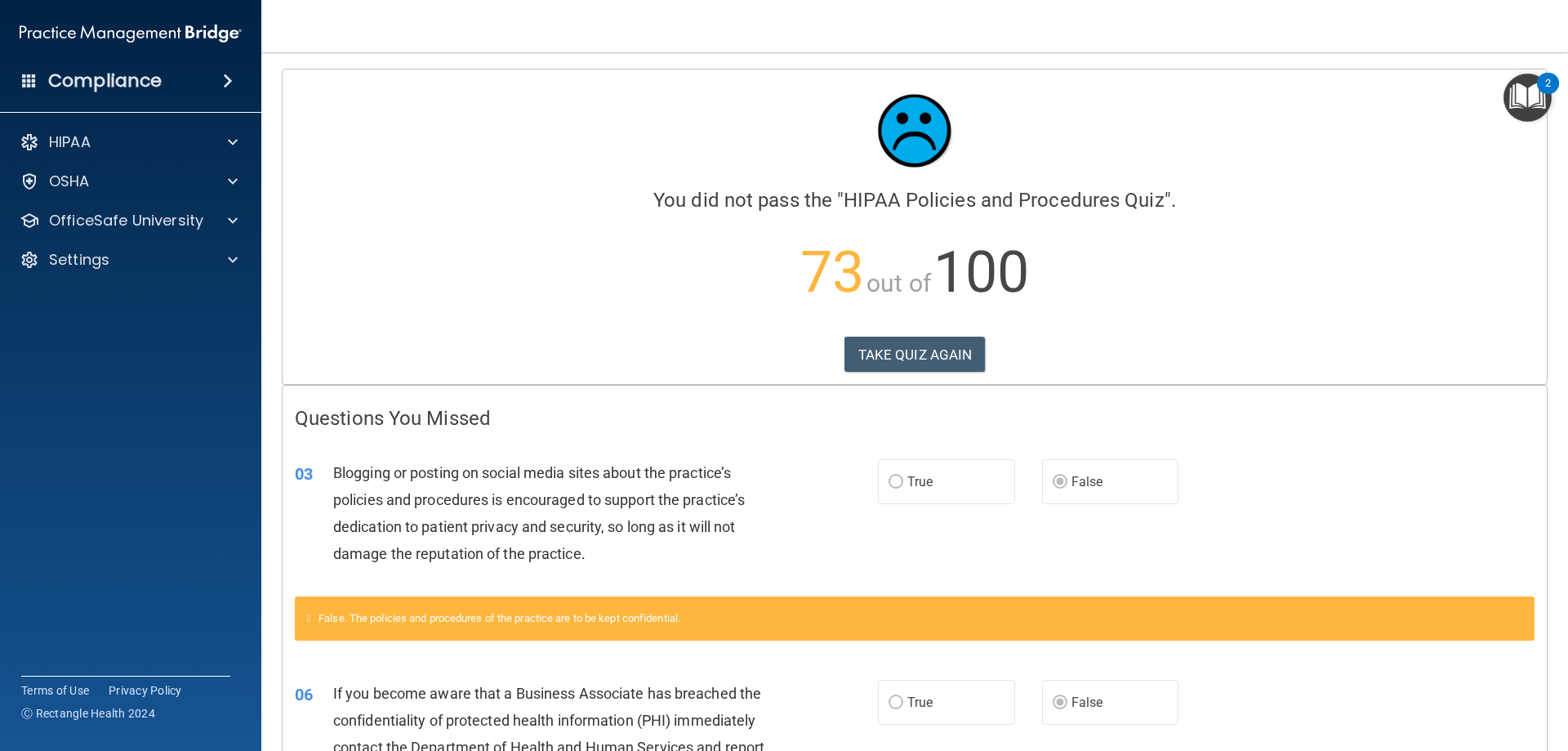 click at bounding box center [915, 131] 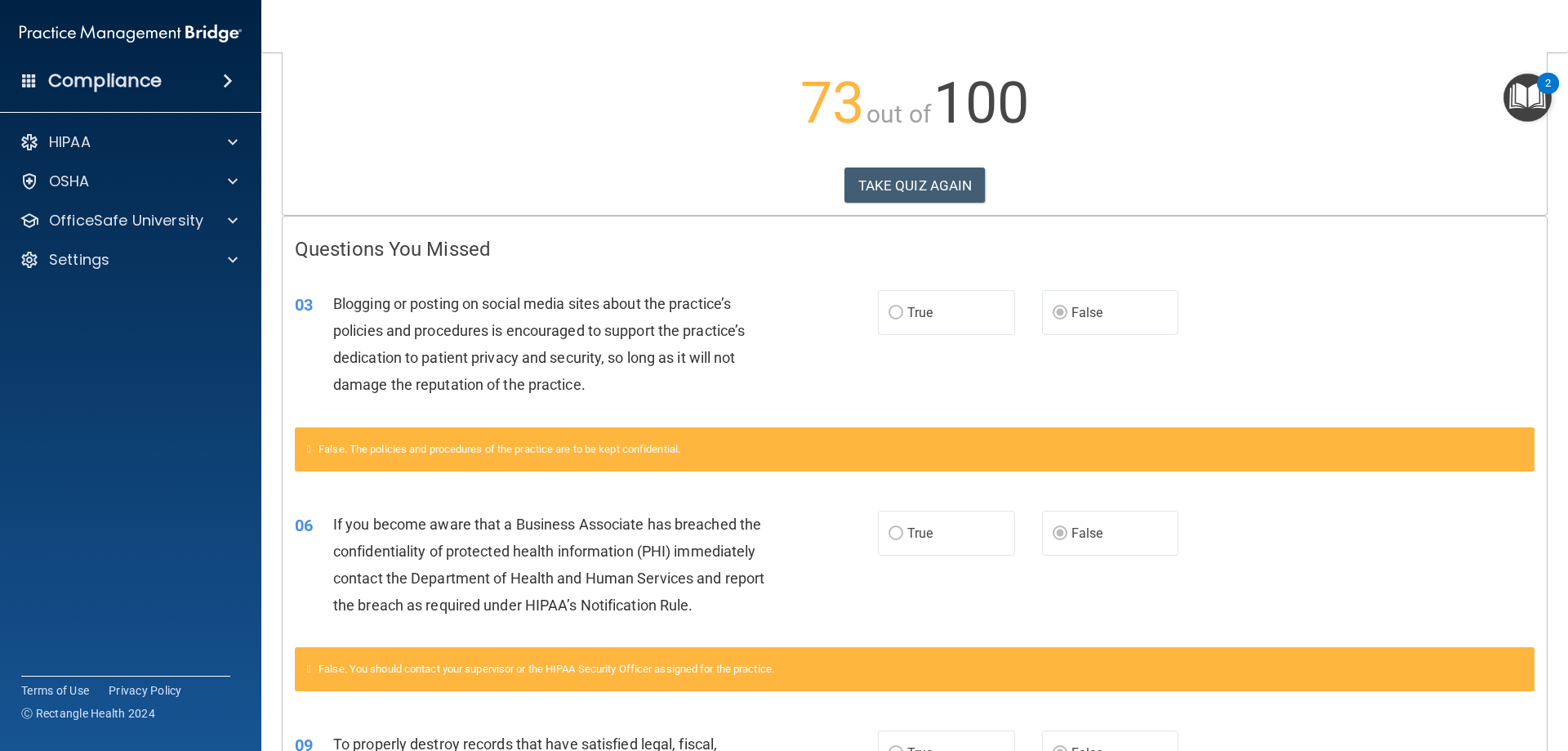 scroll, scrollTop: 0, scrollLeft: 0, axis: both 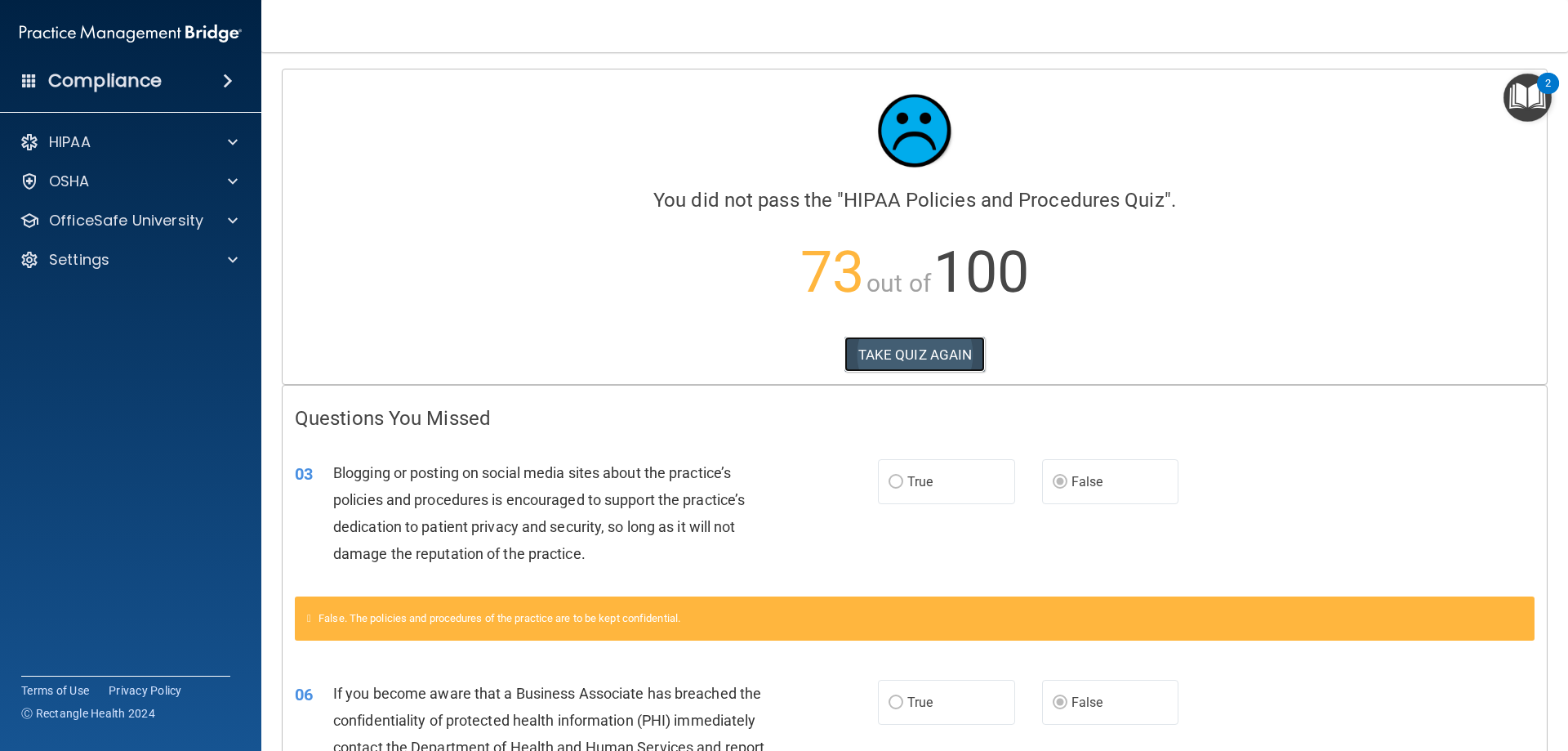 click on "TAKE QUIZ AGAIN" at bounding box center [915, 355] 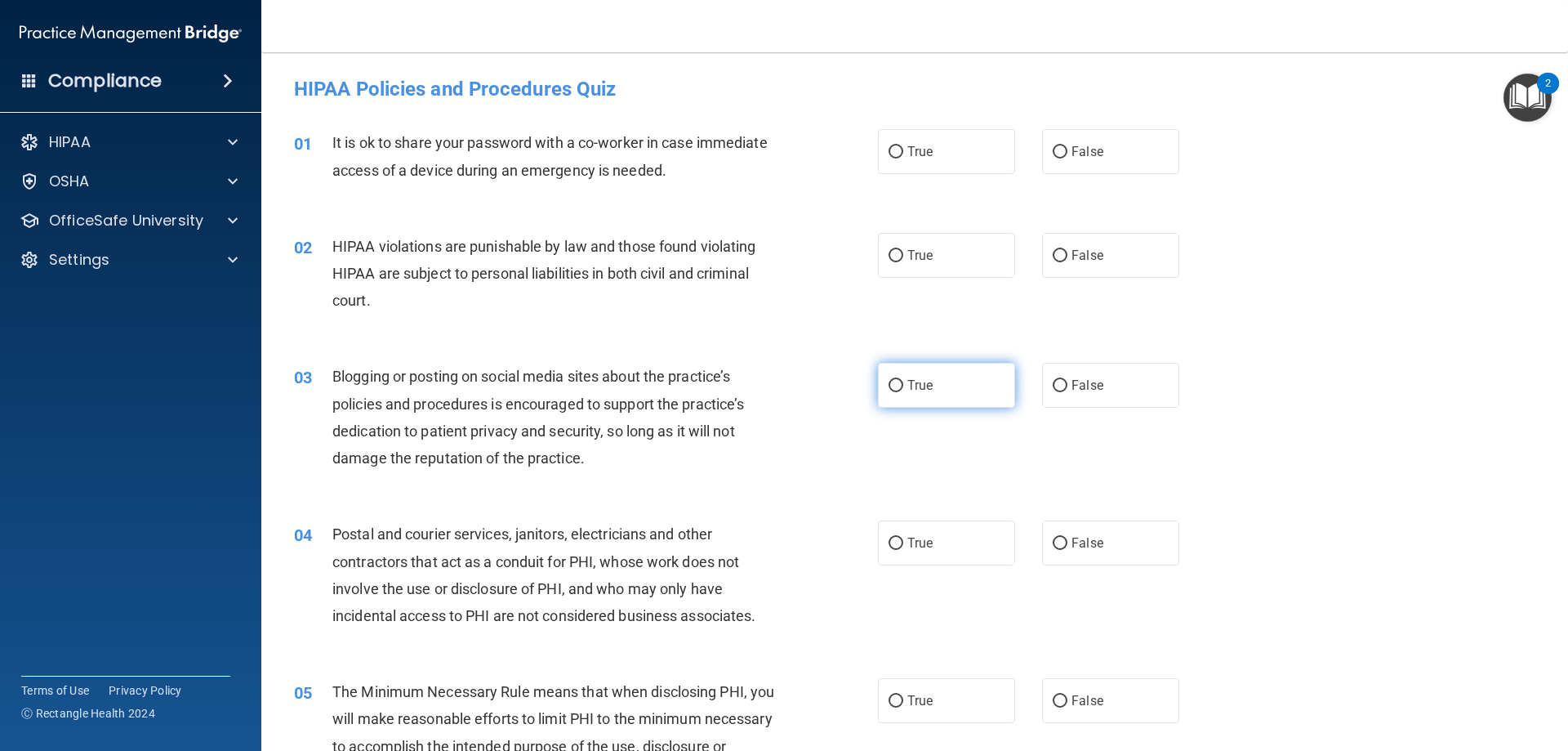 click on "True" at bounding box center [947, 385] 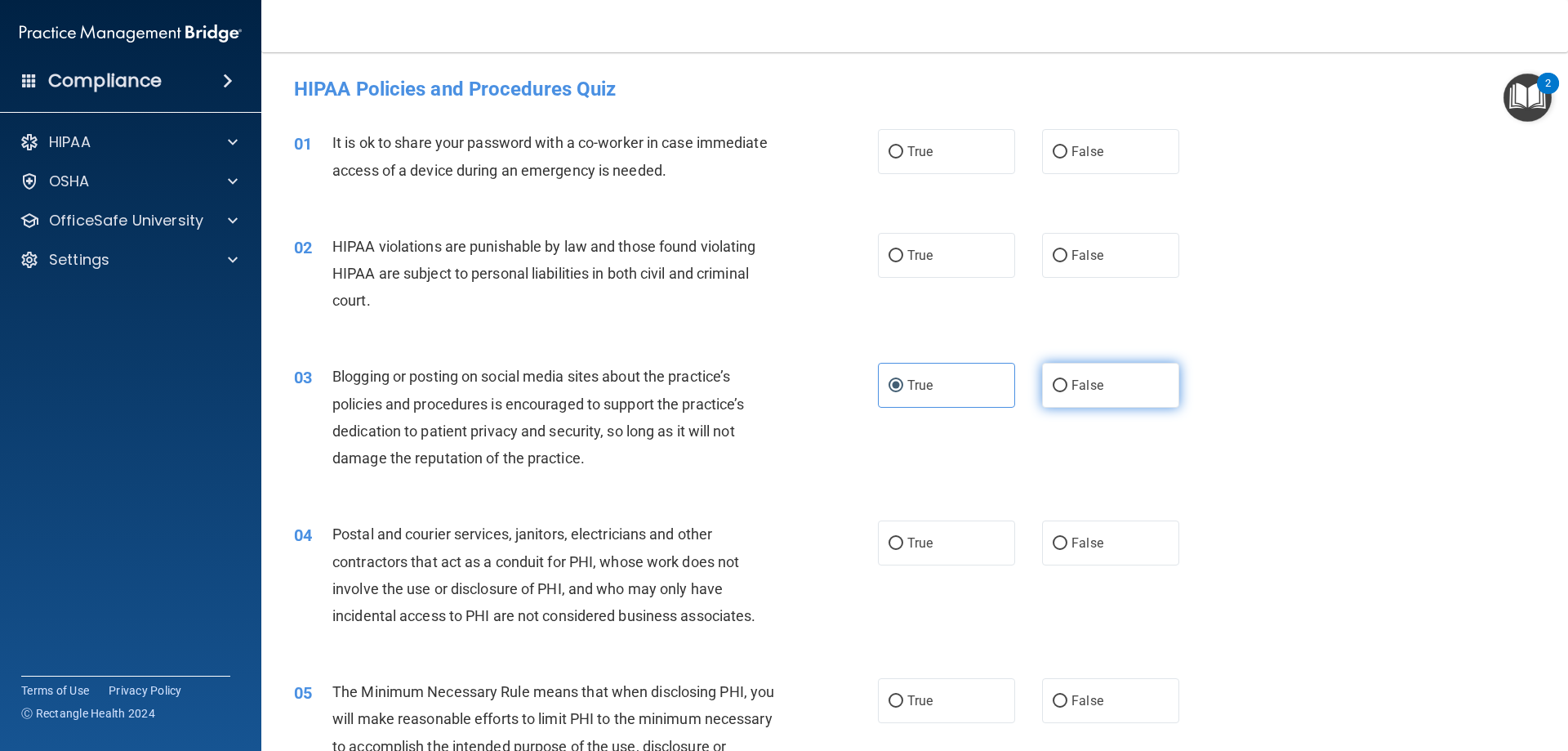 click on "False" at bounding box center [1087, 385] 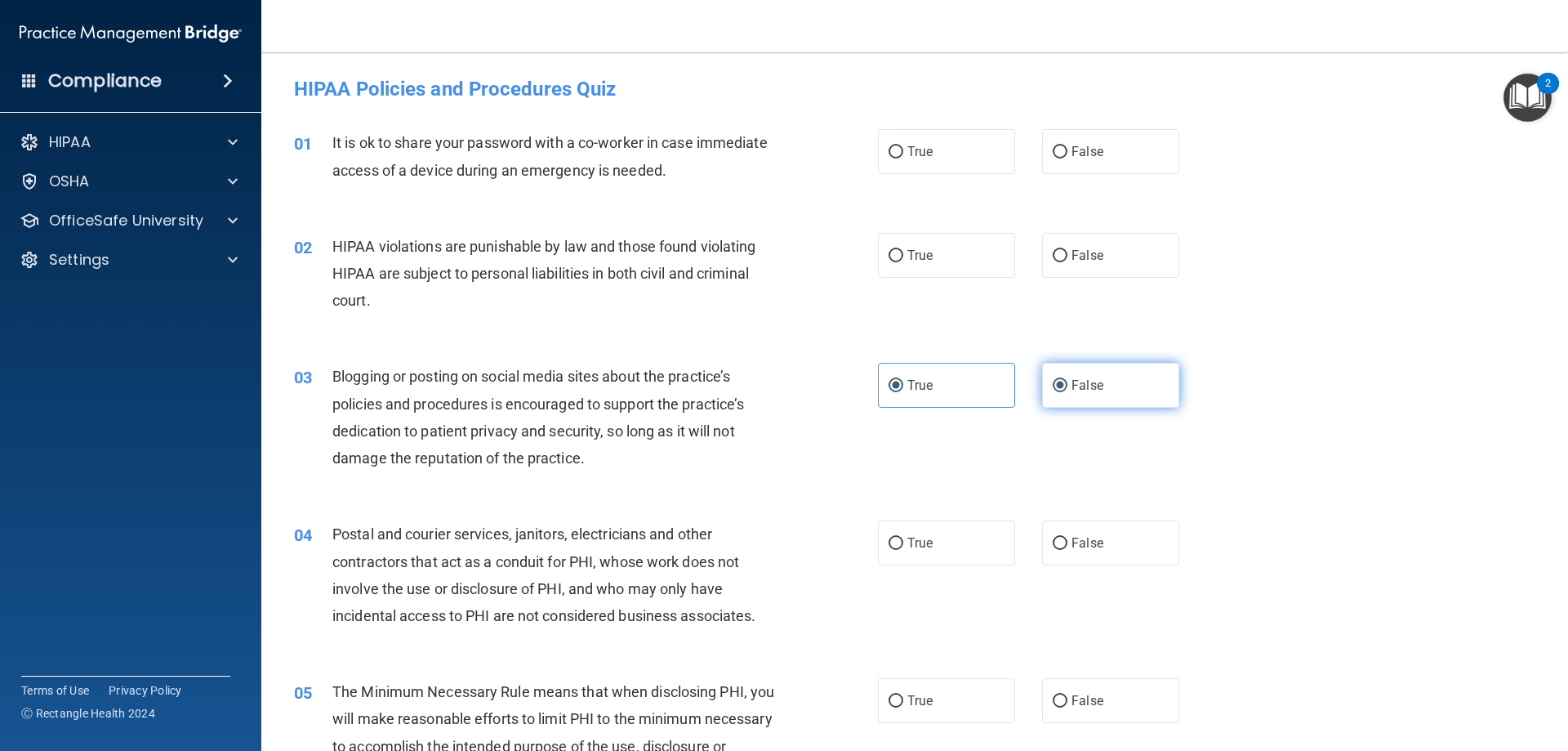 radio on "false" 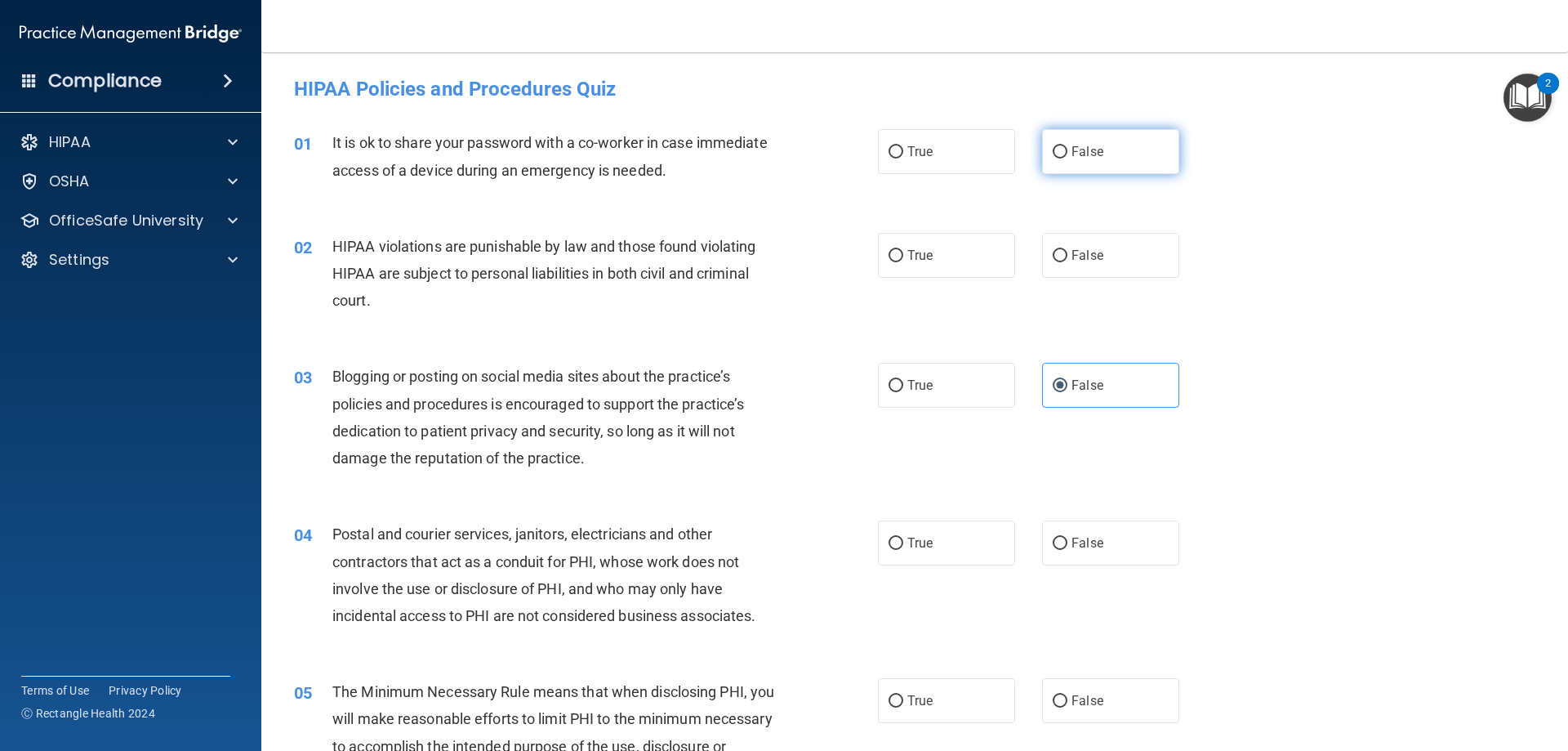 click on "False" at bounding box center [1111, 151] 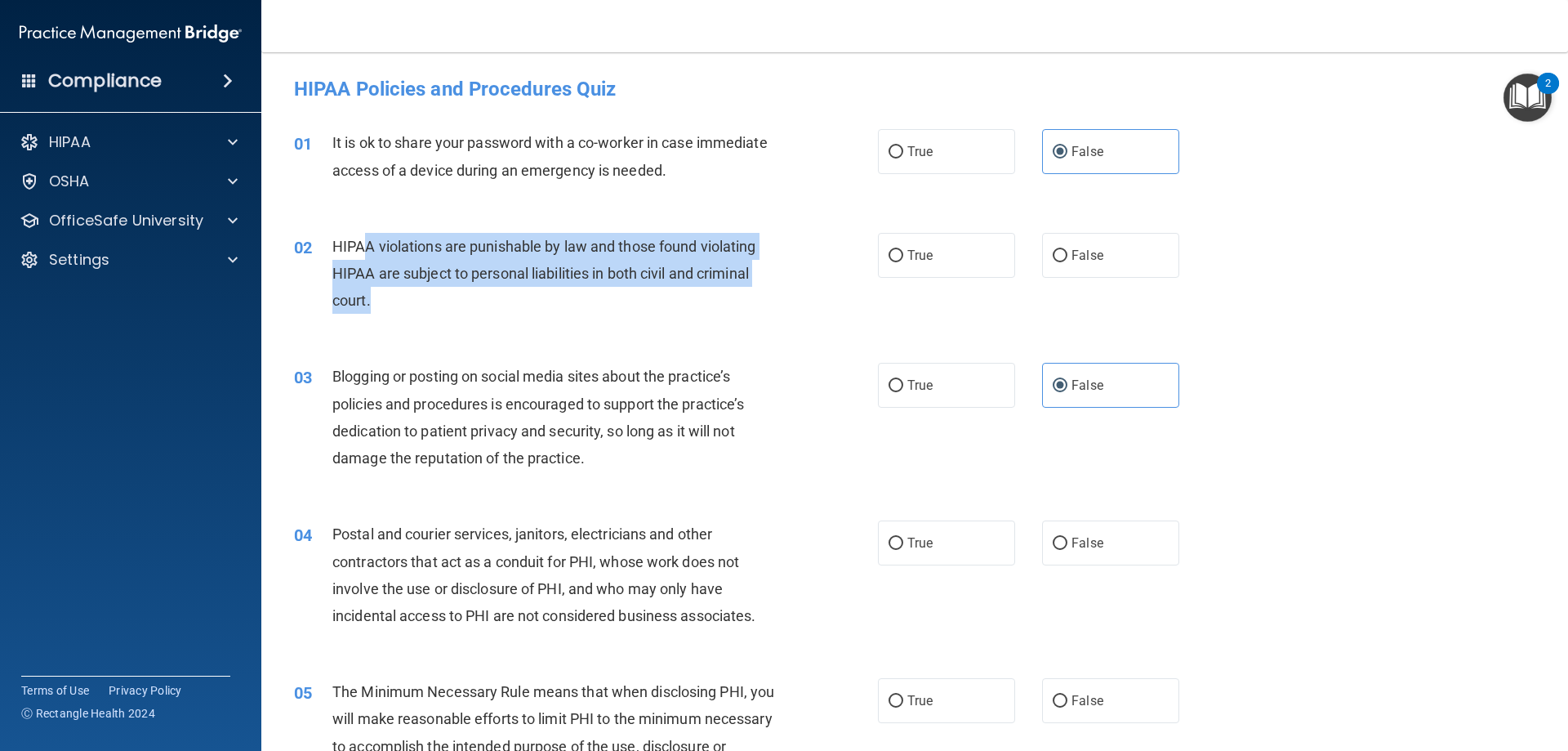 drag, startPoint x: 443, startPoint y: 304, endPoint x: 364, endPoint y: 238, distance: 102.94173 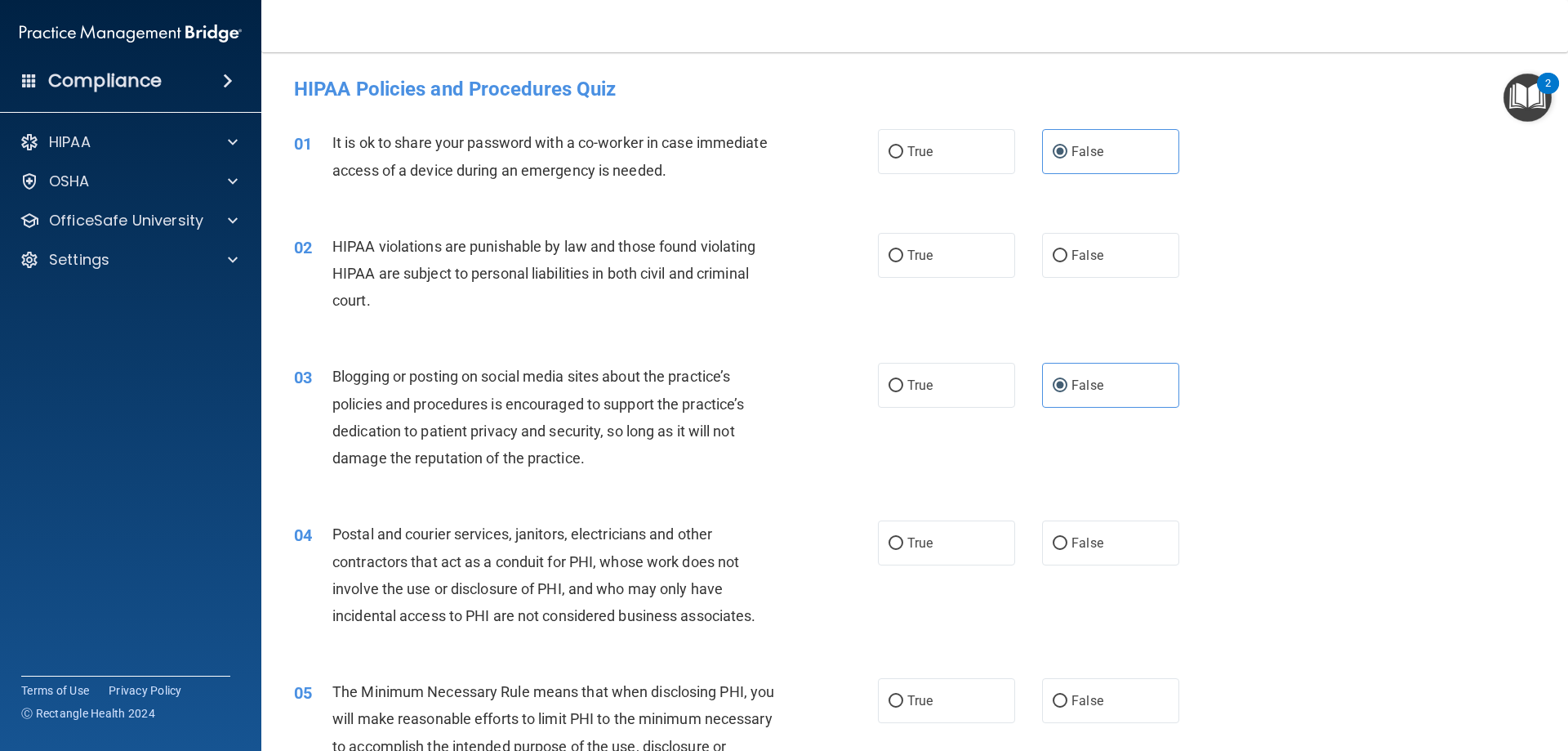 click on "03       Blogging or posting on social media sites about the practice’s policies and procedures is encouraged to support the practice’s dedication to patient privacy and security, so long as it will not damage the reputation of the practice.                  True           False" at bounding box center (915, 421) 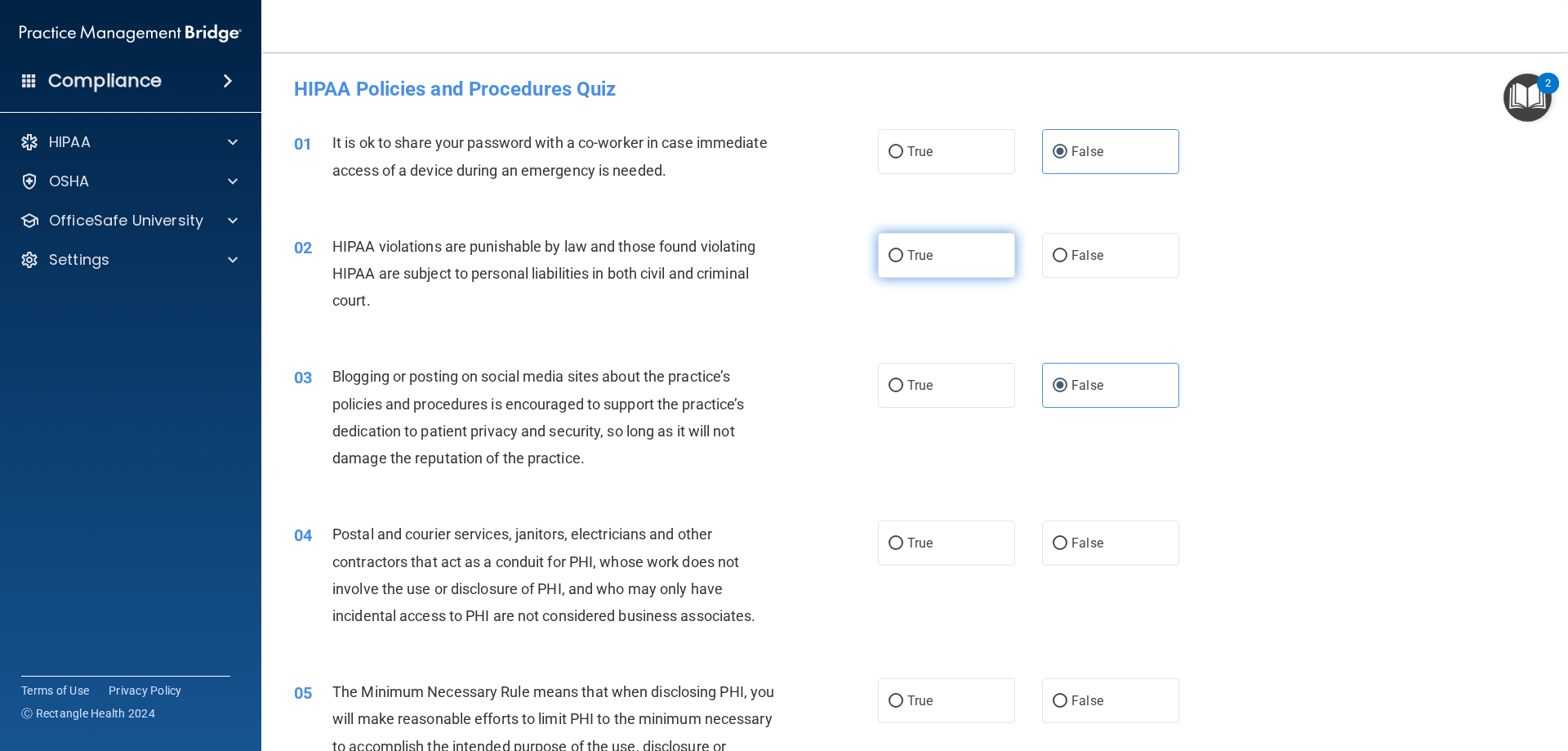 click on "True" at bounding box center (947, 255) 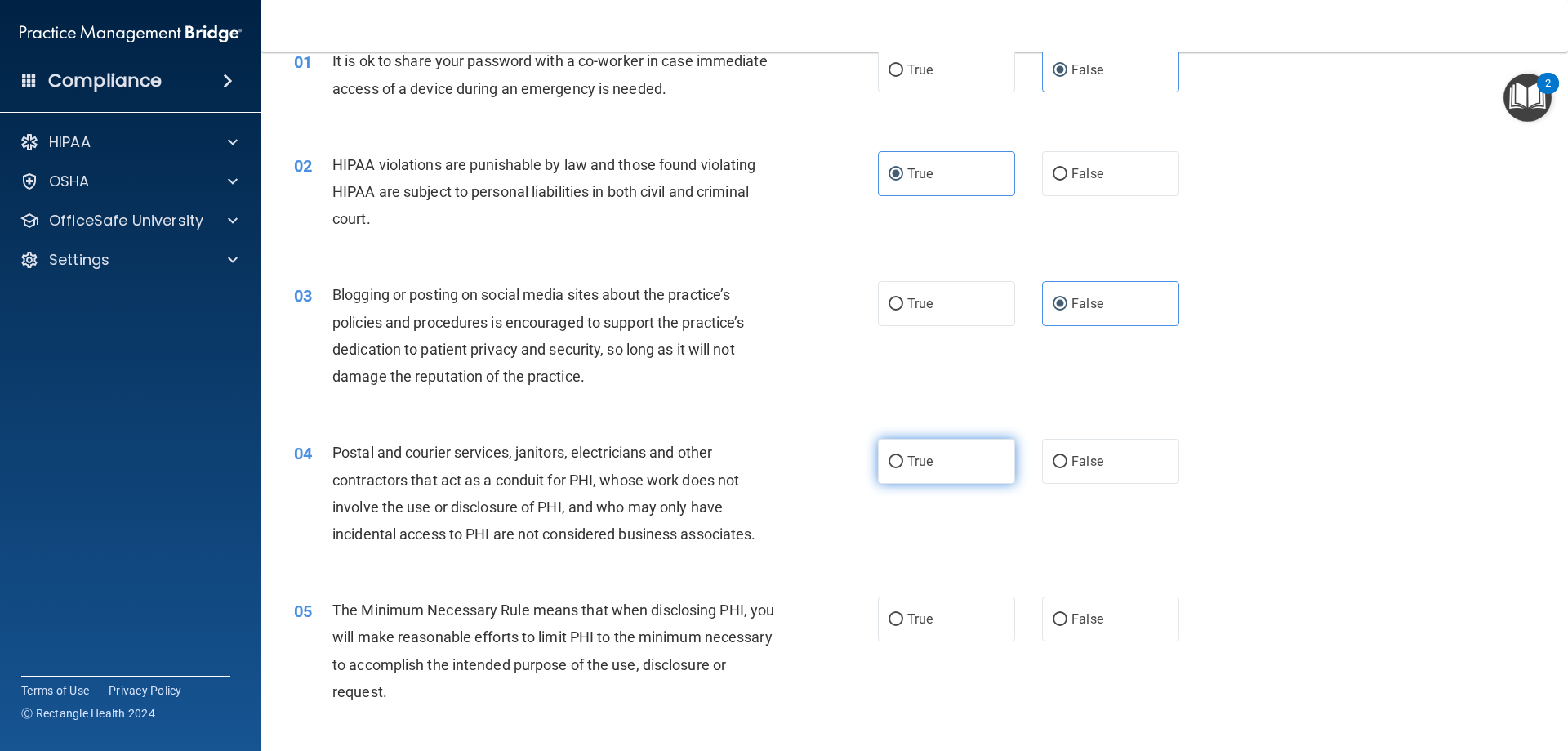 scroll, scrollTop: 163, scrollLeft: 0, axis: vertical 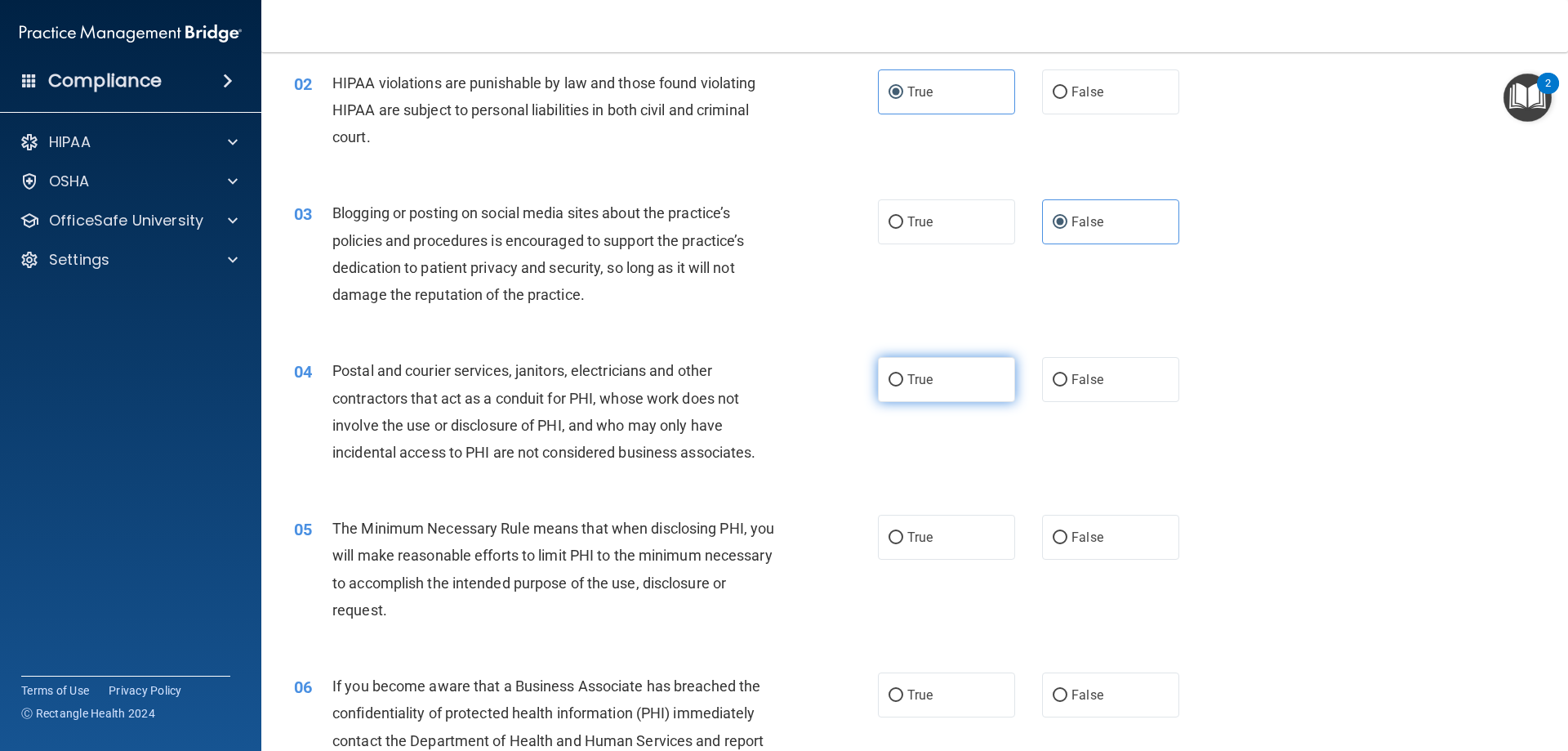 click on "True" at bounding box center (947, 379) 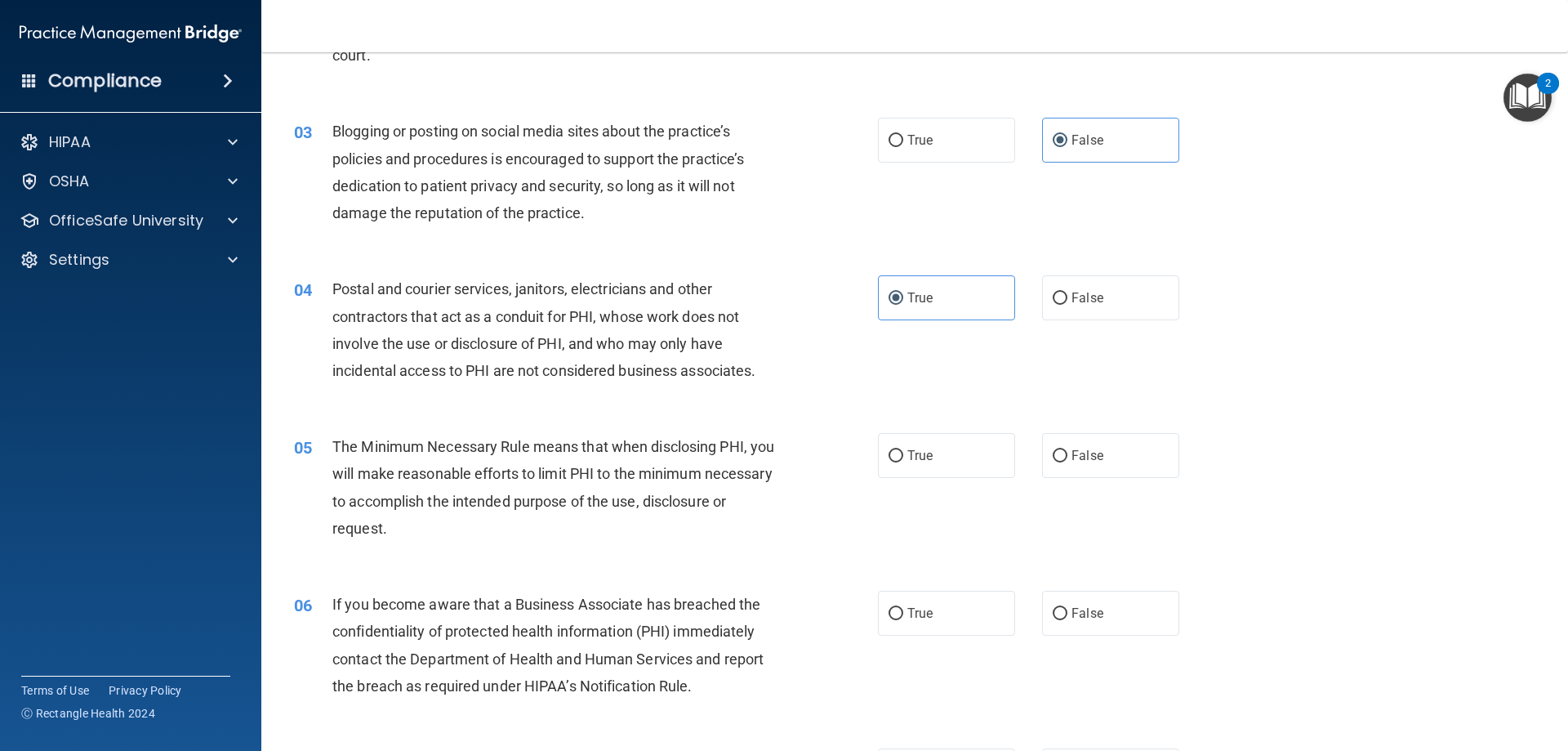 scroll, scrollTop: 327, scrollLeft: 0, axis: vertical 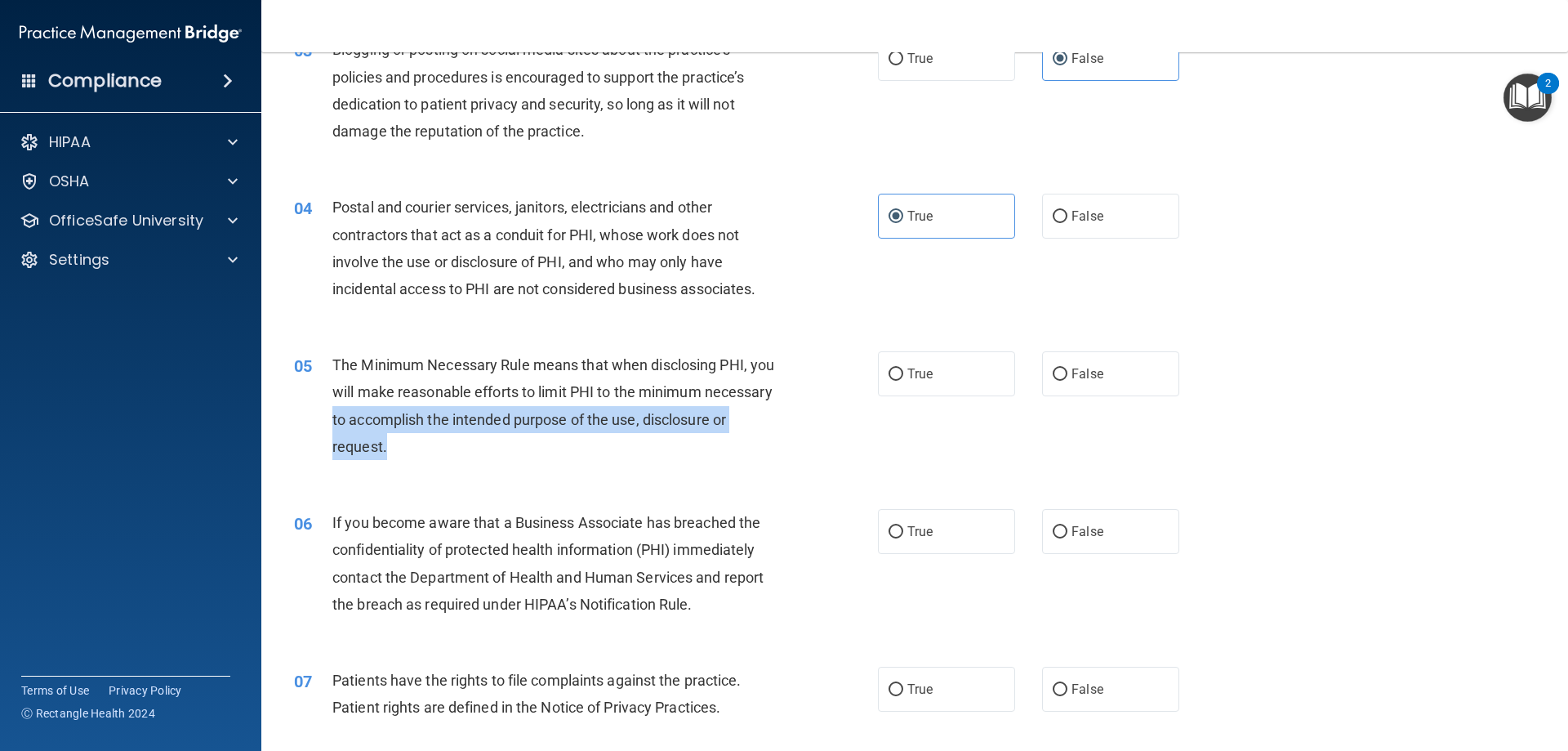 drag, startPoint x: 536, startPoint y: 444, endPoint x: 401, endPoint y: 421, distance: 136.9452 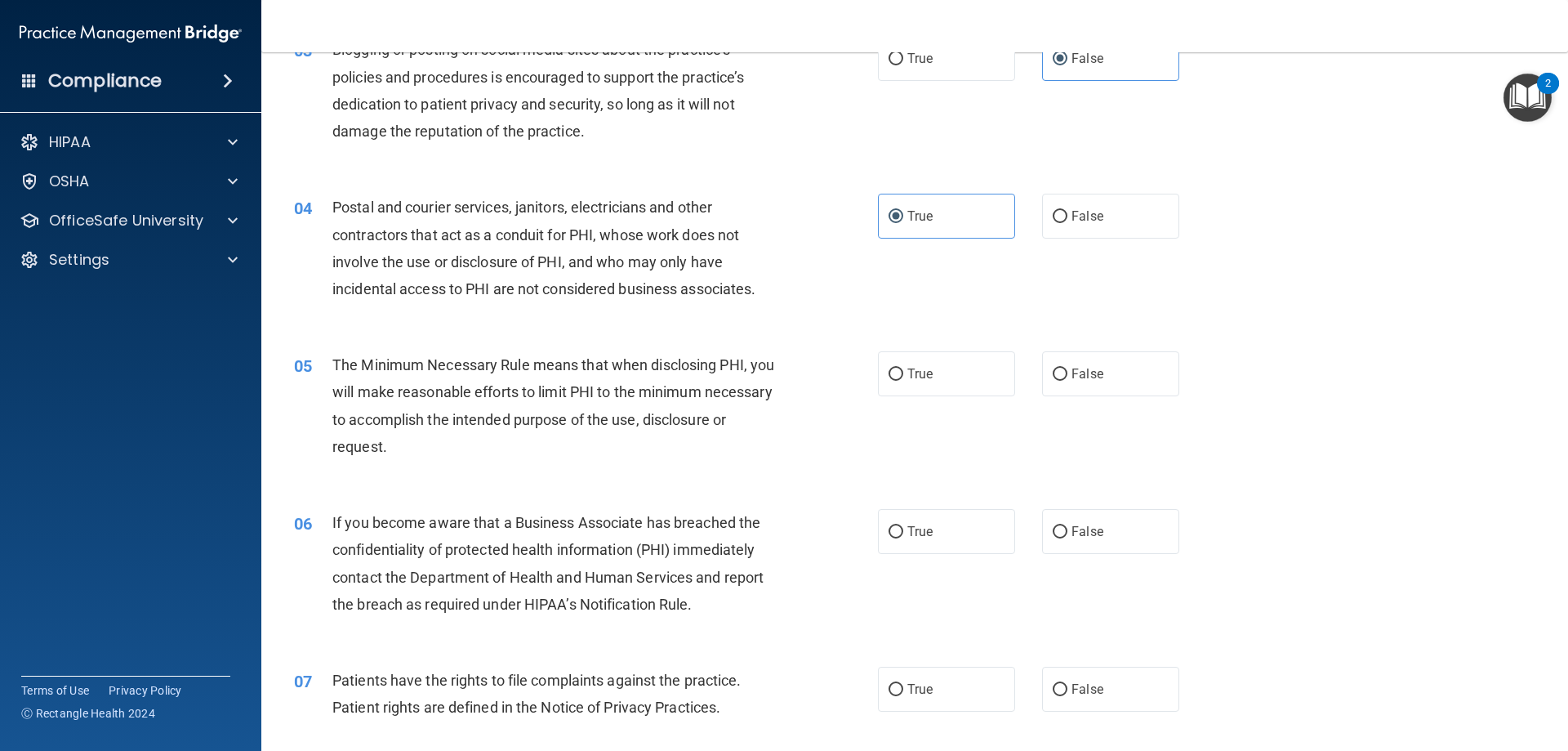 scroll, scrollTop: 409, scrollLeft: 0, axis: vertical 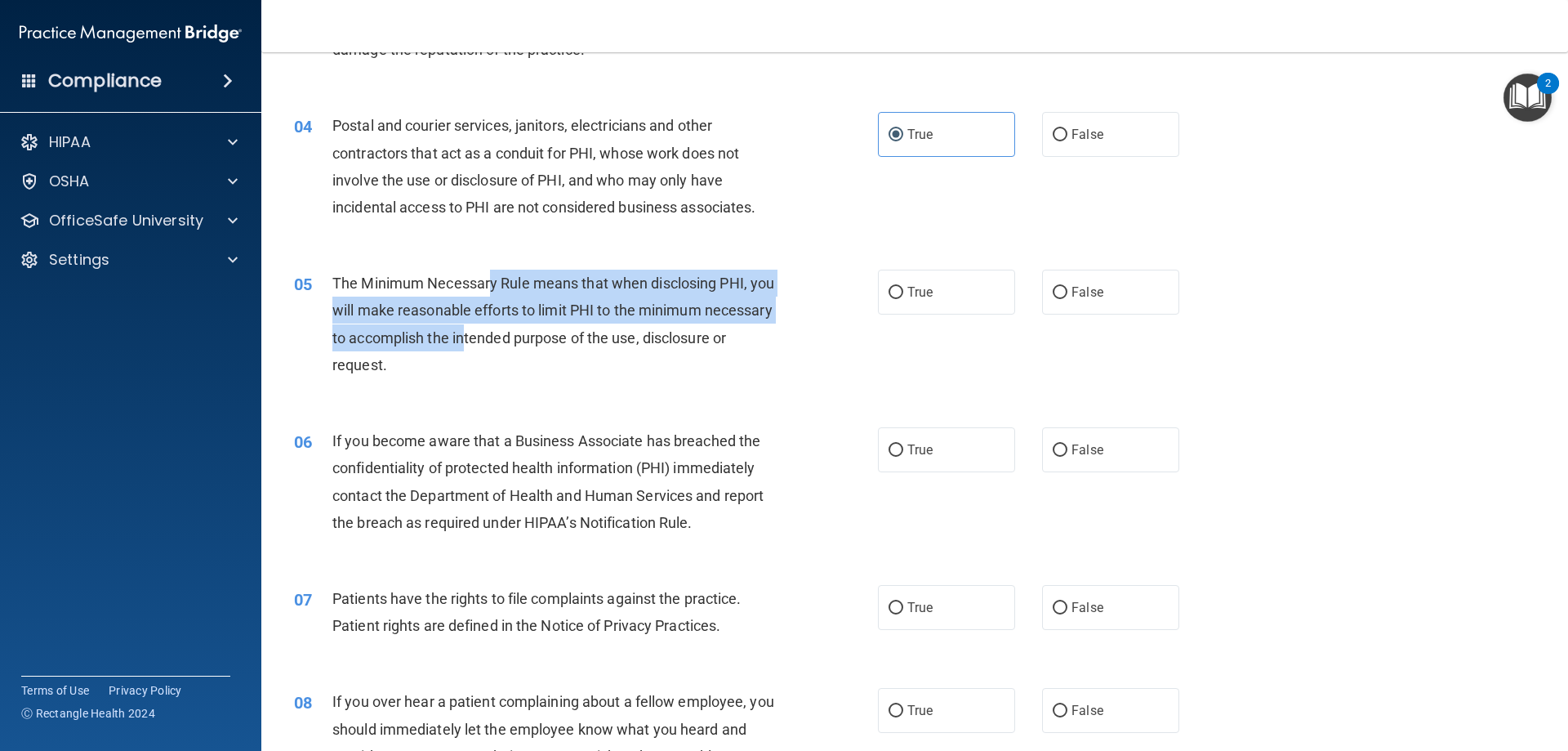 drag, startPoint x: 493, startPoint y: 285, endPoint x: 537, endPoint y: 349, distance: 77.66595 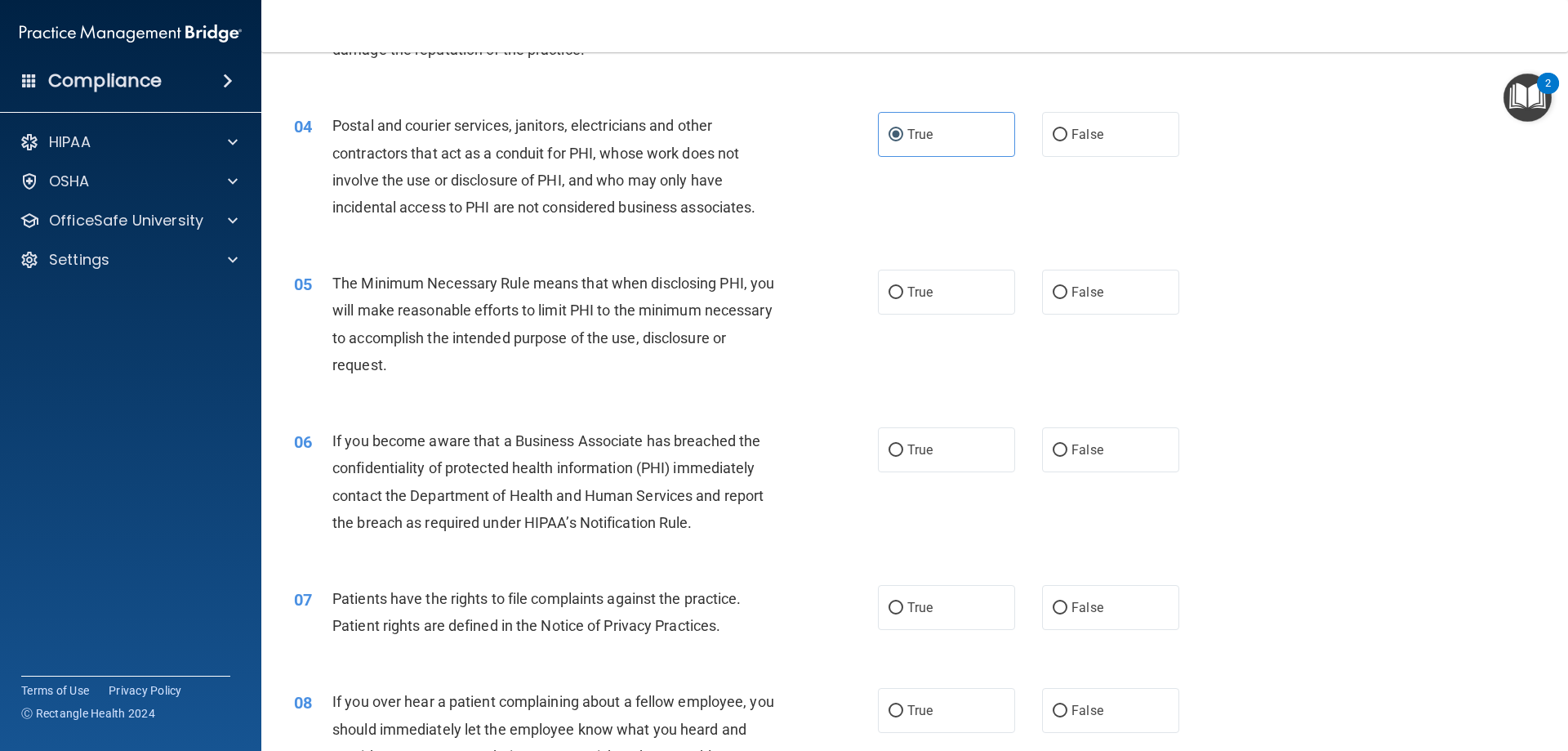 click on "The Minimum Necessary Rule means that when disclosing PHI, you will make reasonable efforts to limit PHI to the minimum necessary to accomplish the intended purpose of the use, disclosure or request." at bounding box center [560, 324] 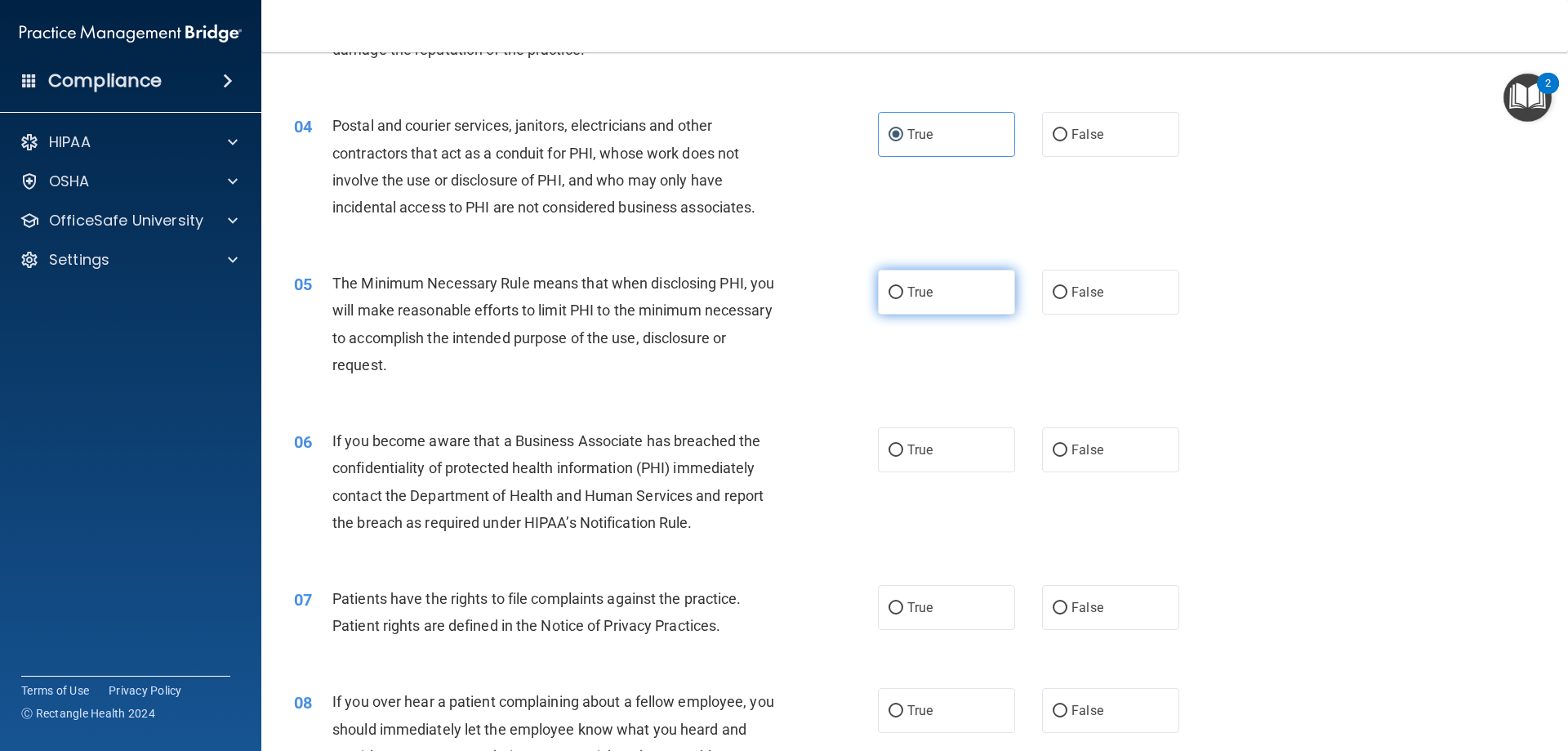 click on "True" at bounding box center [947, 292] 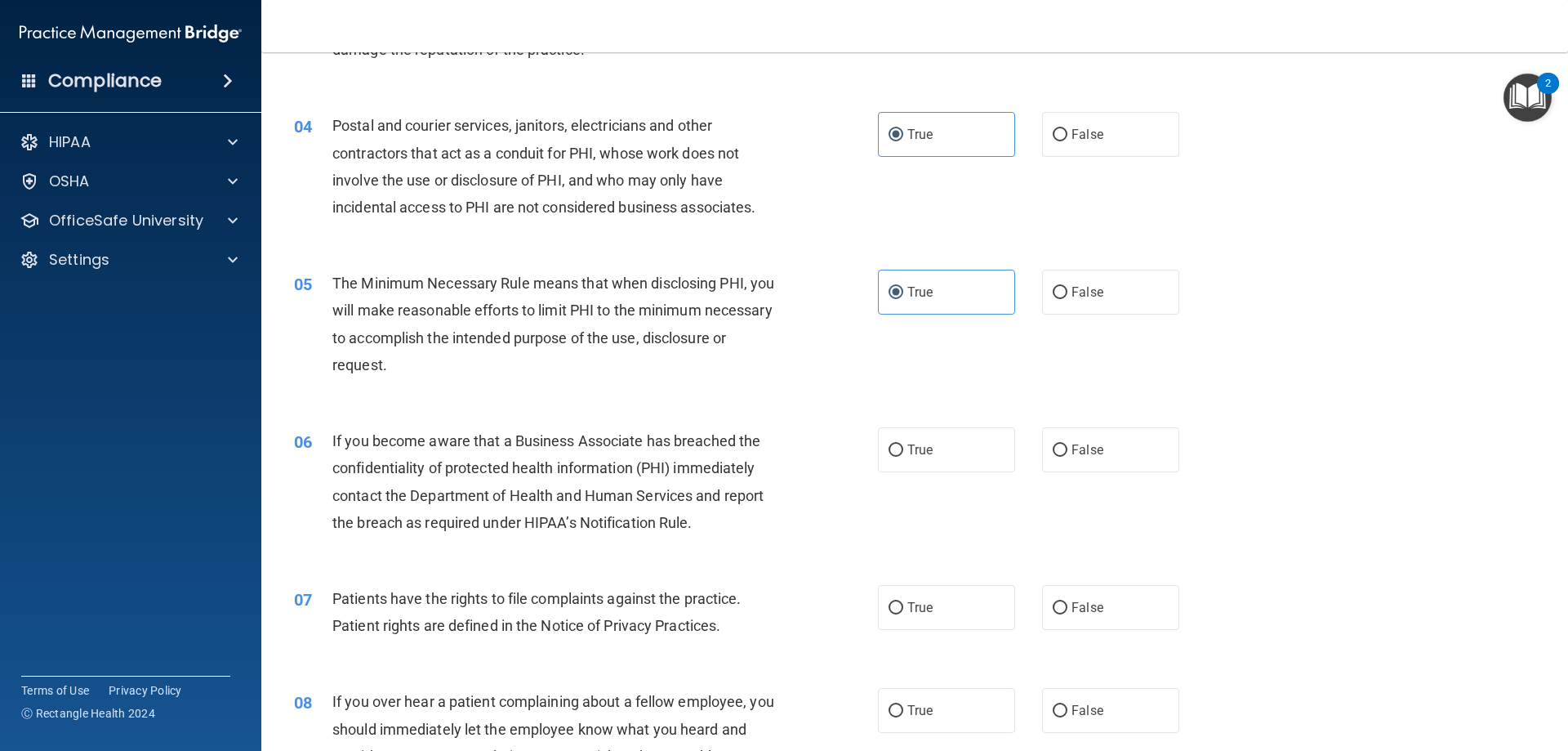 click on "06       If you become aware that a Business Associate has breached the confidentiality of protected health information (PHI) immediately contact the Department of Health and Human Services and report the breach as required under HIPAA’s Notification Rule.                  True           False" at bounding box center (915, 485) 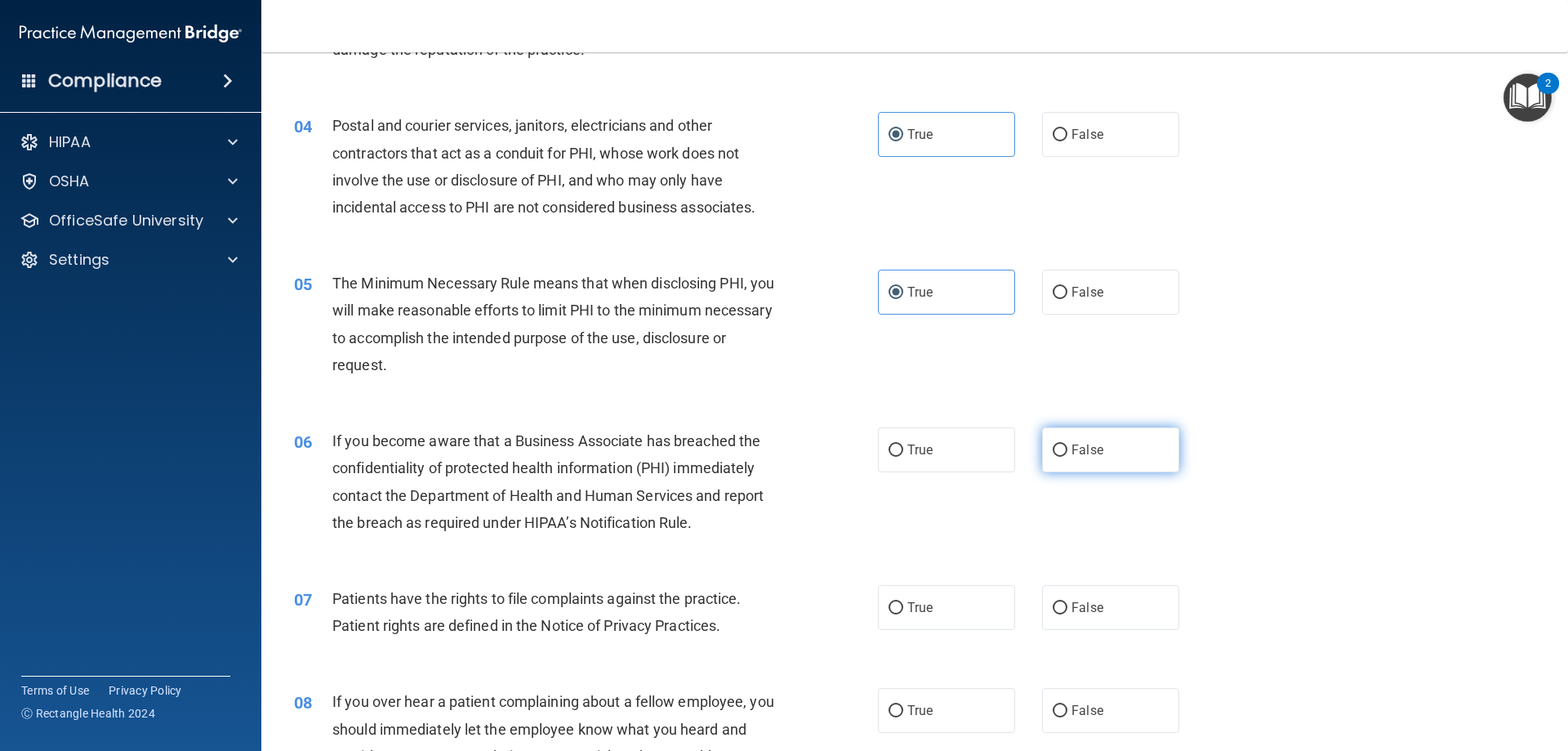 click on "False" at bounding box center [1111, 449] 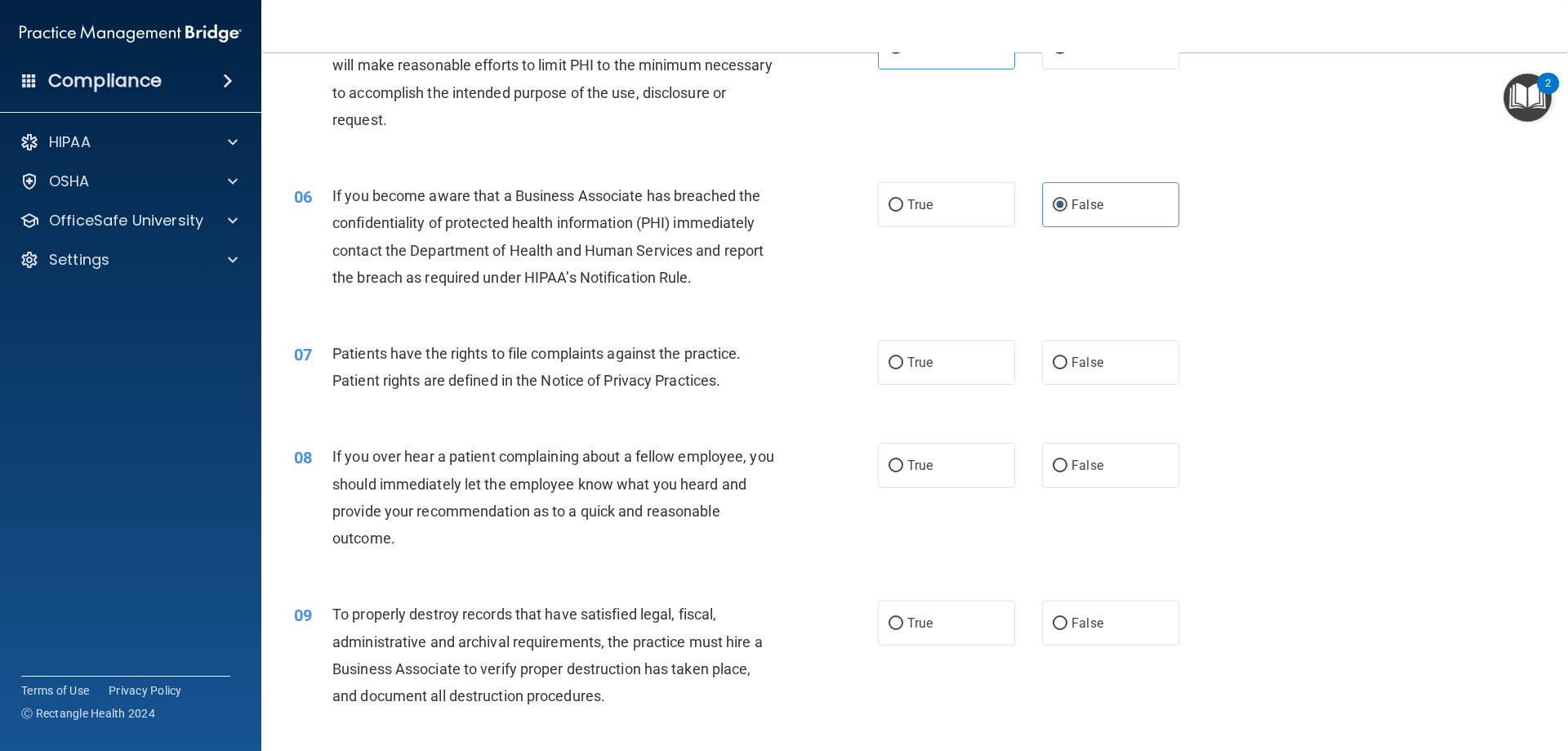 scroll, scrollTop: 735, scrollLeft: 0, axis: vertical 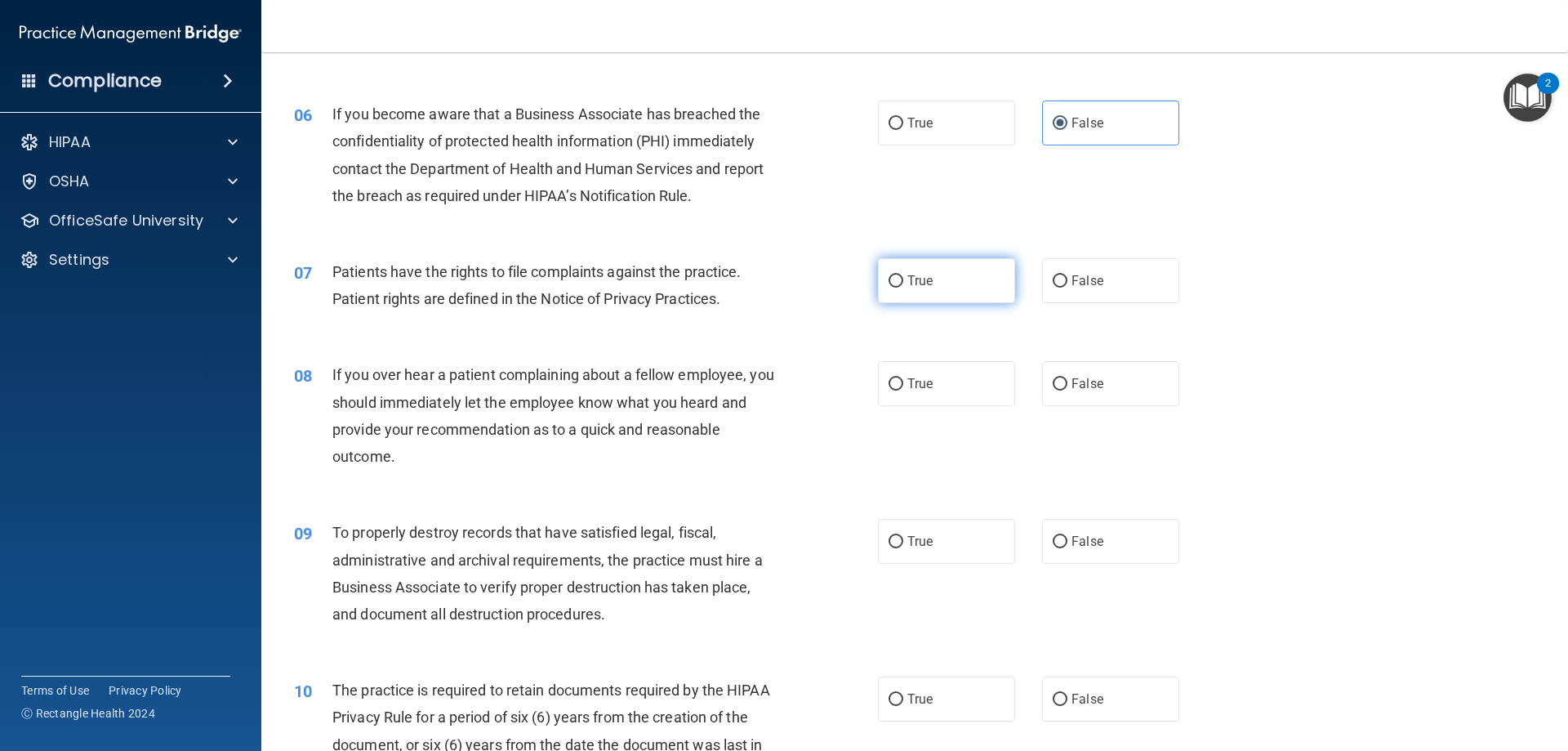 click on "True" at bounding box center (947, 280) 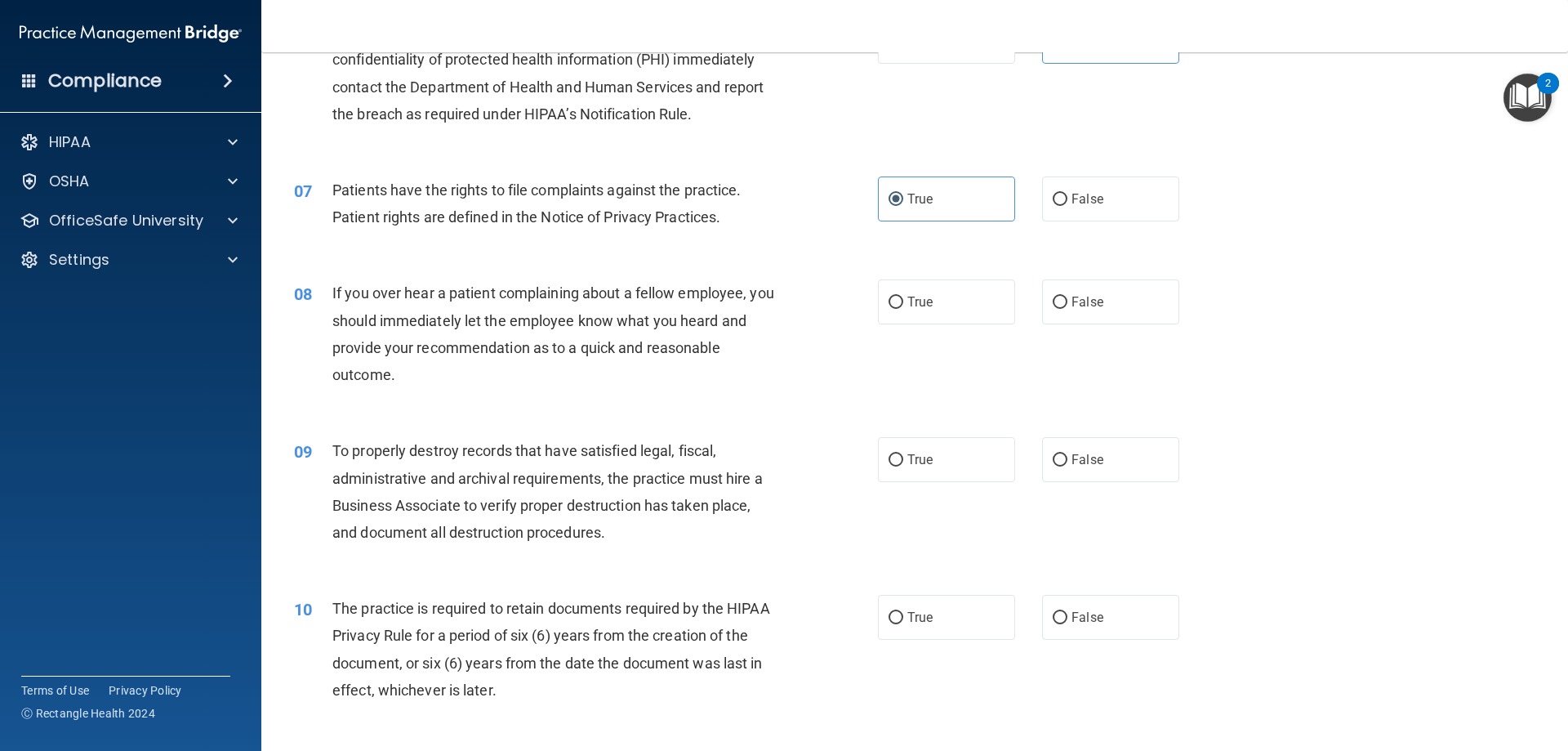scroll, scrollTop: 899, scrollLeft: 0, axis: vertical 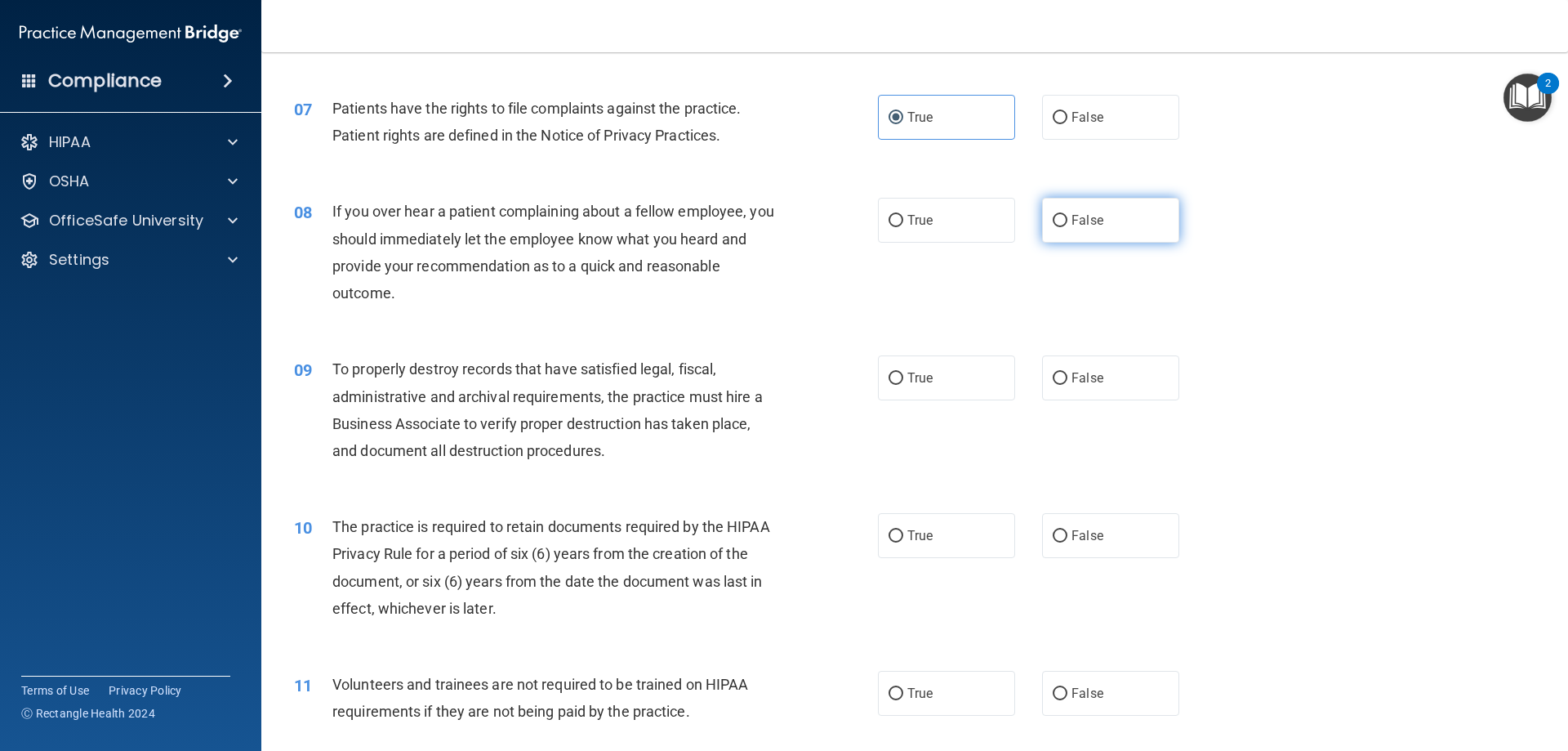 click on "False" at bounding box center (1111, 220) 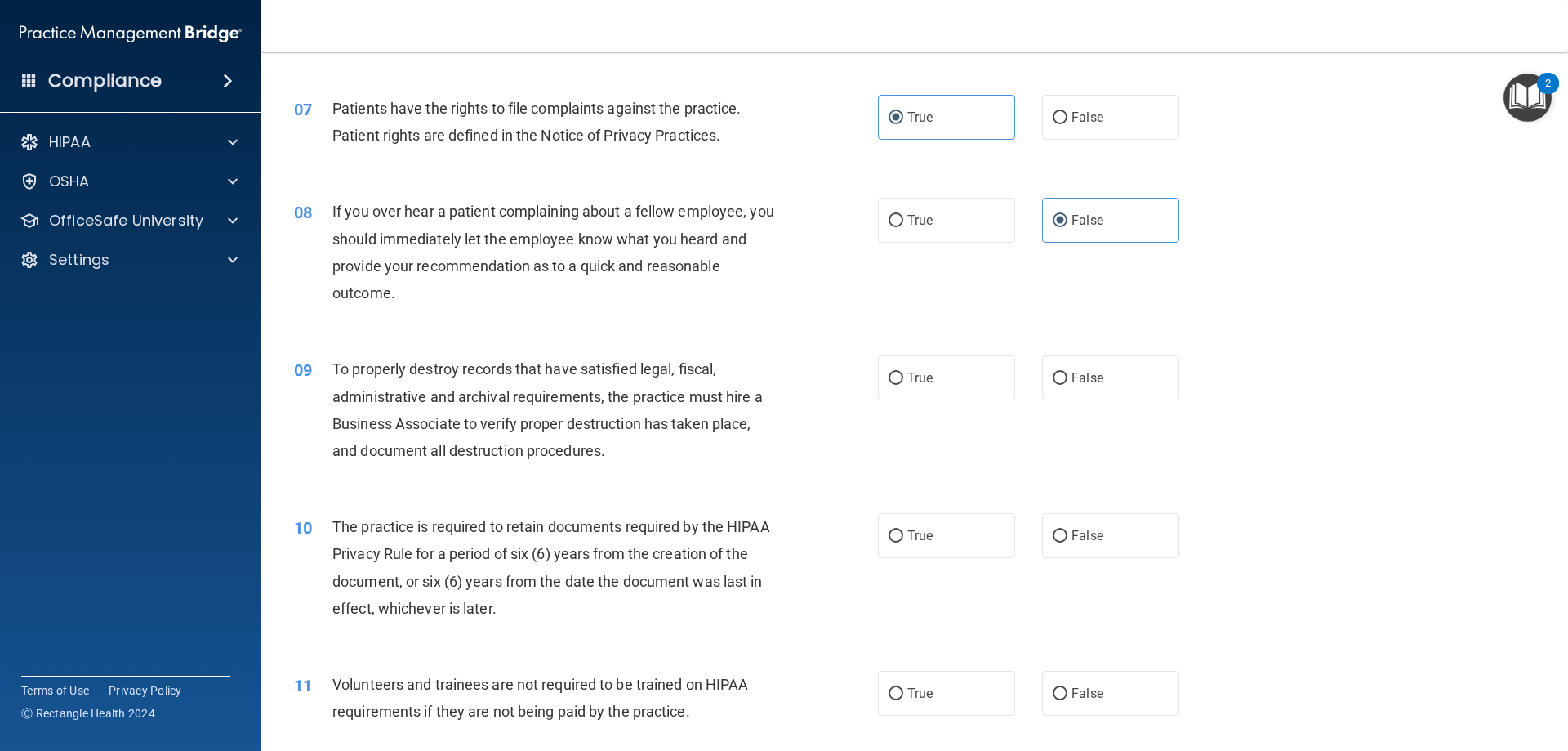 scroll, scrollTop: 981, scrollLeft: 0, axis: vertical 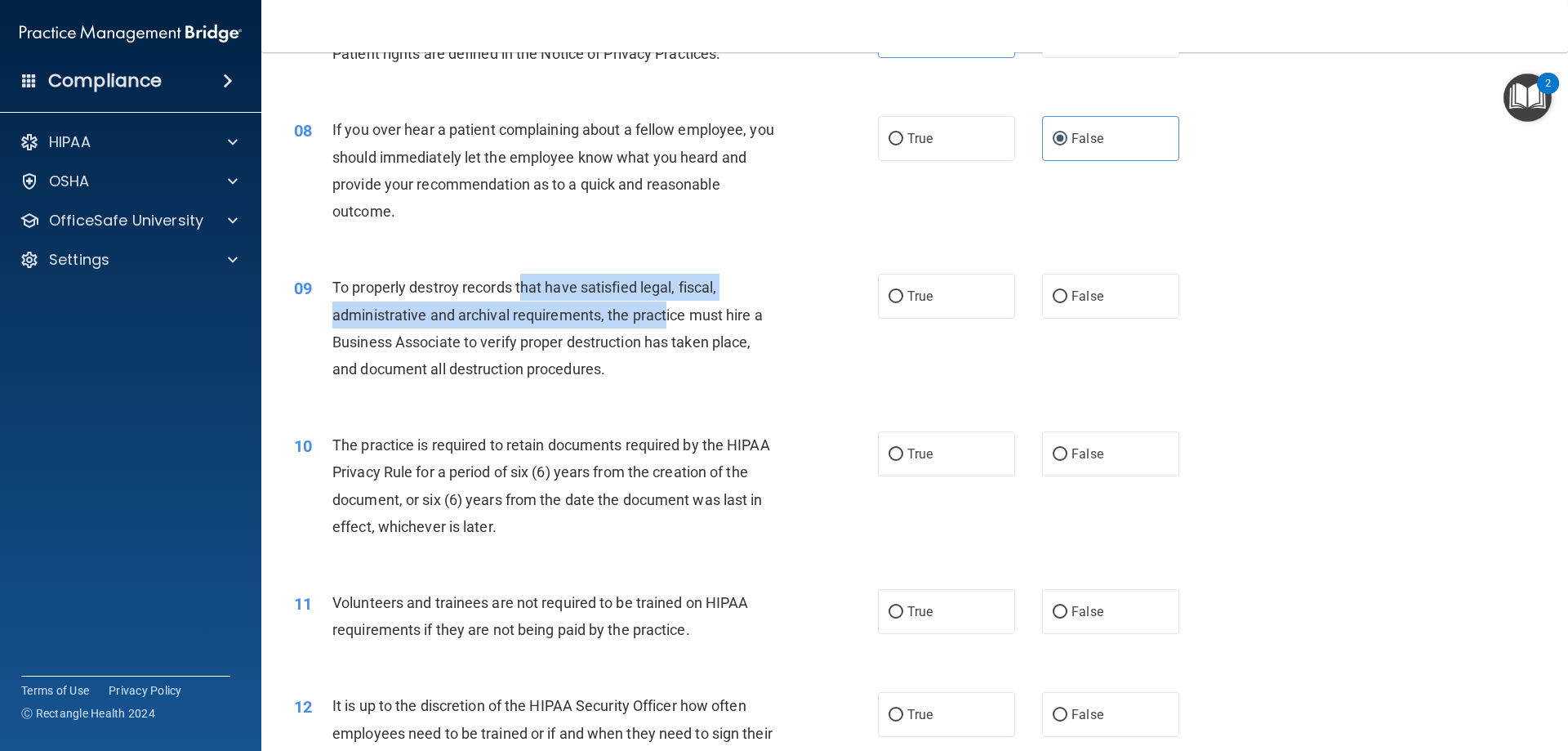 drag, startPoint x: 519, startPoint y: 292, endPoint x: 669, endPoint y: 348, distance: 160.11246 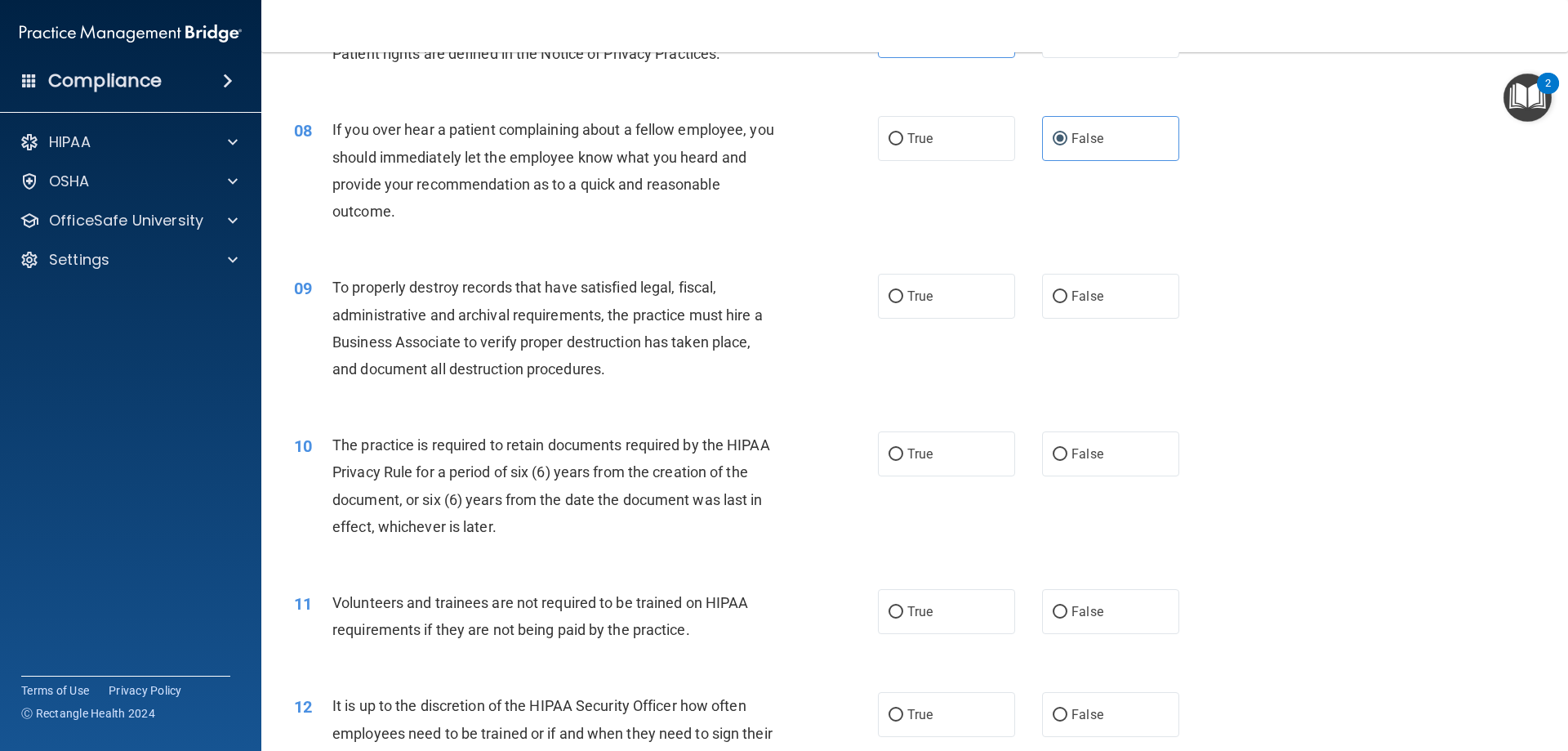 click on "To properly destroy records that have satisfied legal, fiscal, administrative and archival requirements, the practice must hire a Business Associate to verify proper destruction has taken place, and document all destruction procedures." at bounding box center (560, 328) 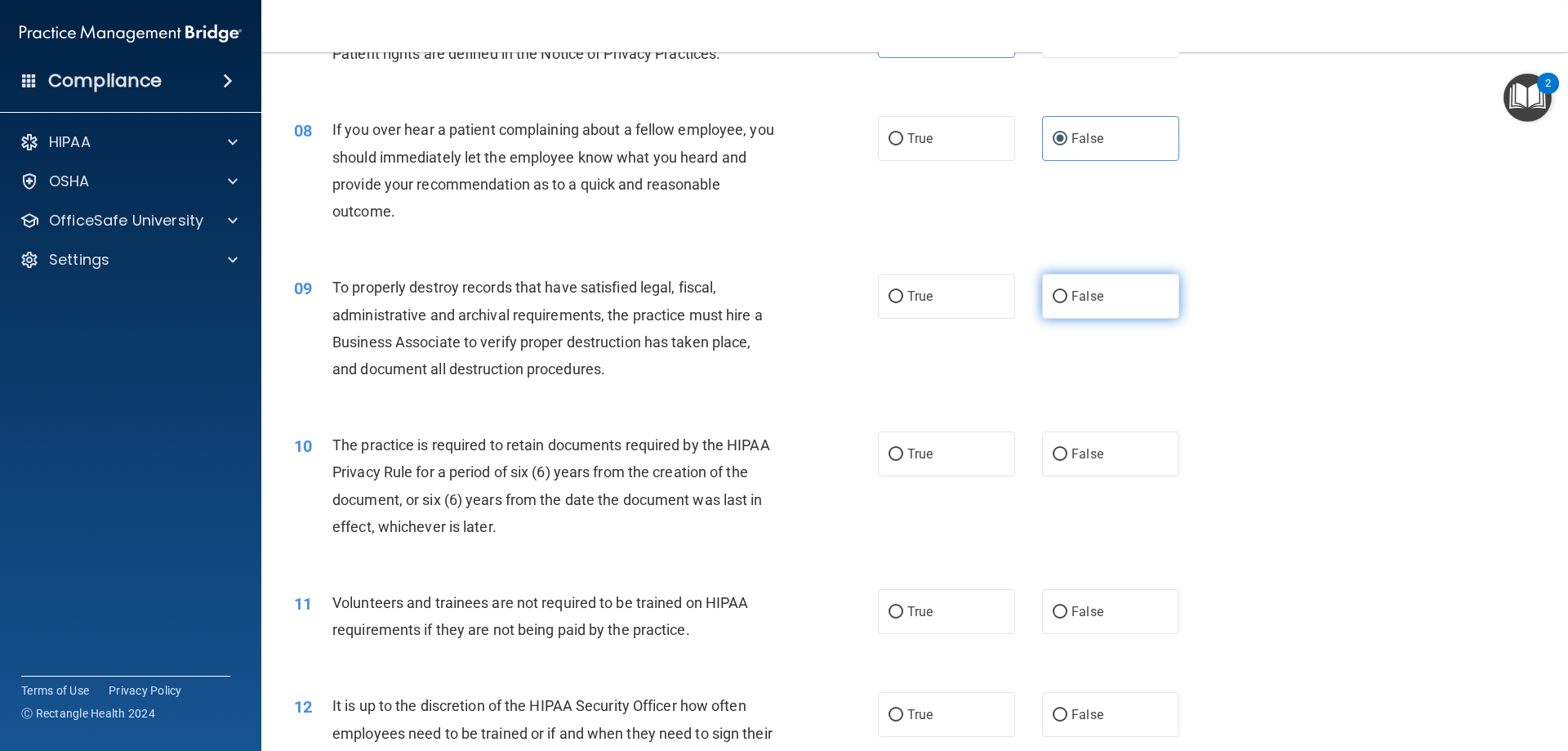 click on "False" at bounding box center (1111, 296) 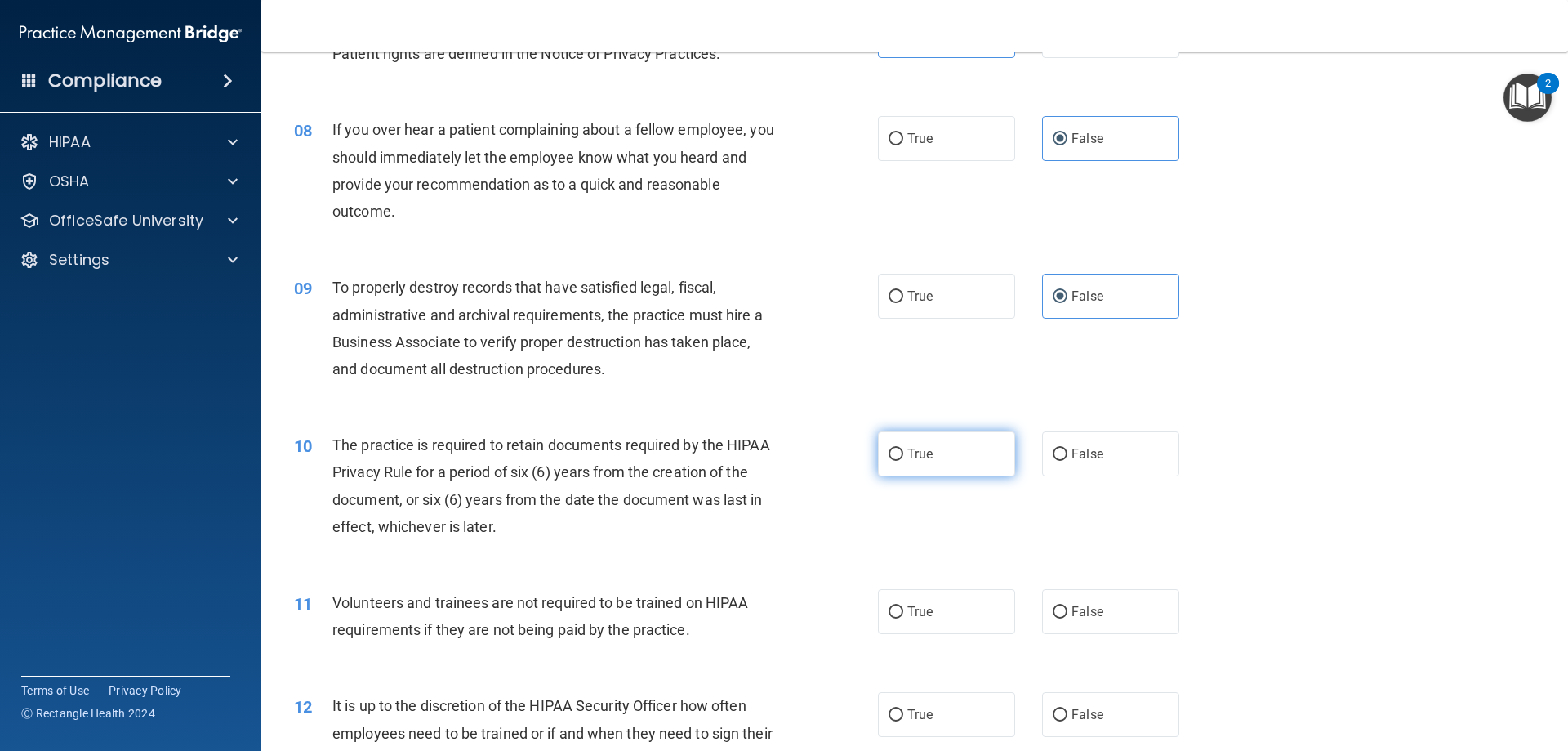 click on "True" at bounding box center (947, 454) 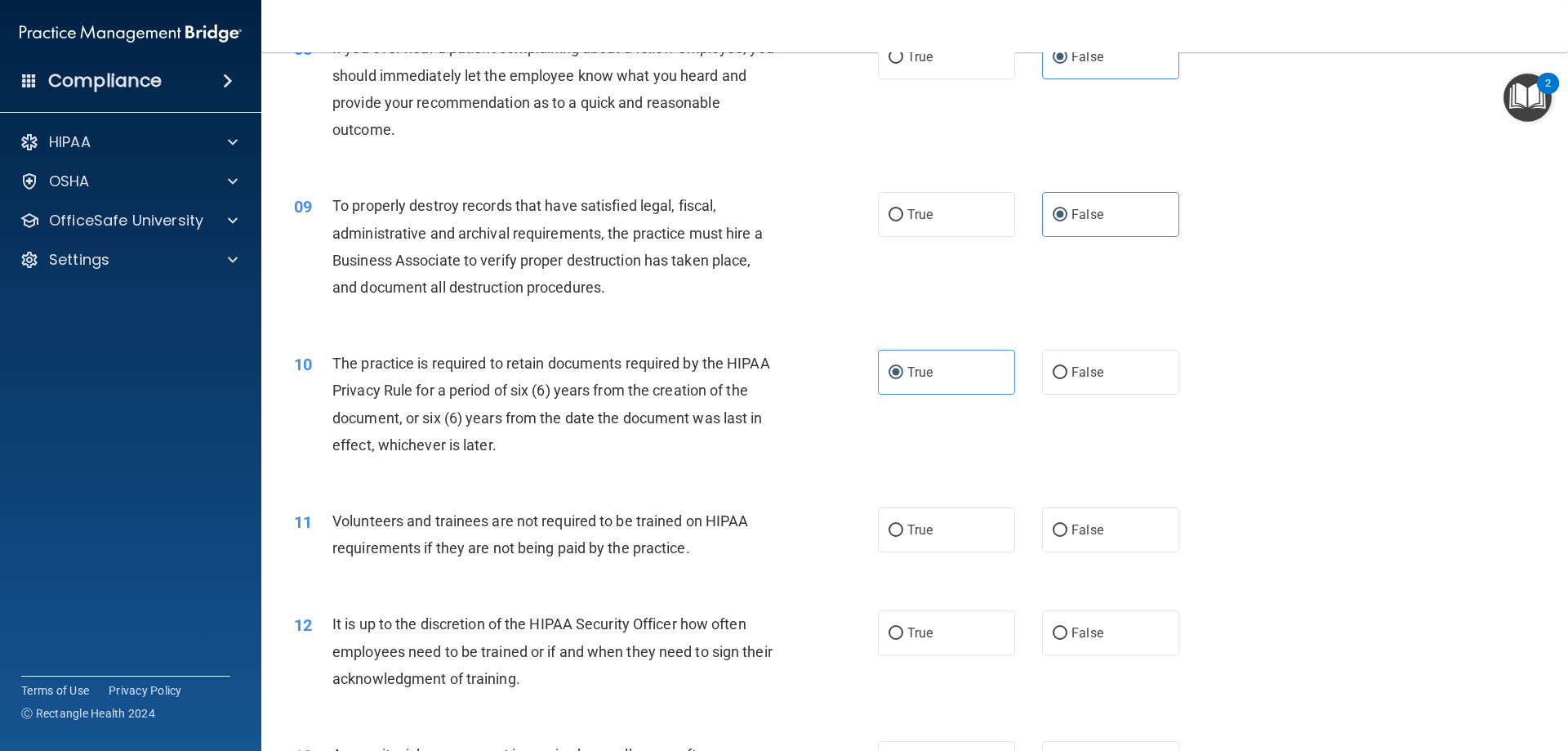 scroll, scrollTop: 1144, scrollLeft: 0, axis: vertical 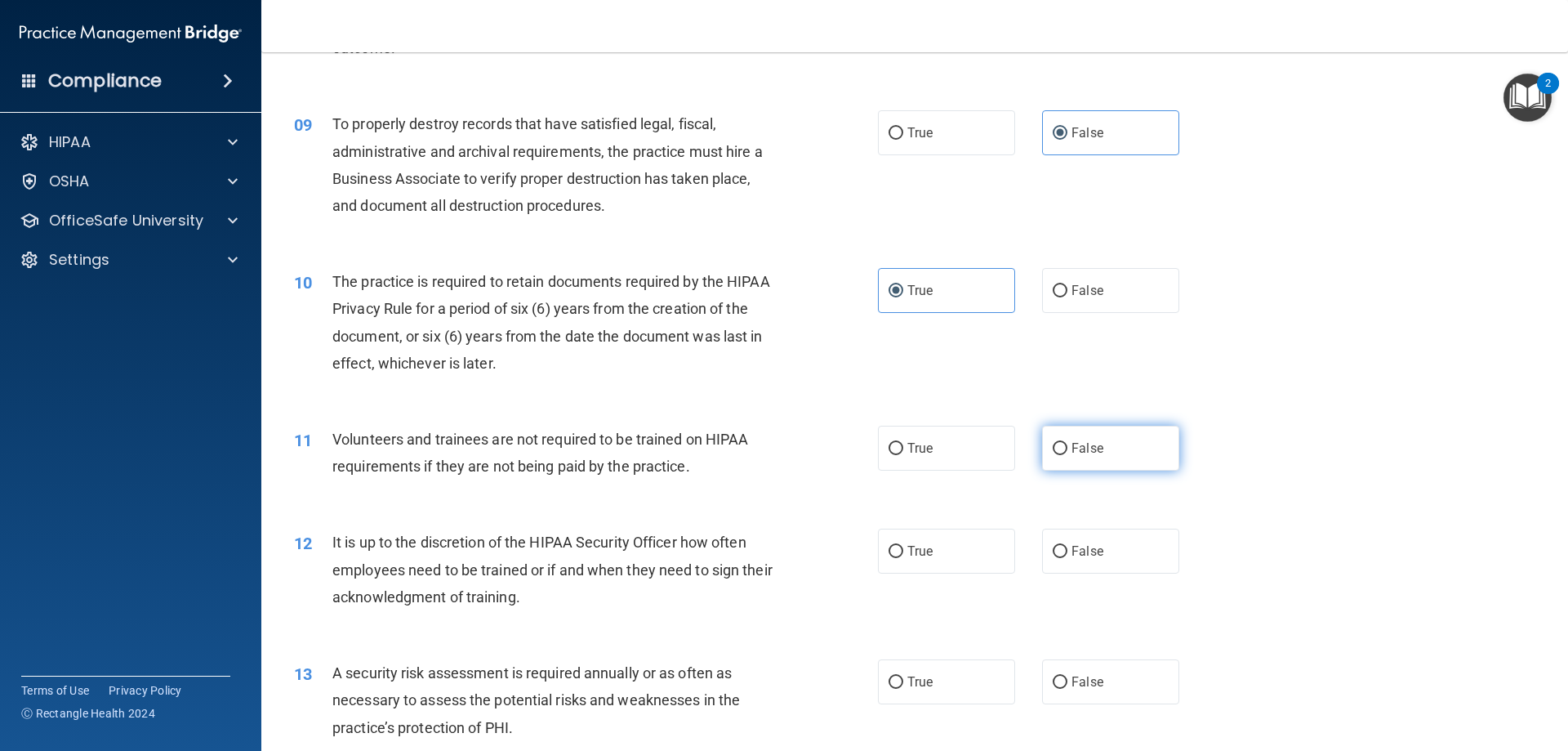 click on "False" at bounding box center (1111, 448) 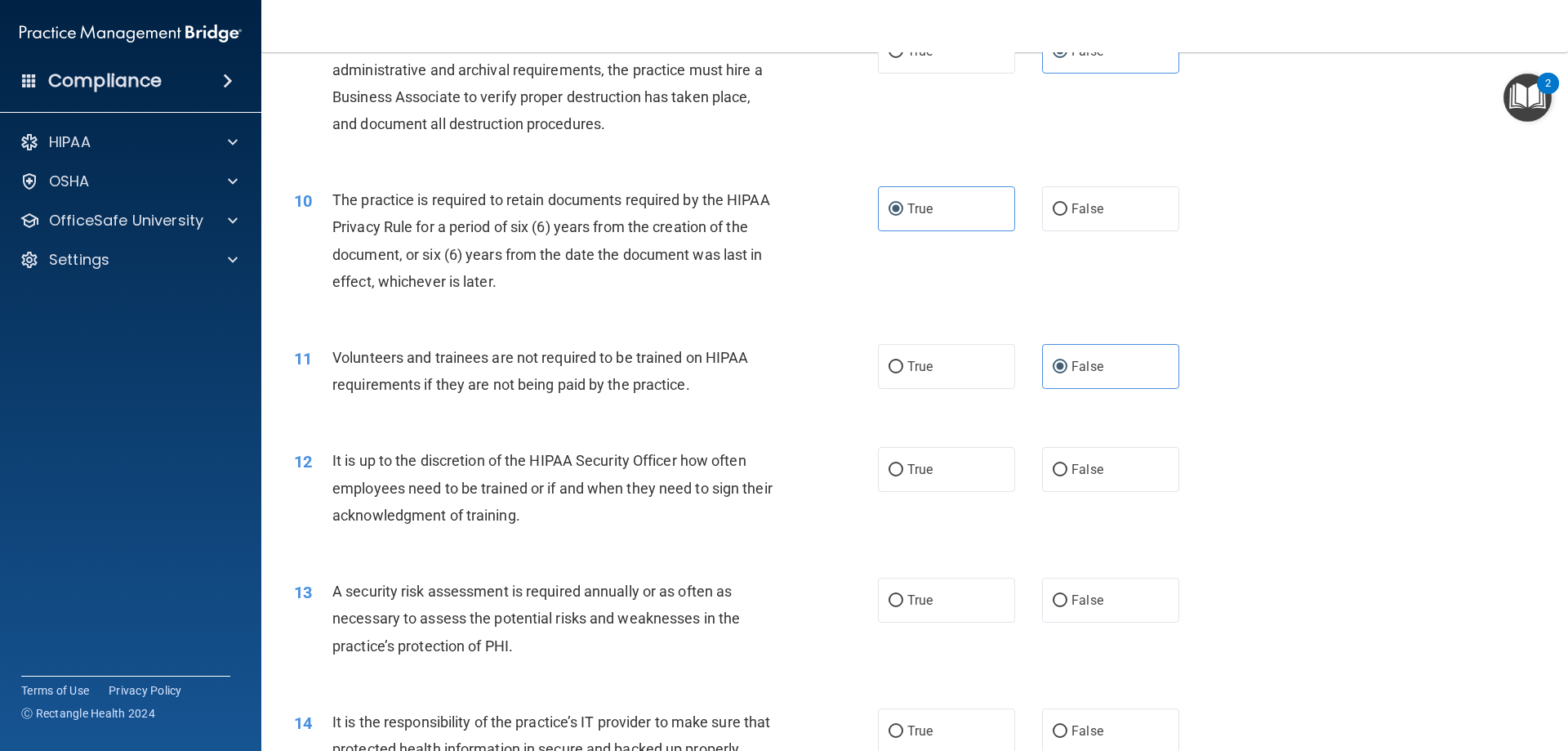scroll, scrollTop: 1308, scrollLeft: 0, axis: vertical 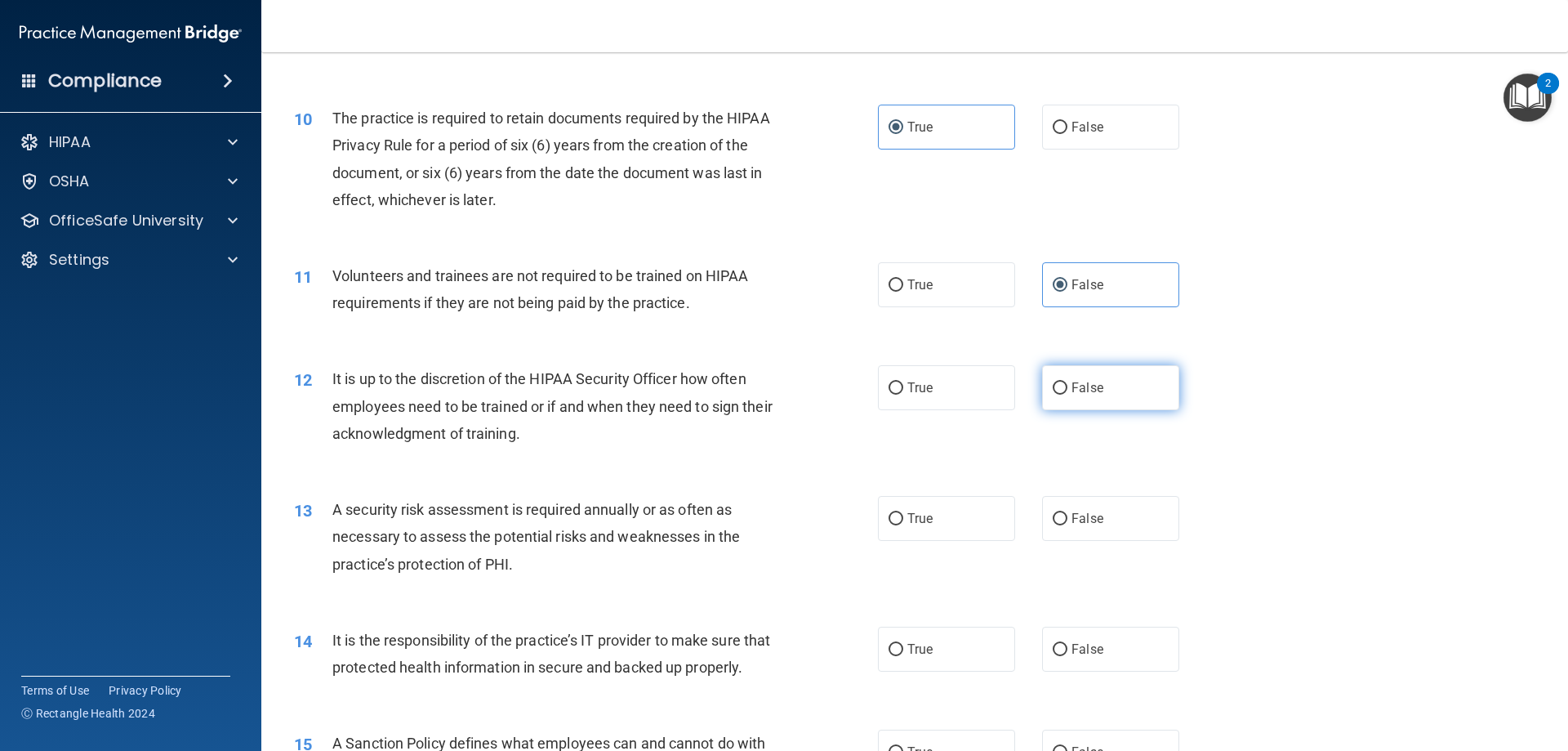 click on "False" at bounding box center [1087, 387] 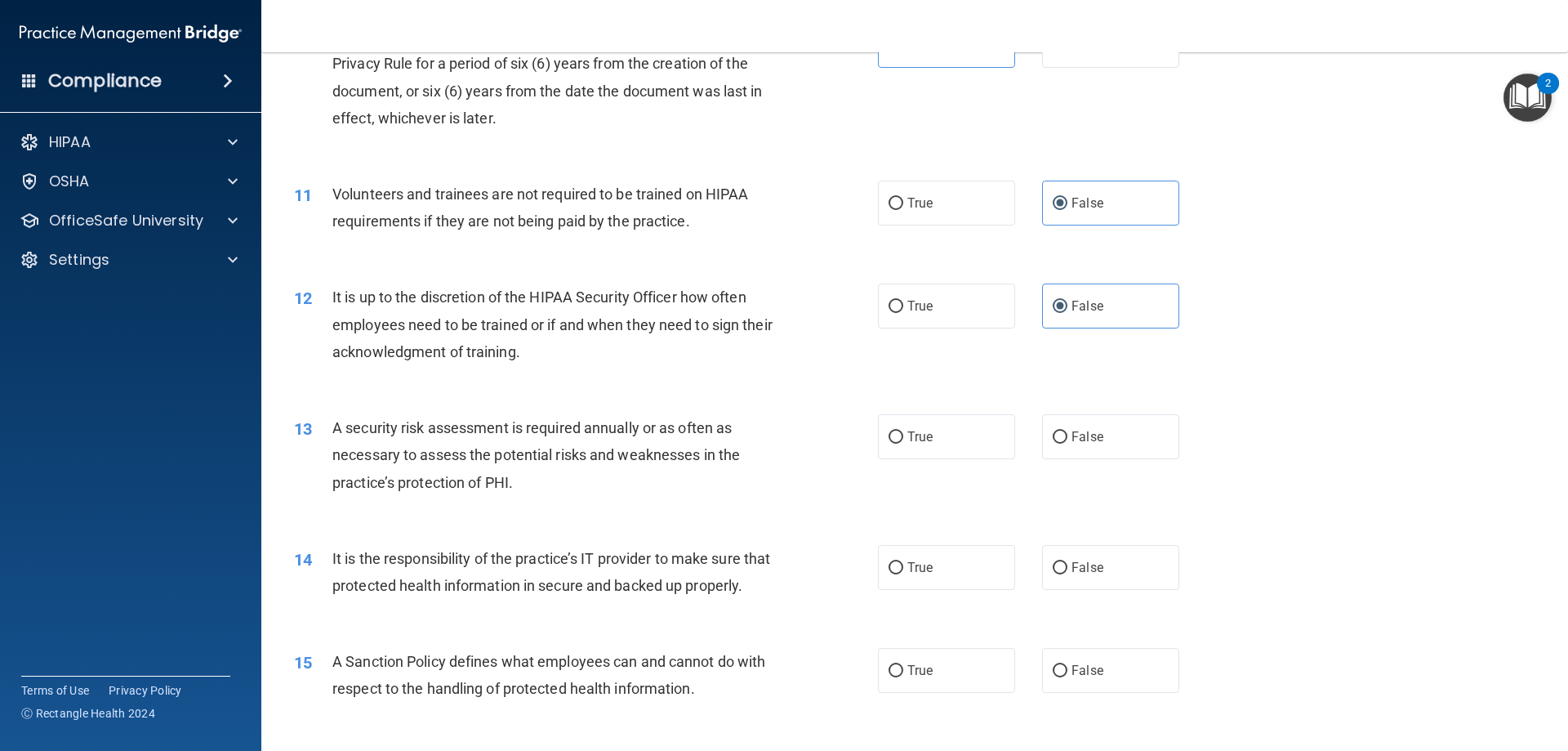 scroll, scrollTop: 1471, scrollLeft: 0, axis: vertical 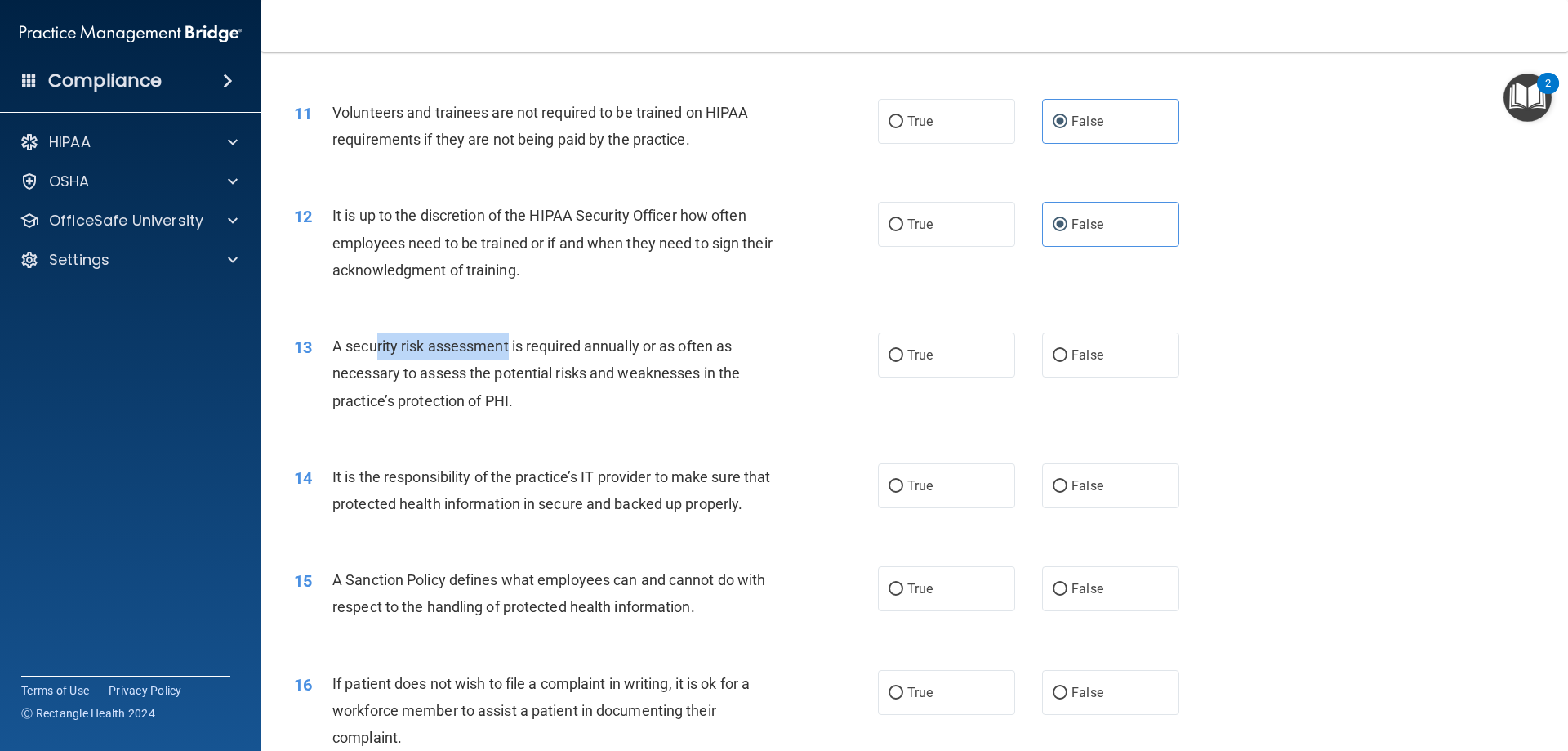 drag, startPoint x: 373, startPoint y: 339, endPoint x: 531, endPoint y: 371, distance: 161.20794 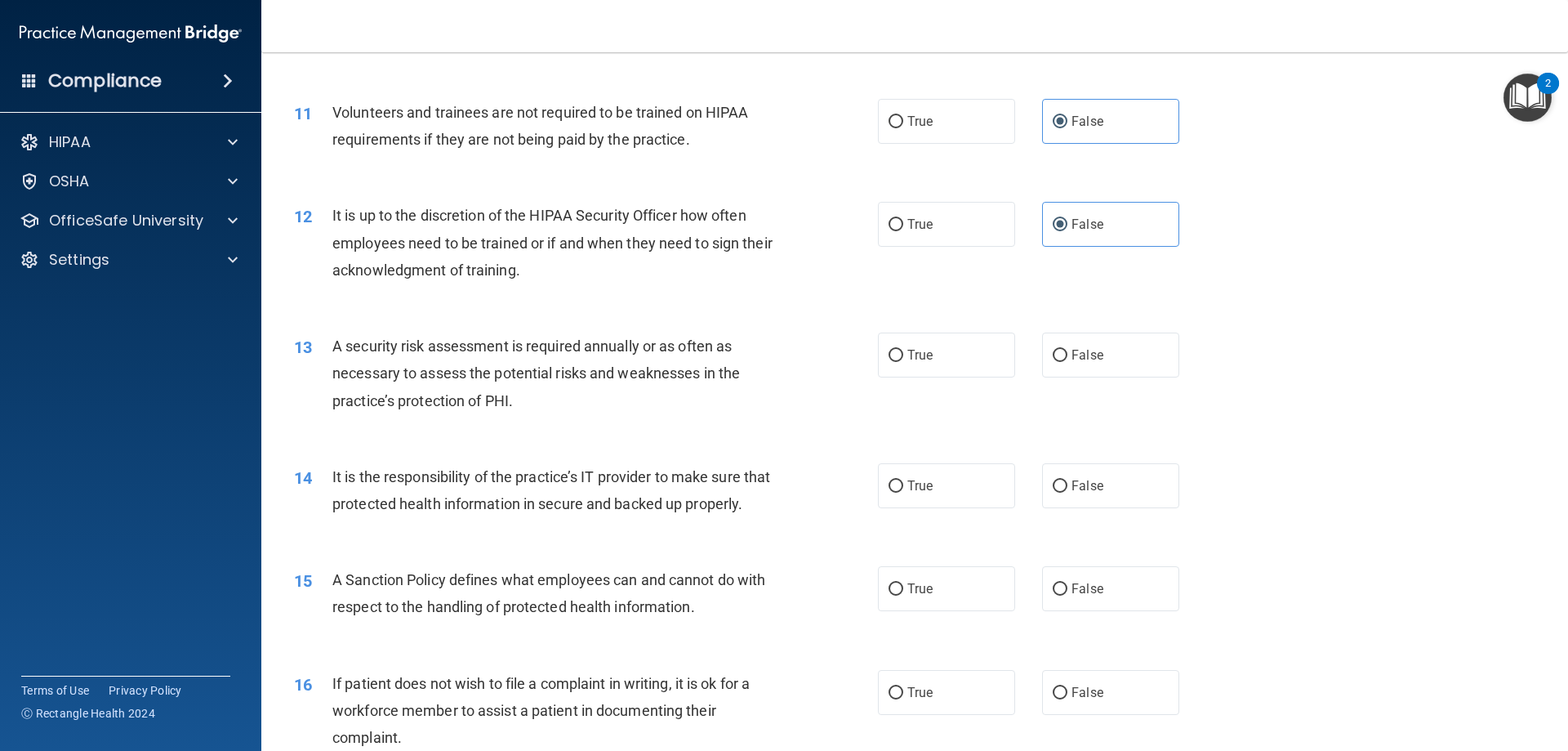 click on "A security risk assessment is required annually or as often as necessary to assess the potential risks and weaknesses in the practice’s protection of PHI." at bounding box center (560, 373) 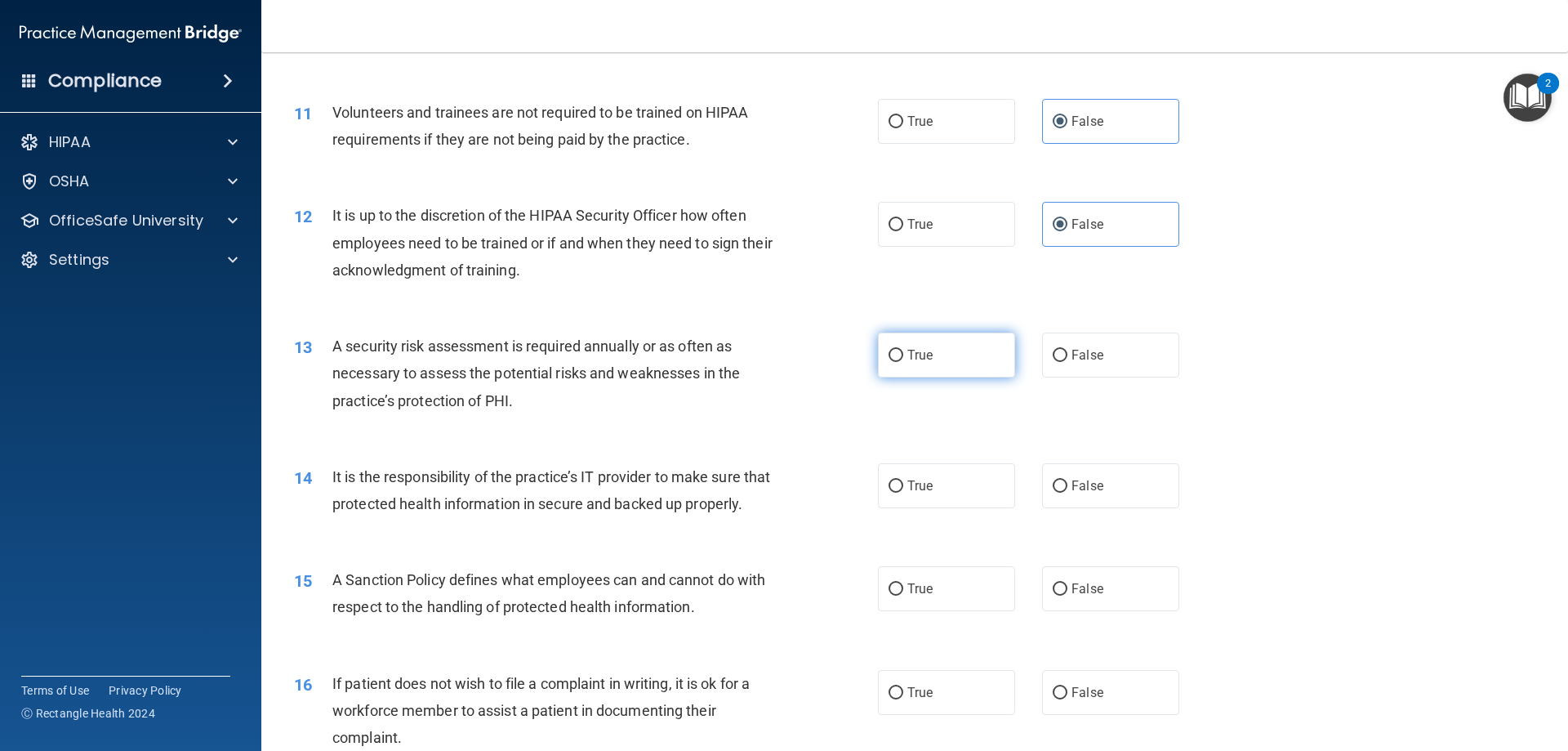 click on "True" at bounding box center [920, 355] 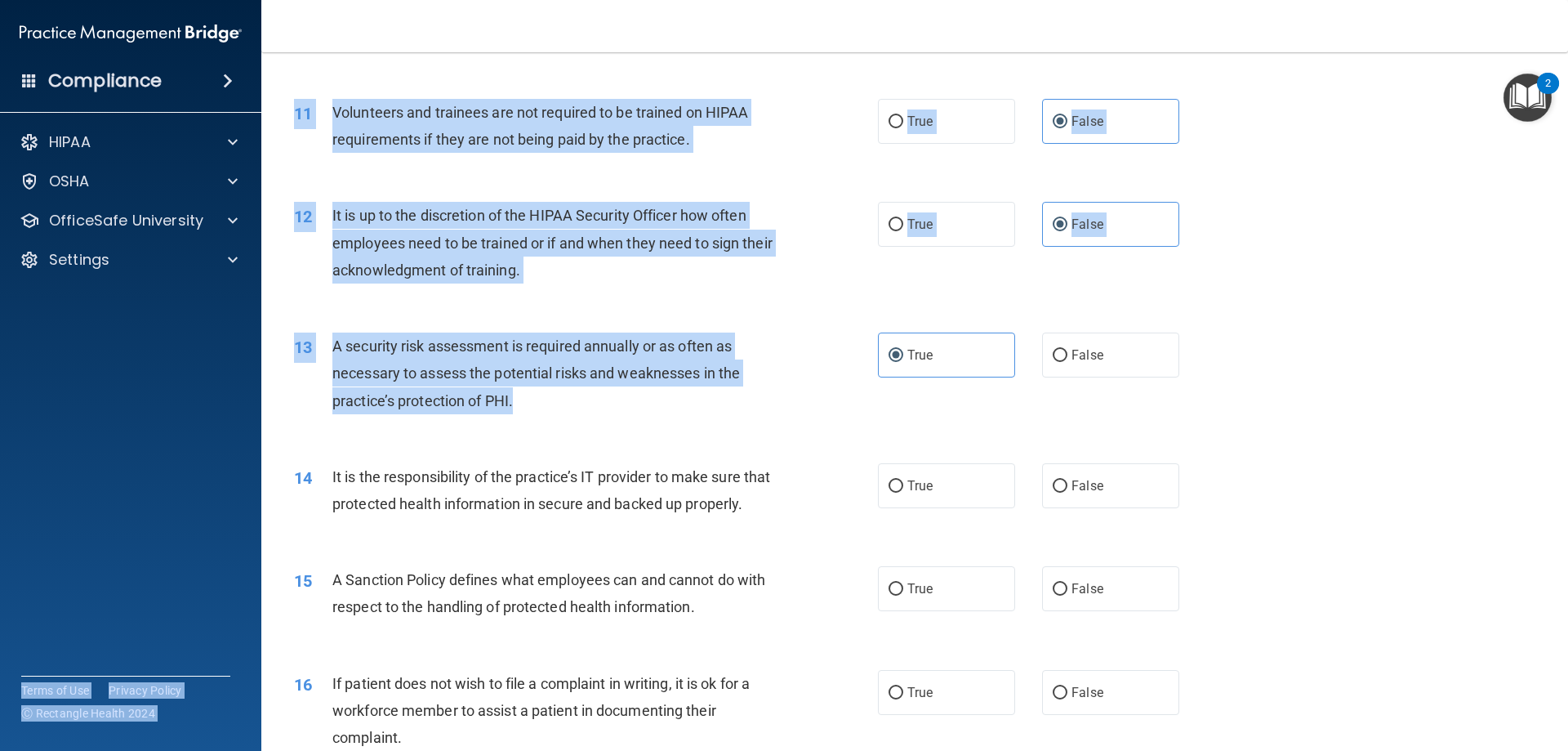 drag, startPoint x: 593, startPoint y: 418, endPoint x: 256, endPoint y: 326, distance: 349.3322 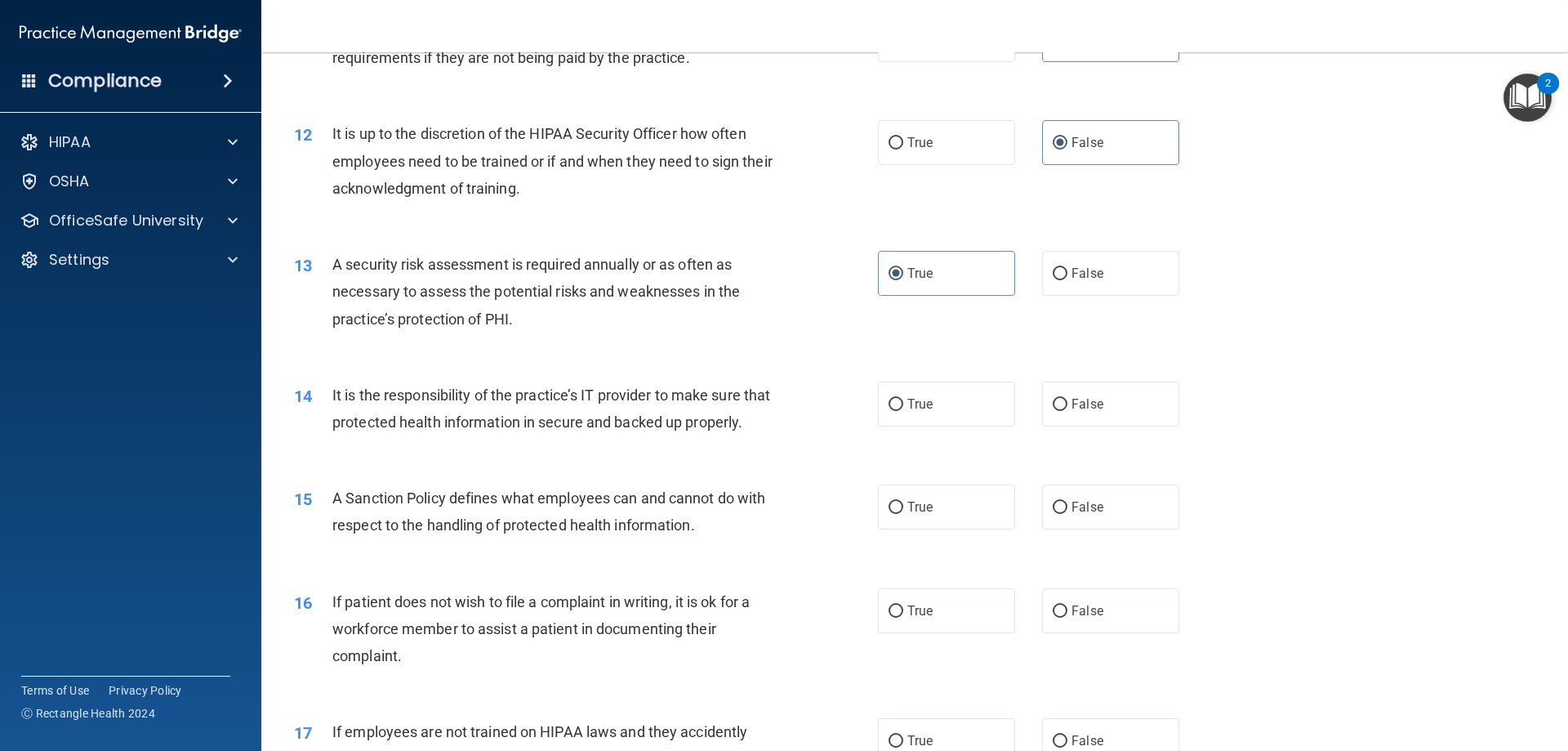 scroll, scrollTop: 1634, scrollLeft: 0, axis: vertical 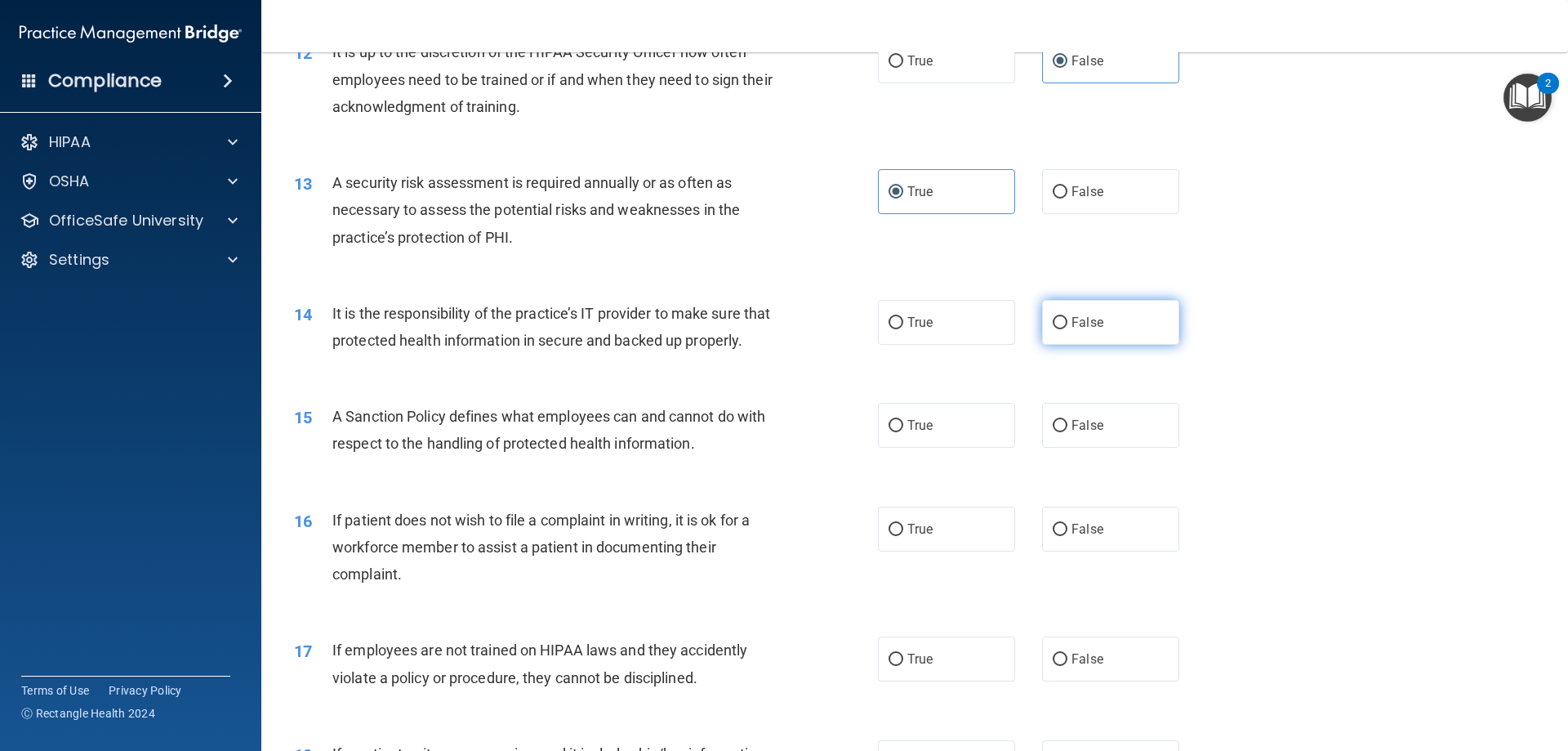 click on "False" at bounding box center (1111, 322) 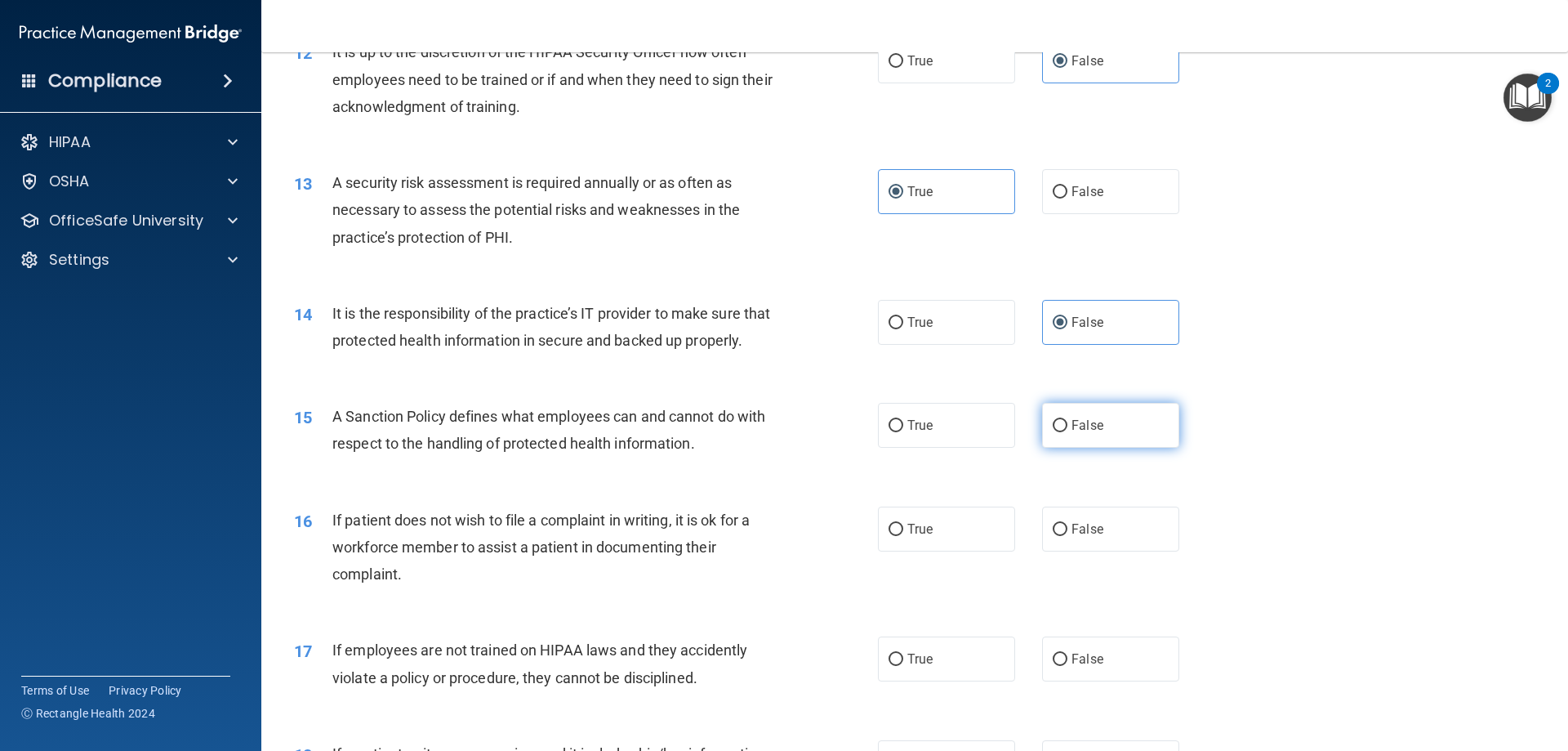 click on "False" at bounding box center [1111, 425] 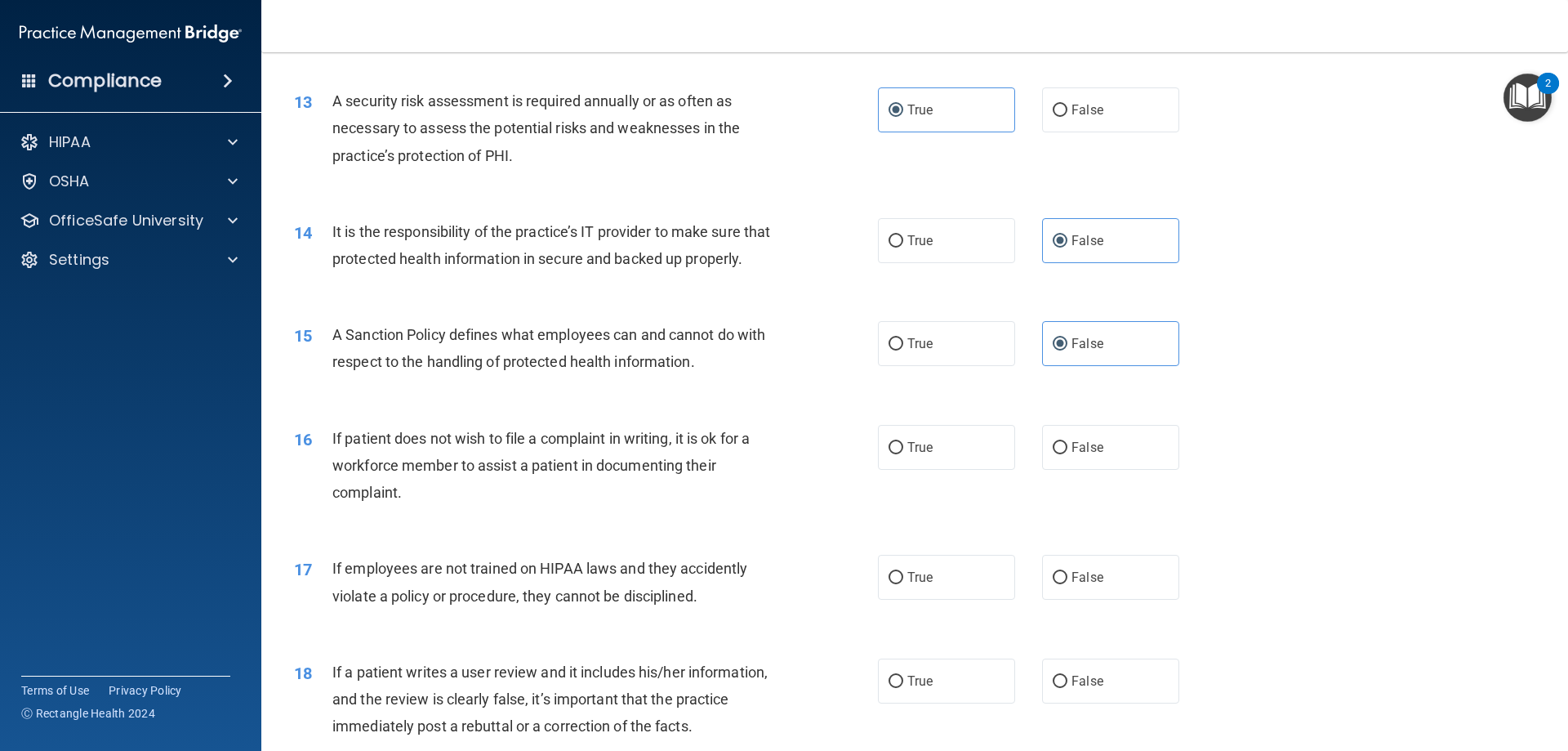 scroll, scrollTop: 1798, scrollLeft: 0, axis: vertical 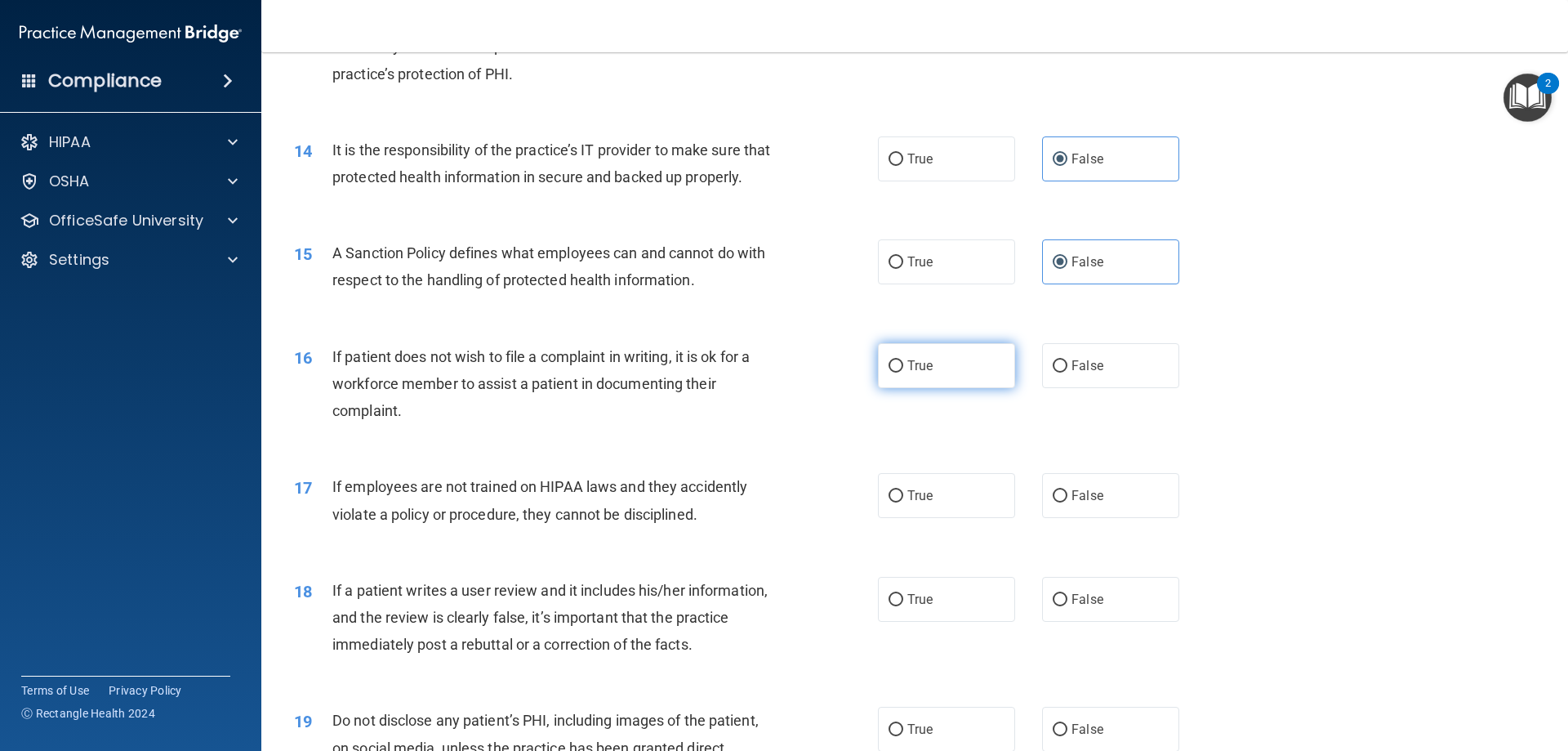 click on "True" at bounding box center (947, 365) 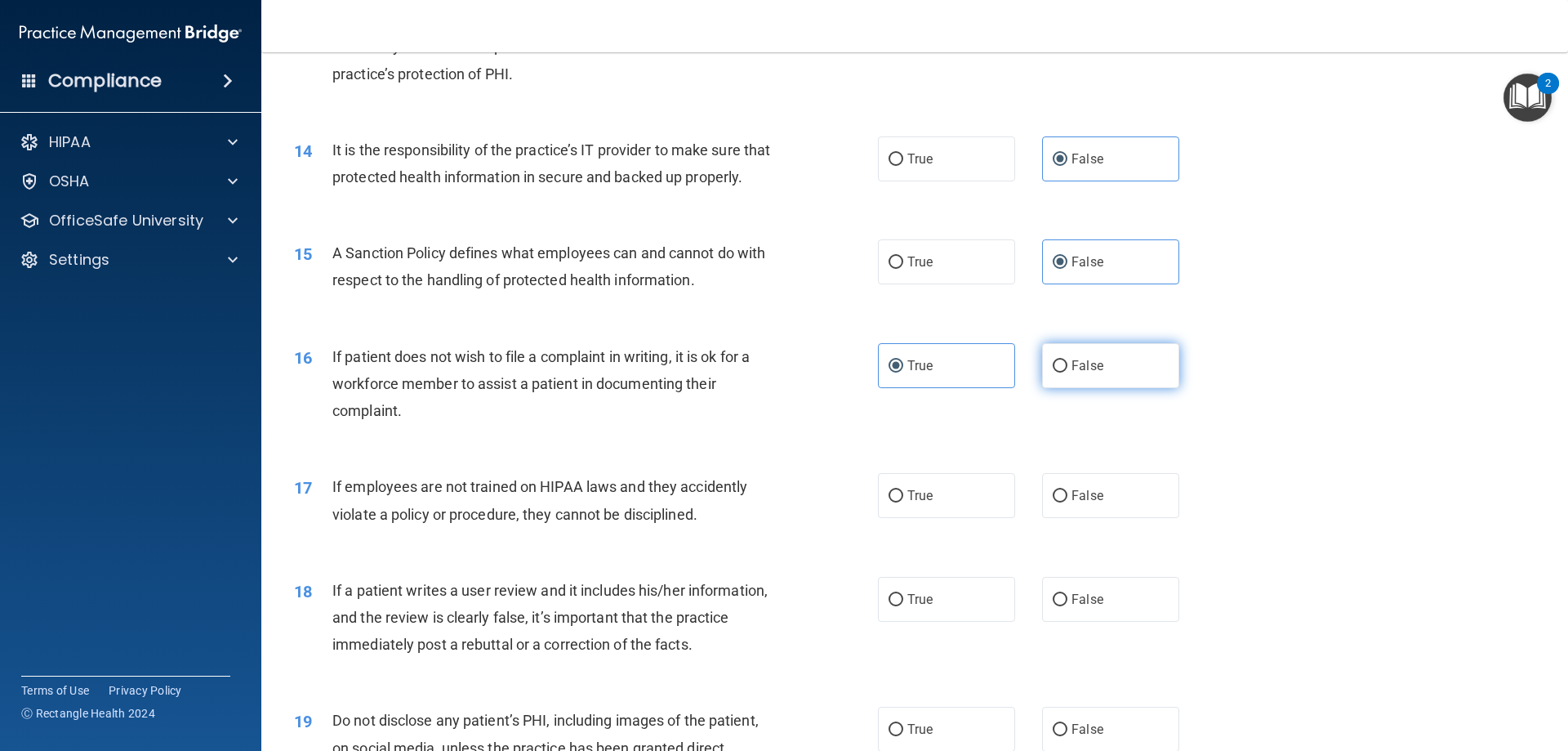 click on "False" at bounding box center (1087, 365) 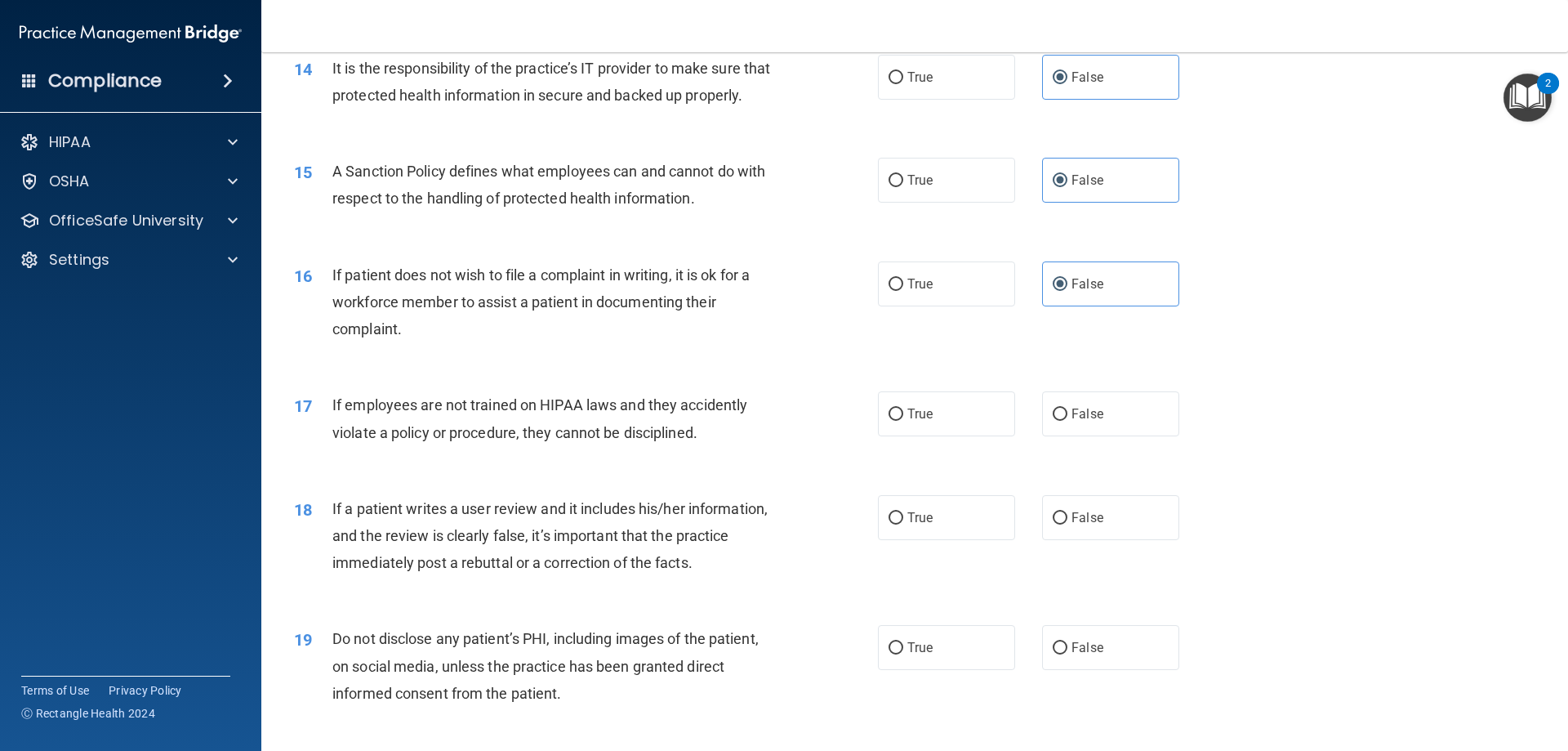 scroll, scrollTop: 1961, scrollLeft: 0, axis: vertical 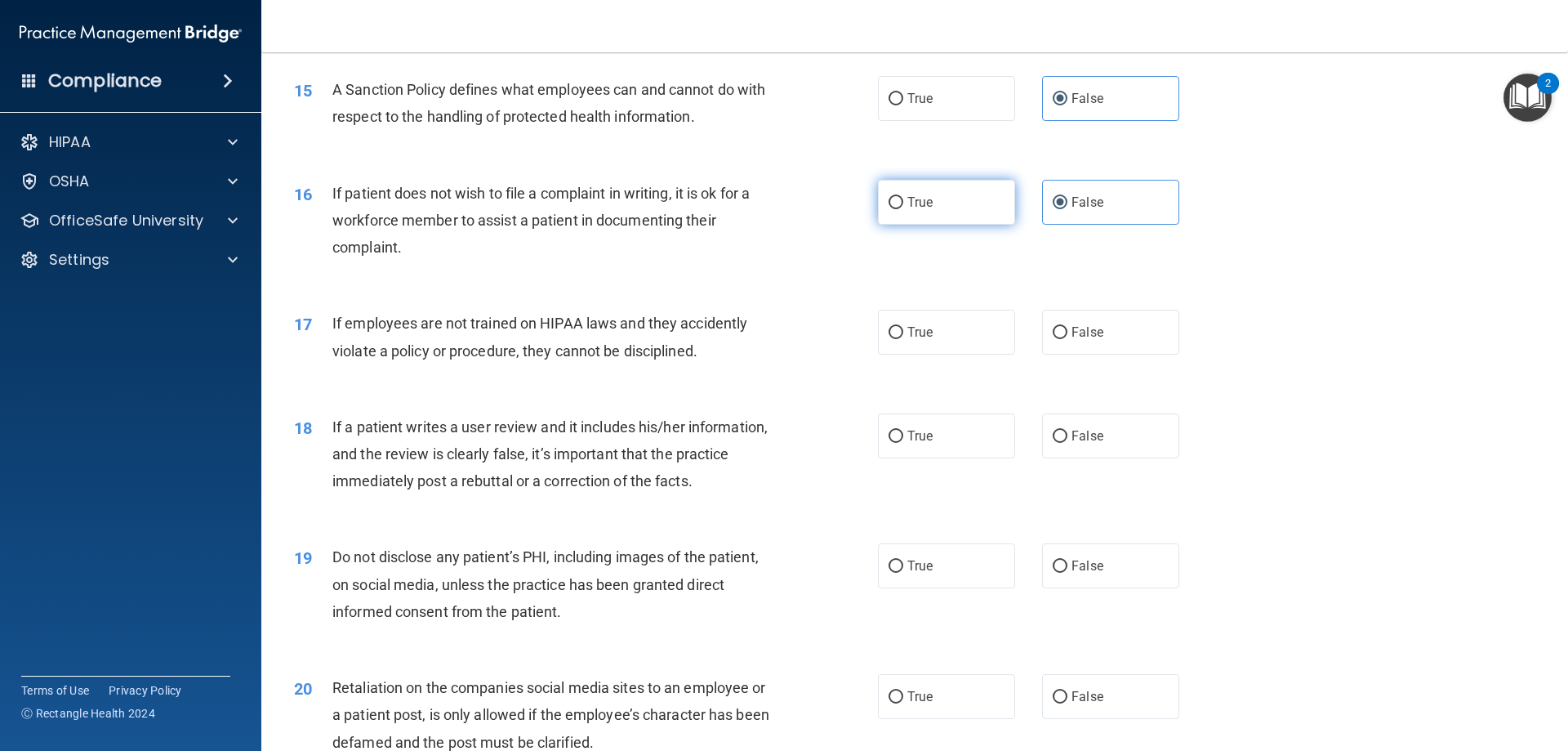 click on "True" at bounding box center (947, 202) 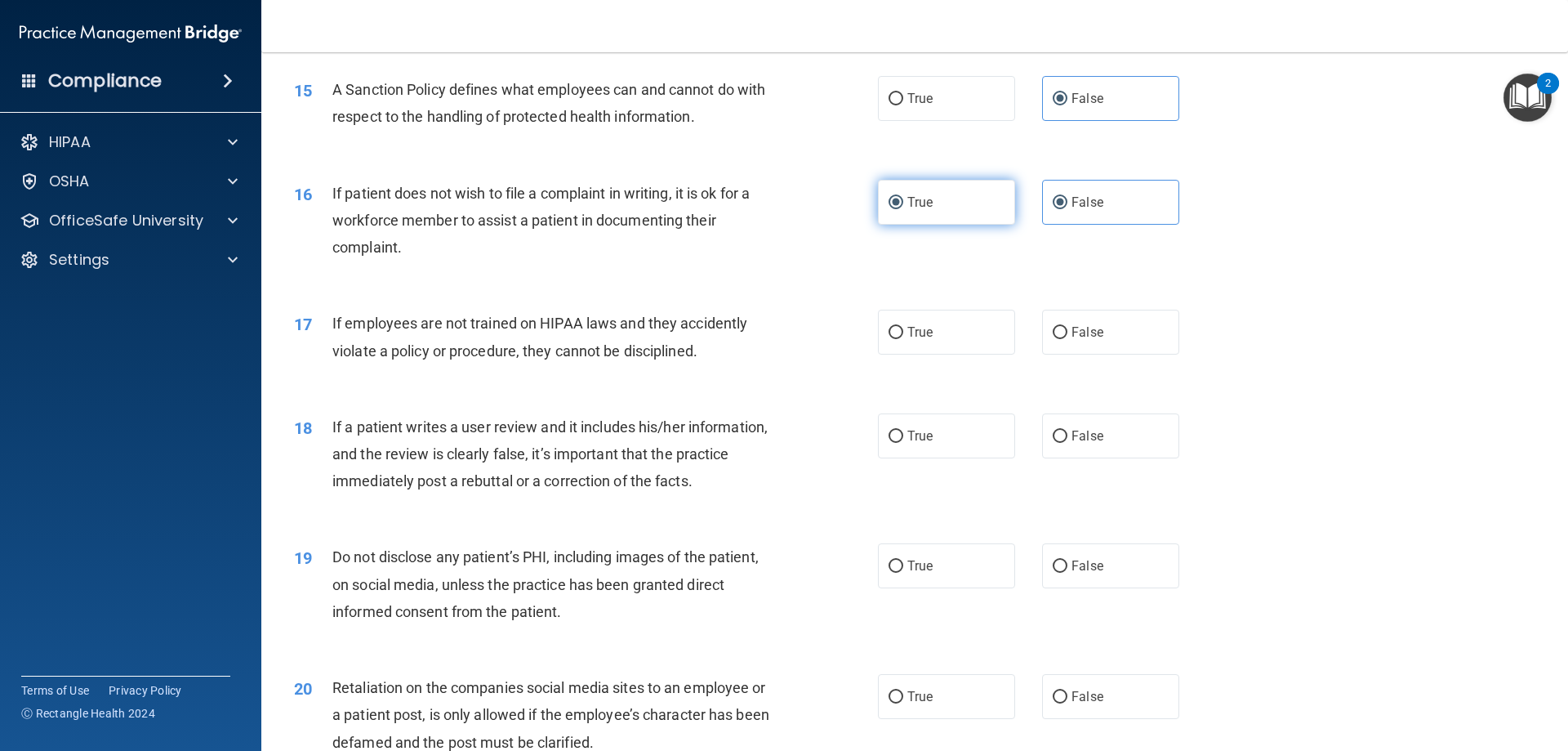 radio on "false" 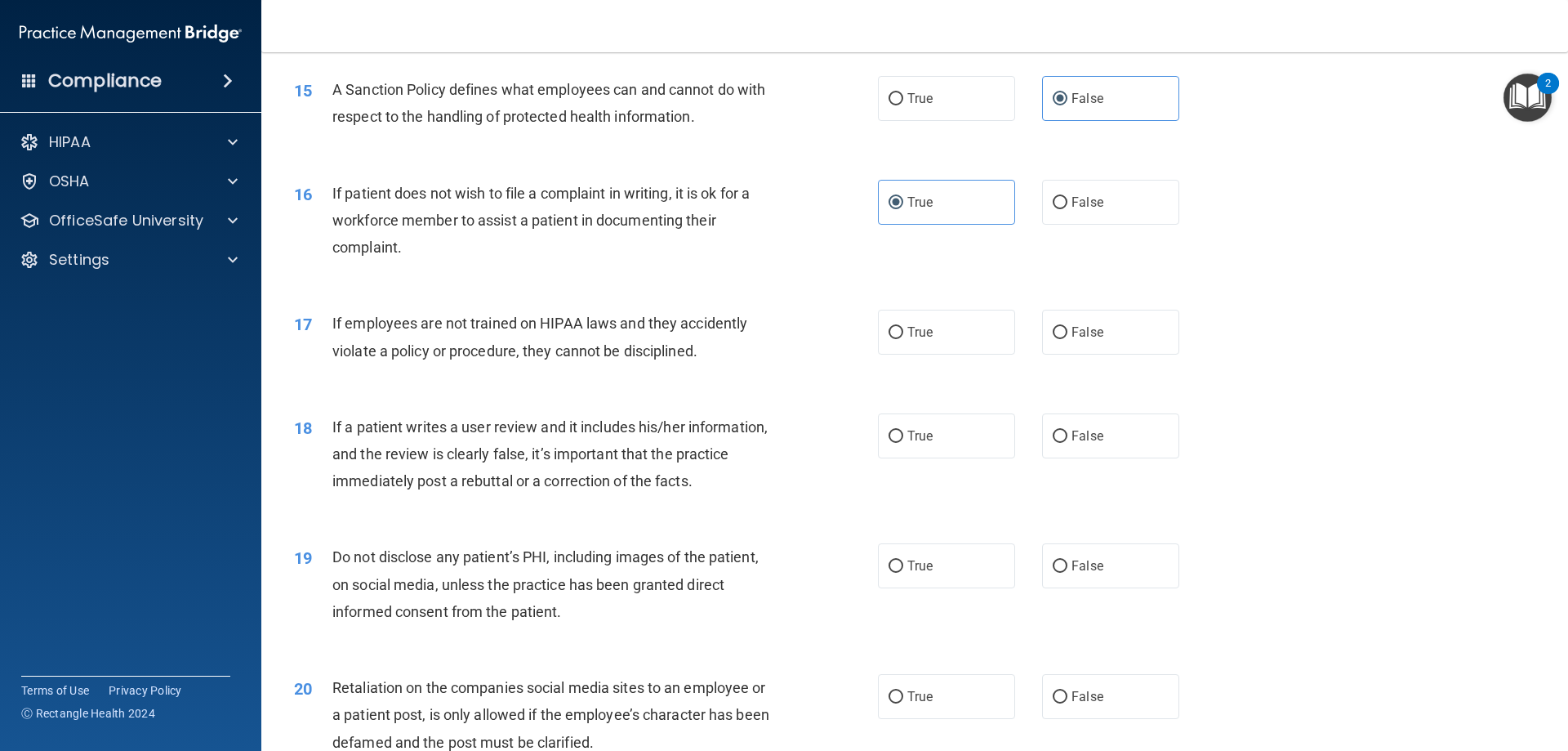 click on "17       If employees are not trained on HIPAA laws and they accidently violate a policy or procedure, they cannot be disciplined.                 True           False" at bounding box center (915, 341) 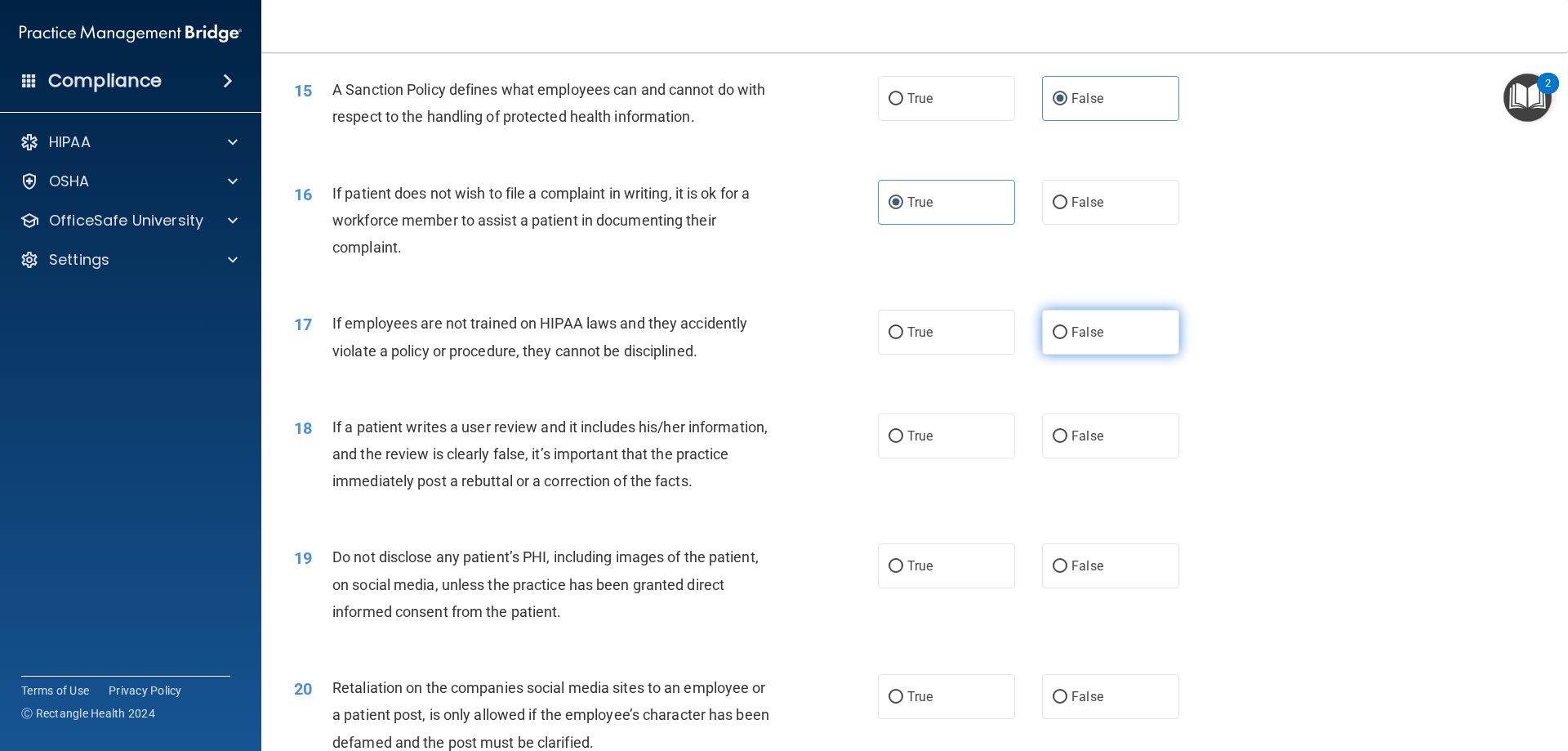 click on "False" at bounding box center (1111, 332) 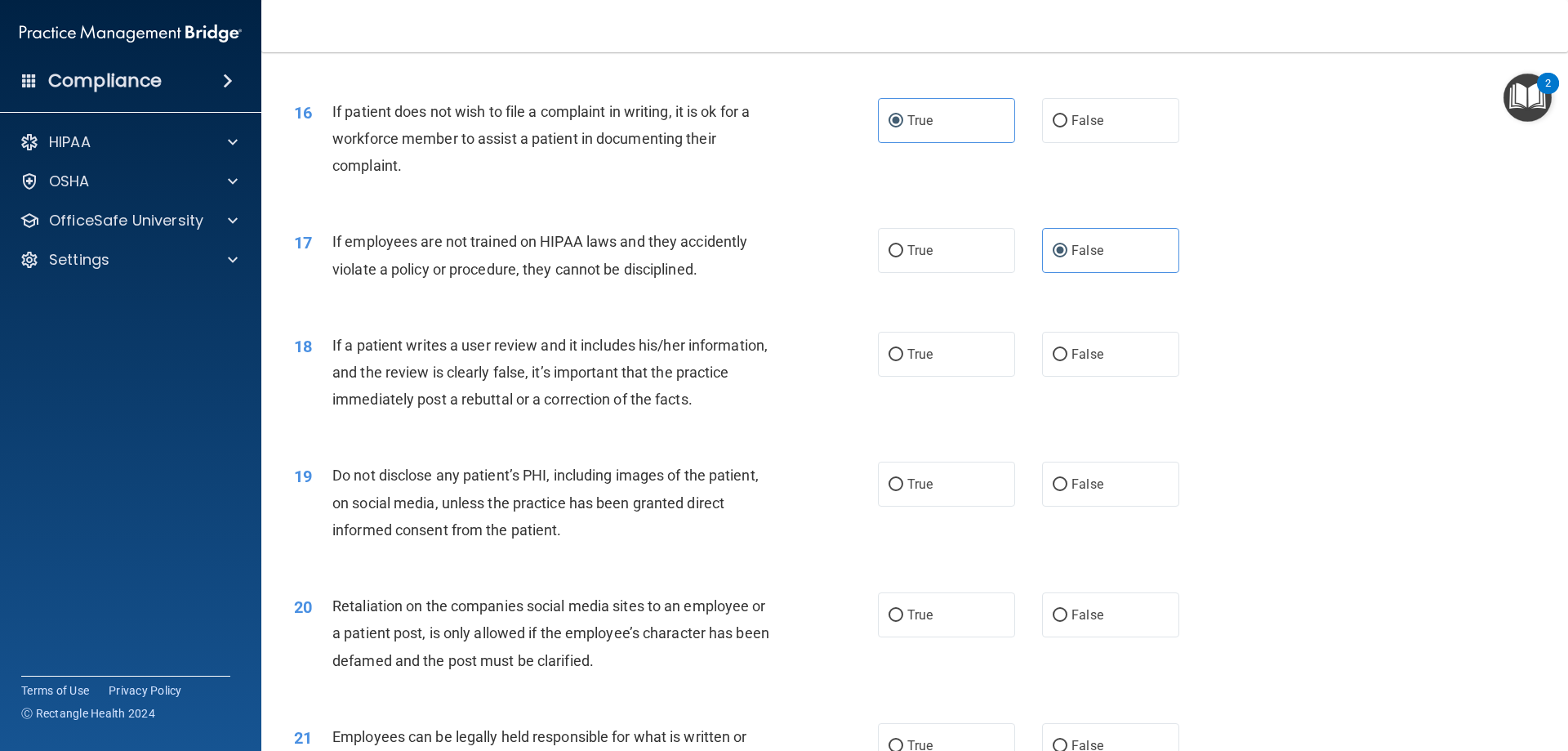 scroll, scrollTop: 2125, scrollLeft: 0, axis: vertical 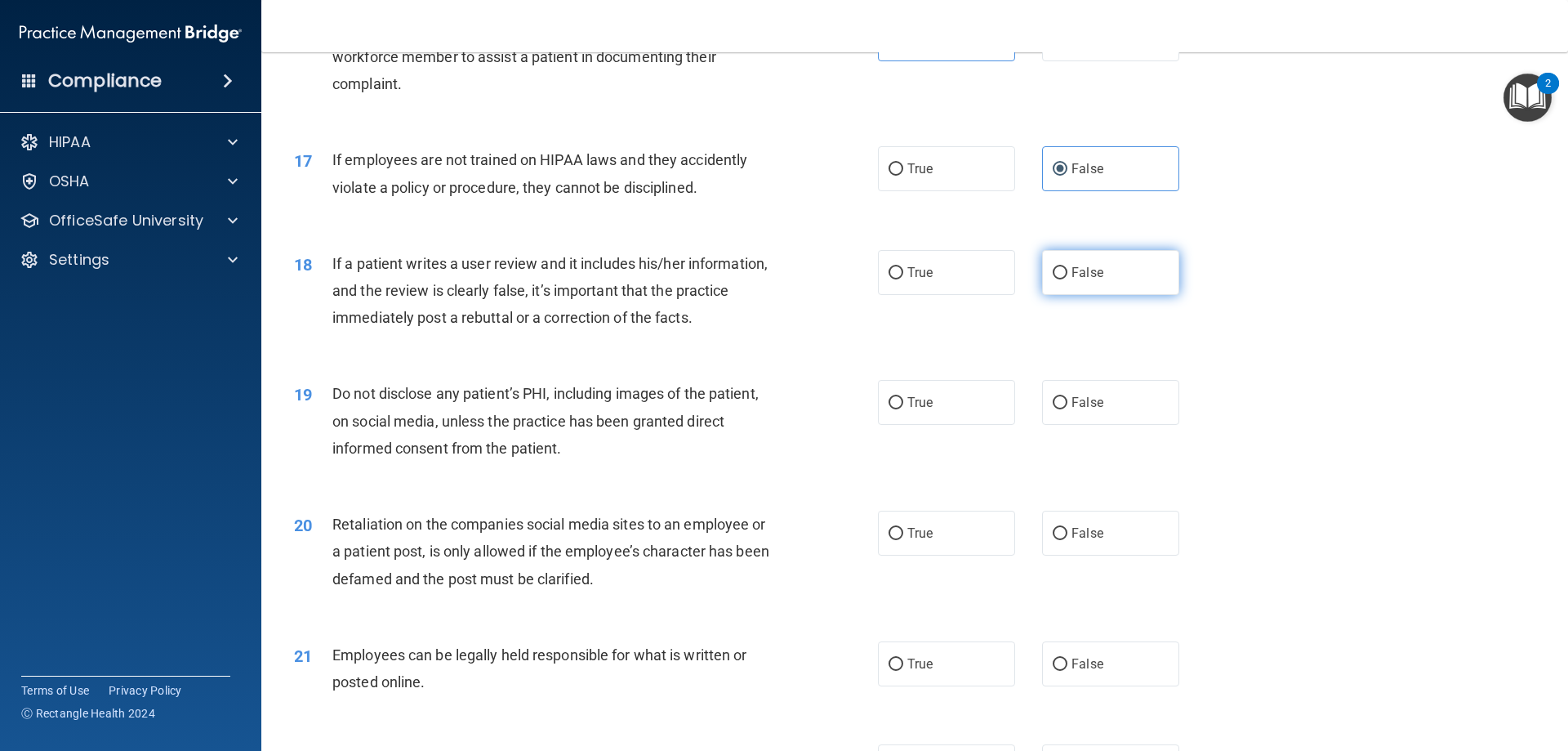 click on "False" at bounding box center [1087, 272] 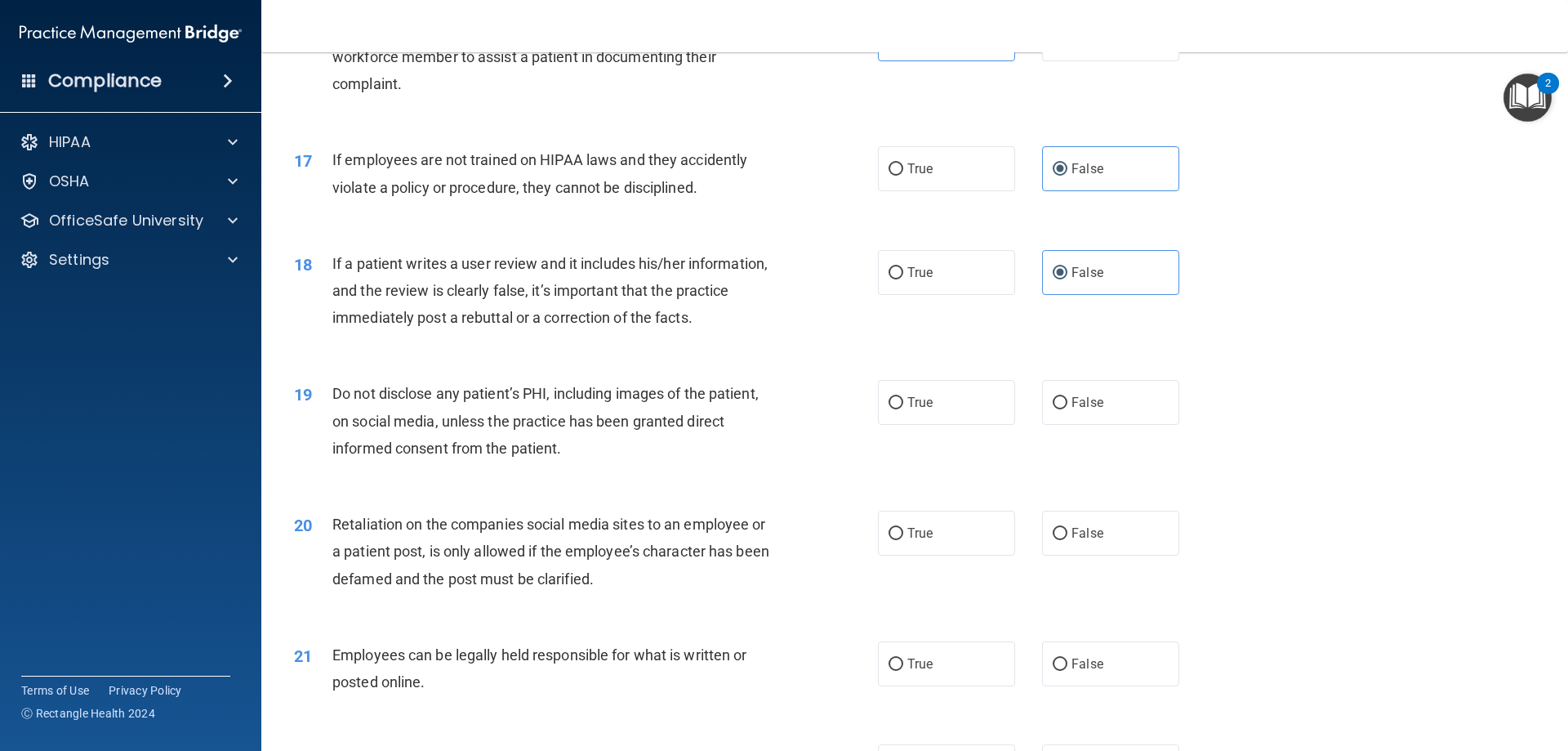 scroll, scrollTop: 2206, scrollLeft: 0, axis: vertical 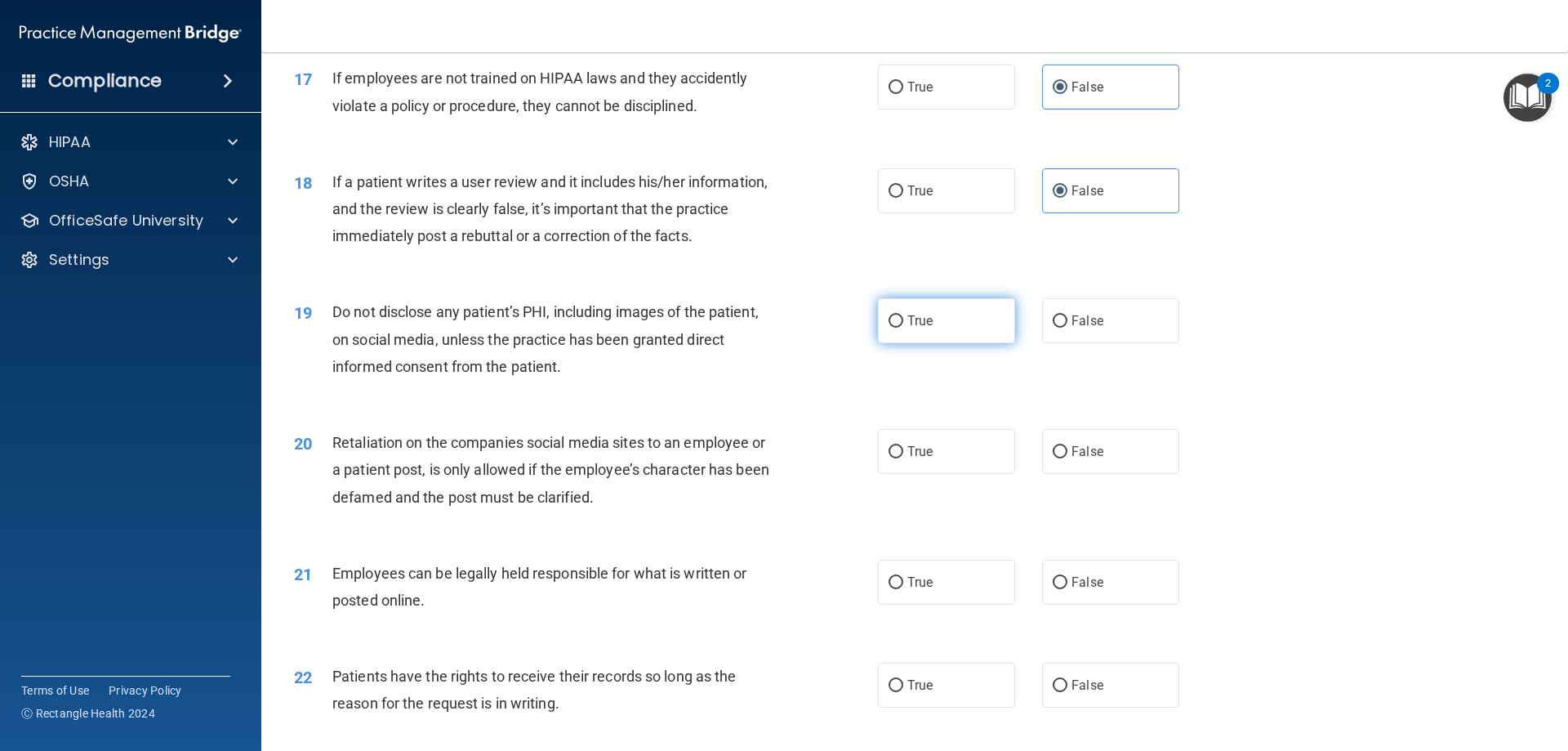 click on "True" at bounding box center (920, 320) 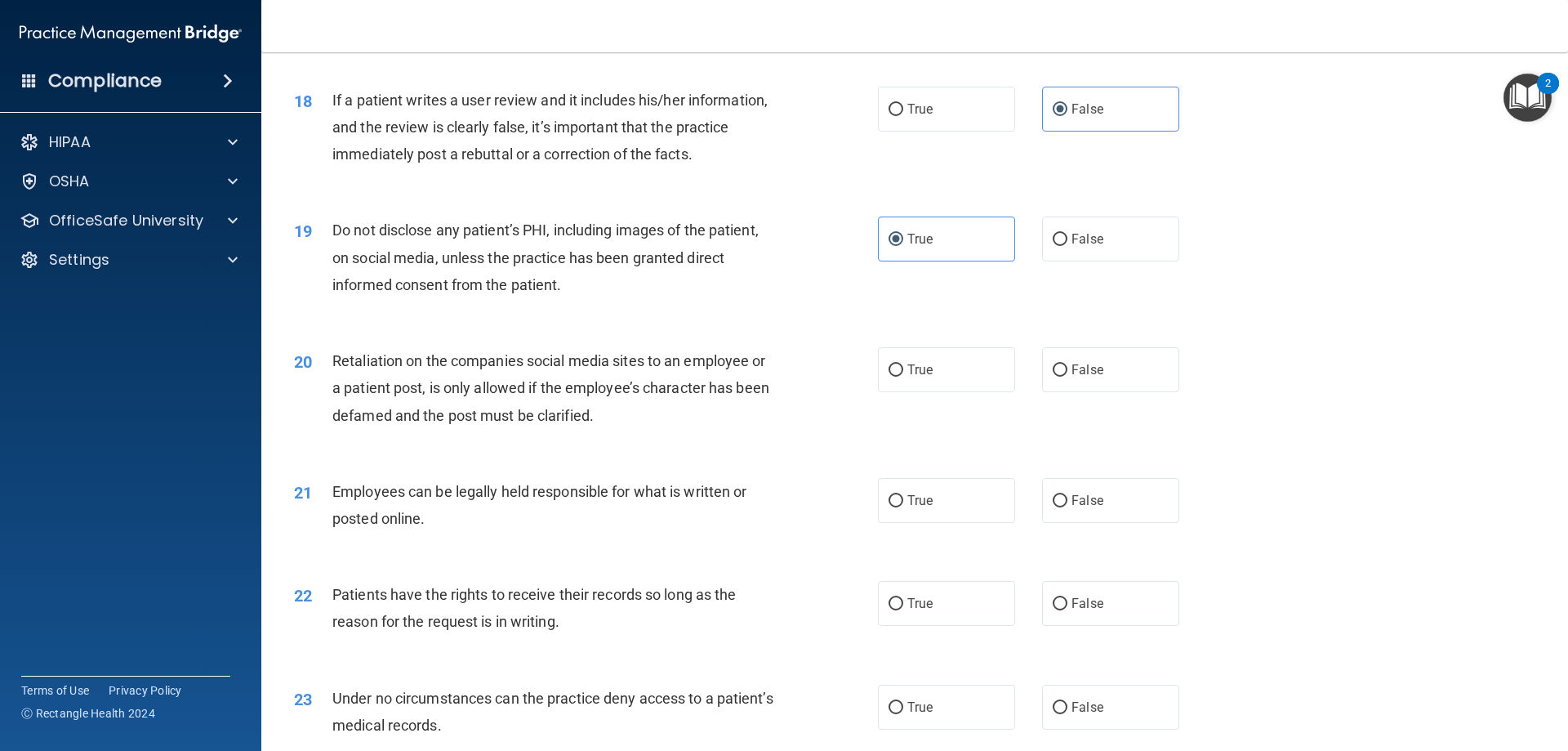 scroll, scrollTop: 2370, scrollLeft: 0, axis: vertical 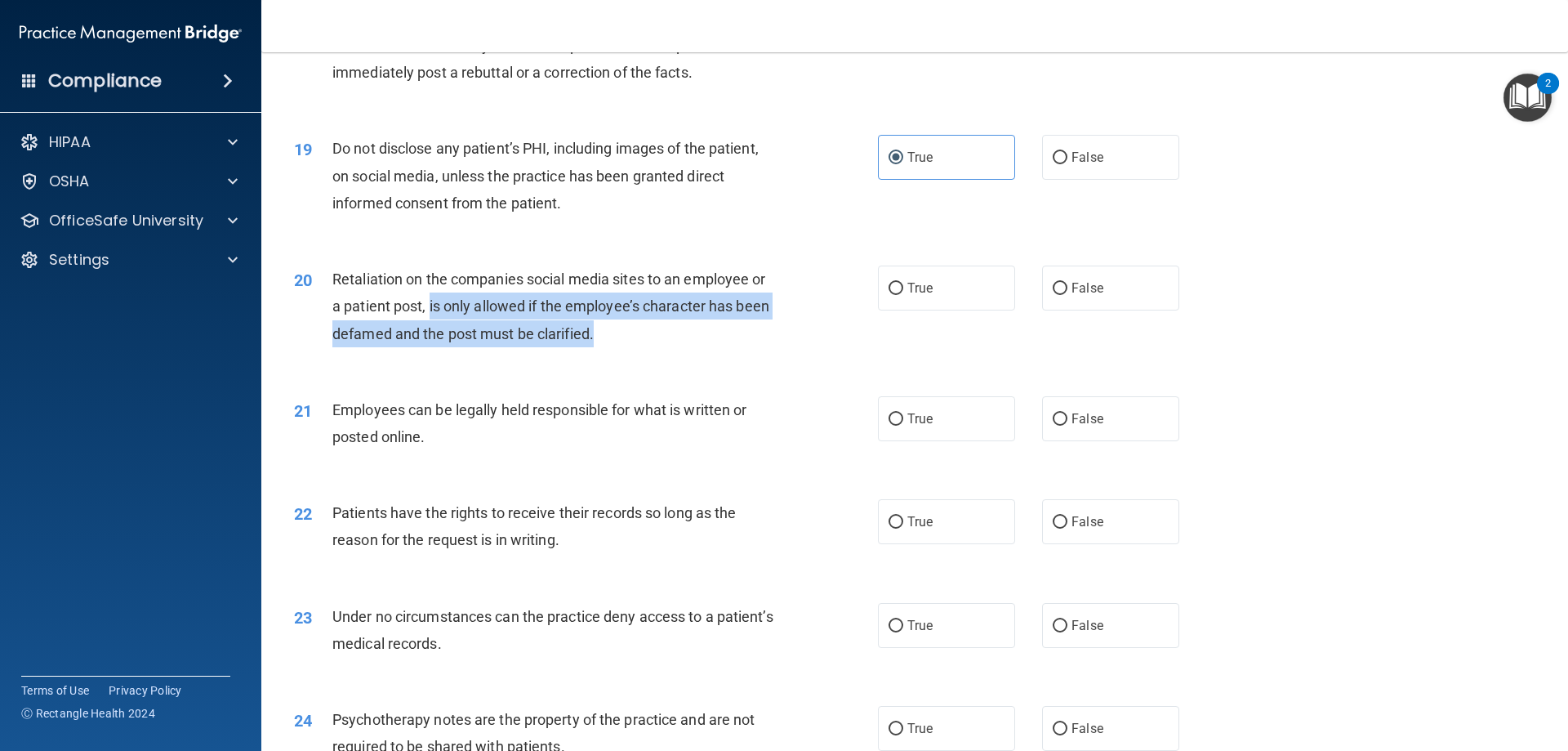 drag, startPoint x: 429, startPoint y: 302, endPoint x: 673, endPoint y: 331, distance: 245.71732 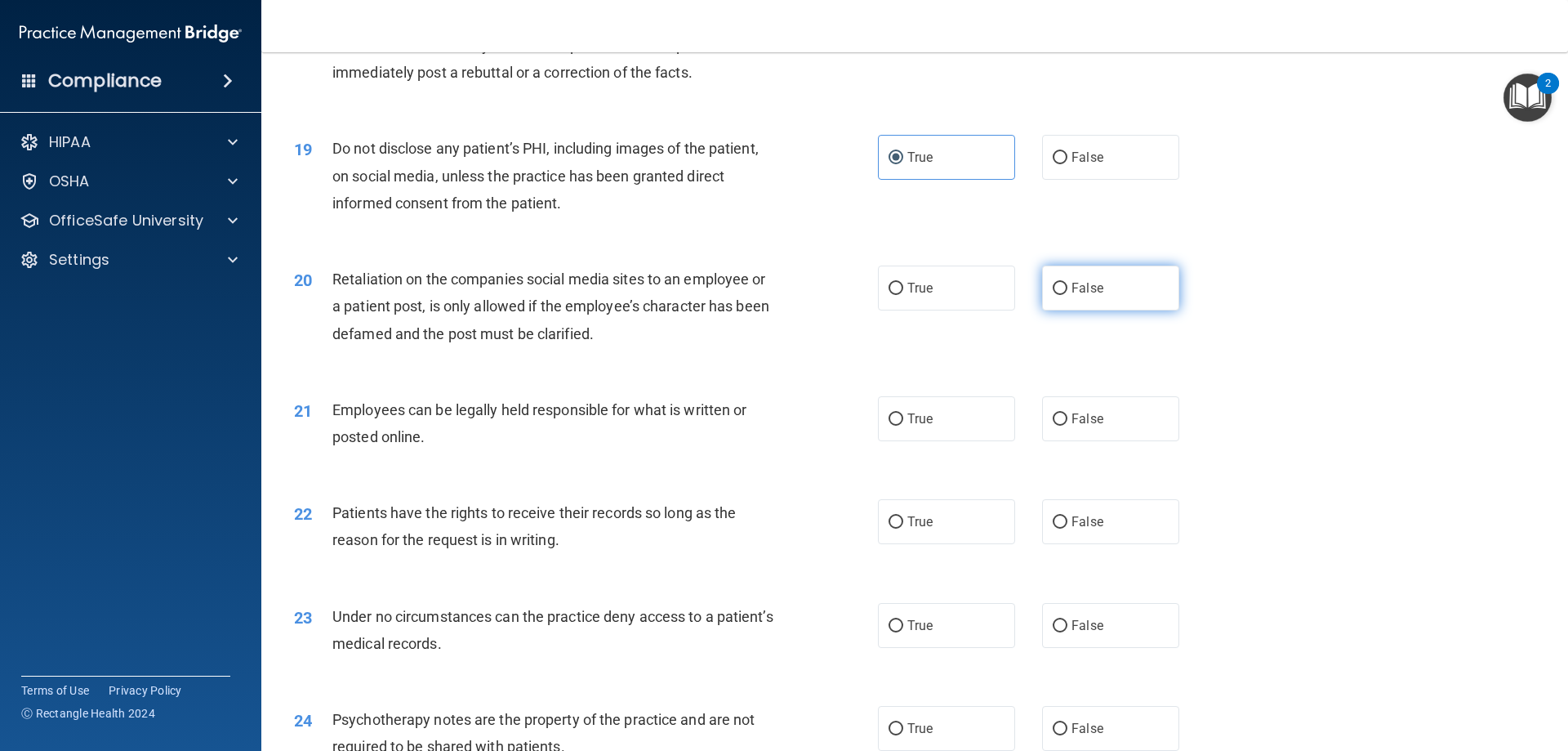 click on "False" at bounding box center [1111, 288] 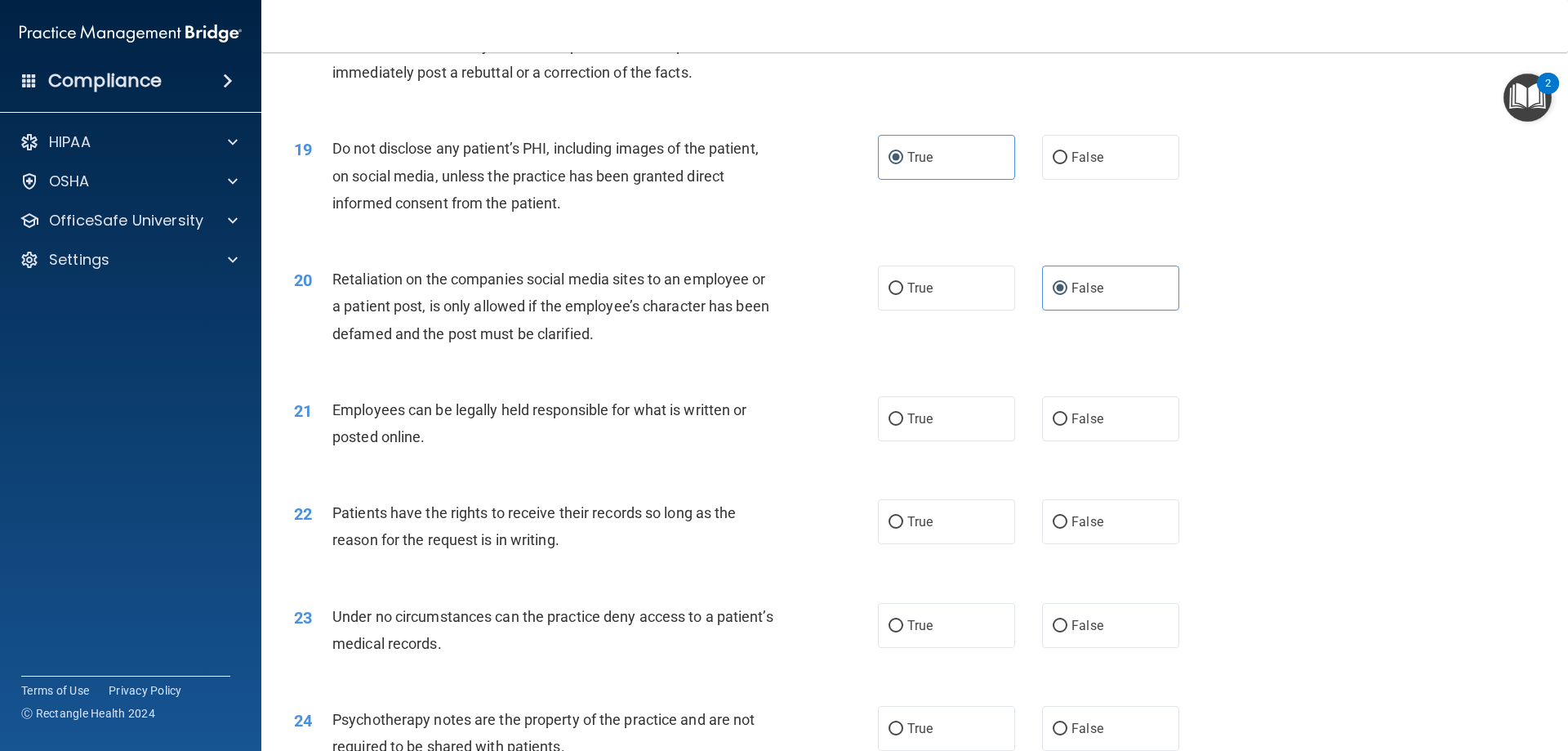 scroll, scrollTop: 2452, scrollLeft: 0, axis: vertical 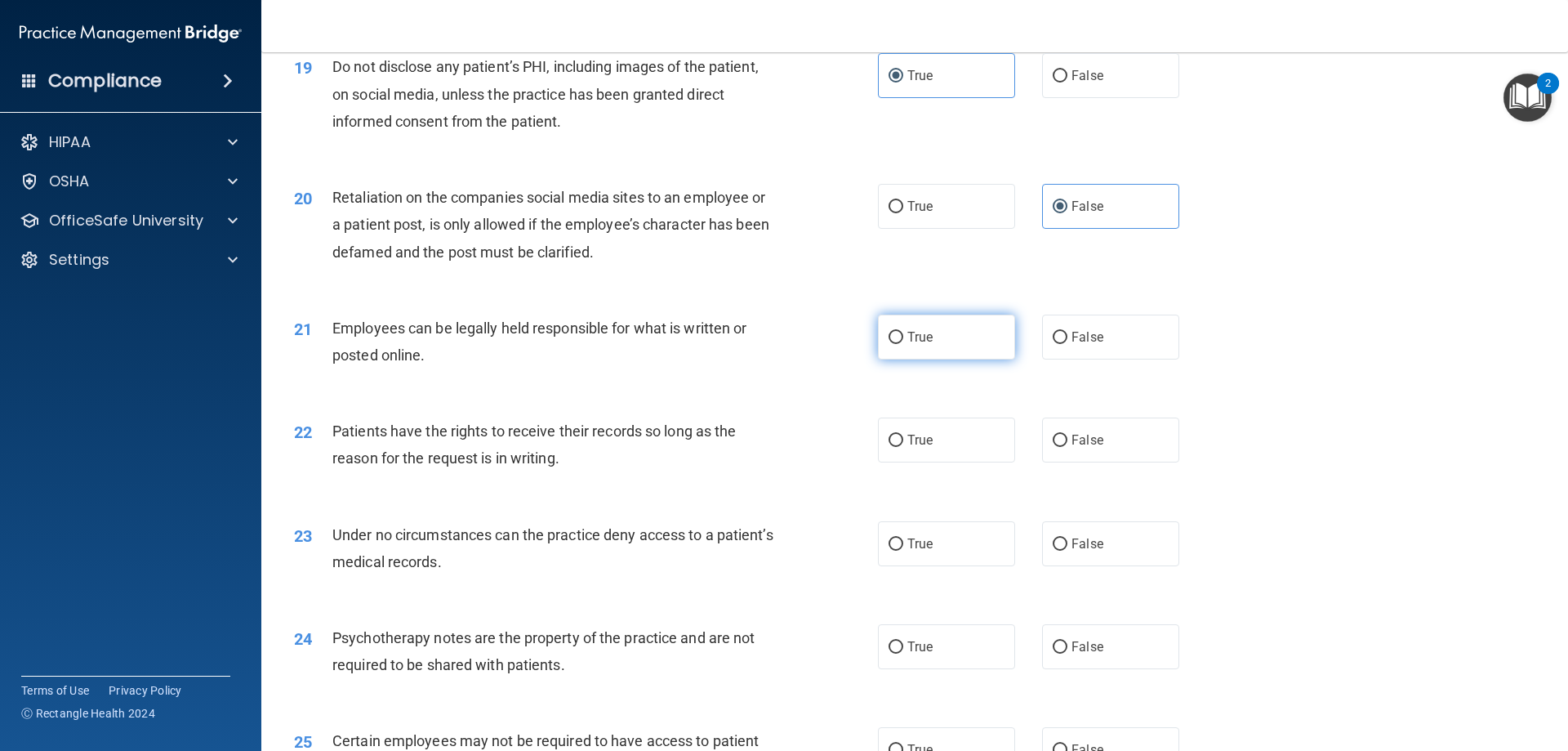 click on "True" at bounding box center (947, 337) 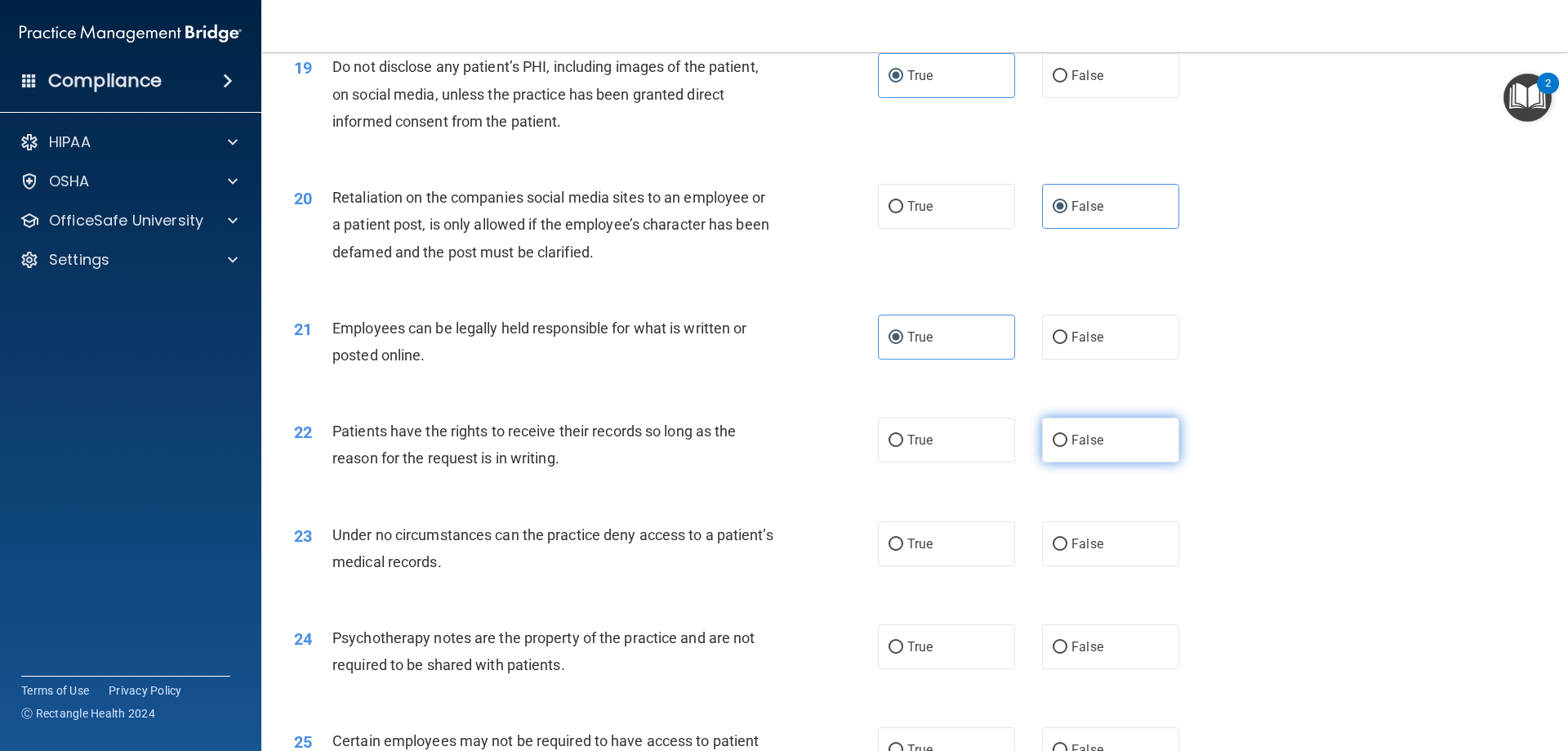 click on "False" at bounding box center [1111, 440] 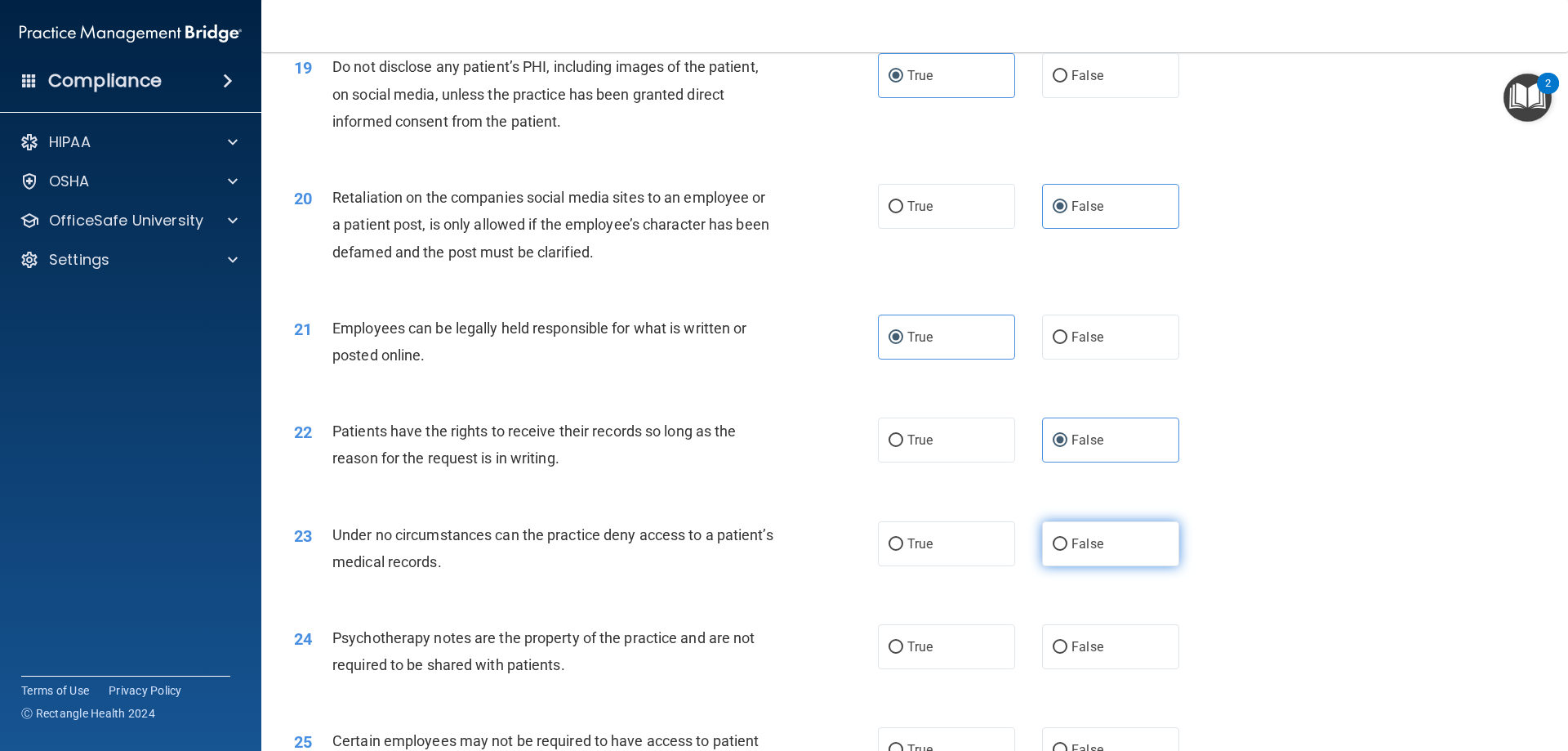 click on "False" at bounding box center [1111, 543] 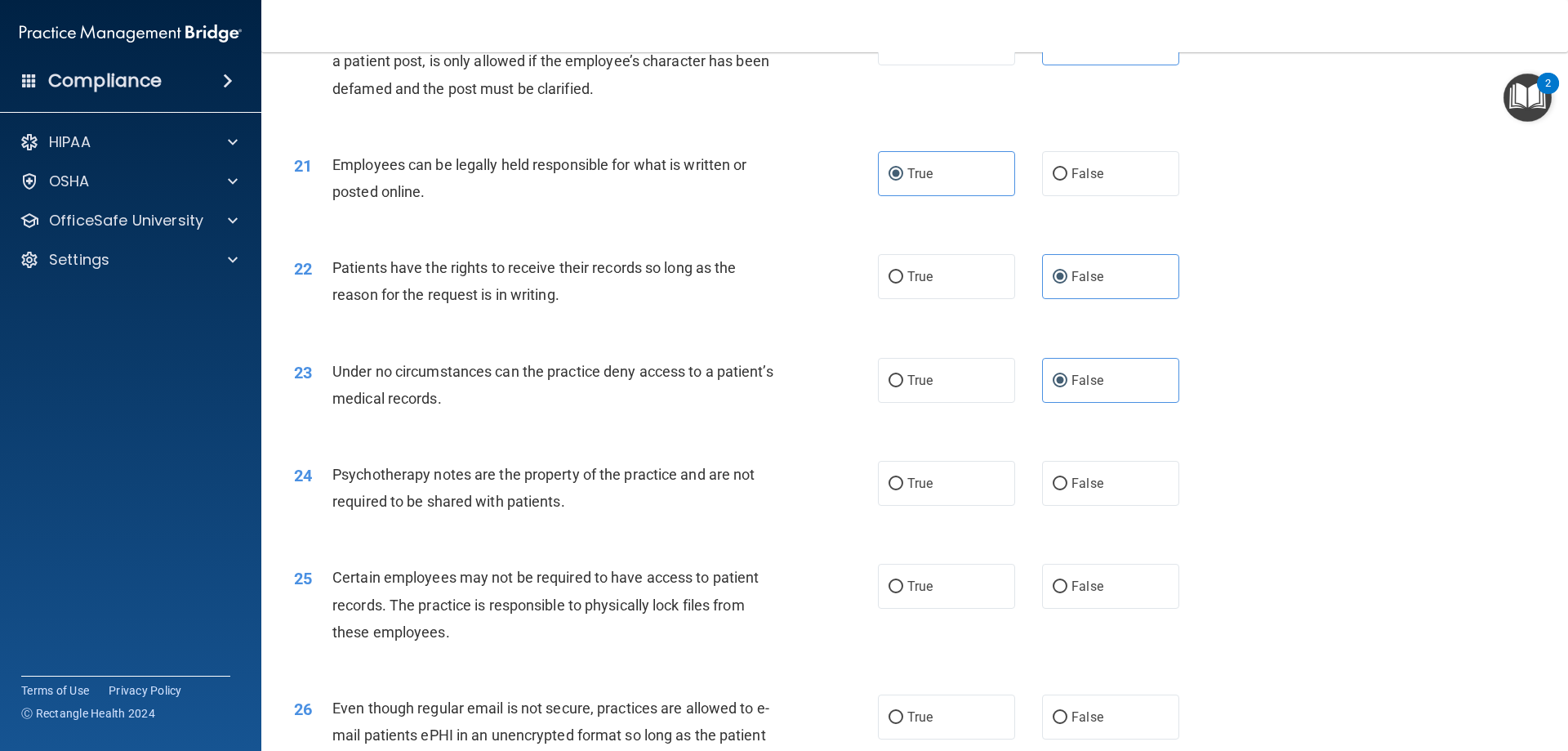 scroll, scrollTop: 2697, scrollLeft: 0, axis: vertical 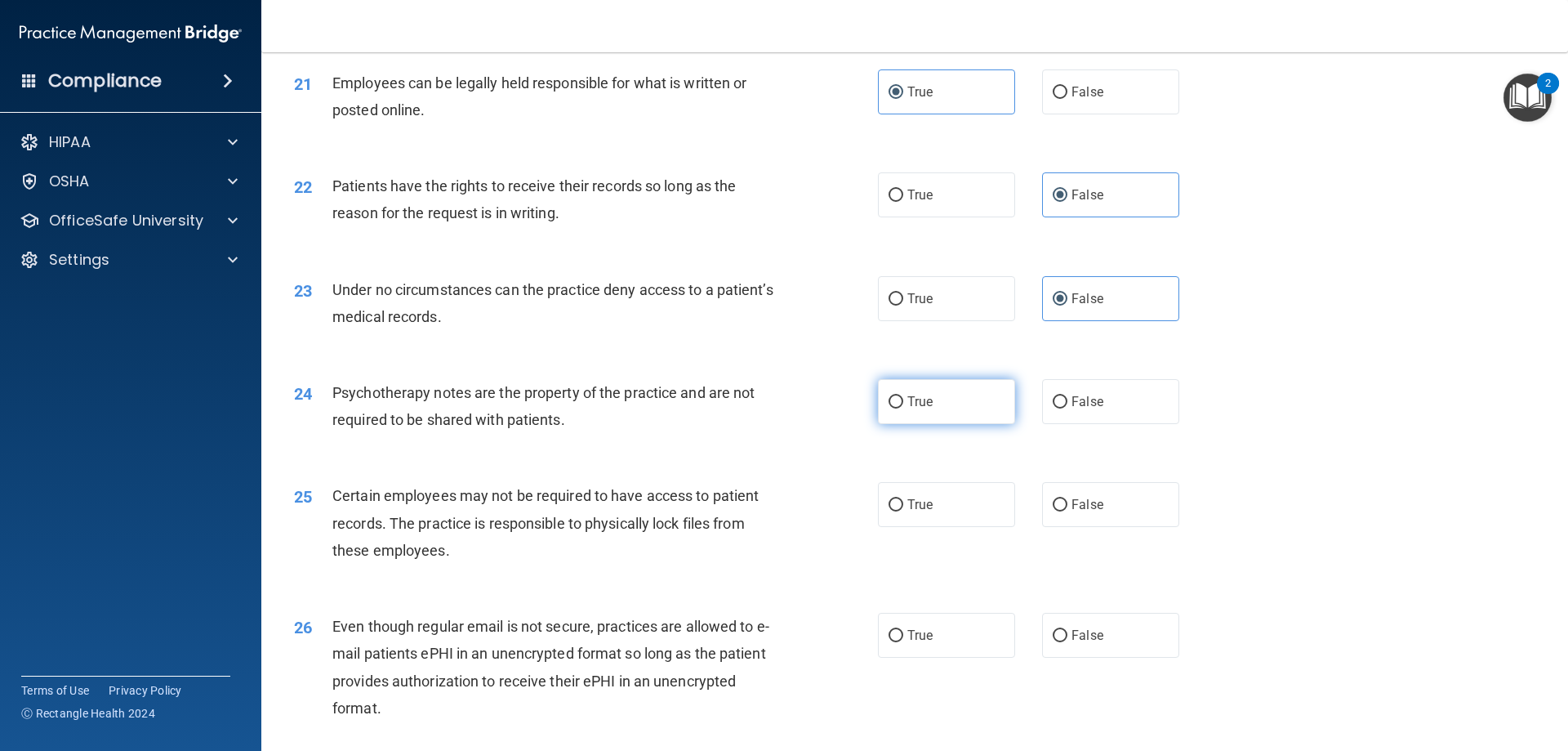 click on "True" at bounding box center [947, 401] 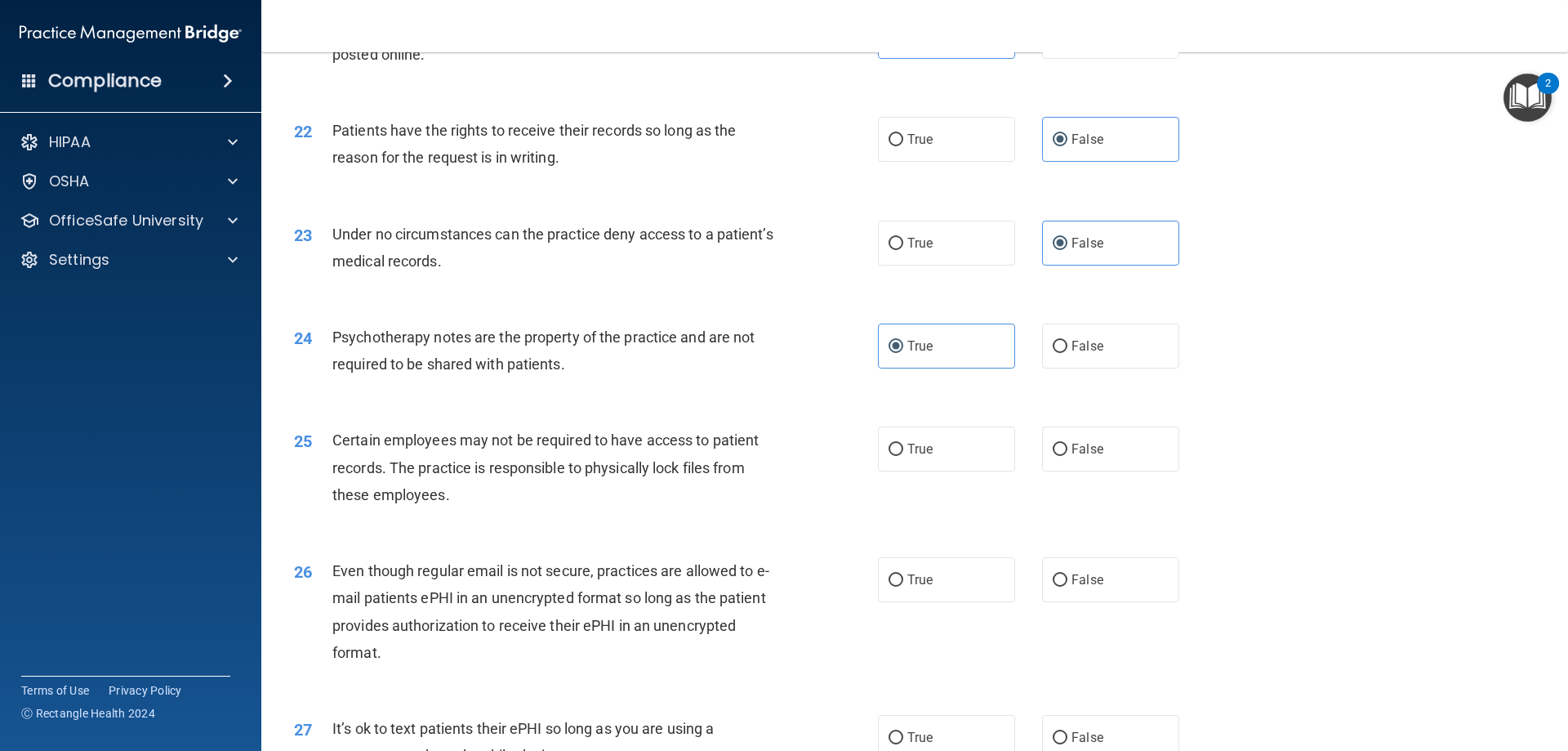 scroll, scrollTop: 2671, scrollLeft: 0, axis: vertical 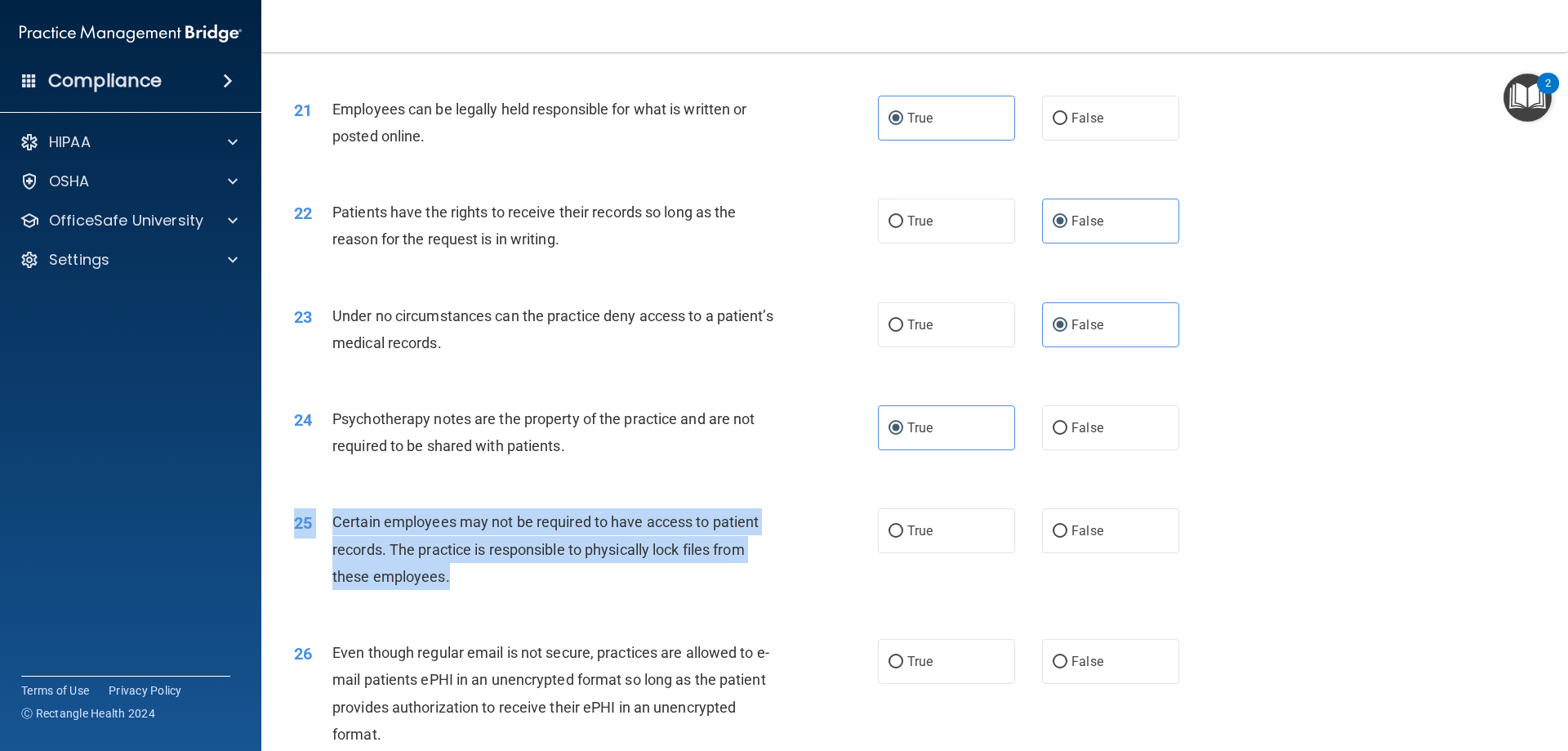 drag, startPoint x: 504, startPoint y: 574, endPoint x: 265, endPoint y: 527, distance: 243.5775 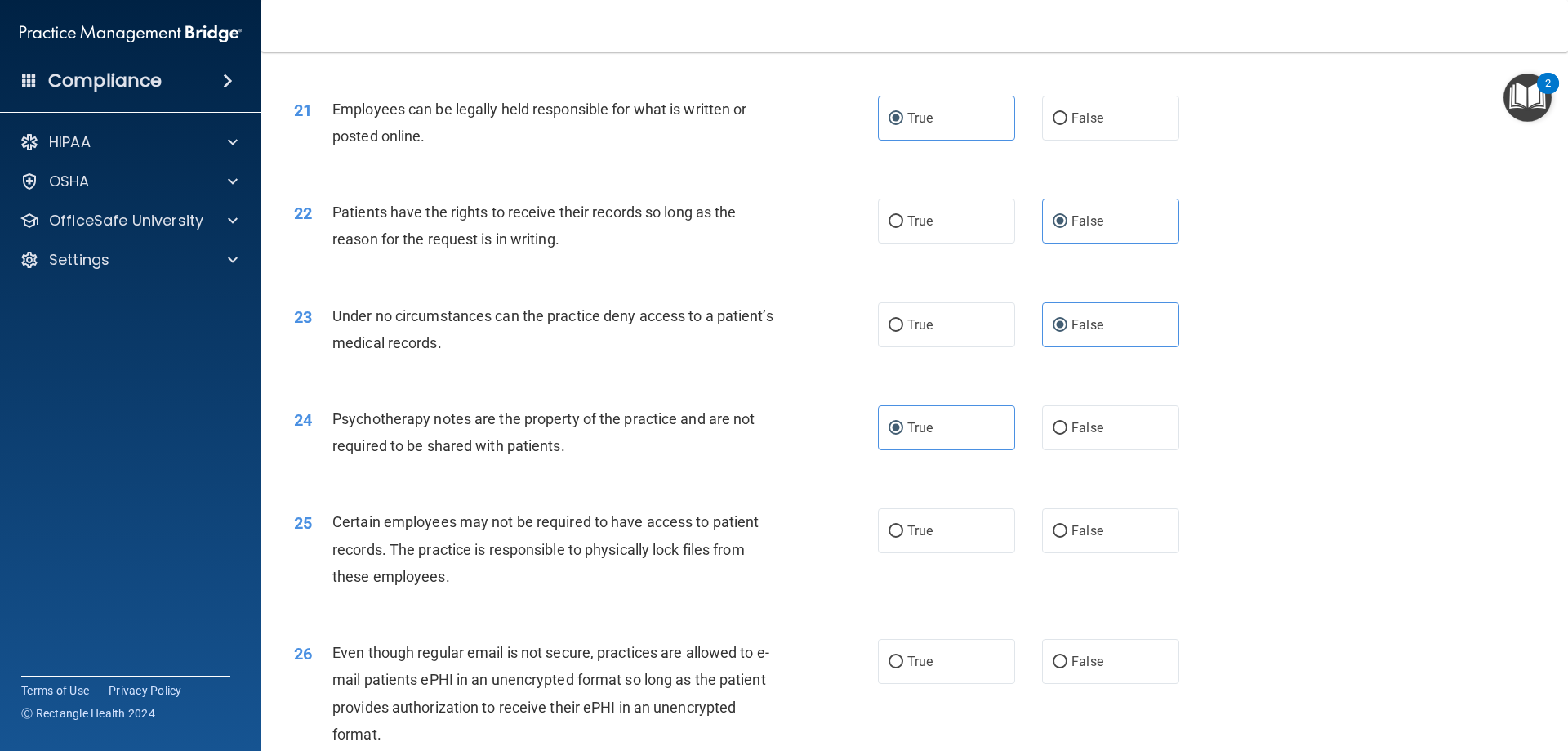 scroll, scrollTop: 2752, scrollLeft: 0, axis: vertical 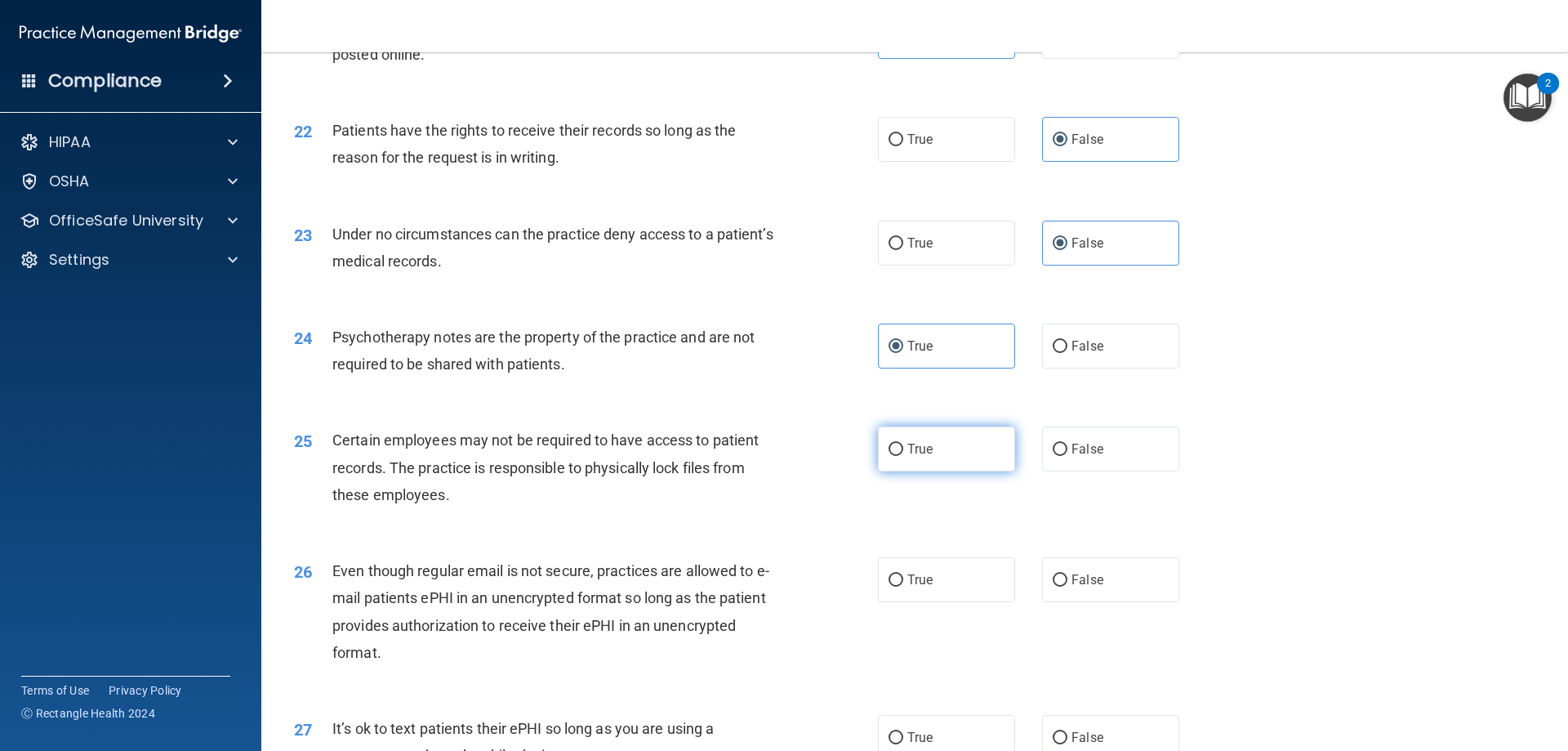 click on "True" at bounding box center [947, 449] 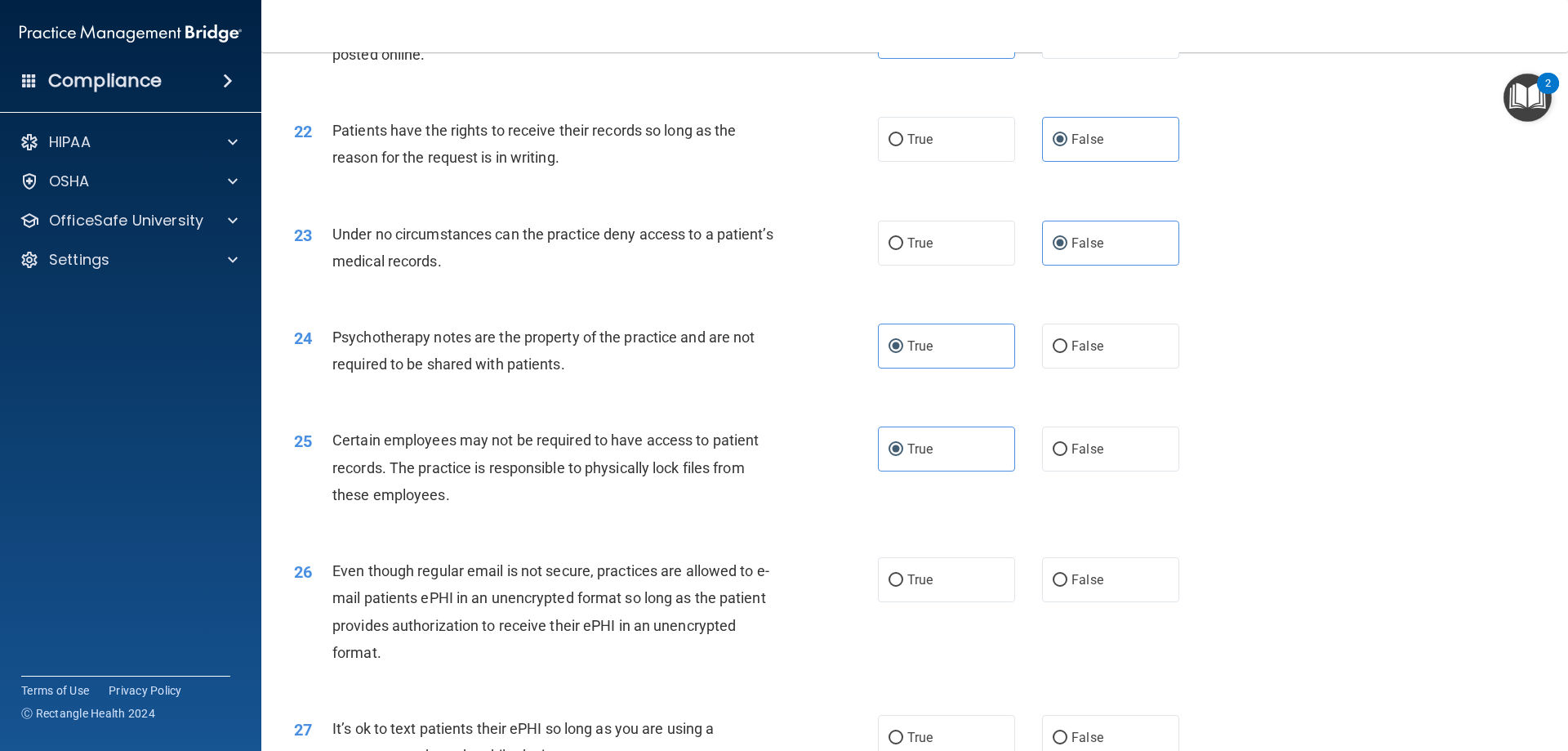 scroll, scrollTop: 2834, scrollLeft: 0, axis: vertical 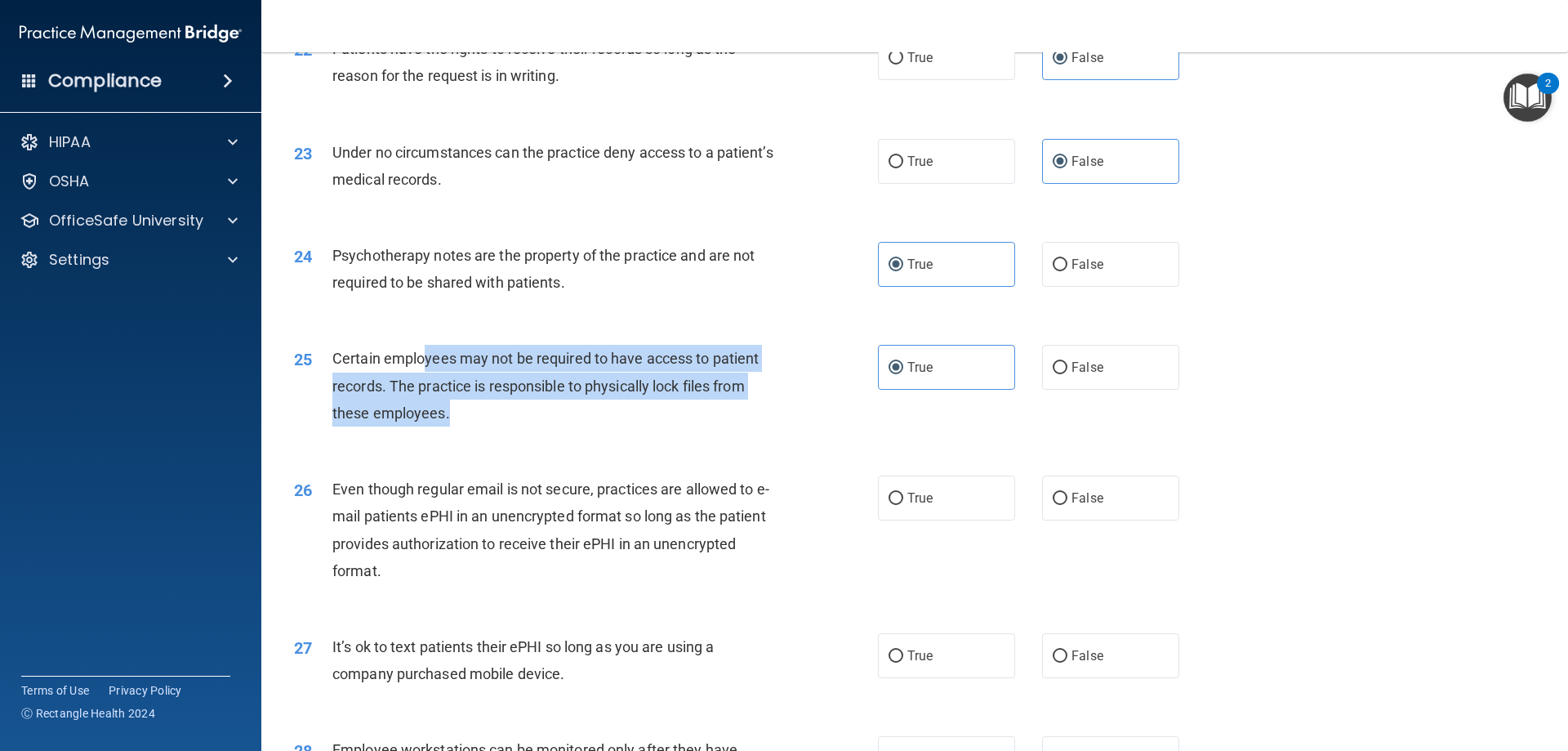 drag, startPoint x: 564, startPoint y: 406, endPoint x: 421, endPoint y: 360, distance: 150.21651 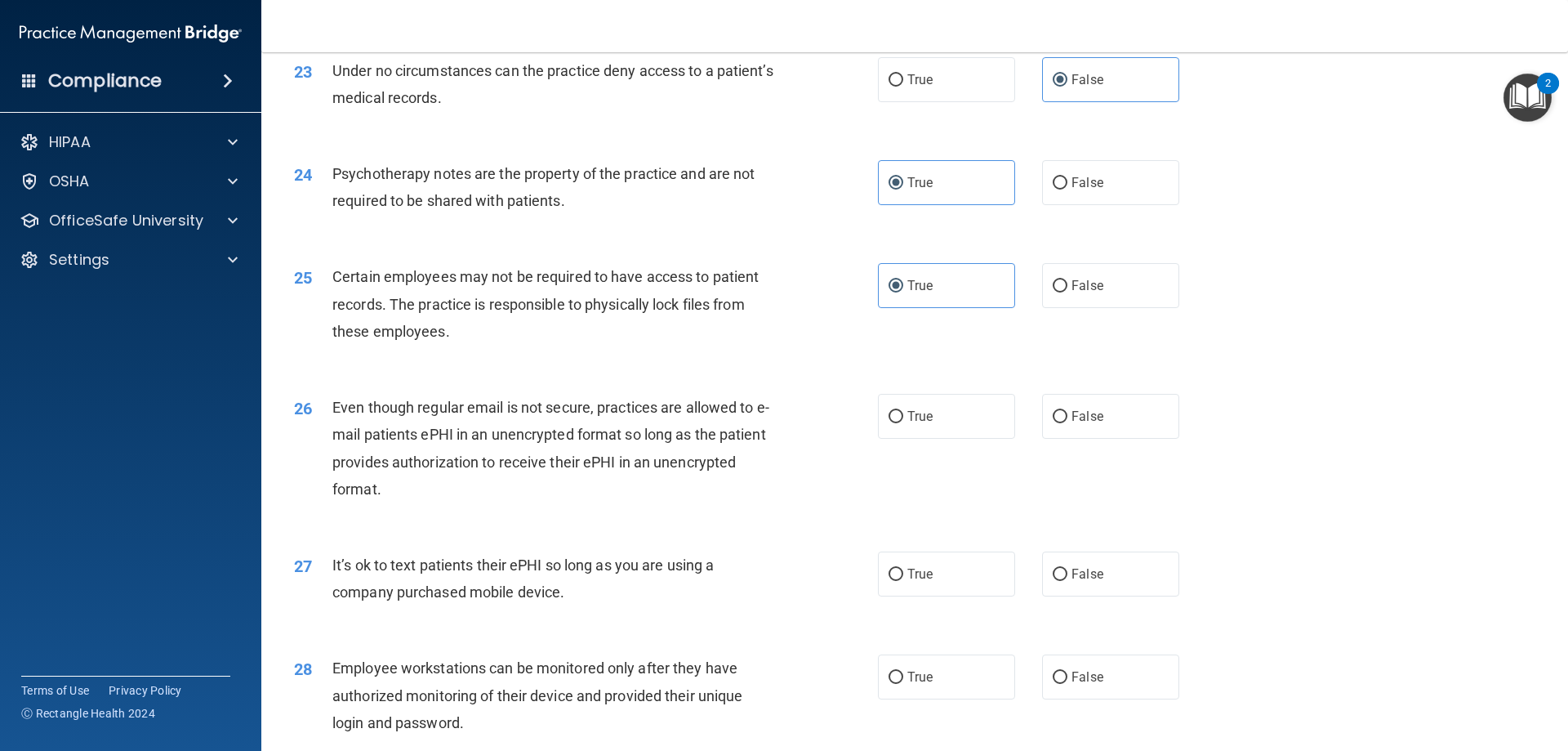 scroll, scrollTop: 2997, scrollLeft: 0, axis: vertical 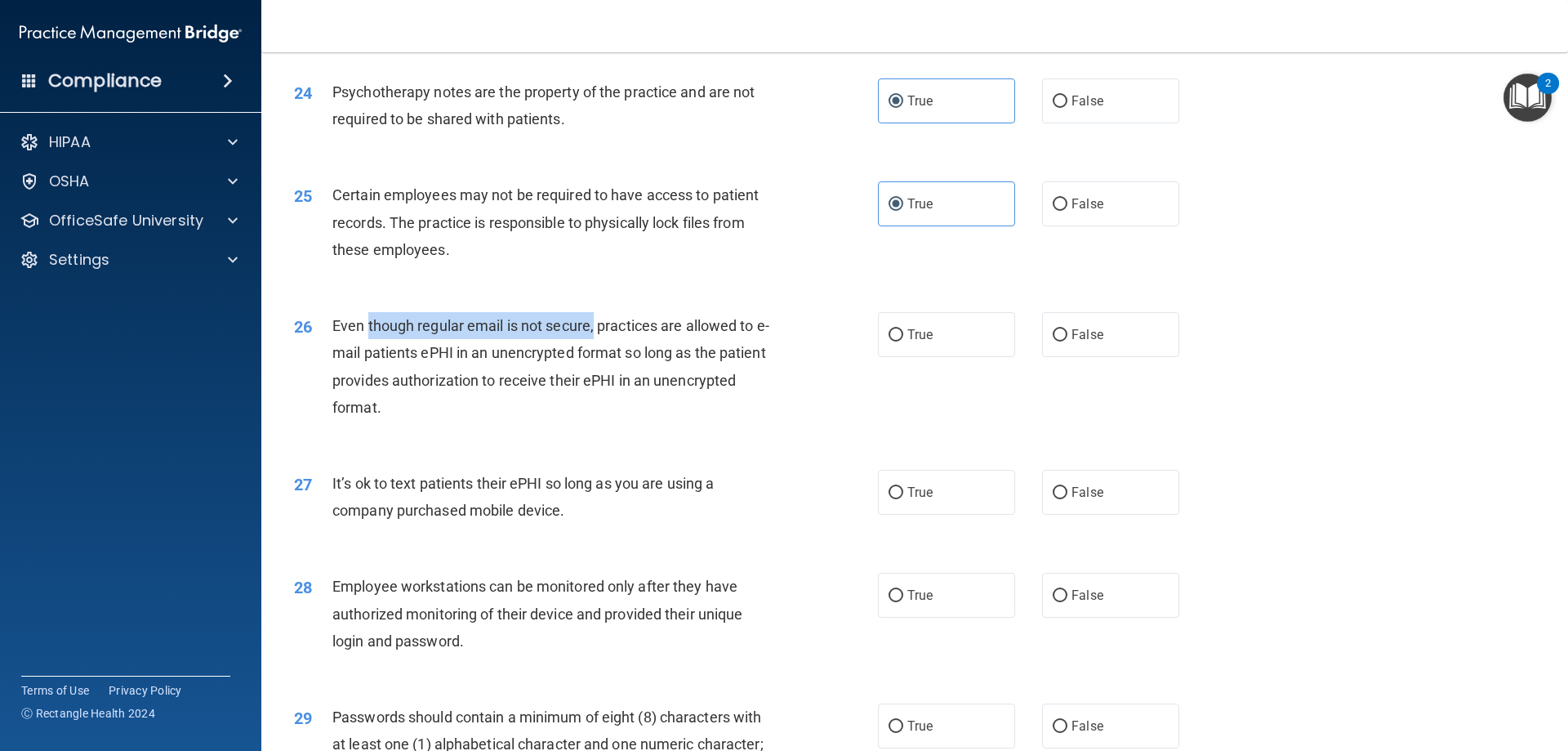 drag, startPoint x: 367, startPoint y: 335, endPoint x: 592, endPoint y: 334, distance: 225.0022 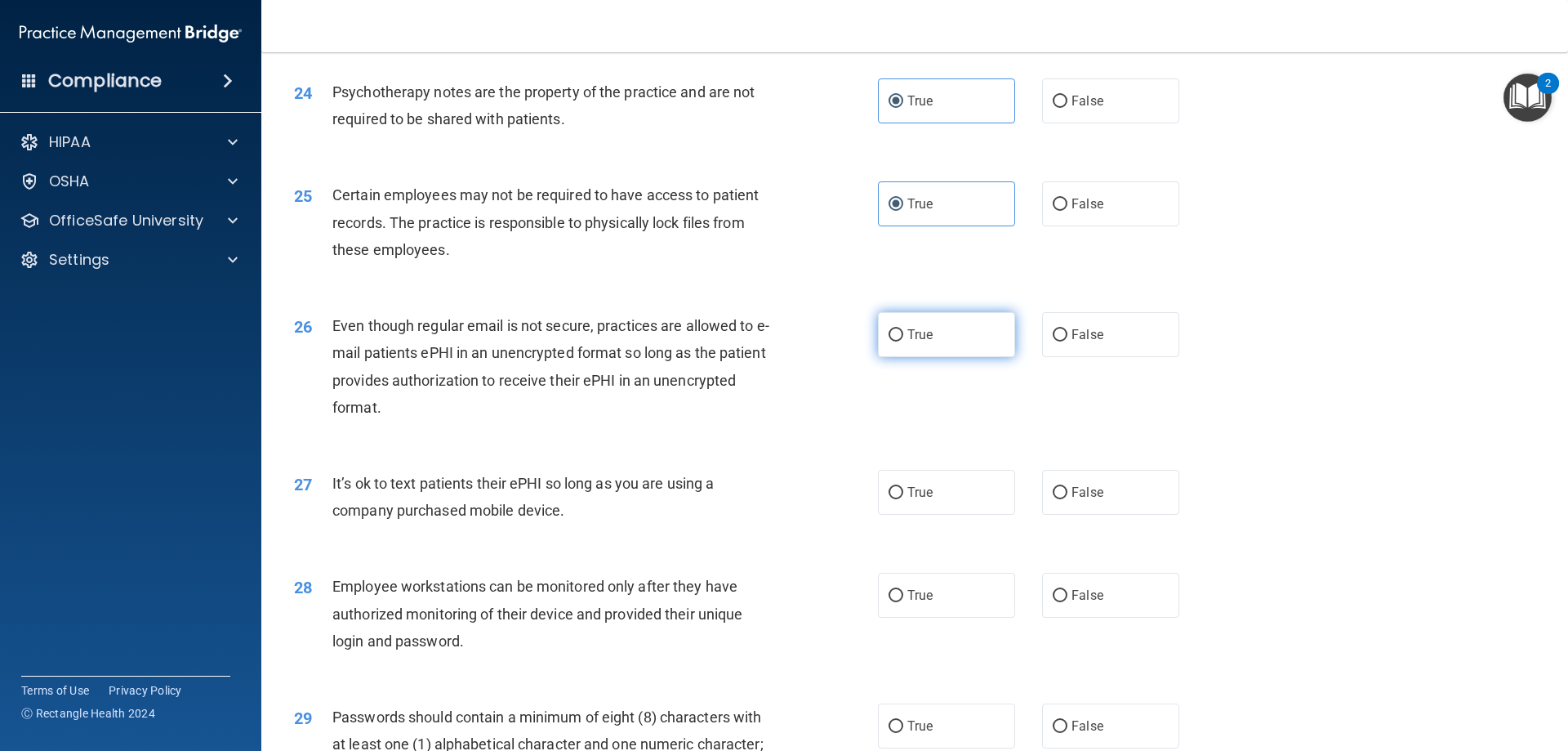 click on "True" at bounding box center (896, 335) 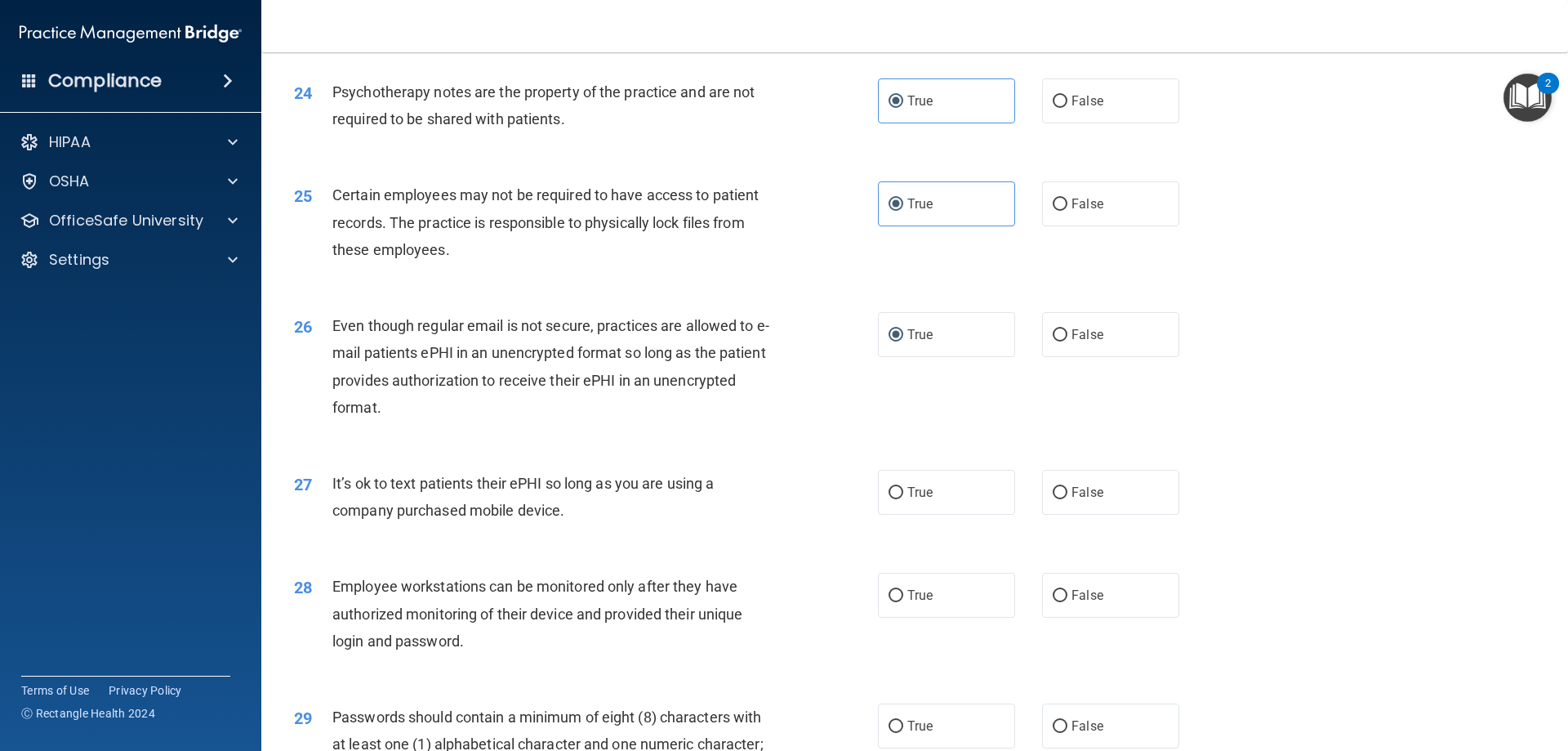 scroll, scrollTop: 3079, scrollLeft: 0, axis: vertical 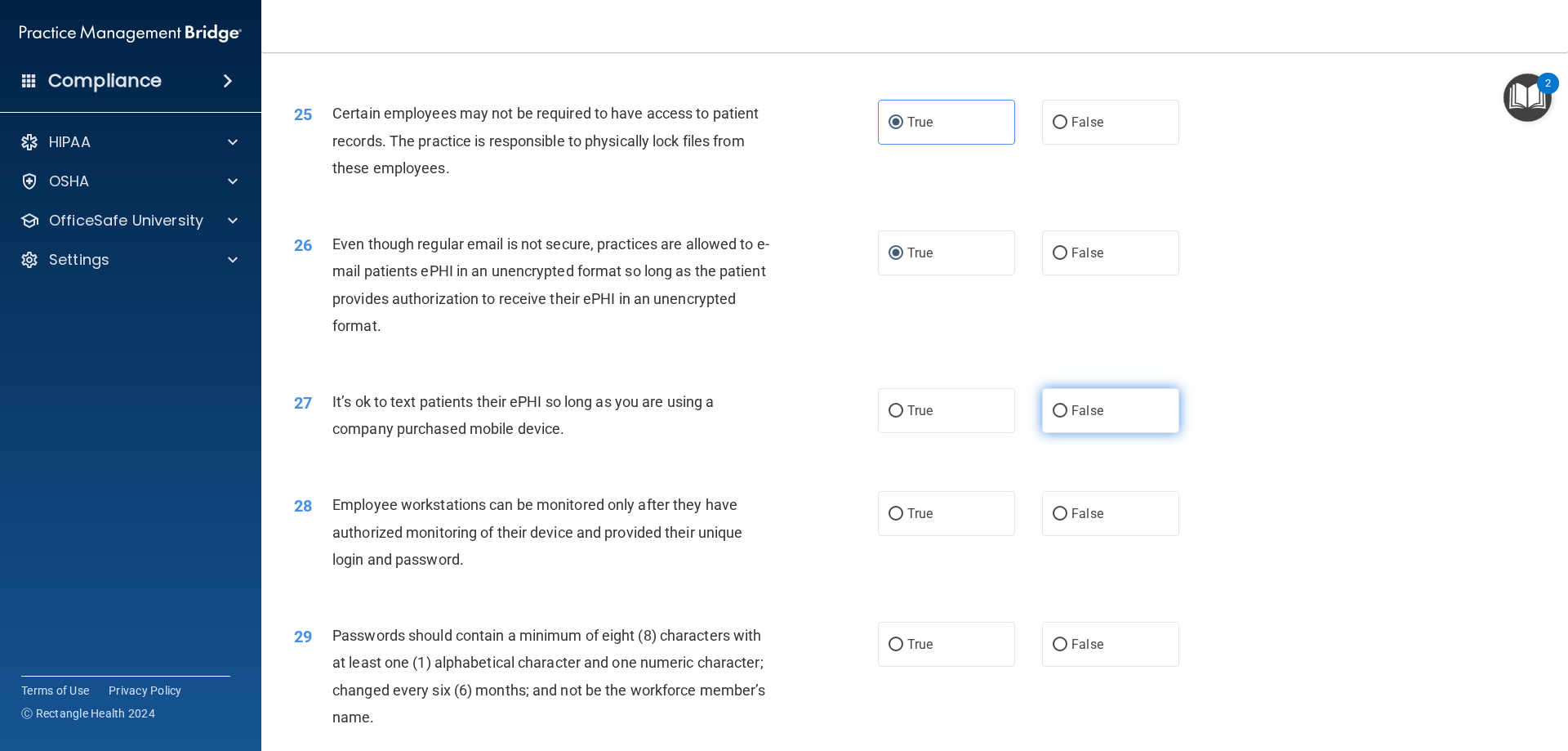 click on "False" at bounding box center [1111, 410] 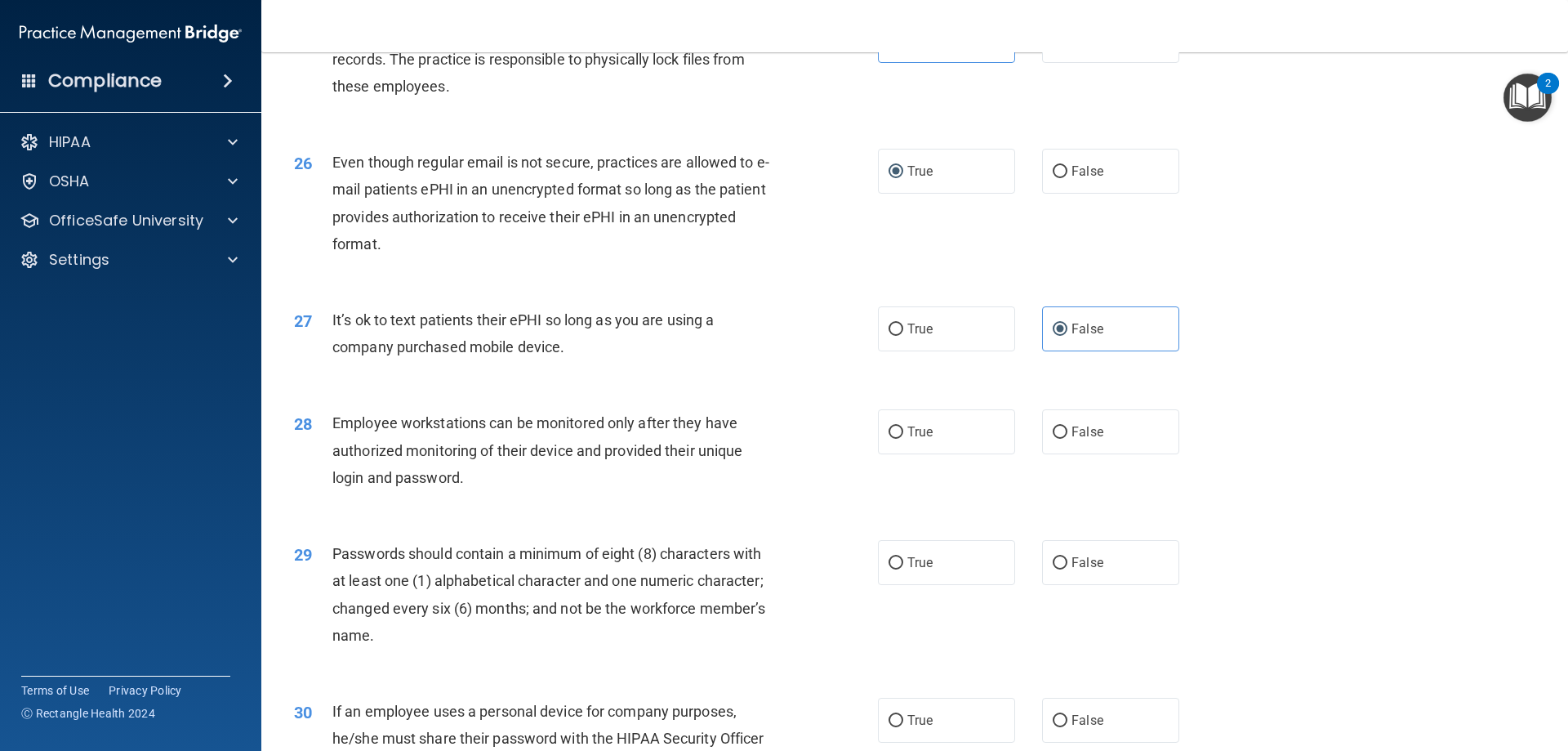 scroll, scrollTop: 3243, scrollLeft: 0, axis: vertical 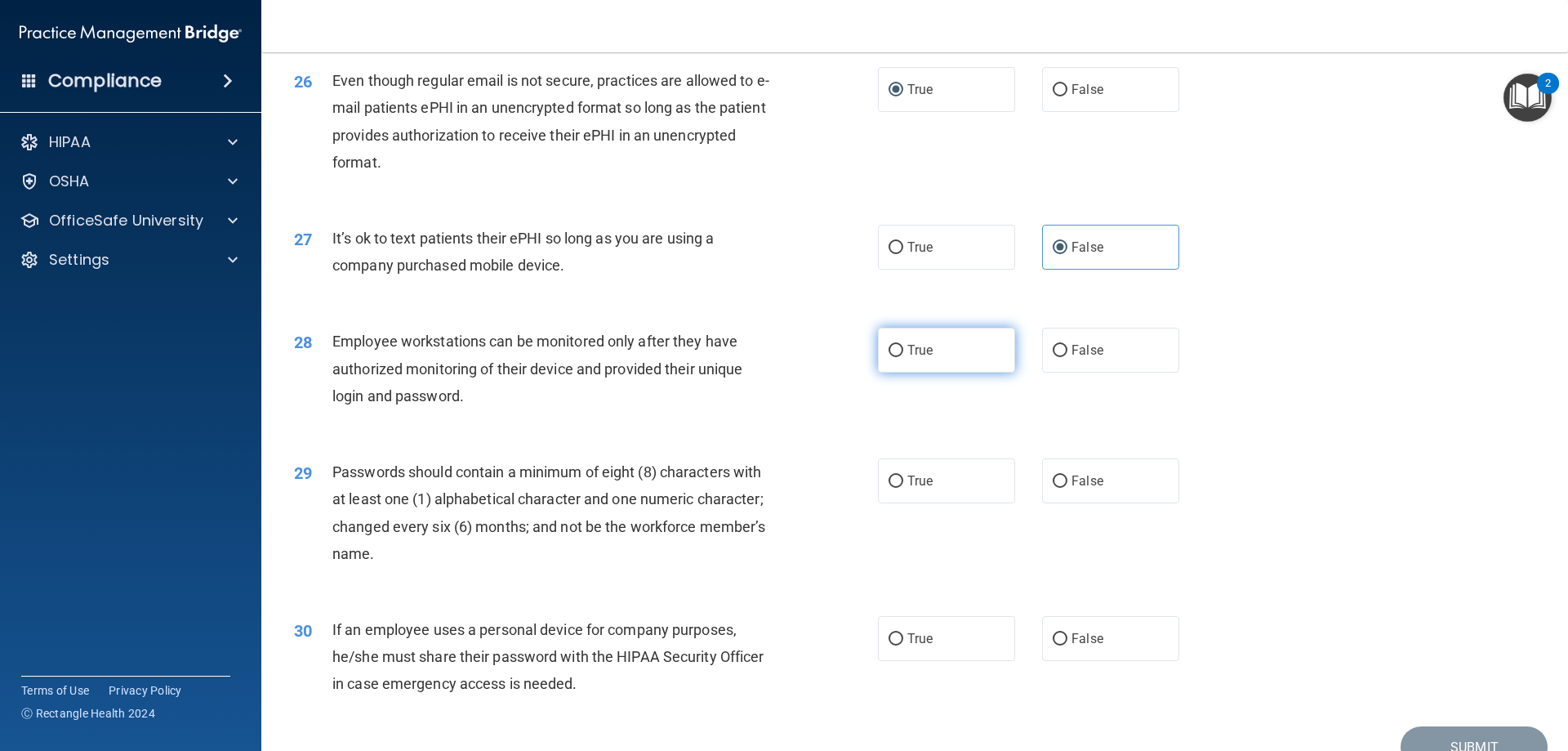 click on "True" at bounding box center (947, 350) 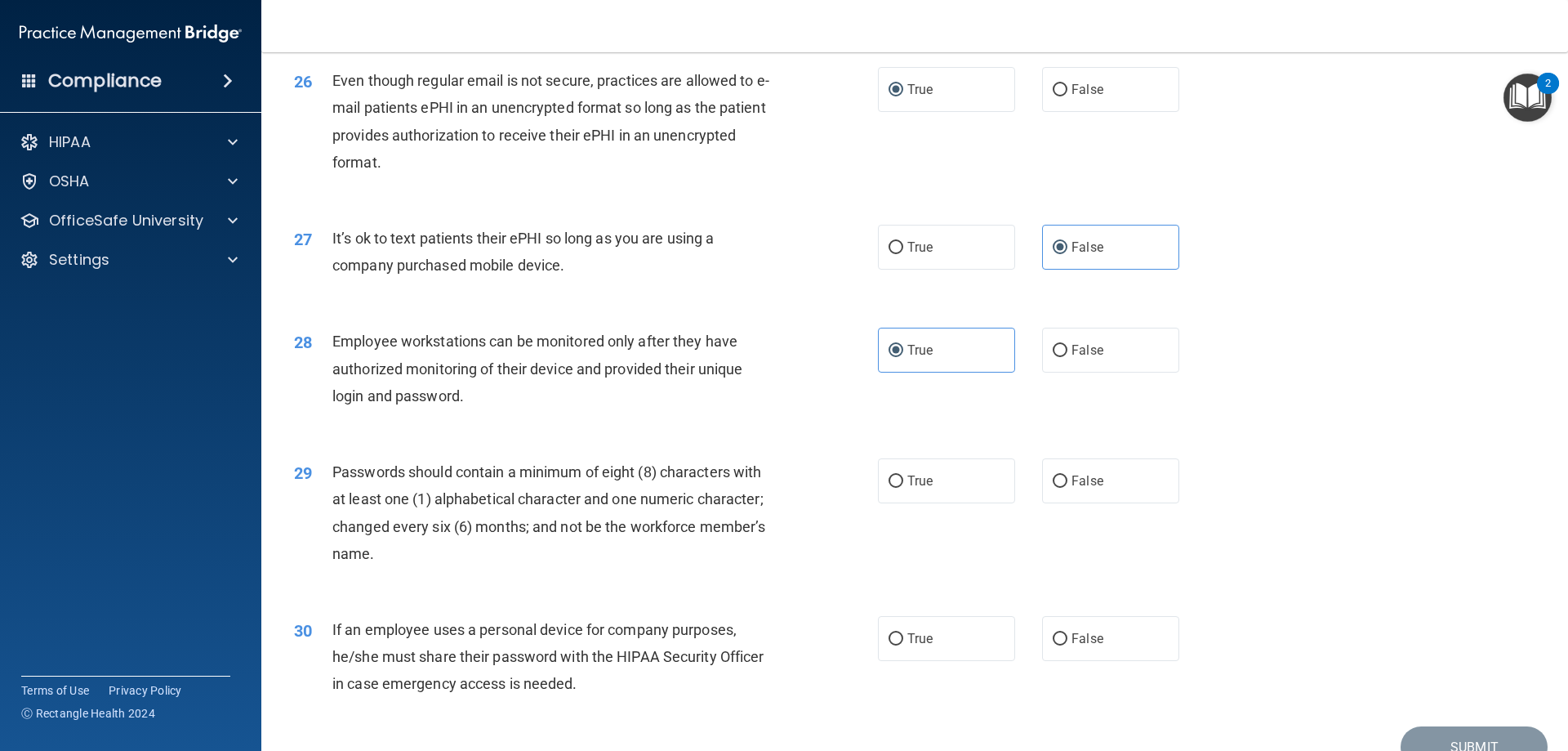 scroll, scrollTop: 3324, scrollLeft: 0, axis: vertical 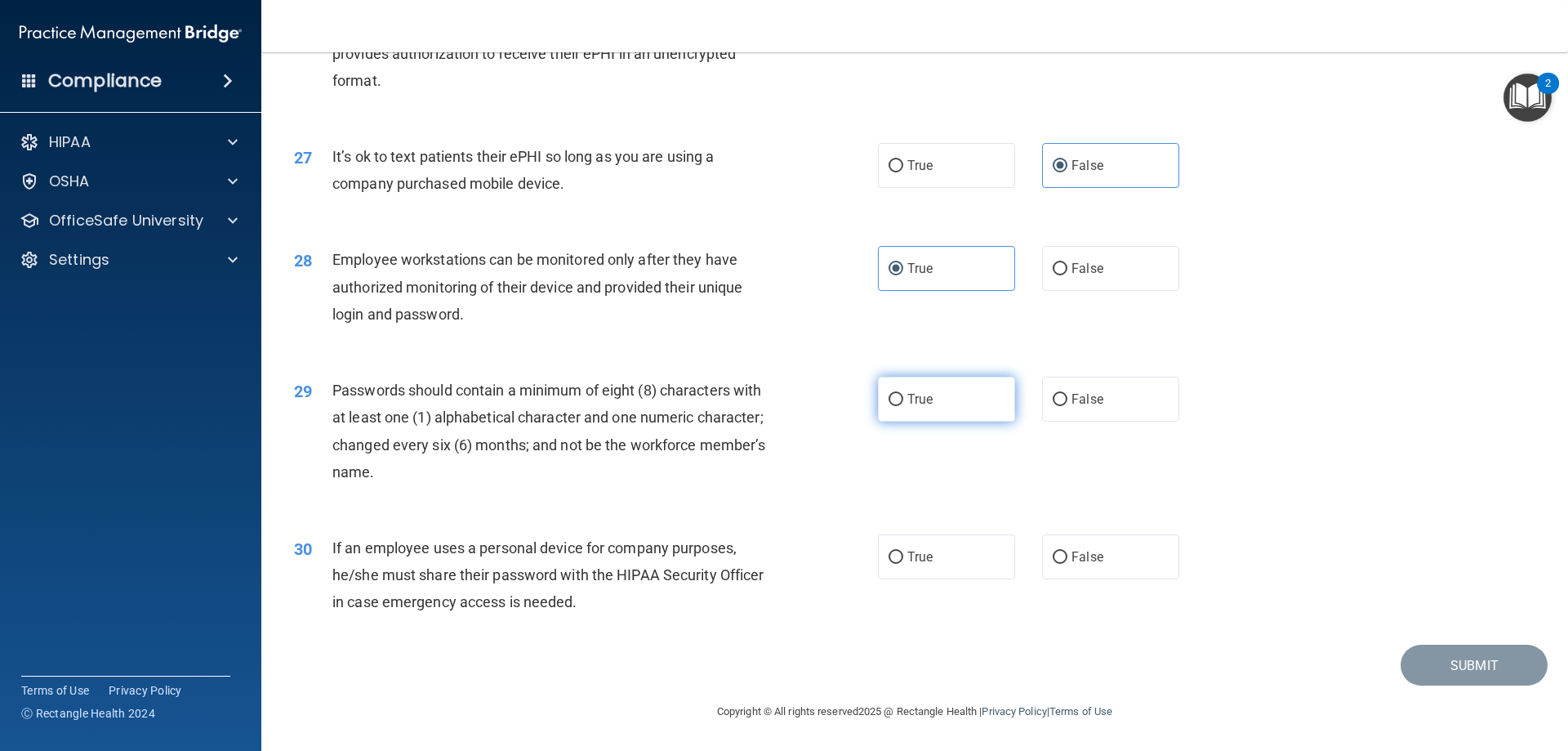 click on "True" at bounding box center (920, 399) 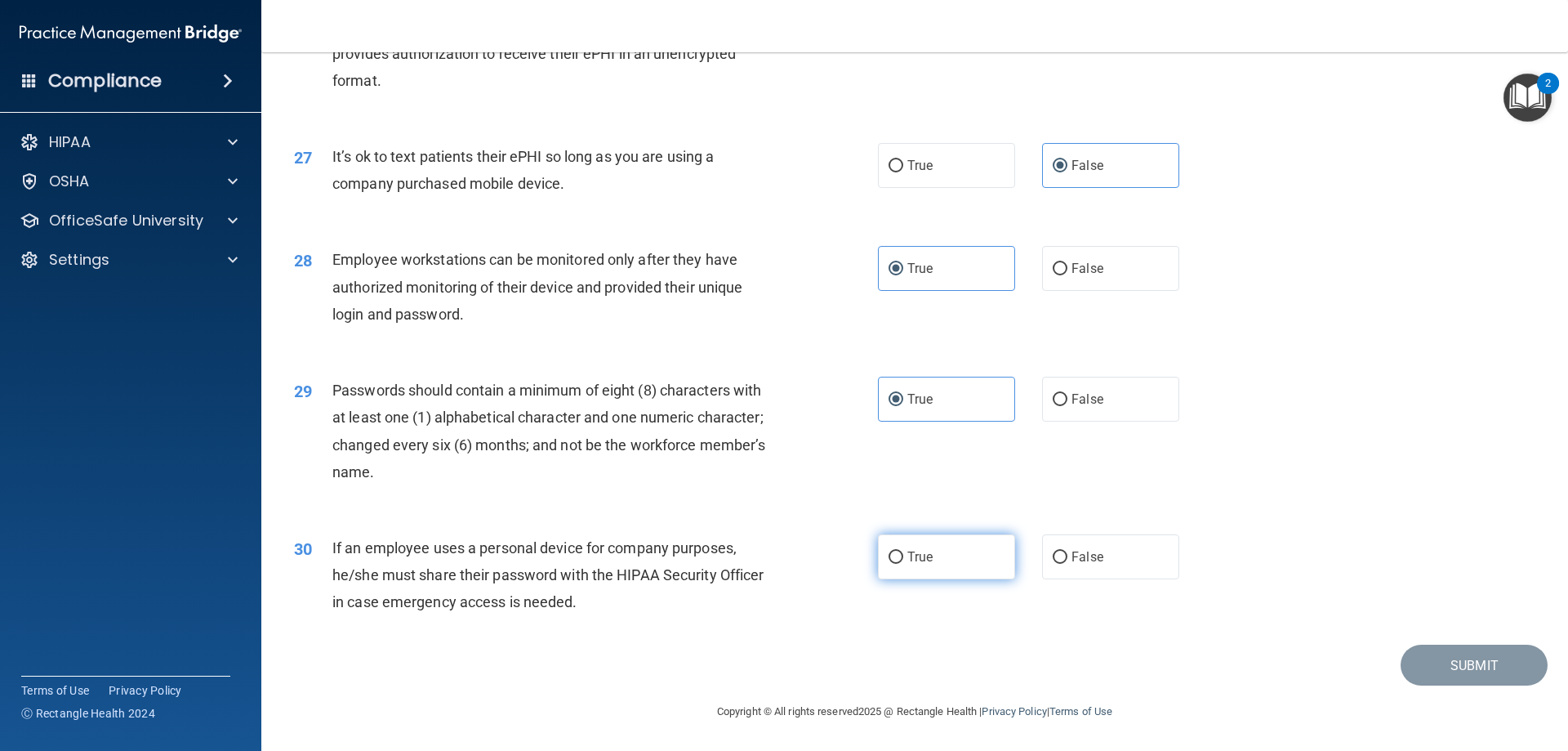 click on "True" at bounding box center (947, 557) 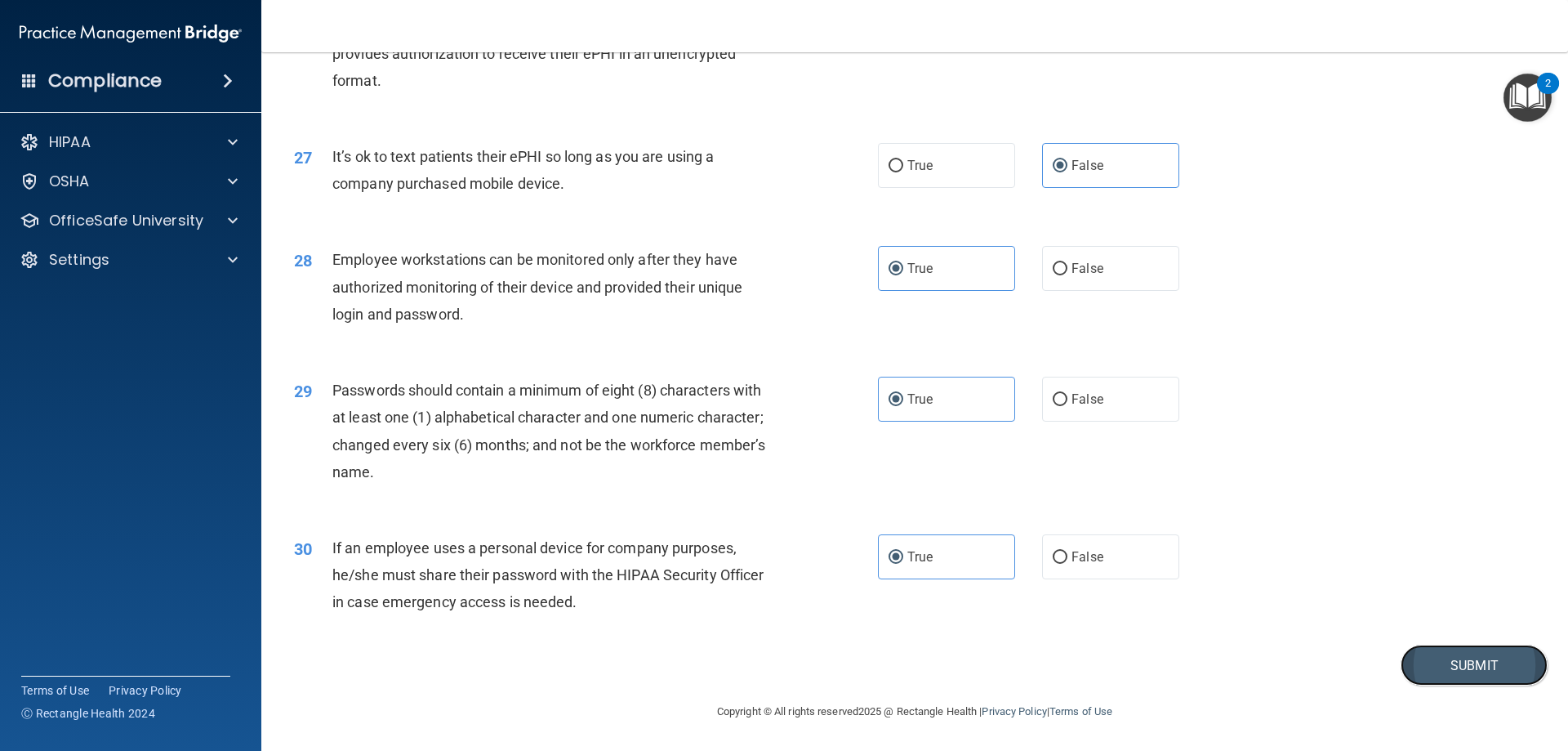 click on "Submit" at bounding box center [1474, 665] 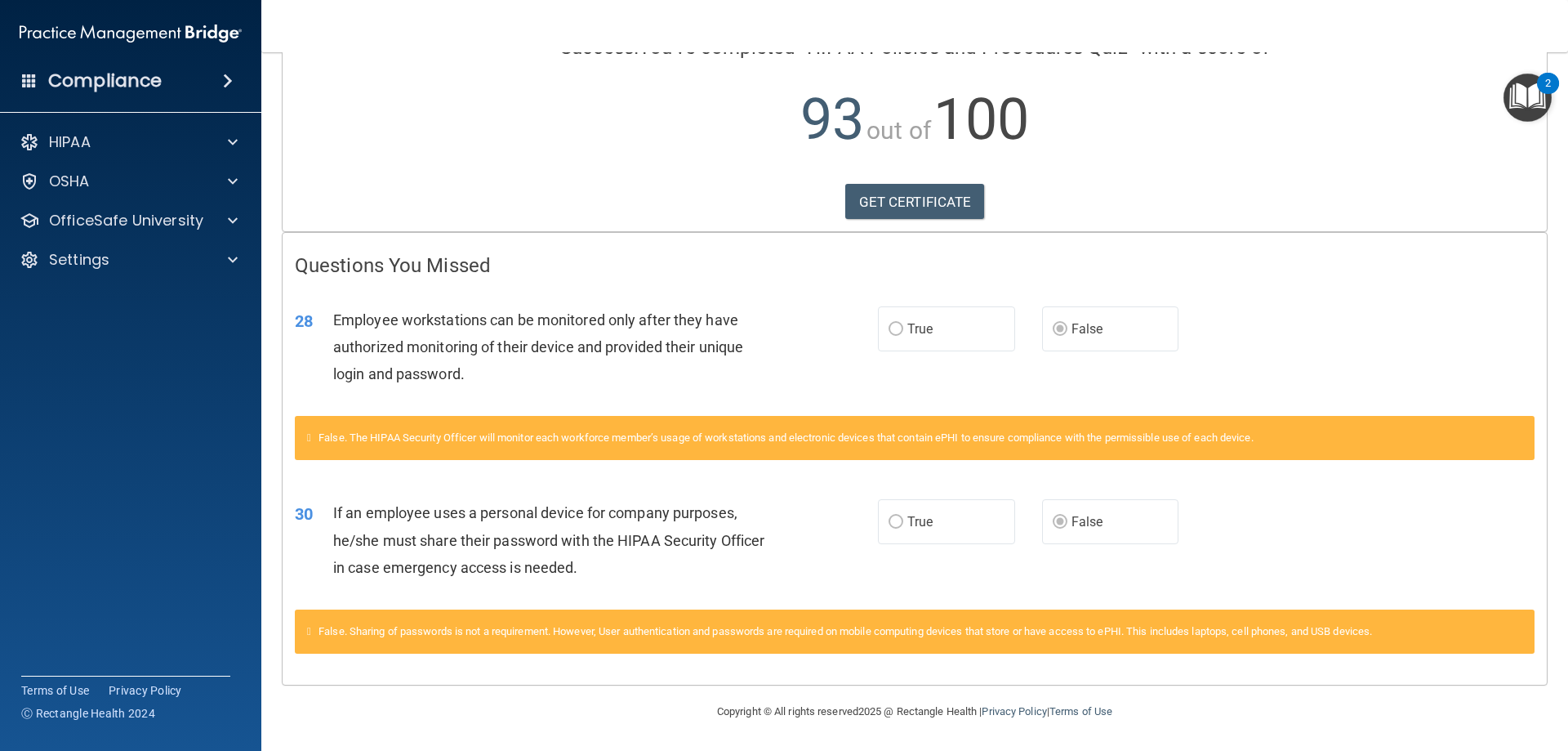 scroll, scrollTop: 0, scrollLeft: 0, axis: both 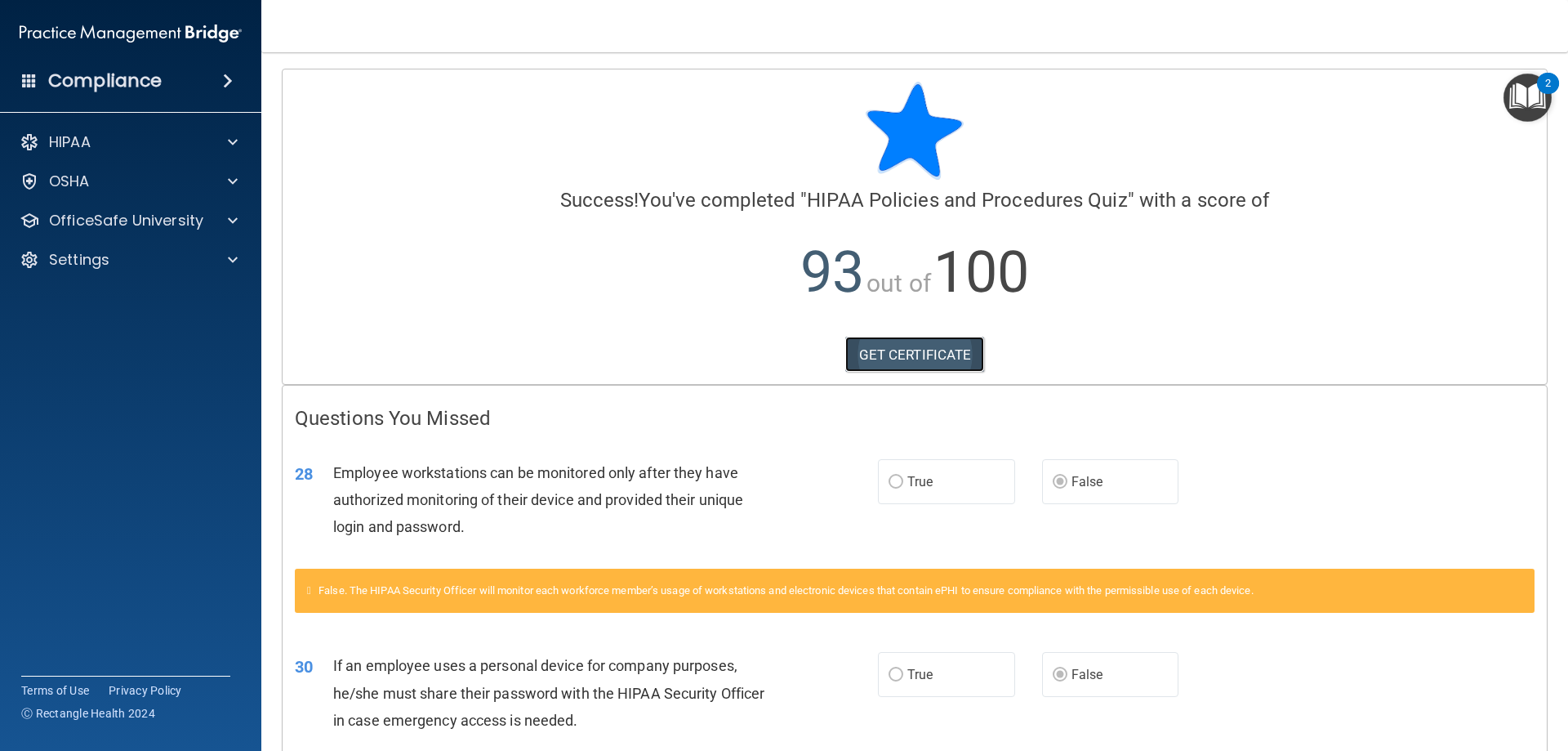 click on "GET CERTIFICATE" at bounding box center (915, 355) 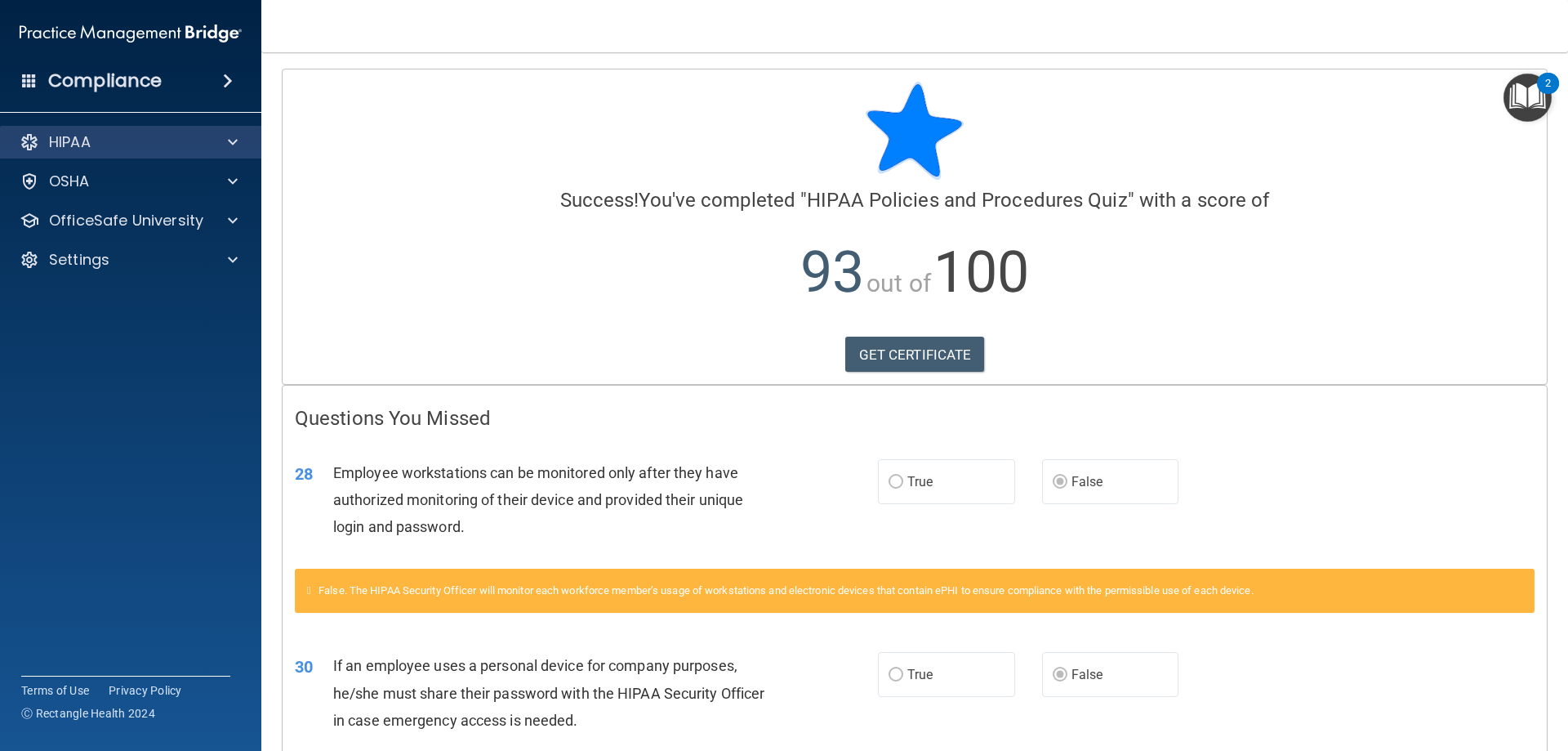 click on "HIPAA" at bounding box center [131, 142] 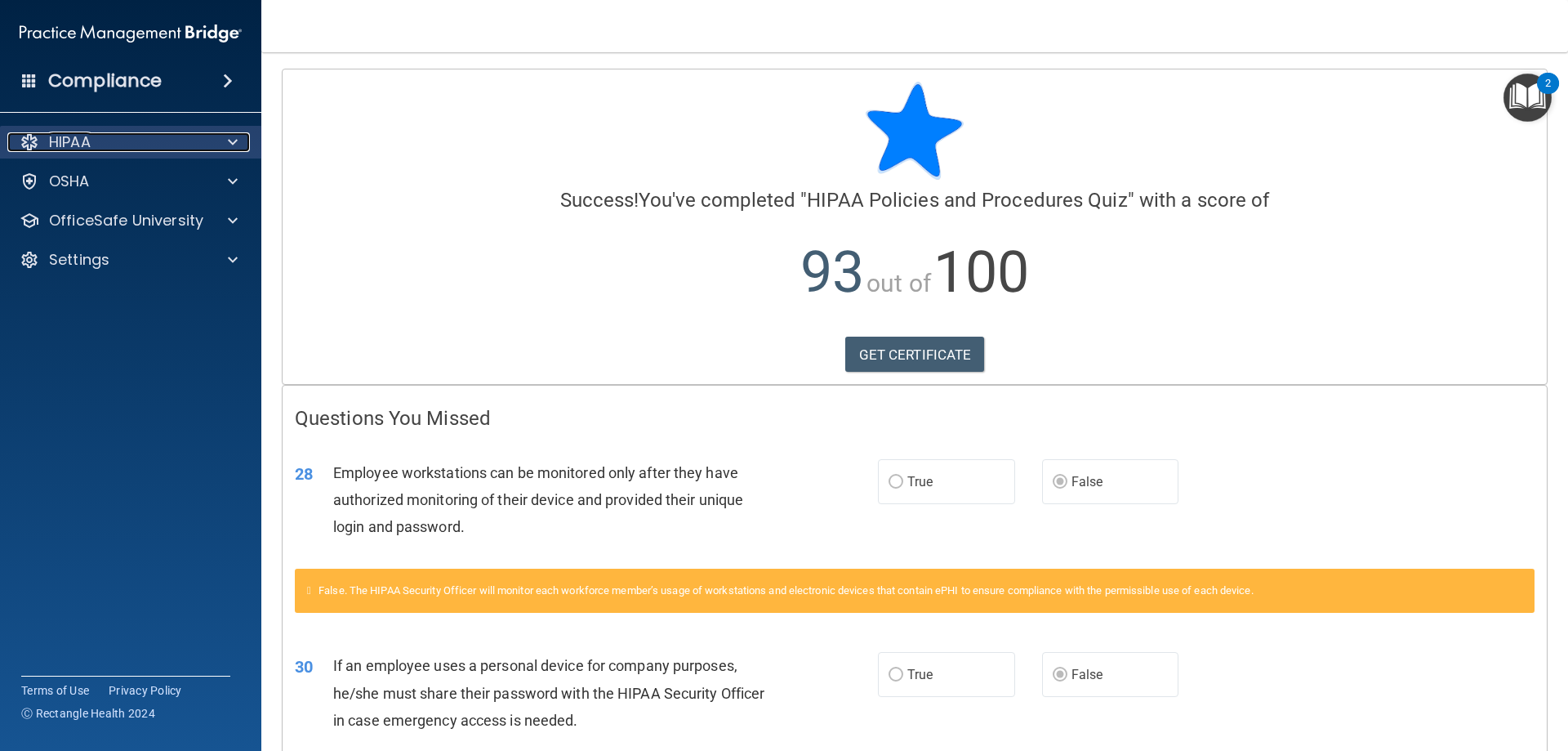 click at bounding box center [233, 142] 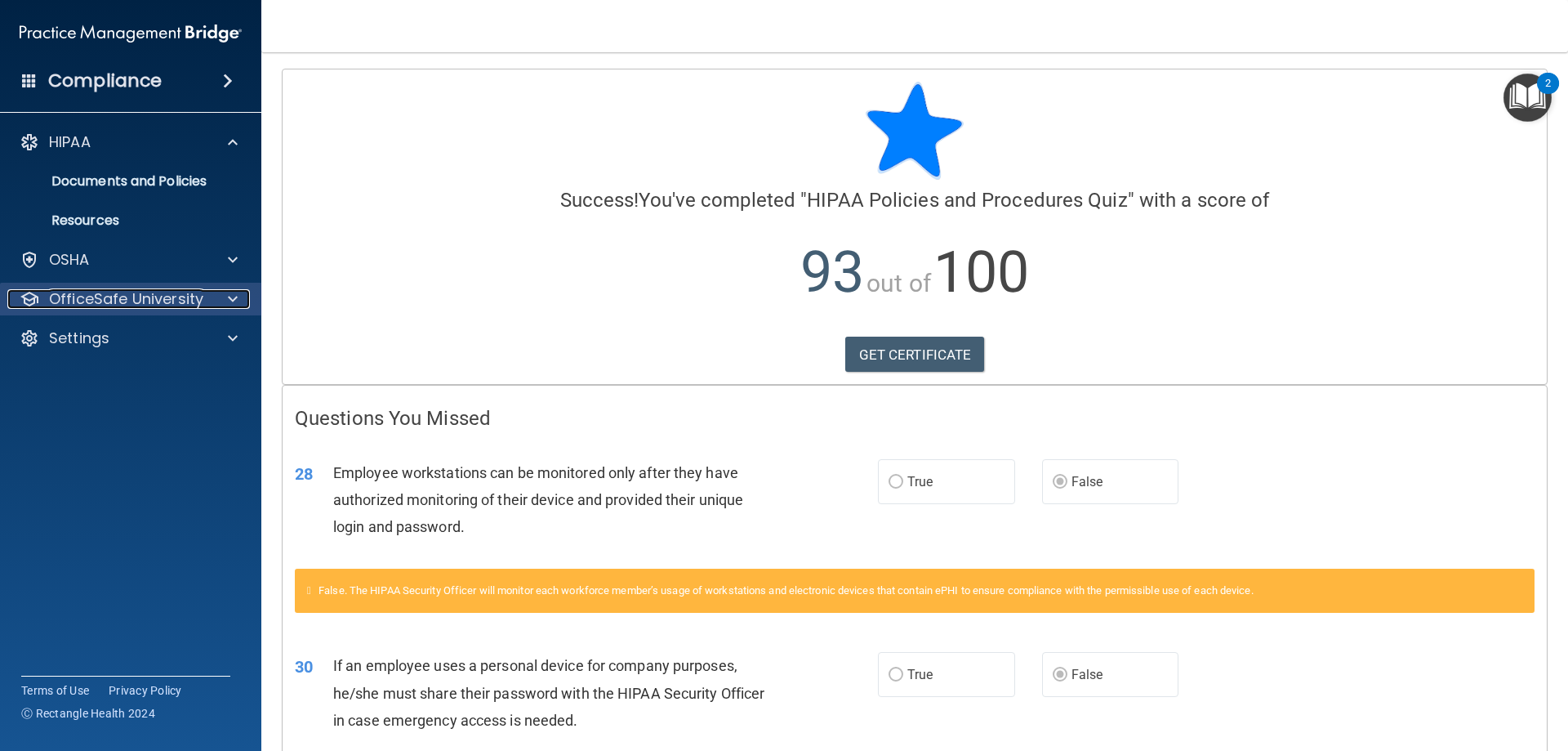 click on "OfficeSafe University" at bounding box center [126, 299] 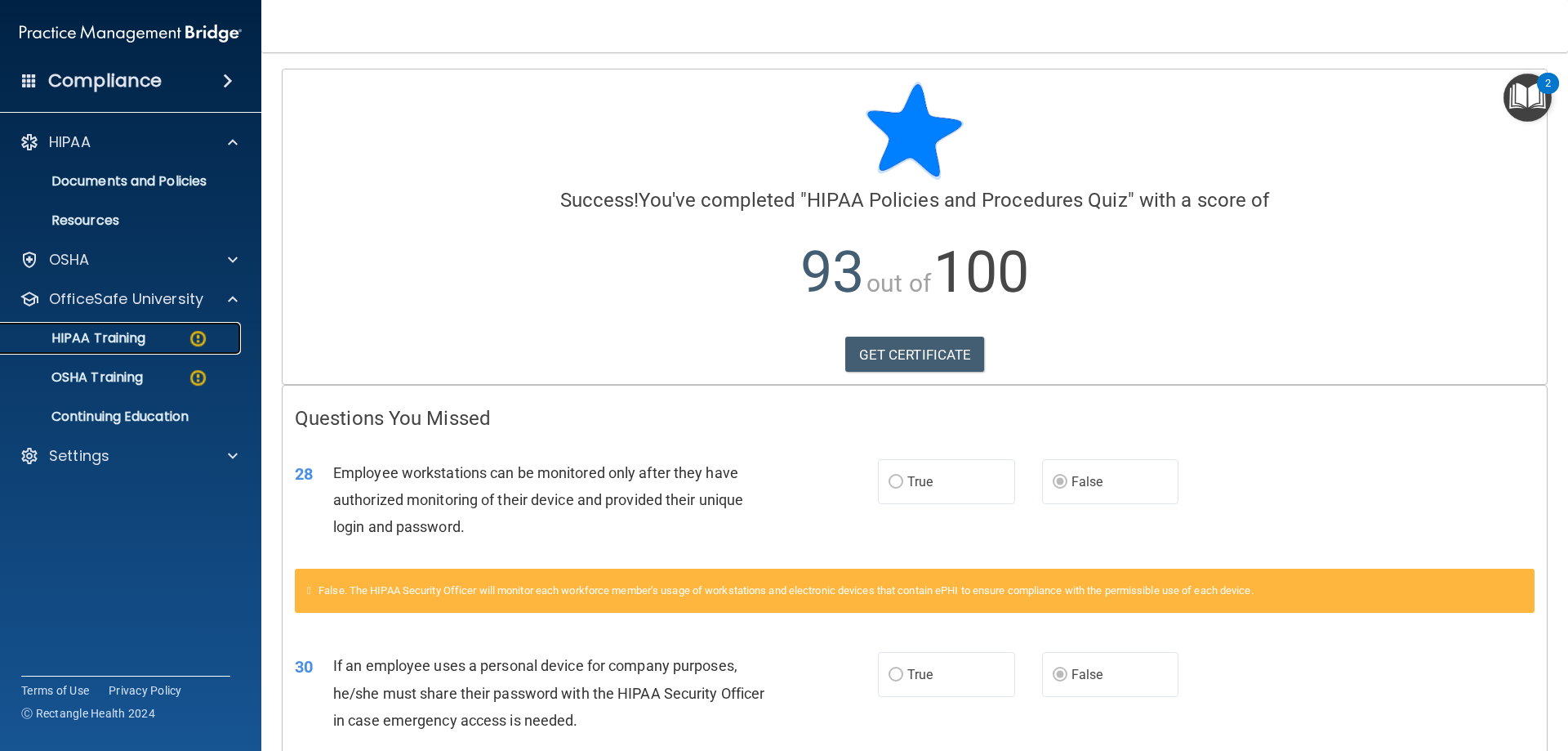 click on "HIPAA Training" at bounding box center (122, 338) 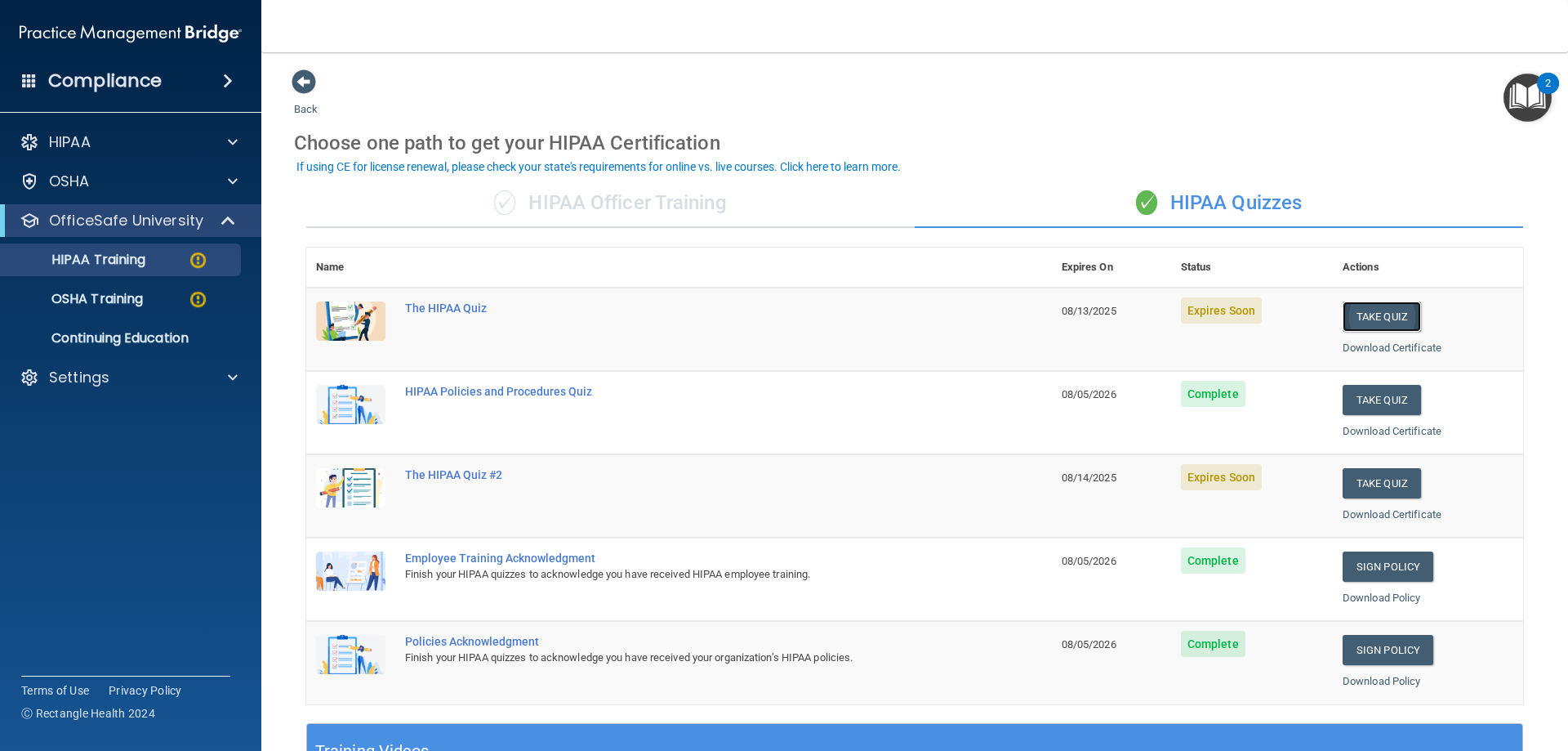click on "Take Quiz" at bounding box center [1382, 316] 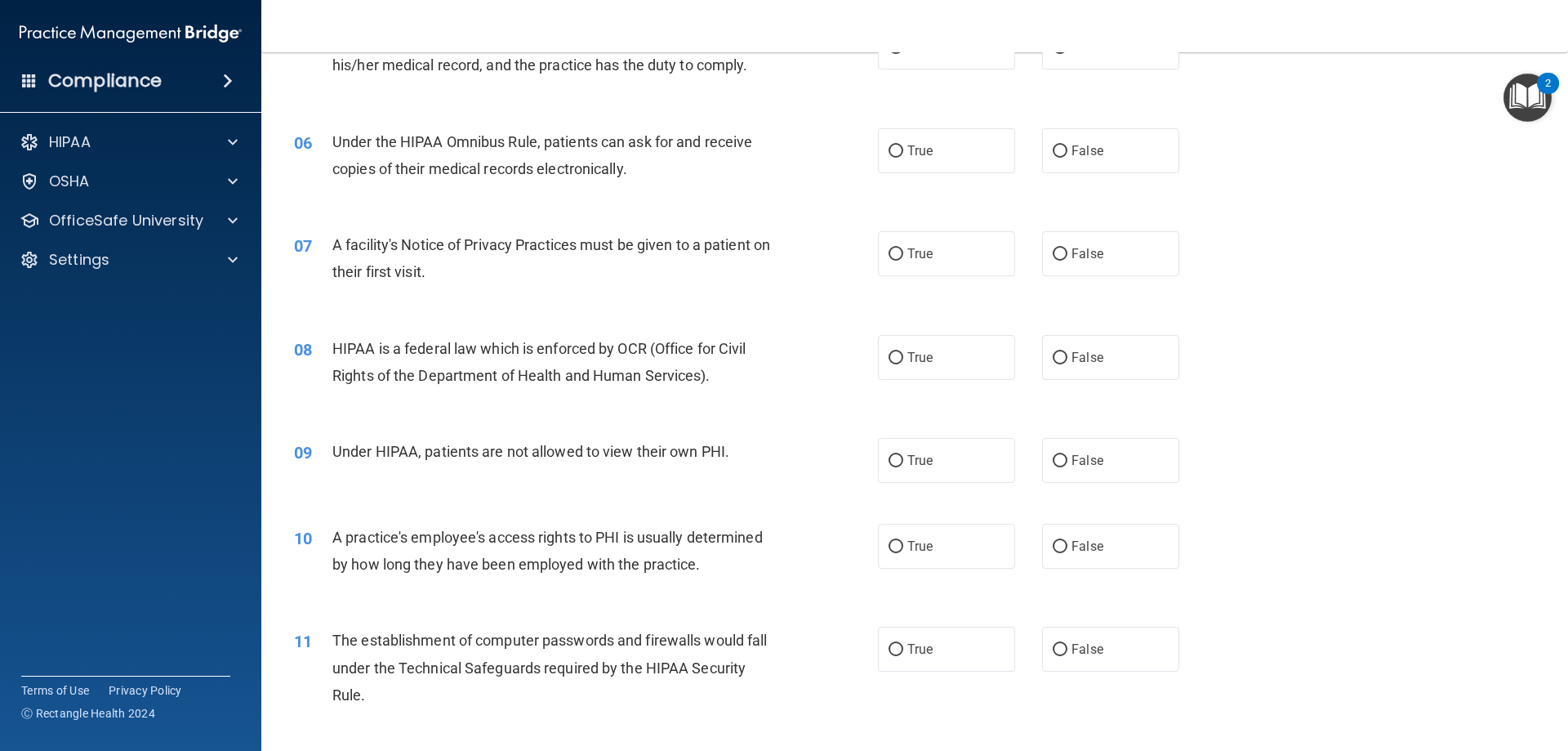 scroll, scrollTop: 0, scrollLeft: 0, axis: both 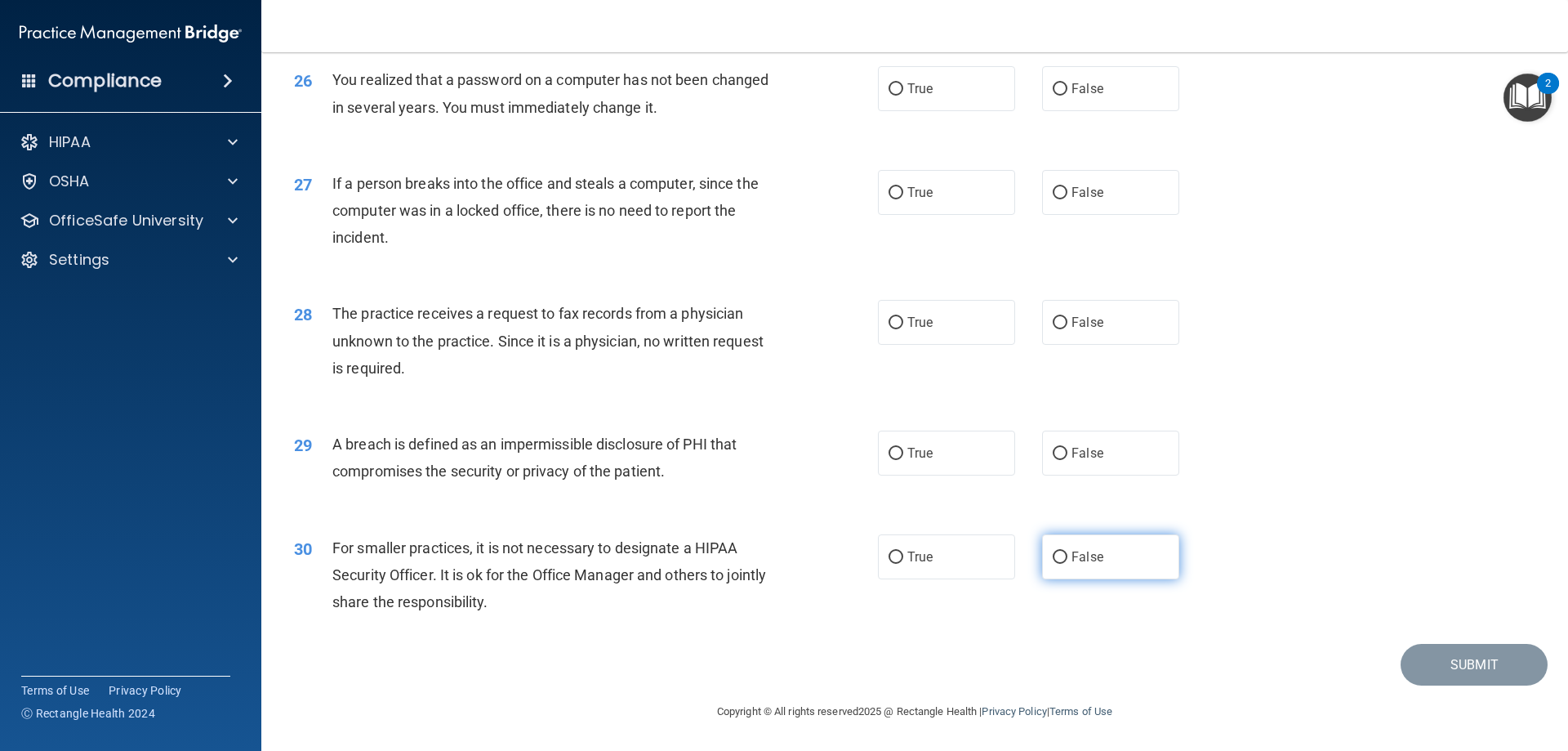 click on "False" at bounding box center [1111, 557] 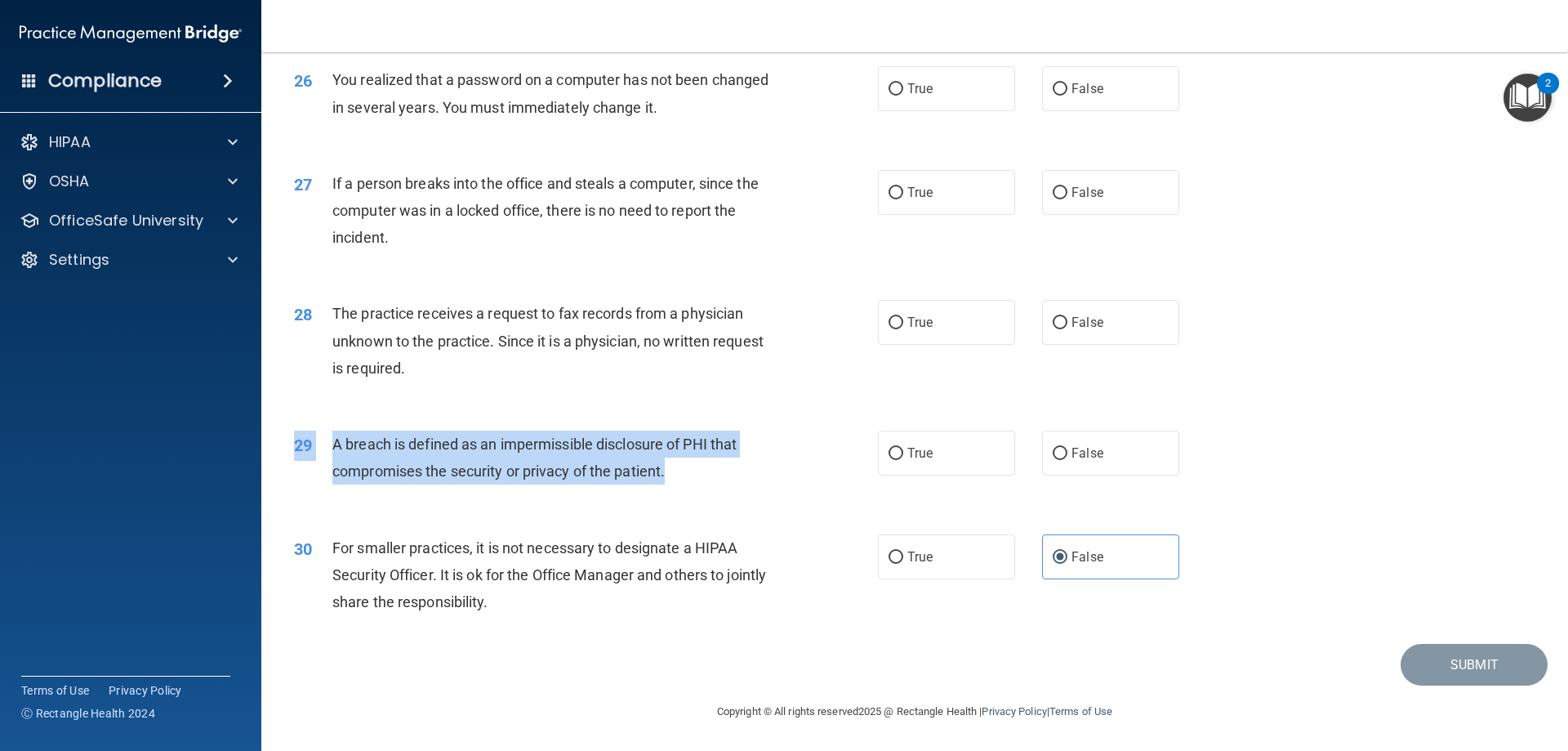 drag, startPoint x: 728, startPoint y: 481, endPoint x: 330, endPoint y: 429, distance: 401.38261 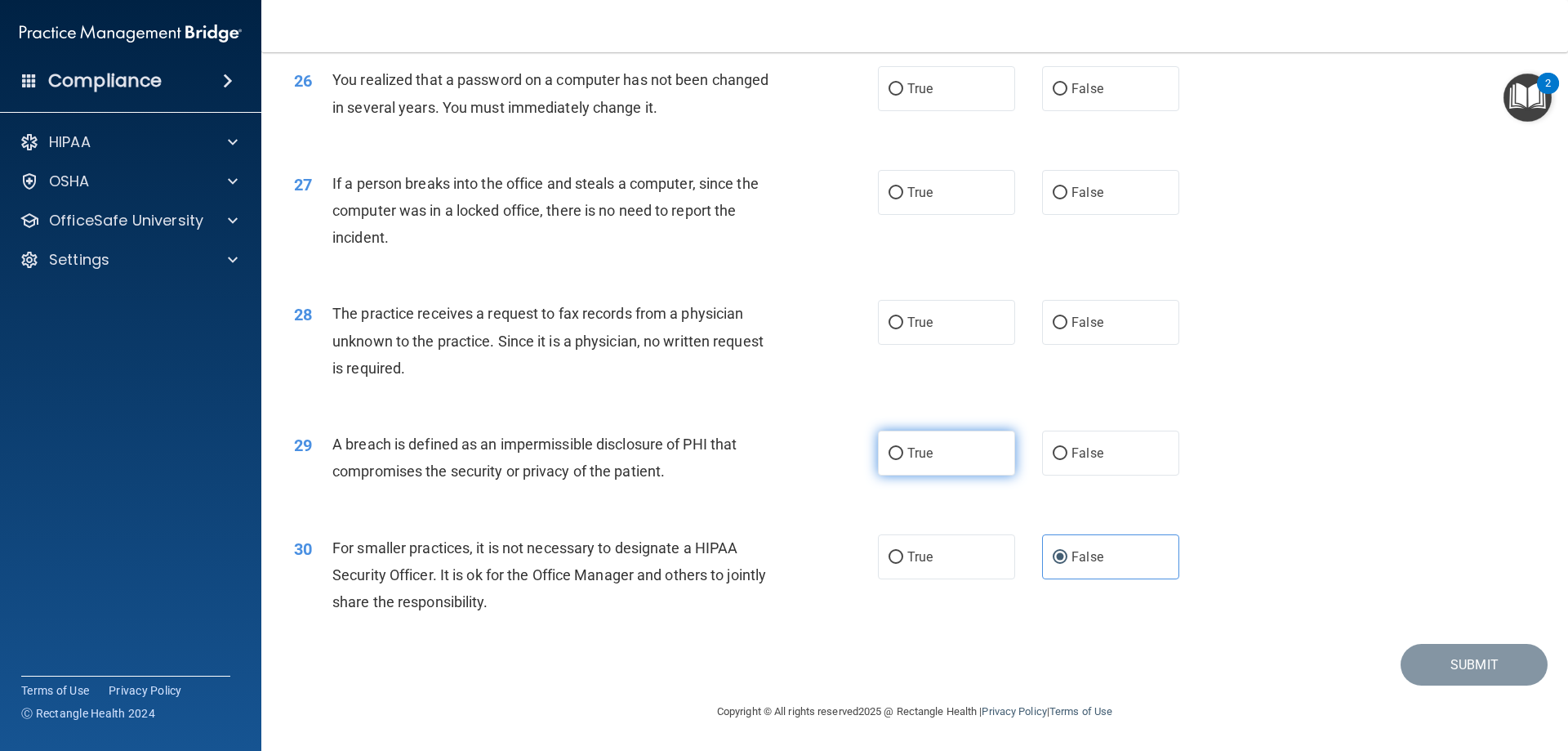 click on "True" at bounding box center (947, 453) 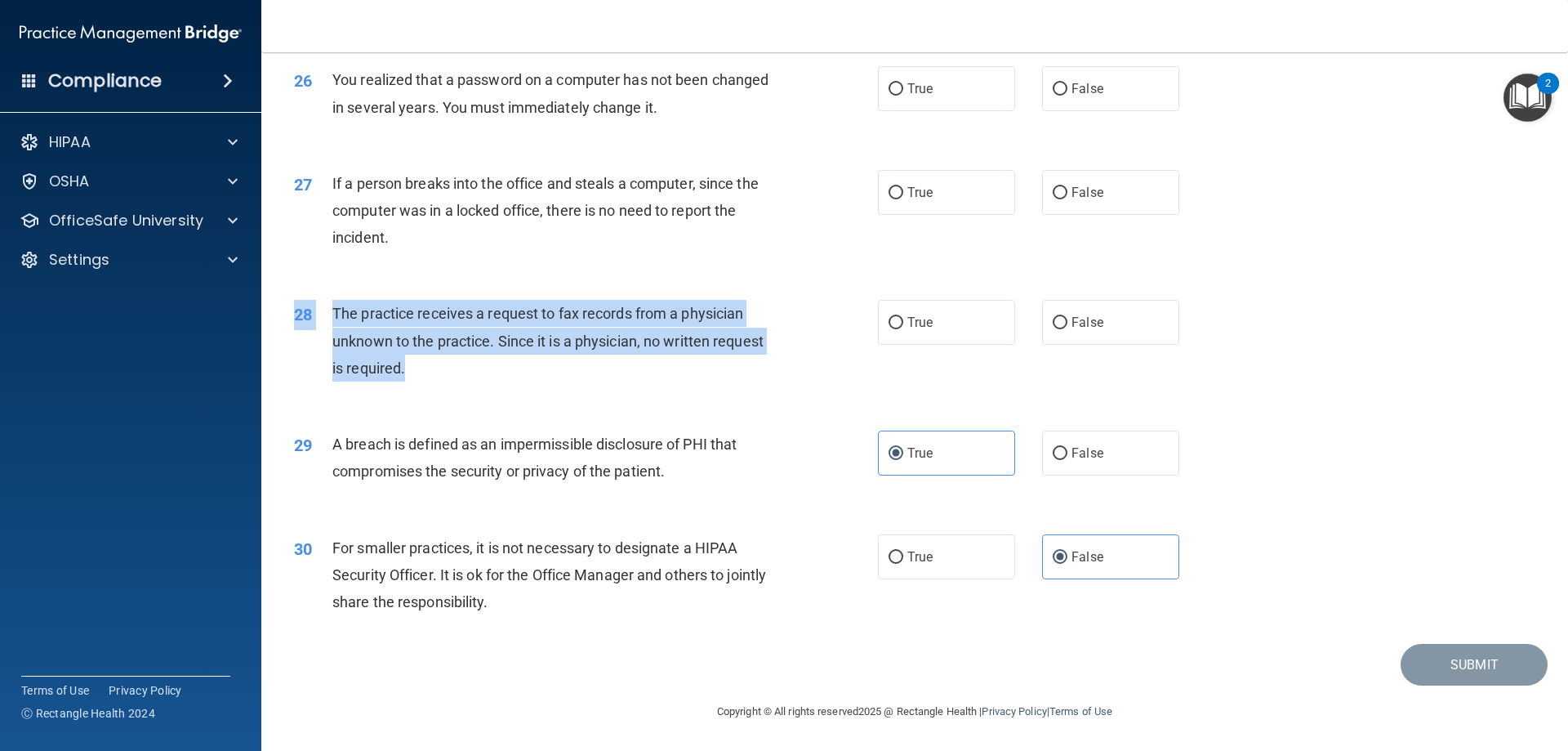 drag, startPoint x: 426, startPoint y: 362, endPoint x: 351, endPoint y: 274, distance: 115.62439 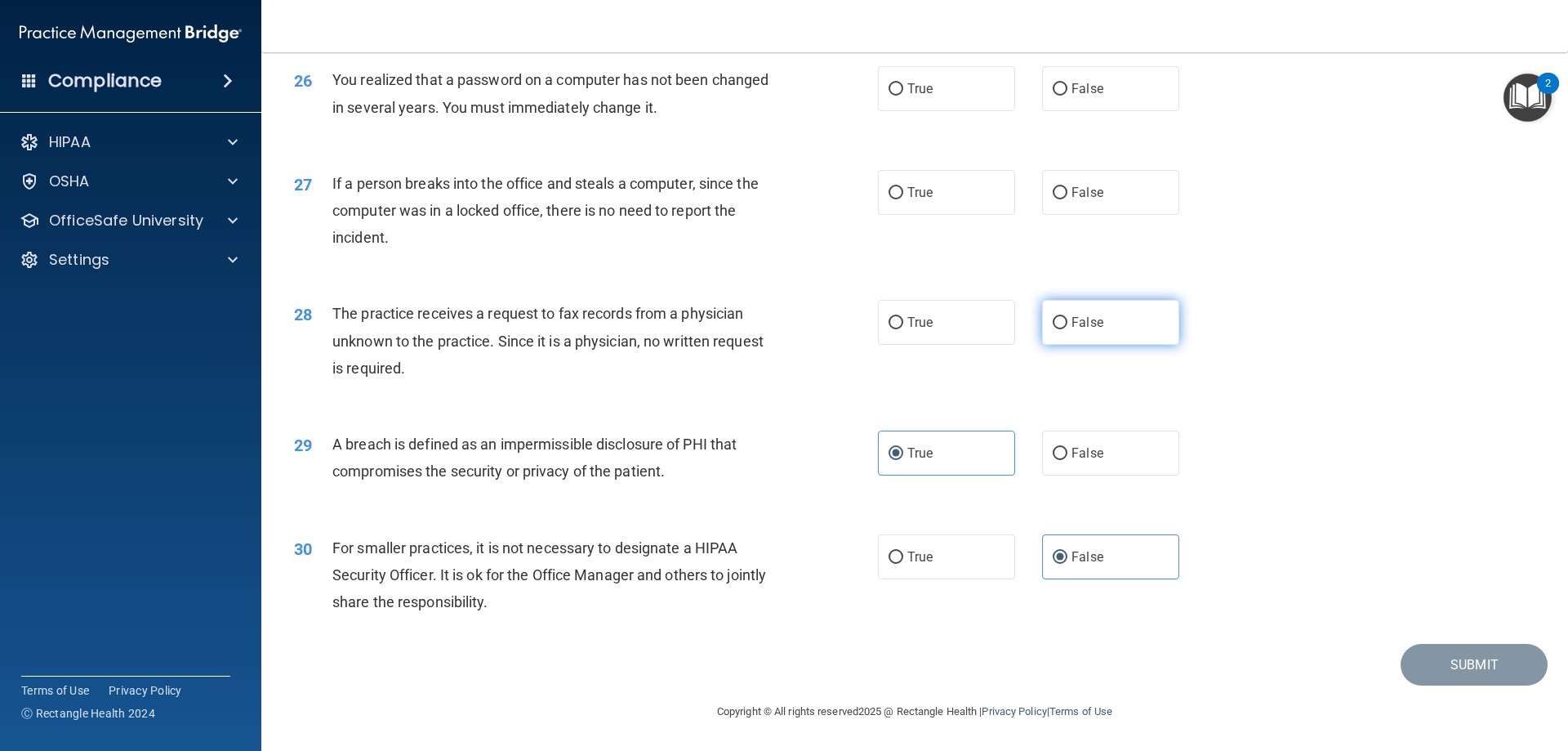 click on "False" at bounding box center (1111, 322) 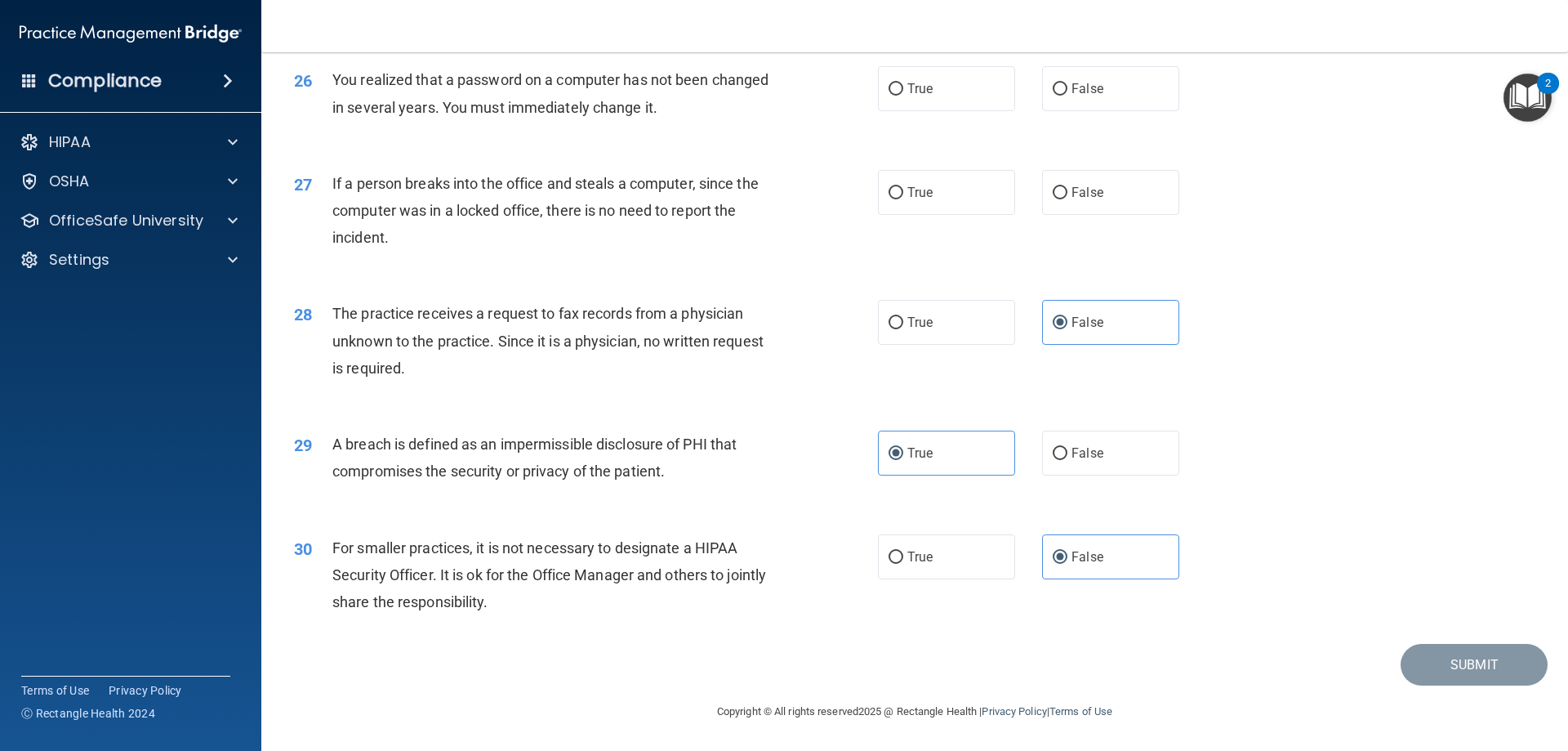 scroll, scrollTop: 2981, scrollLeft: 0, axis: vertical 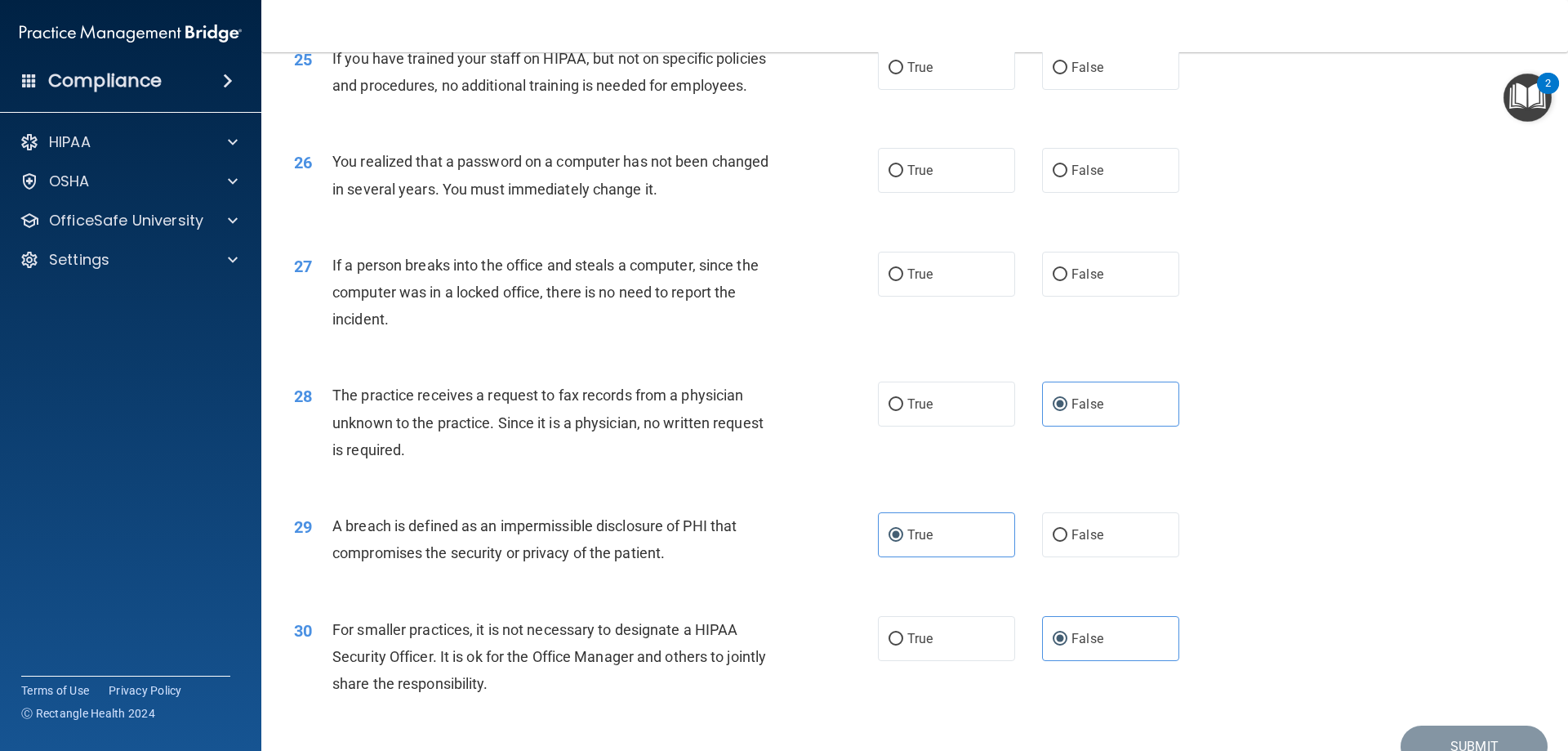 click on "True           False" at bounding box center (1042, 274) 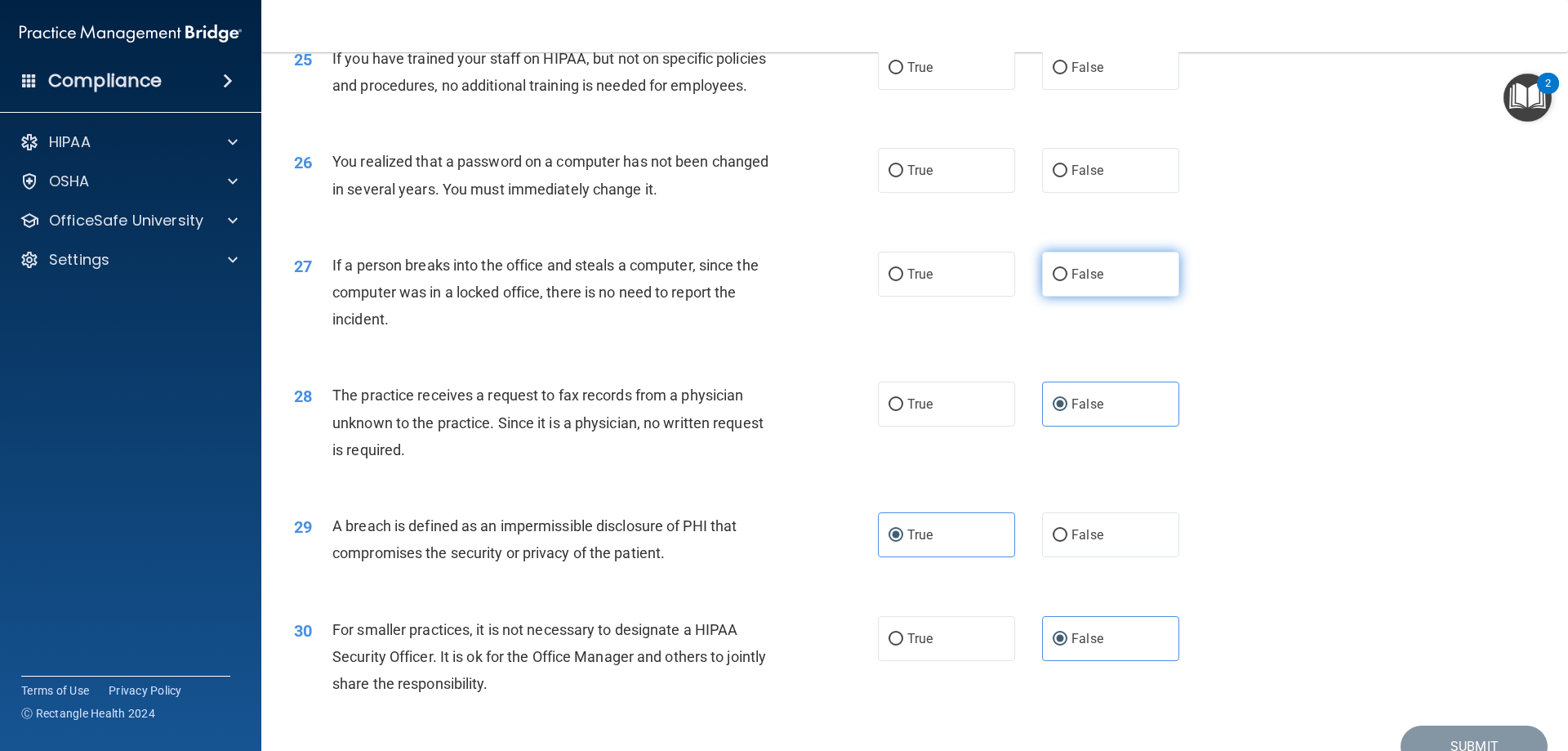 click on "False" at bounding box center [1111, 274] 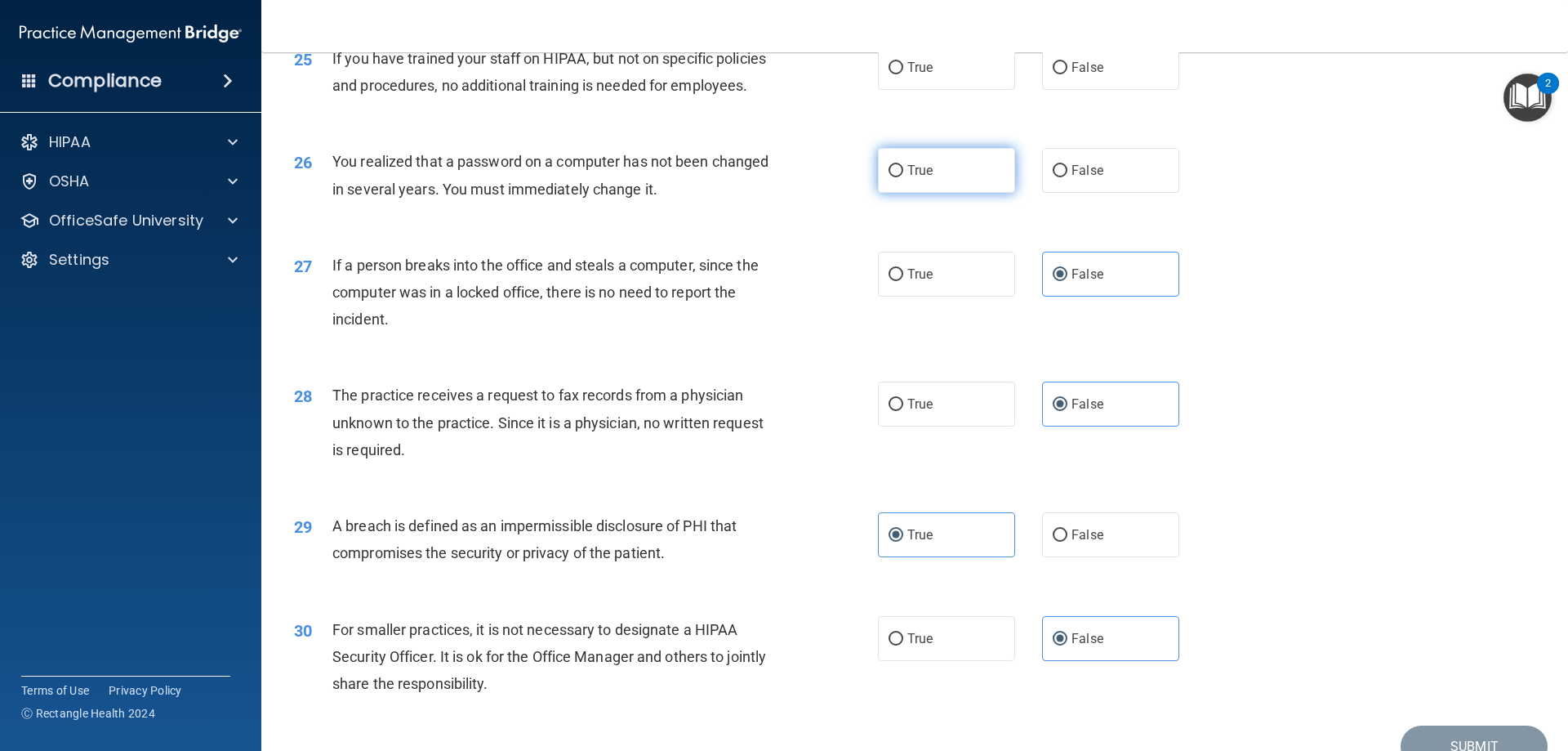 click on "True" at bounding box center (947, 170) 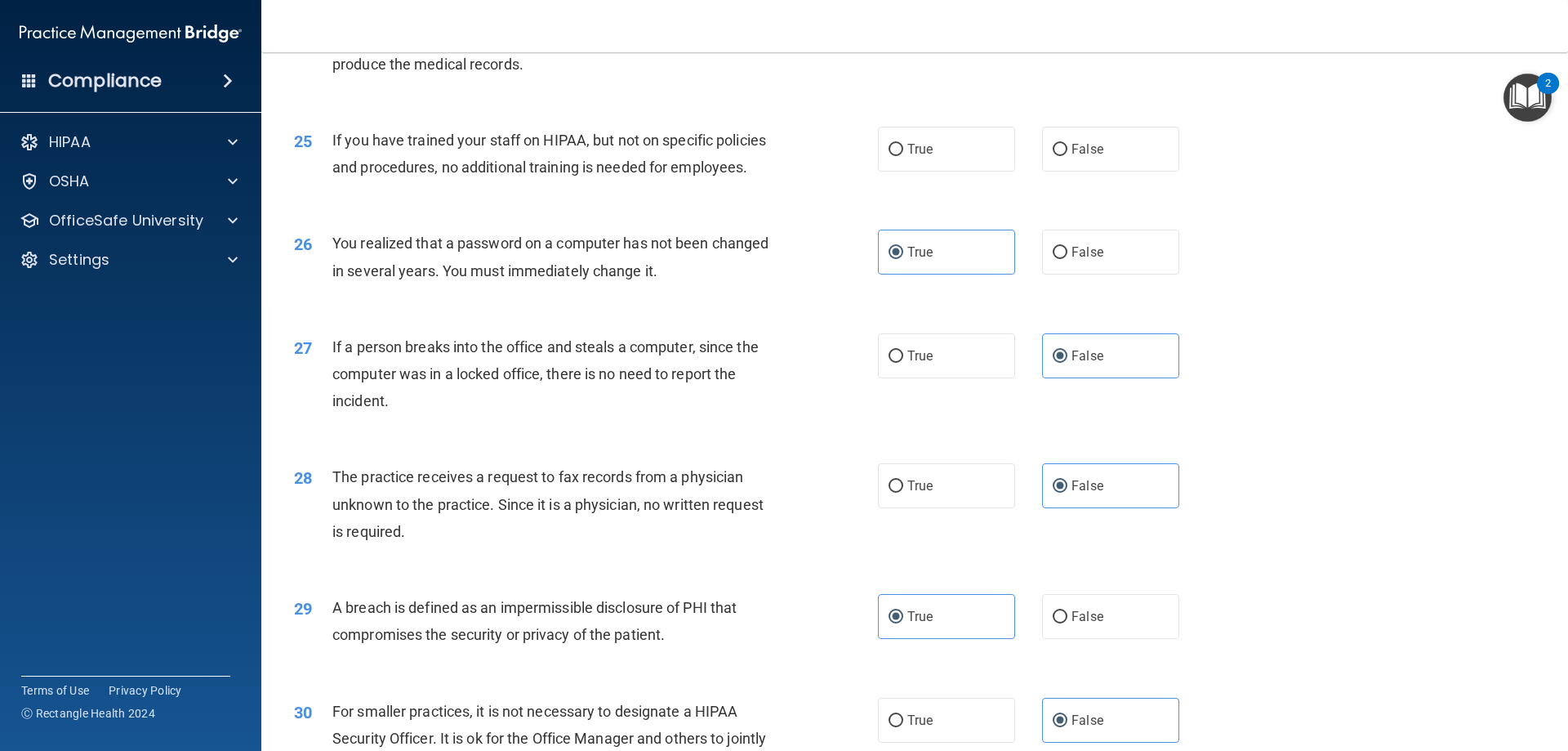 scroll, scrollTop: 2818, scrollLeft: 0, axis: vertical 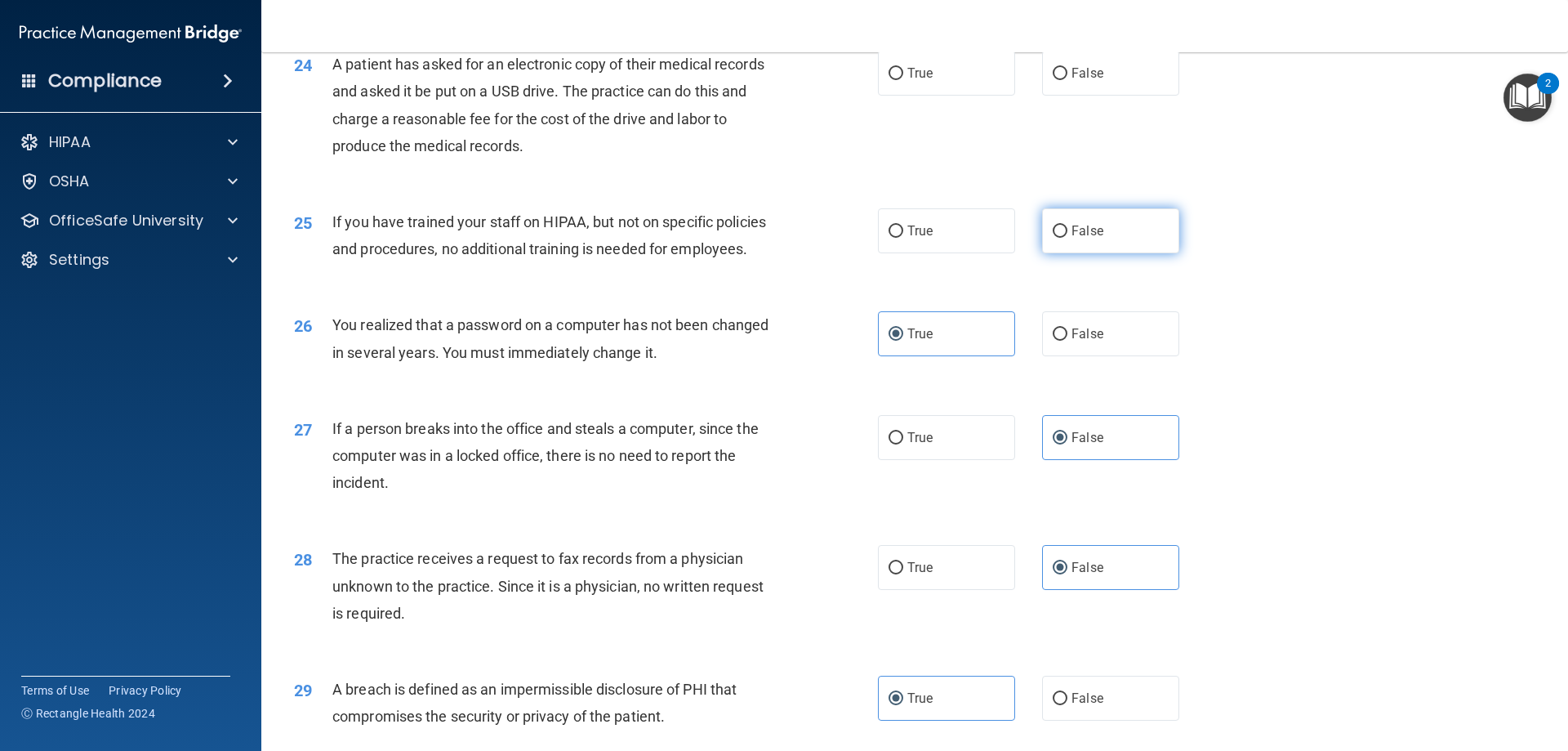 click on "False" at bounding box center (1111, 230) 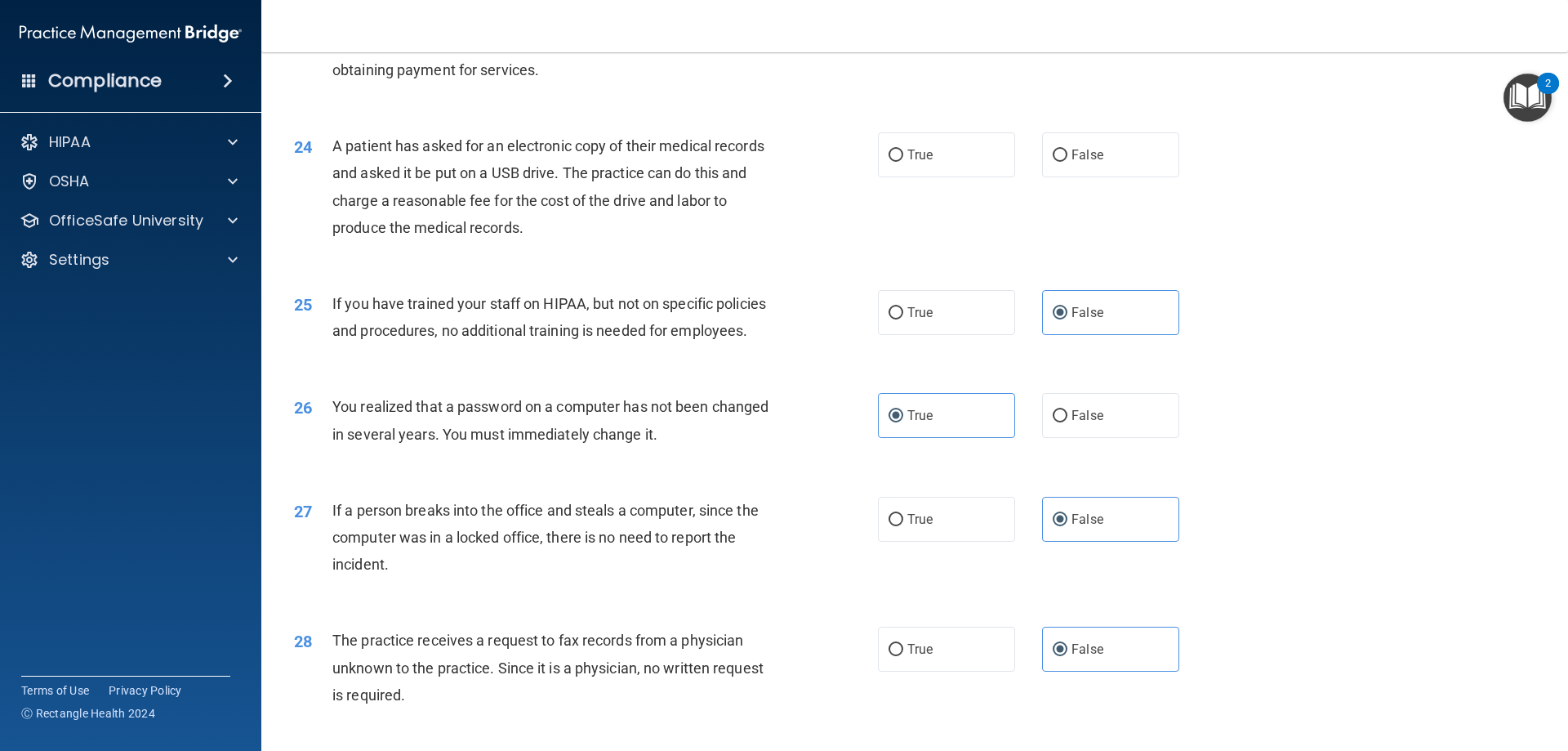 scroll, scrollTop: 2654, scrollLeft: 0, axis: vertical 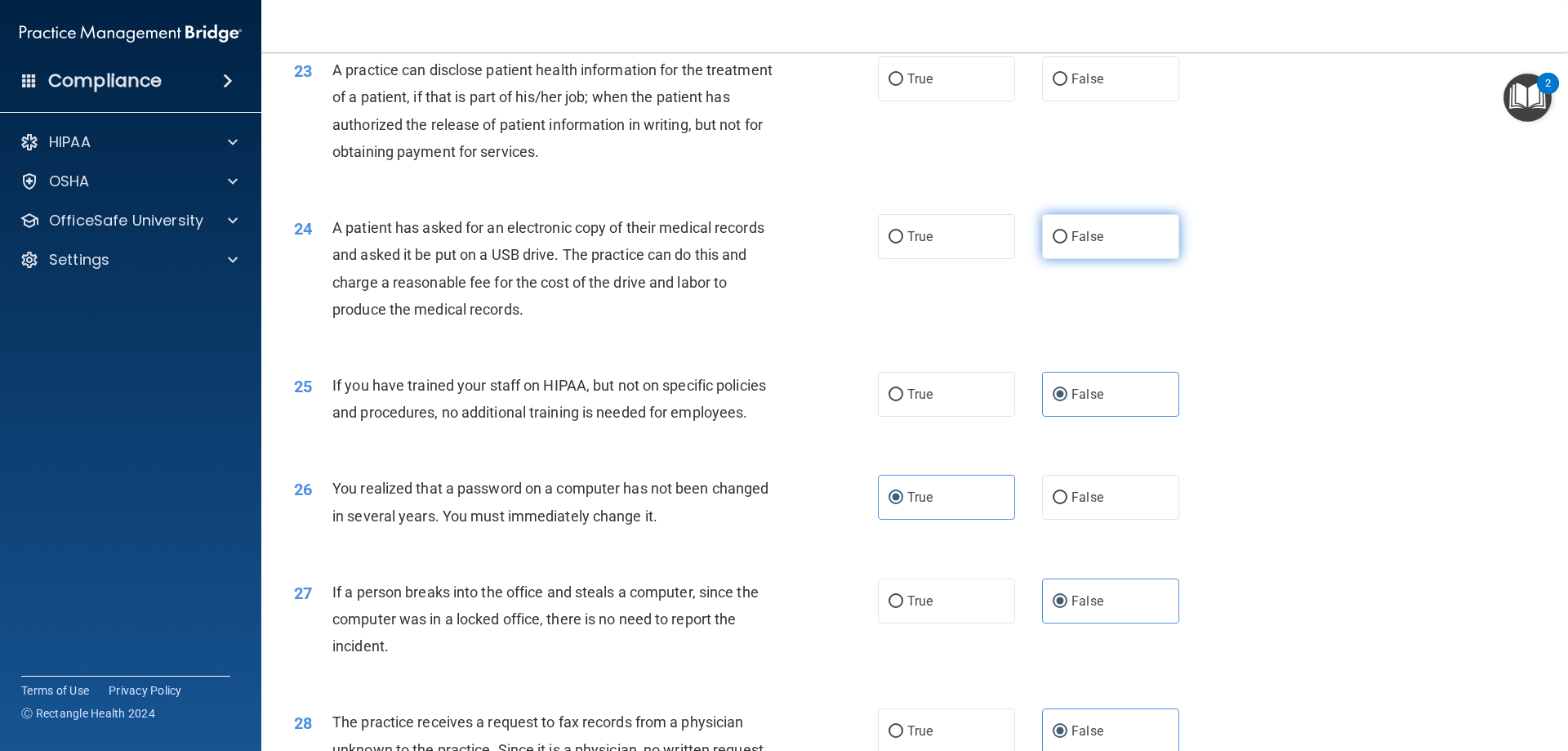 click on "False" at bounding box center [1111, 236] 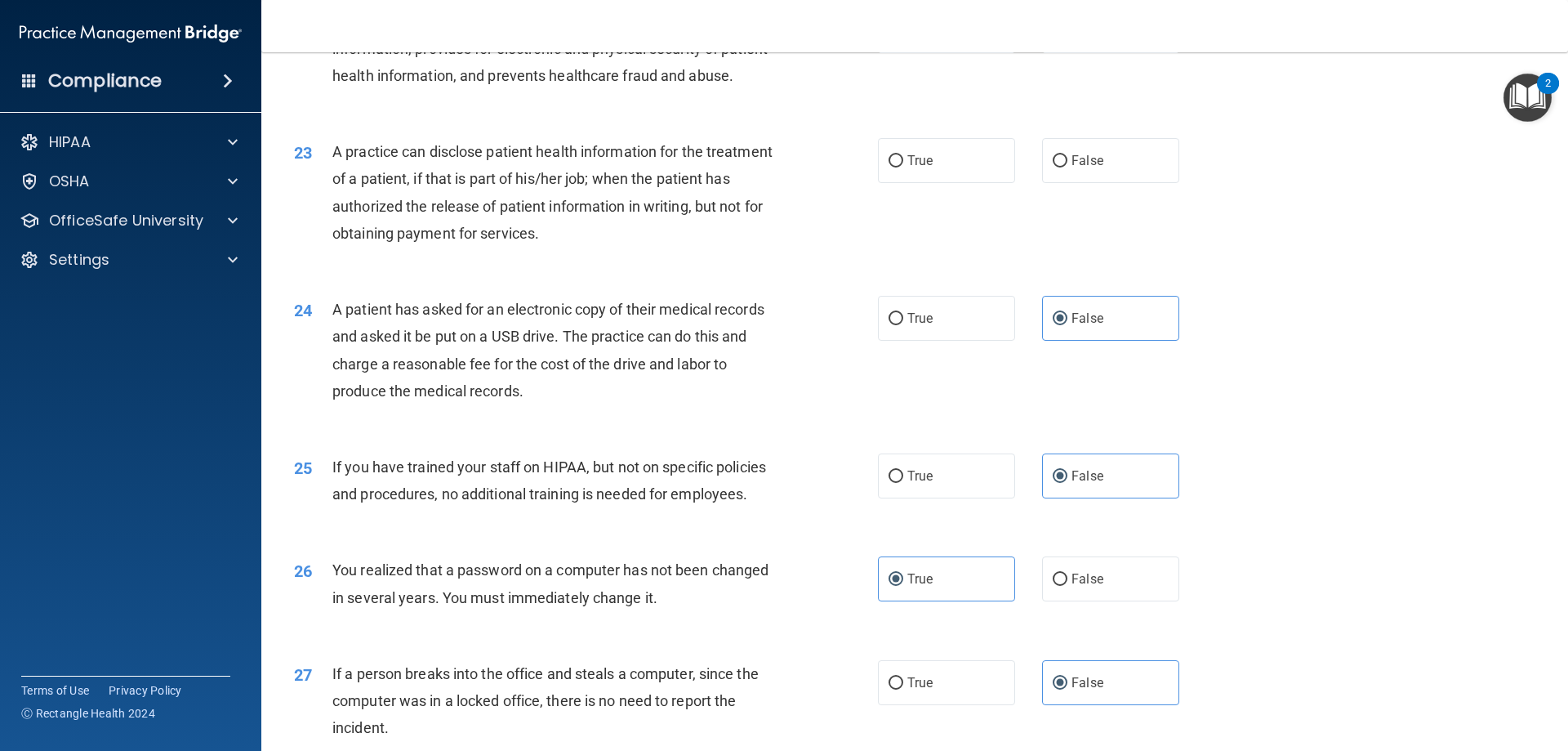 scroll, scrollTop: 2491, scrollLeft: 0, axis: vertical 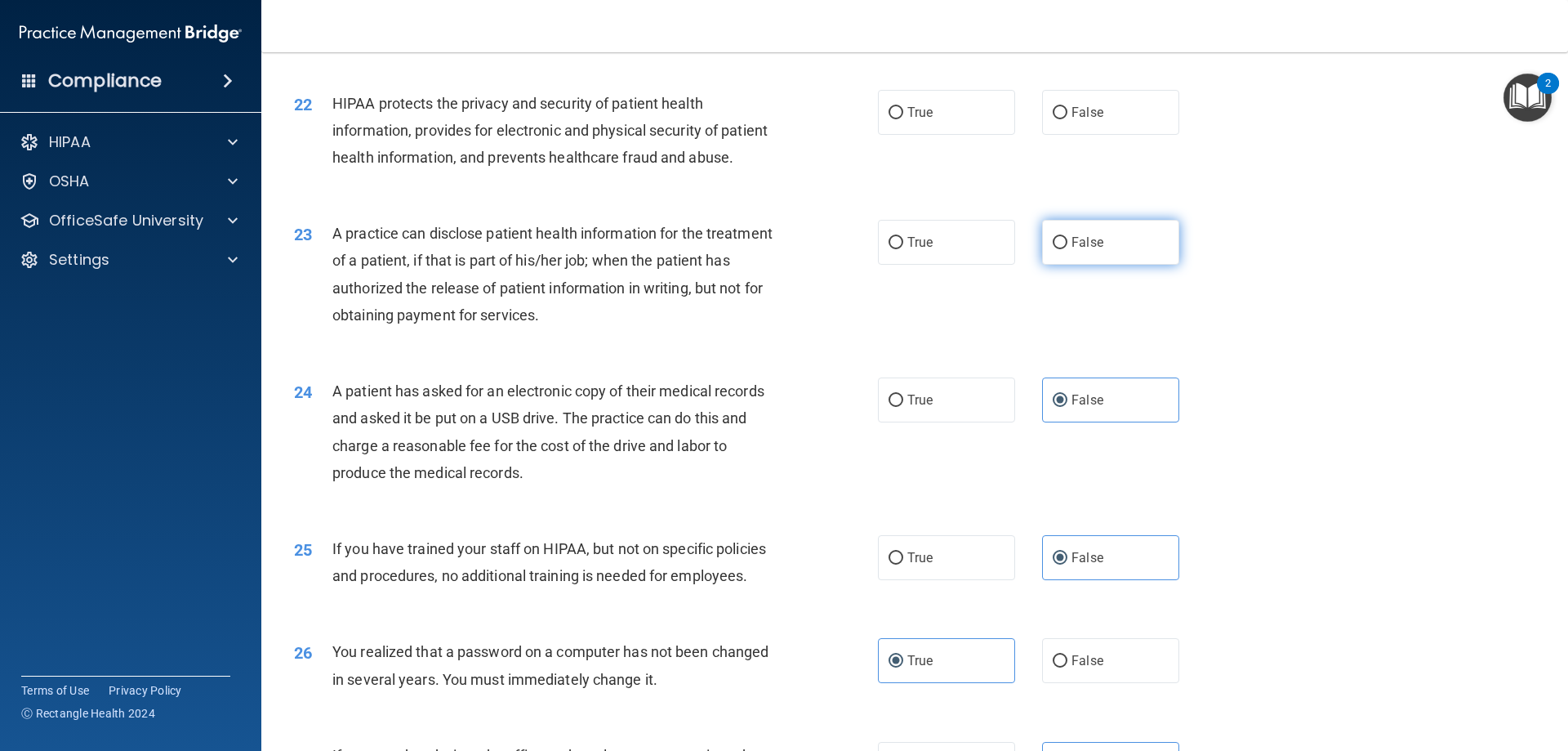 click on "False" at bounding box center (1111, 242) 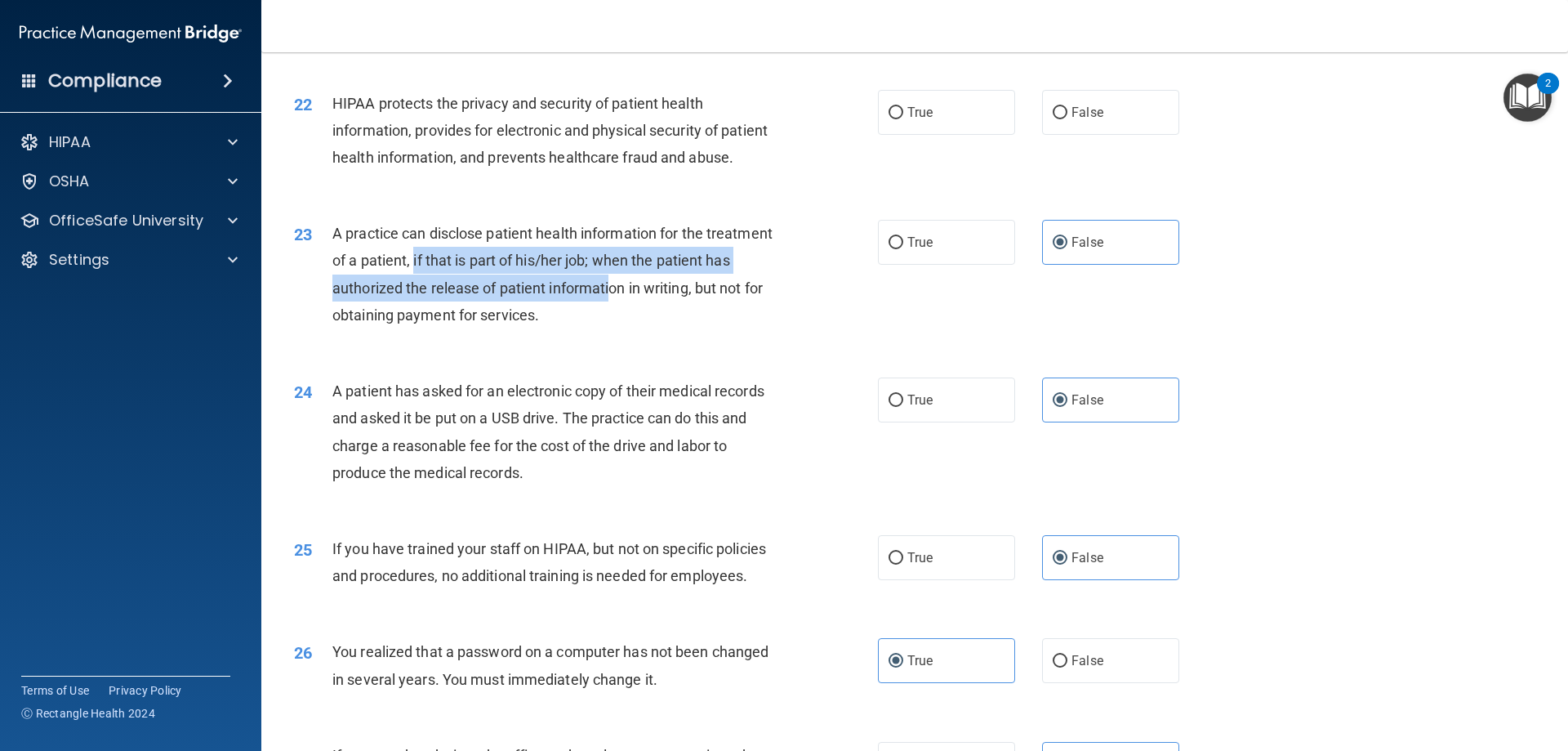 drag, startPoint x: 482, startPoint y: 263, endPoint x: 686, endPoint y: 290, distance: 205.779 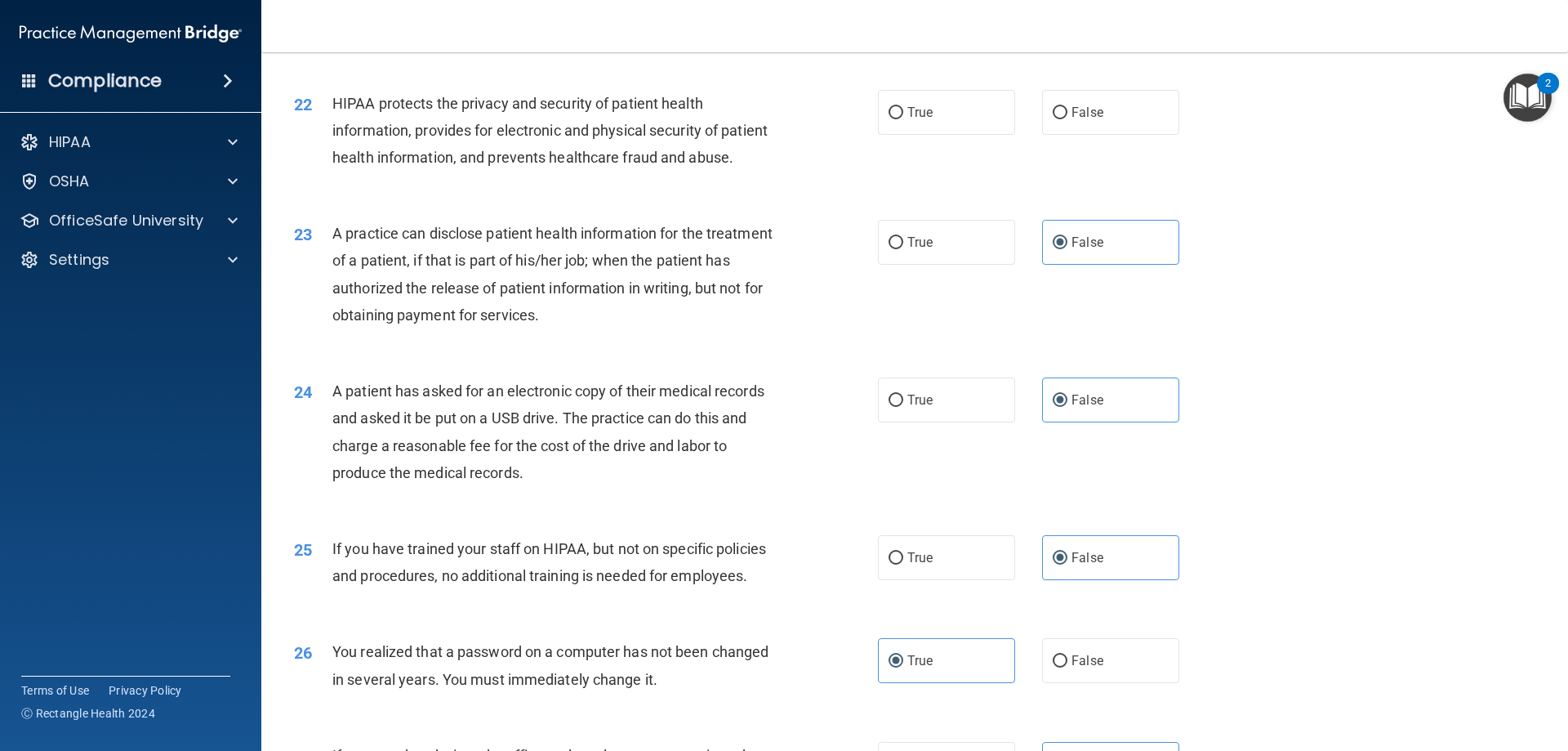 click on "A practice can disclose patient health information for the treatment of a patient, if that is part of his/her job; when the patient has authorized the release of patient information in writing, but not for obtaining payment for services." at bounding box center [560, 274] 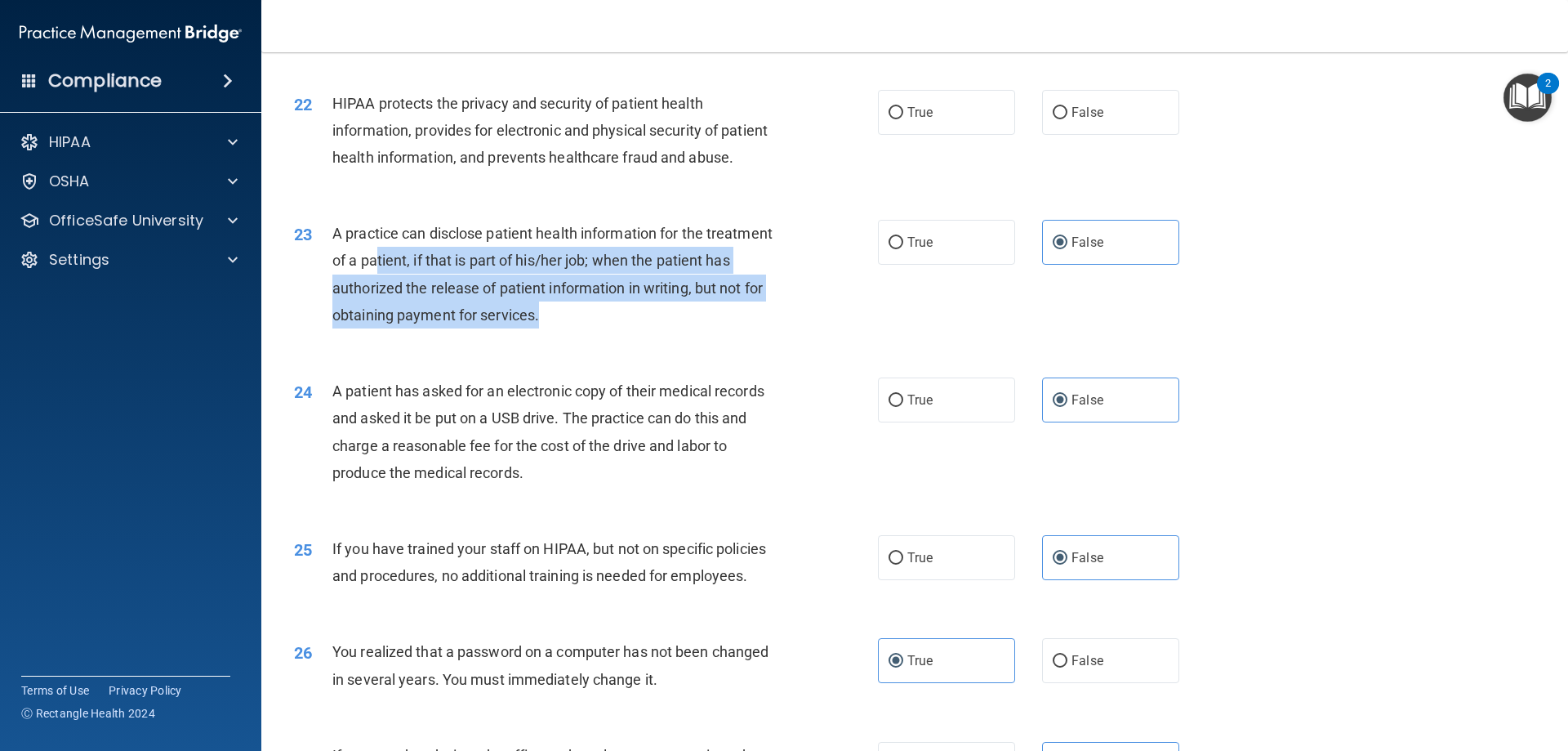 drag, startPoint x: 638, startPoint y: 315, endPoint x: 443, endPoint y: 266, distance: 201.06218 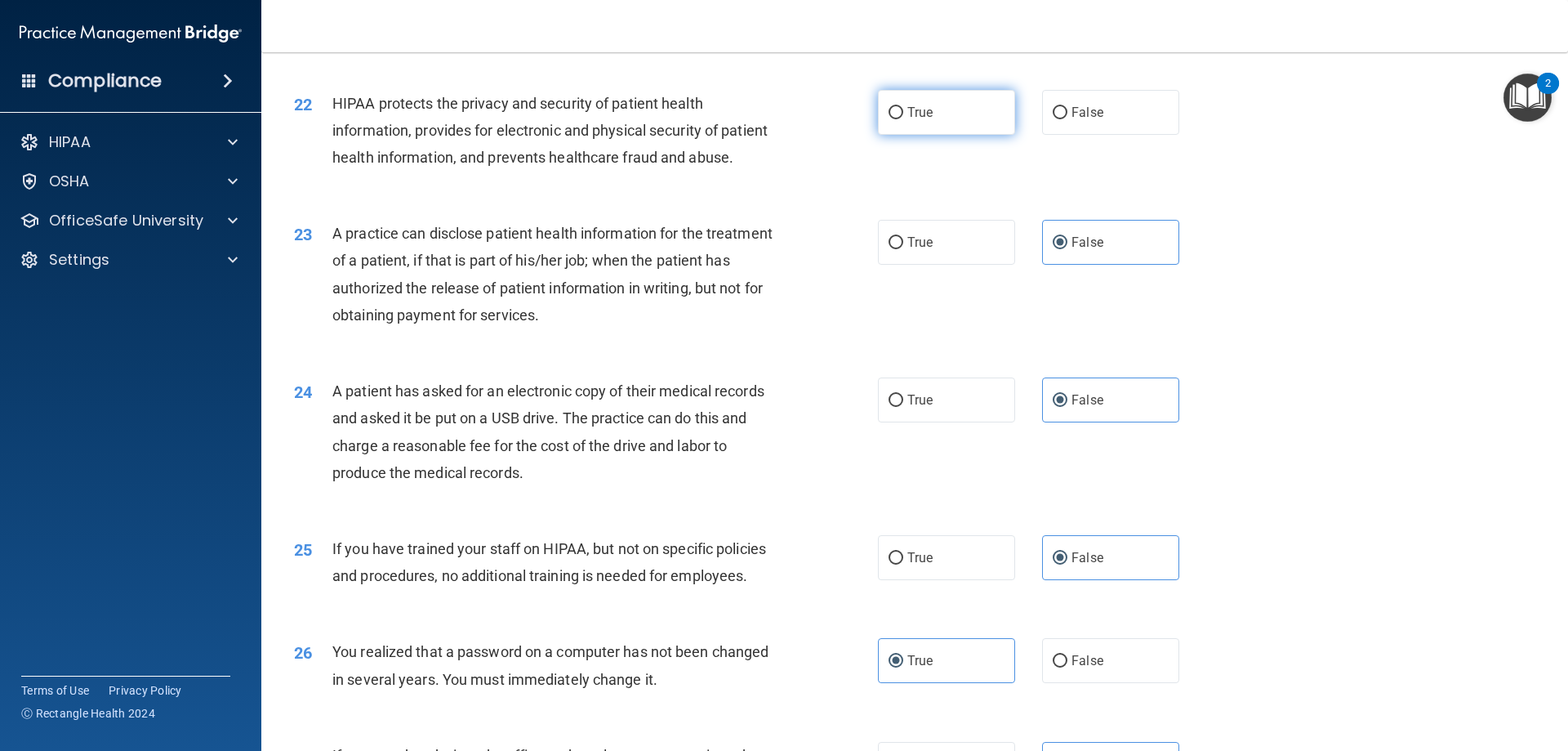 click on "True" at bounding box center [947, 112] 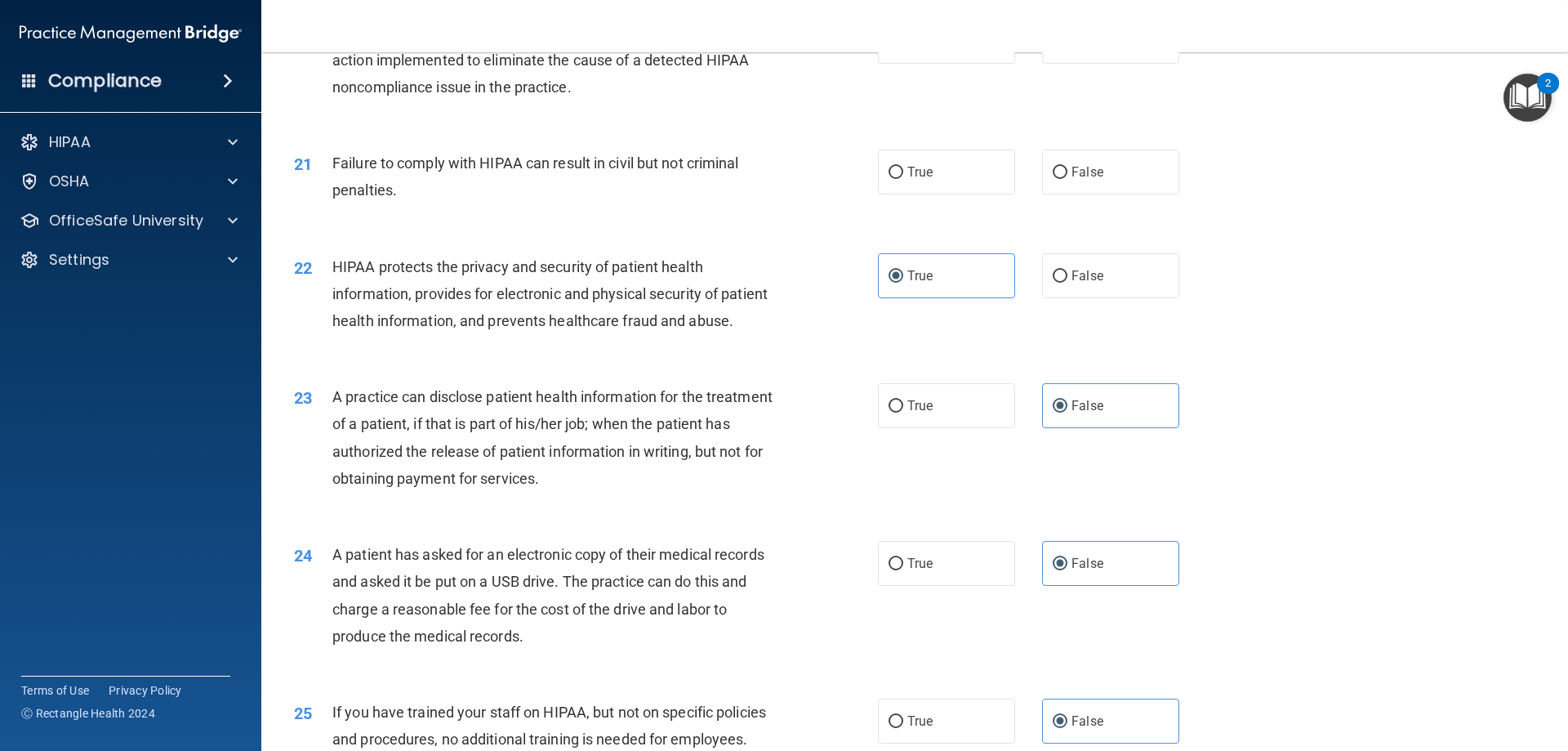 scroll, scrollTop: 2246, scrollLeft: 0, axis: vertical 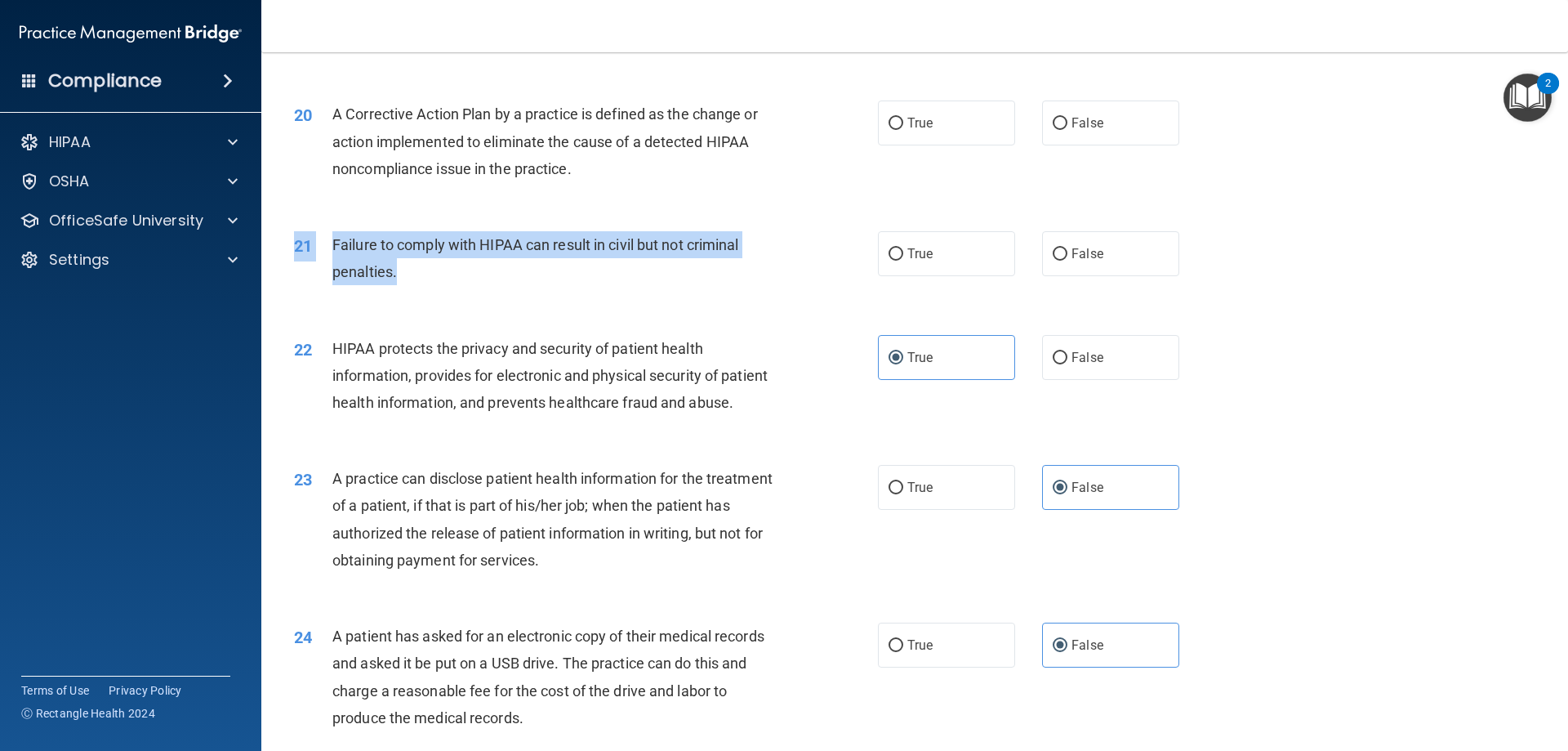 drag, startPoint x: 443, startPoint y: 283, endPoint x: 372, endPoint y: 223, distance: 92.95698 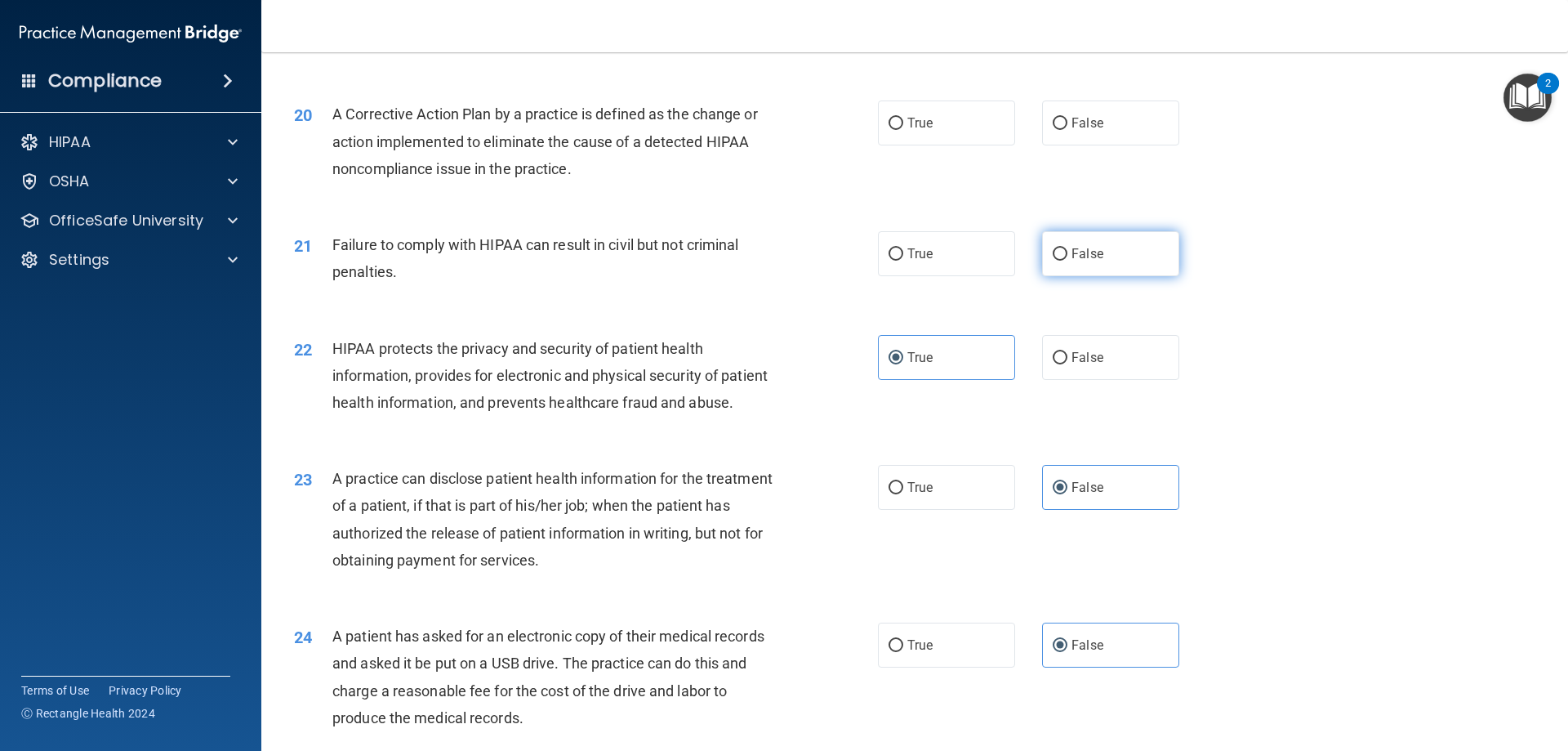 click on "False" at bounding box center [1111, 253] 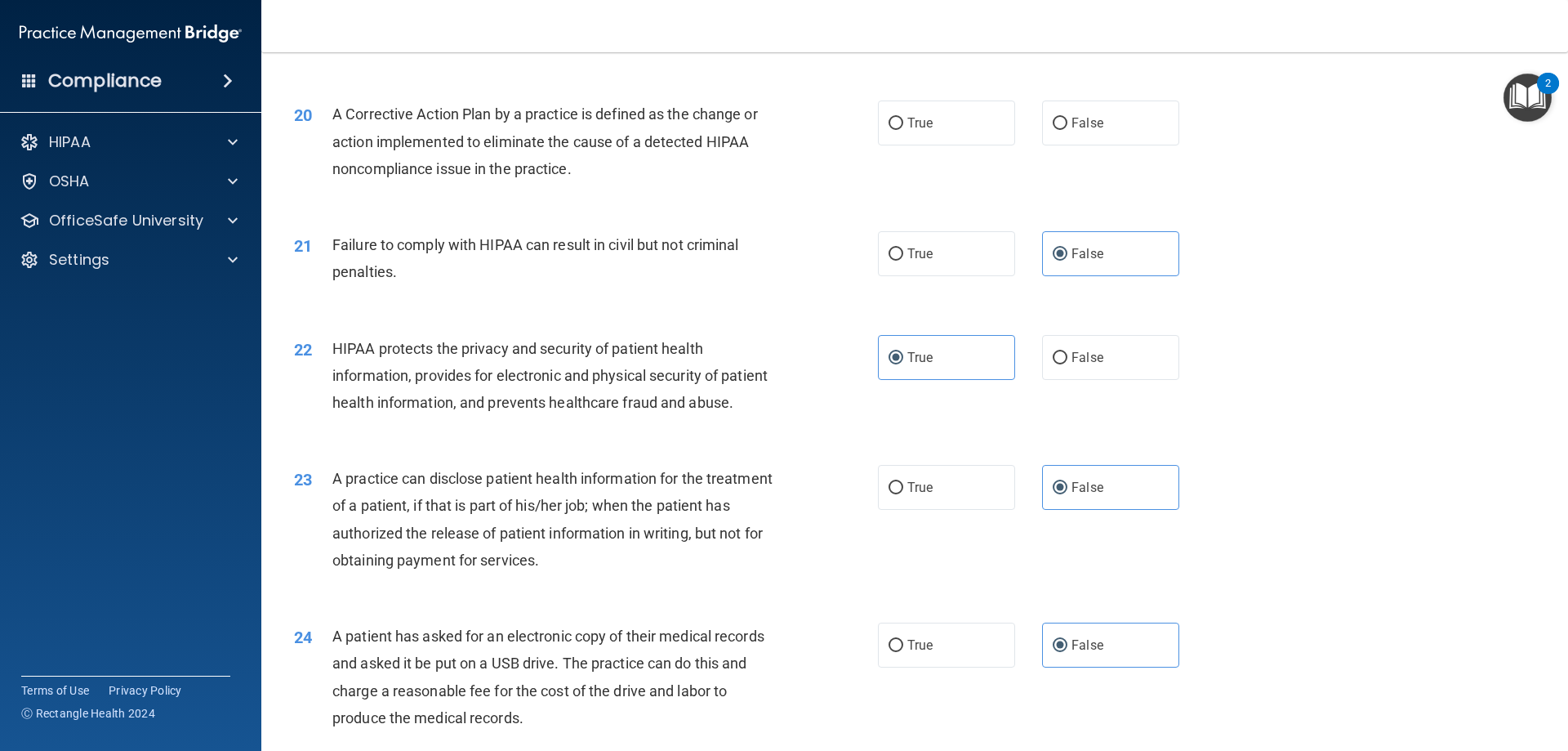 scroll, scrollTop: 2164, scrollLeft: 0, axis: vertical 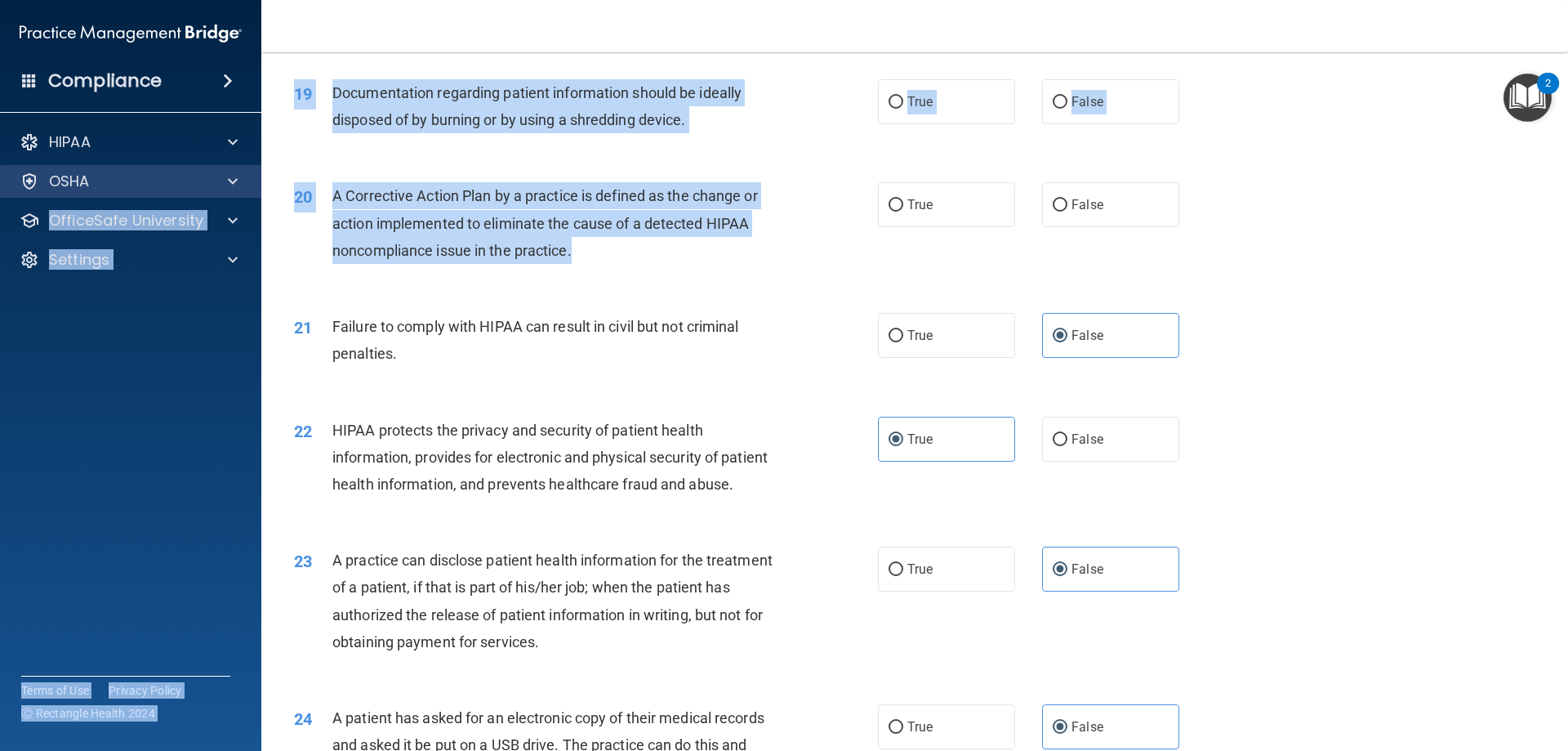 drag, startPoint x: 588, startPoint y: 244, endPoint x: 187, endPoint y: 178, distance: 406.3951 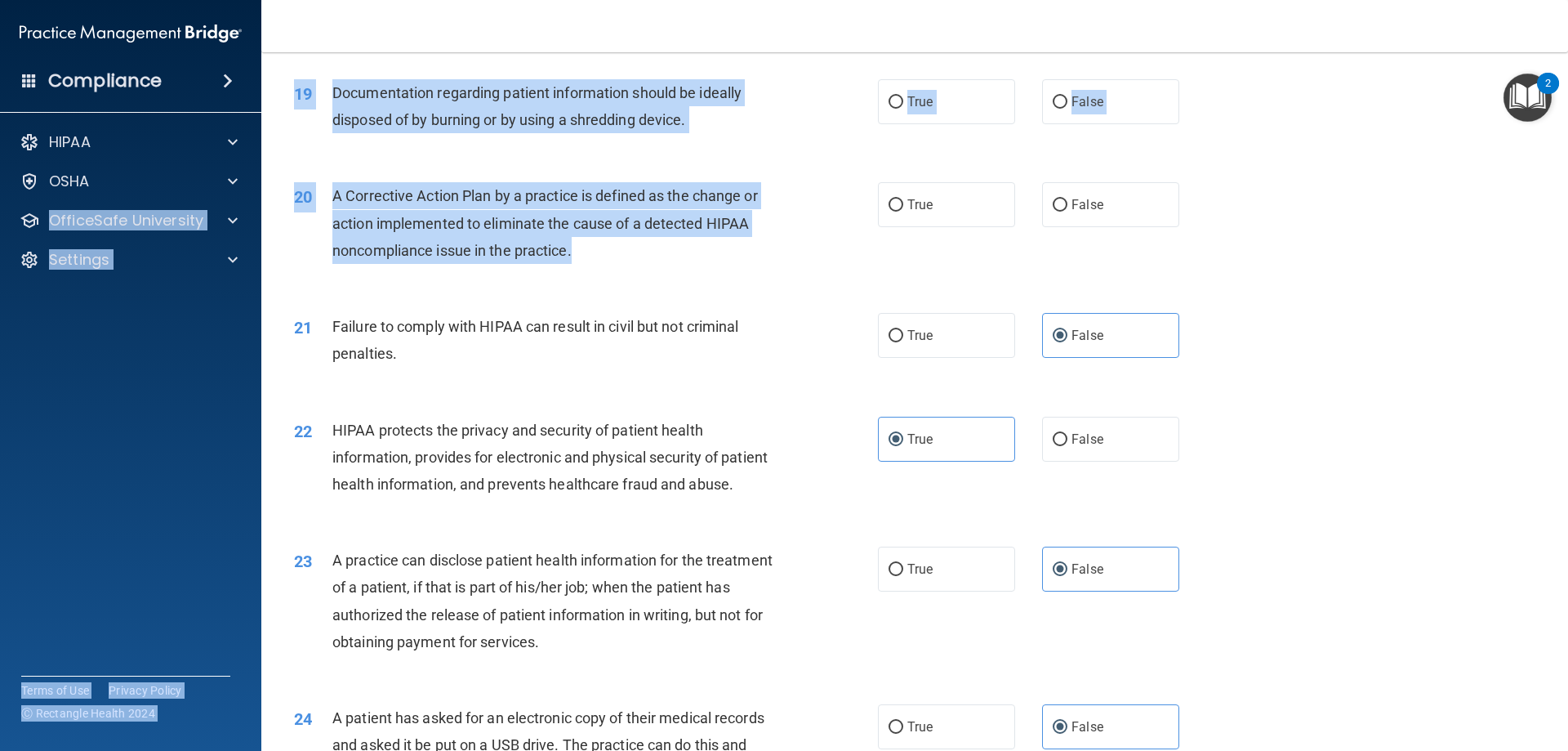 click on "A Corrective Action Plan by a practice is defined as the change or action implemented to eliminate the cause of a detected HIPAA noncompliance issue in the practice." at bounding box center [560, 223] 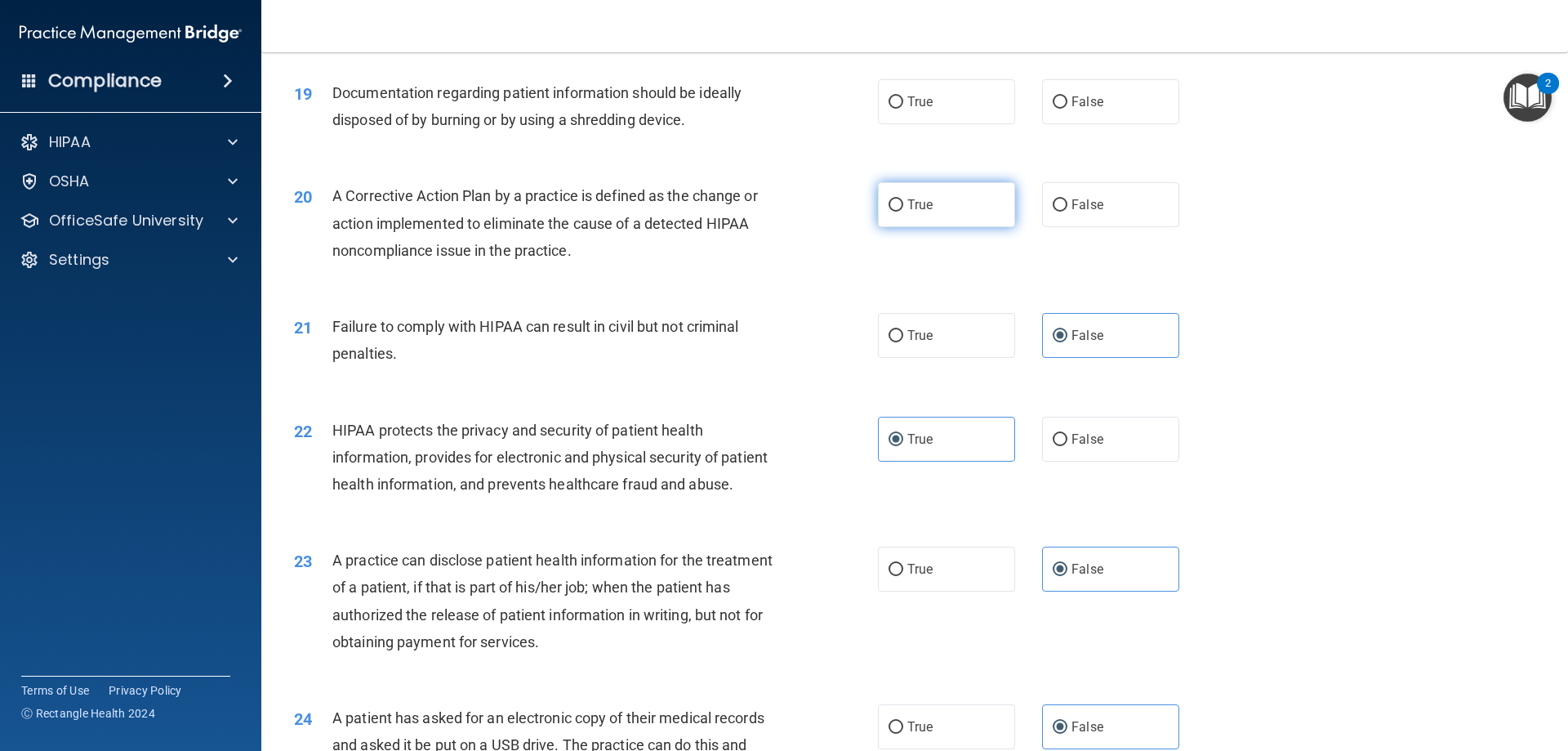 click on "True" at bounding box center [947, 204] 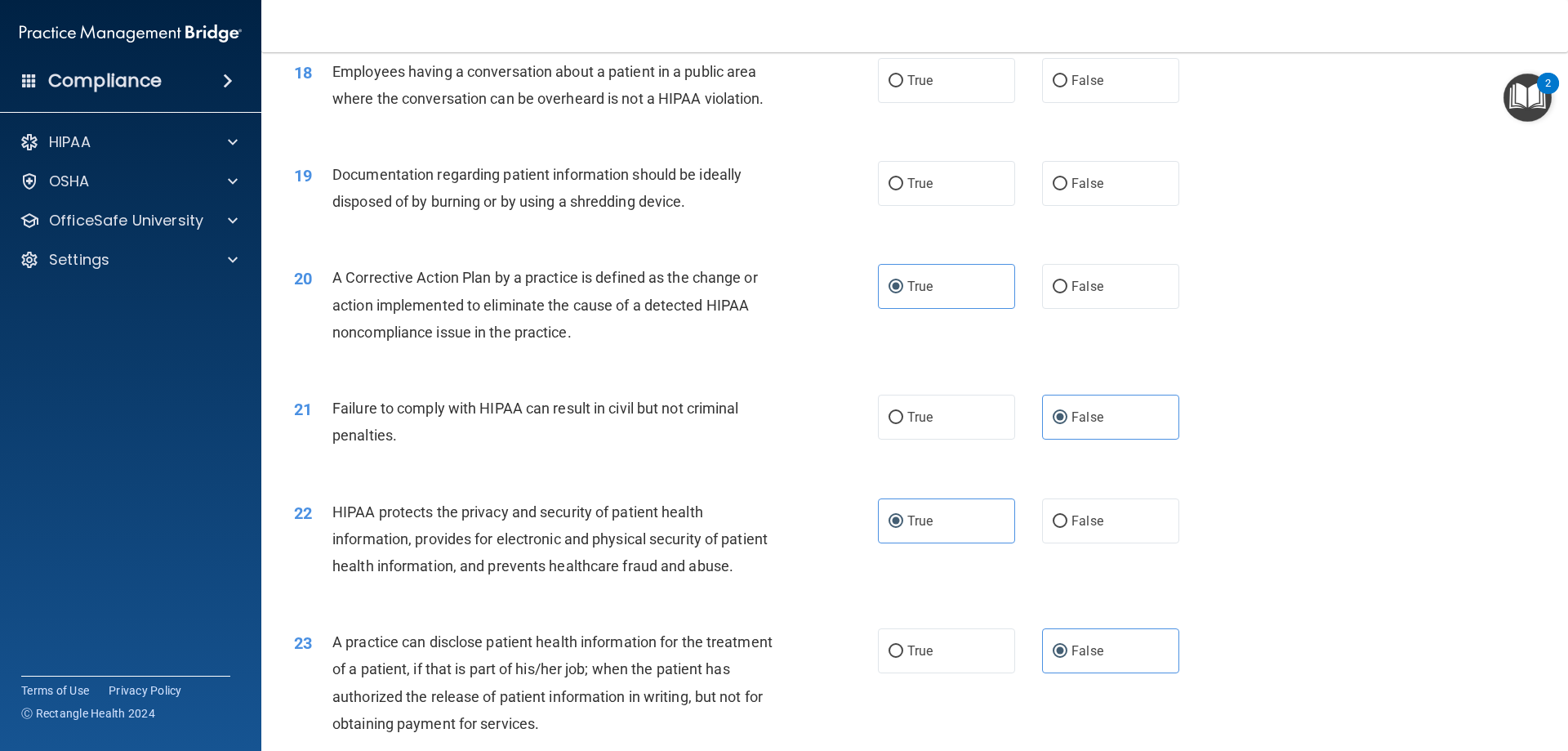 scroll, scrollTop: 2000, scrollLeft: 0, axis: vertical 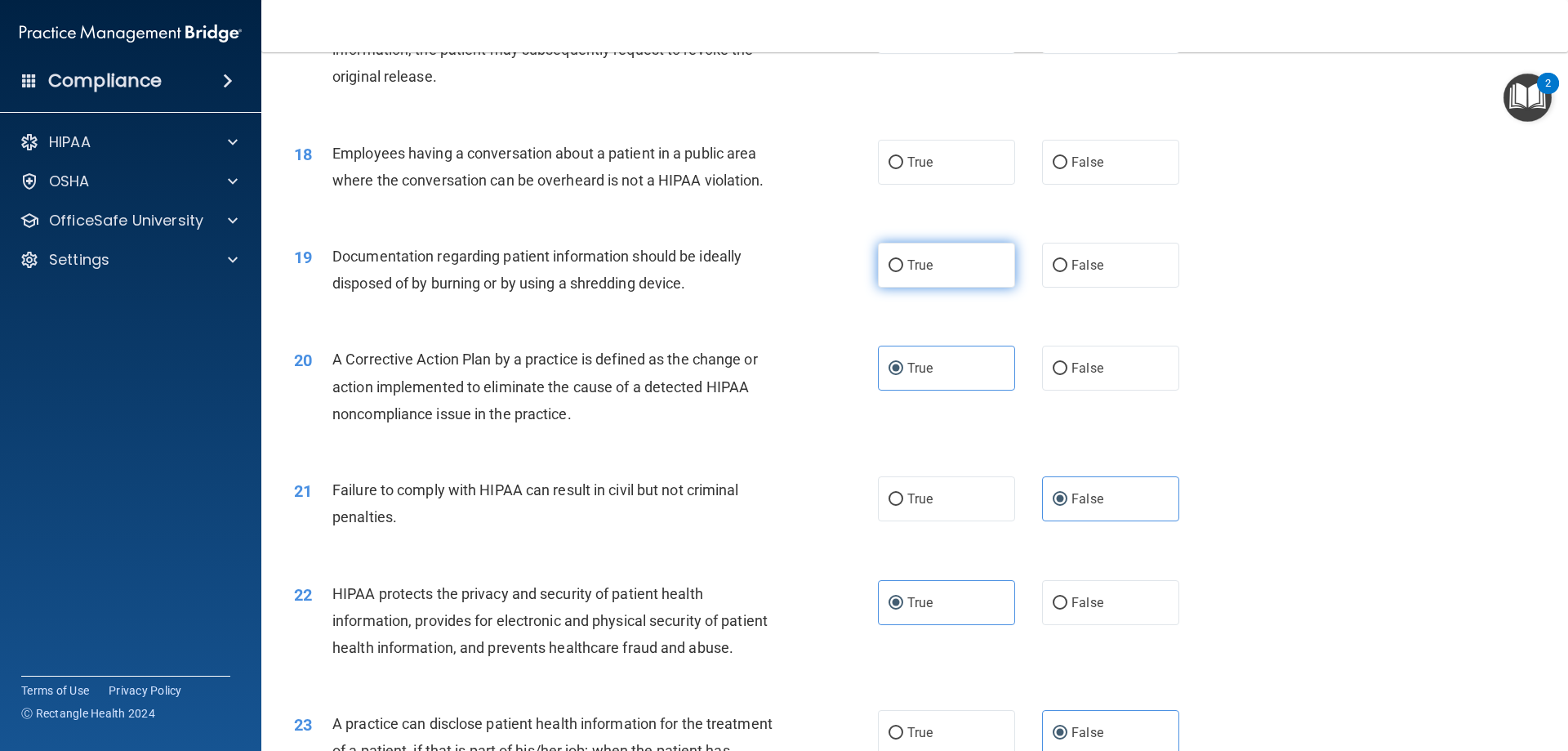 click on "True" at bounding box center [947, 265] 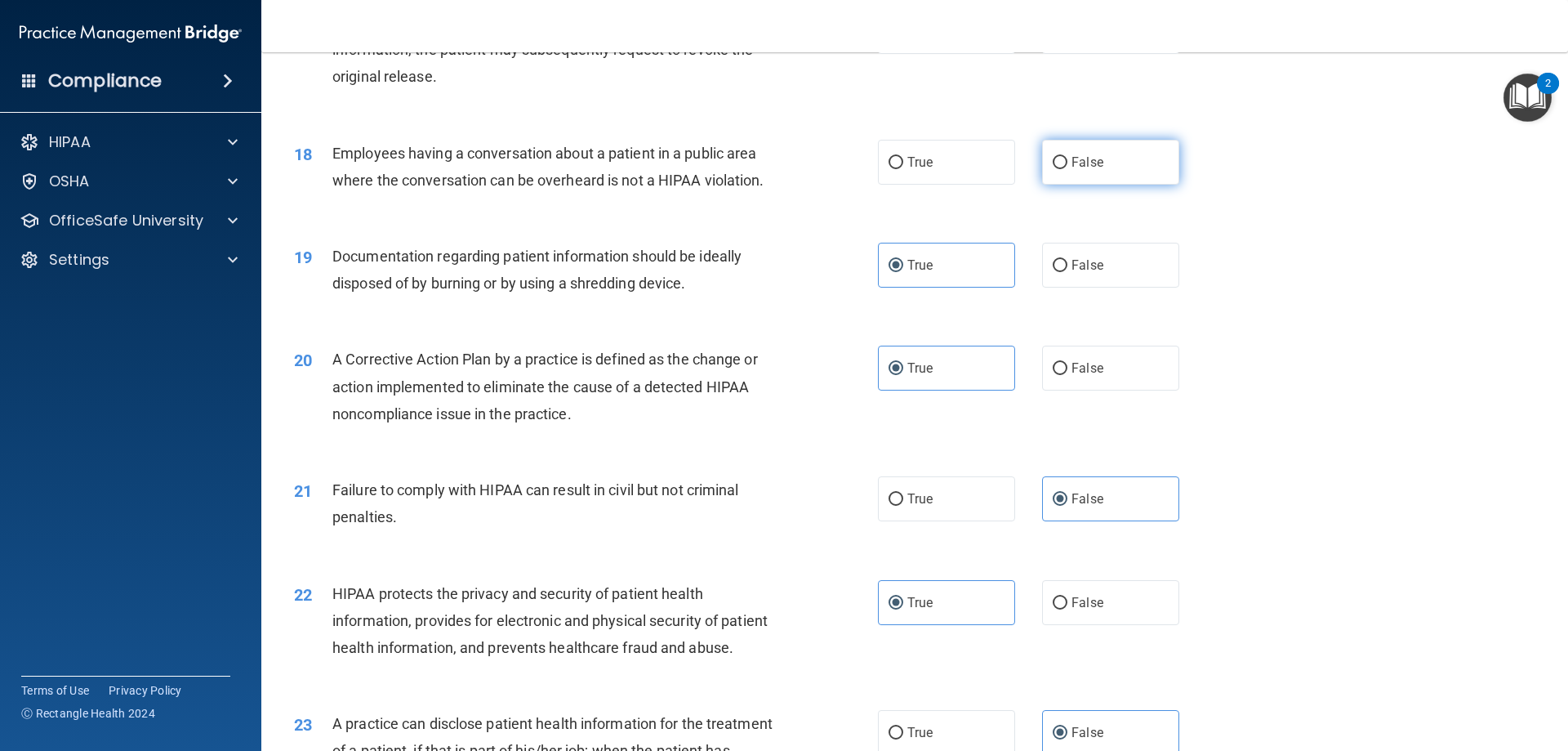 click on "False" at bounding box center [1087, 162] 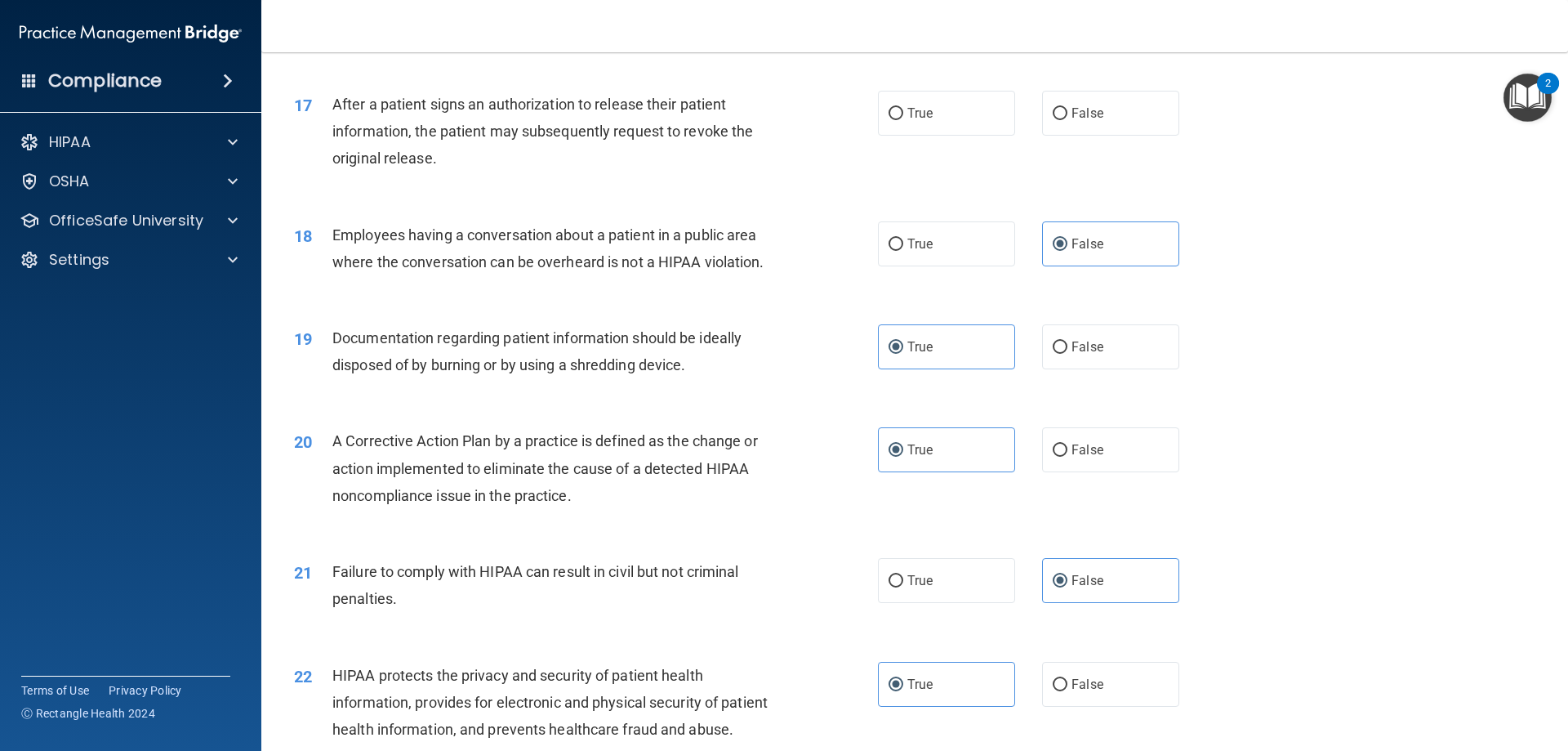 scroll, scrollTop: 1837, scrollLeft: 0, axis: vertical 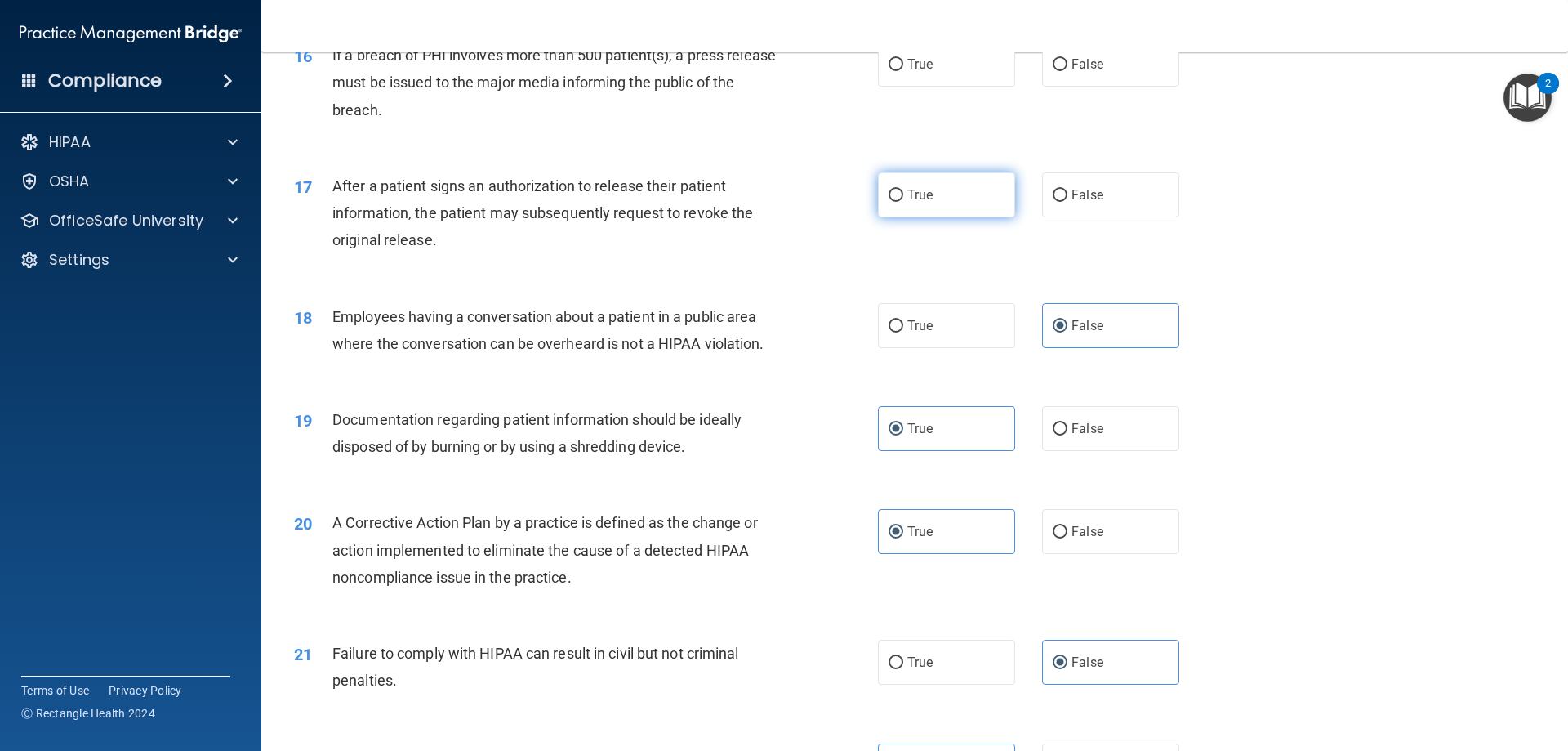 click on "True" at bounding box center (920, 194) 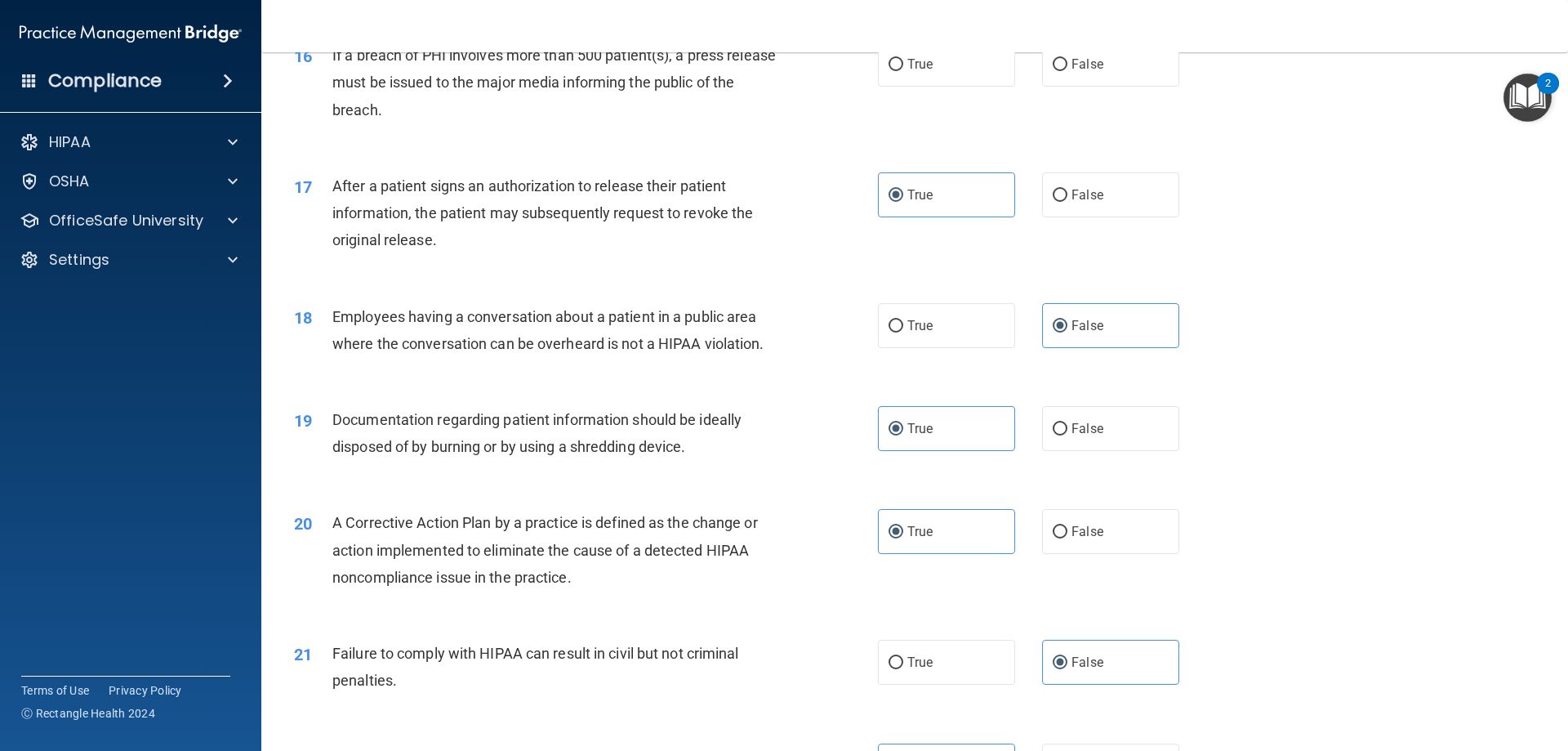 scroll, scrollTop: 1674, scrollLeft: 0, axis: vertical 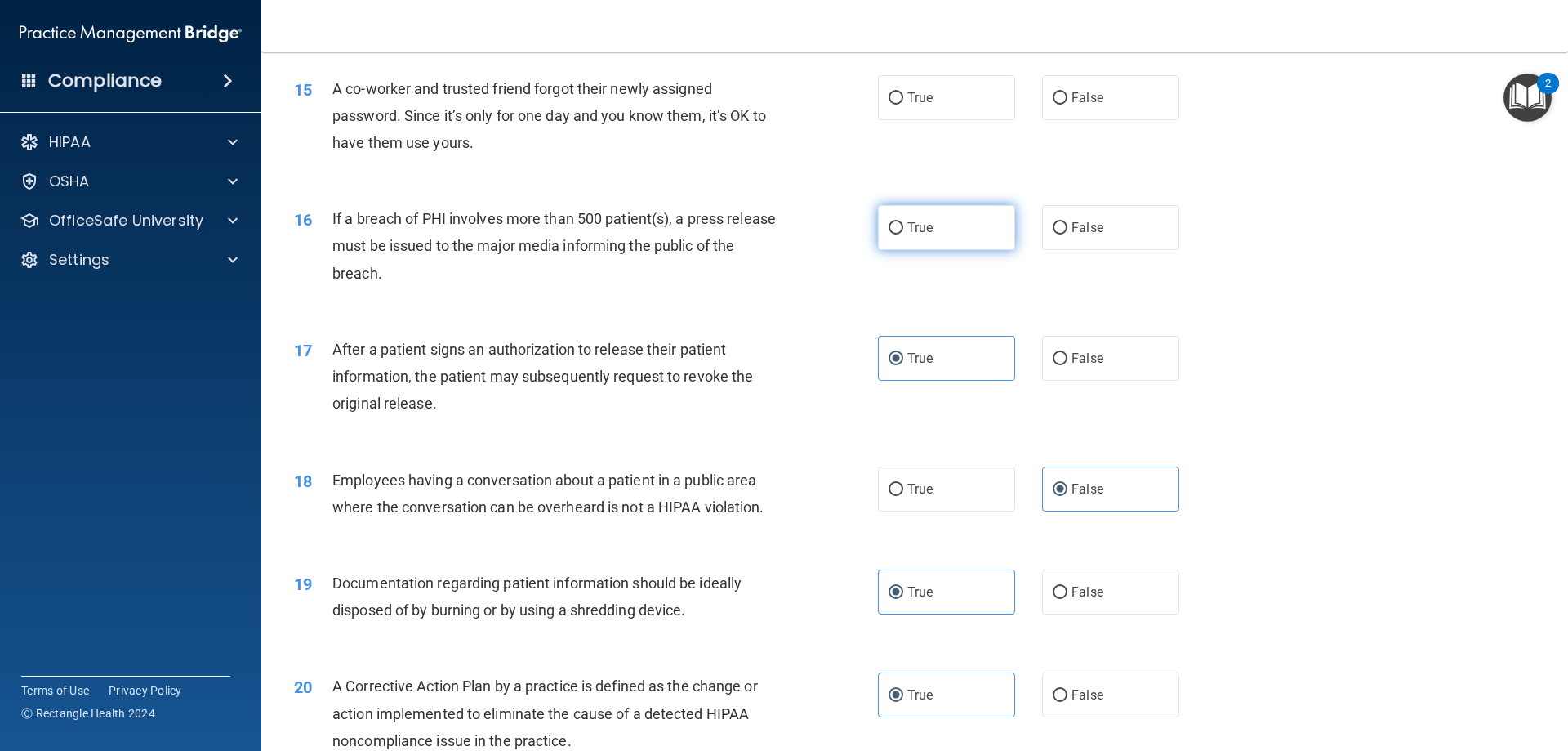 click on "True" at bounding box center (947, 227) 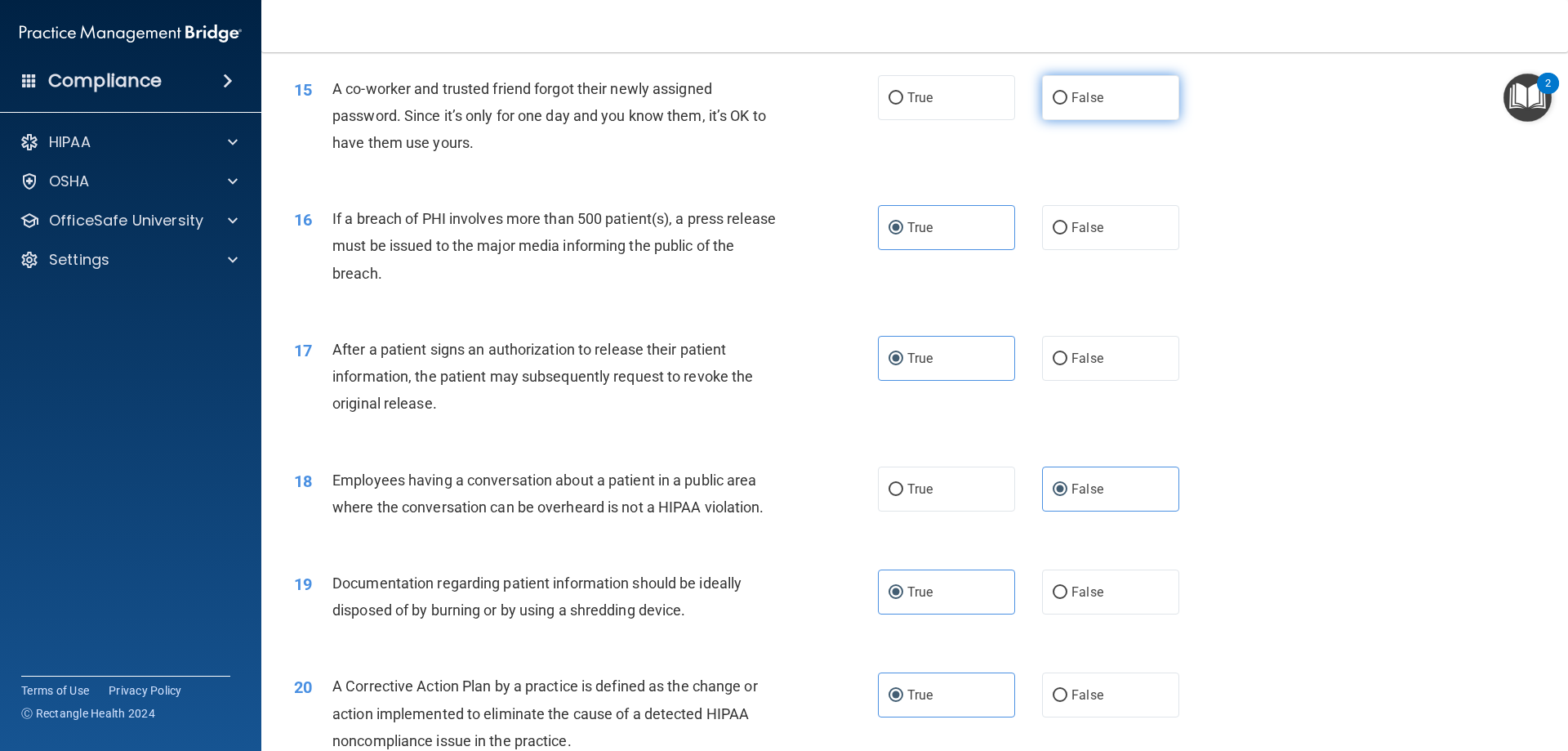 click on "False" at bounding box center (1087, 97) 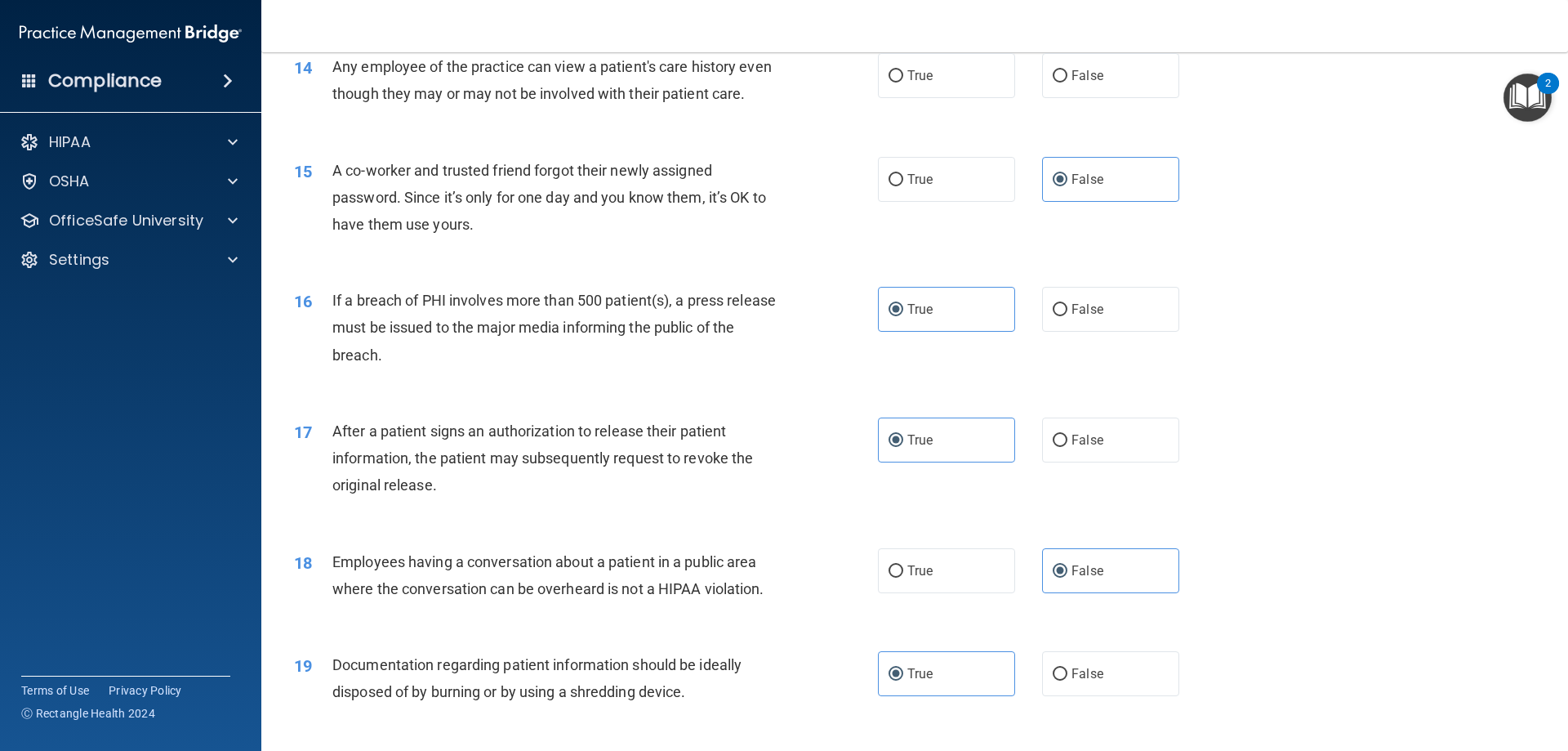 scroll, scrollTop: 1510, scrollLeft: 0, axis: vertical 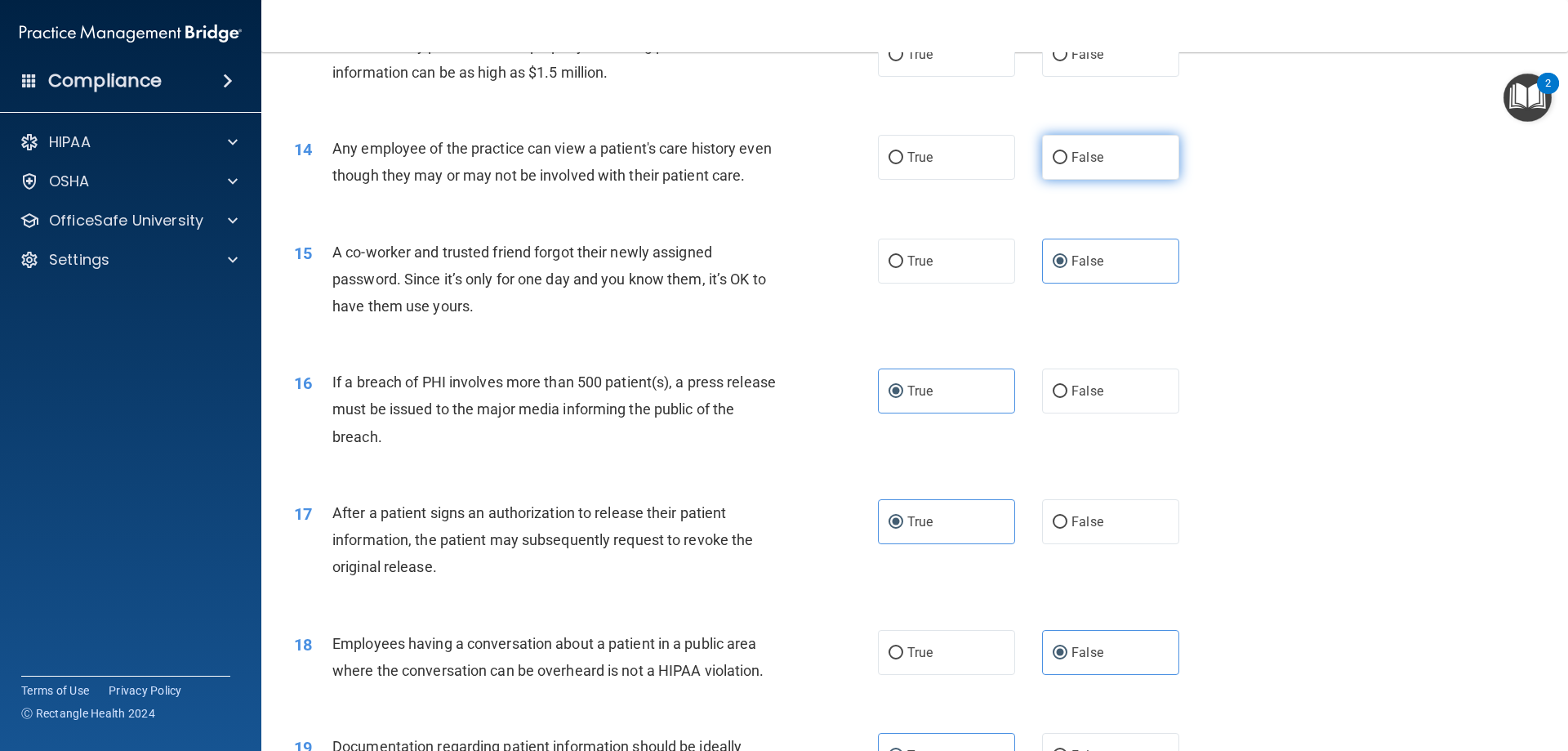 click on "False" at bounding box center (1060, 158) 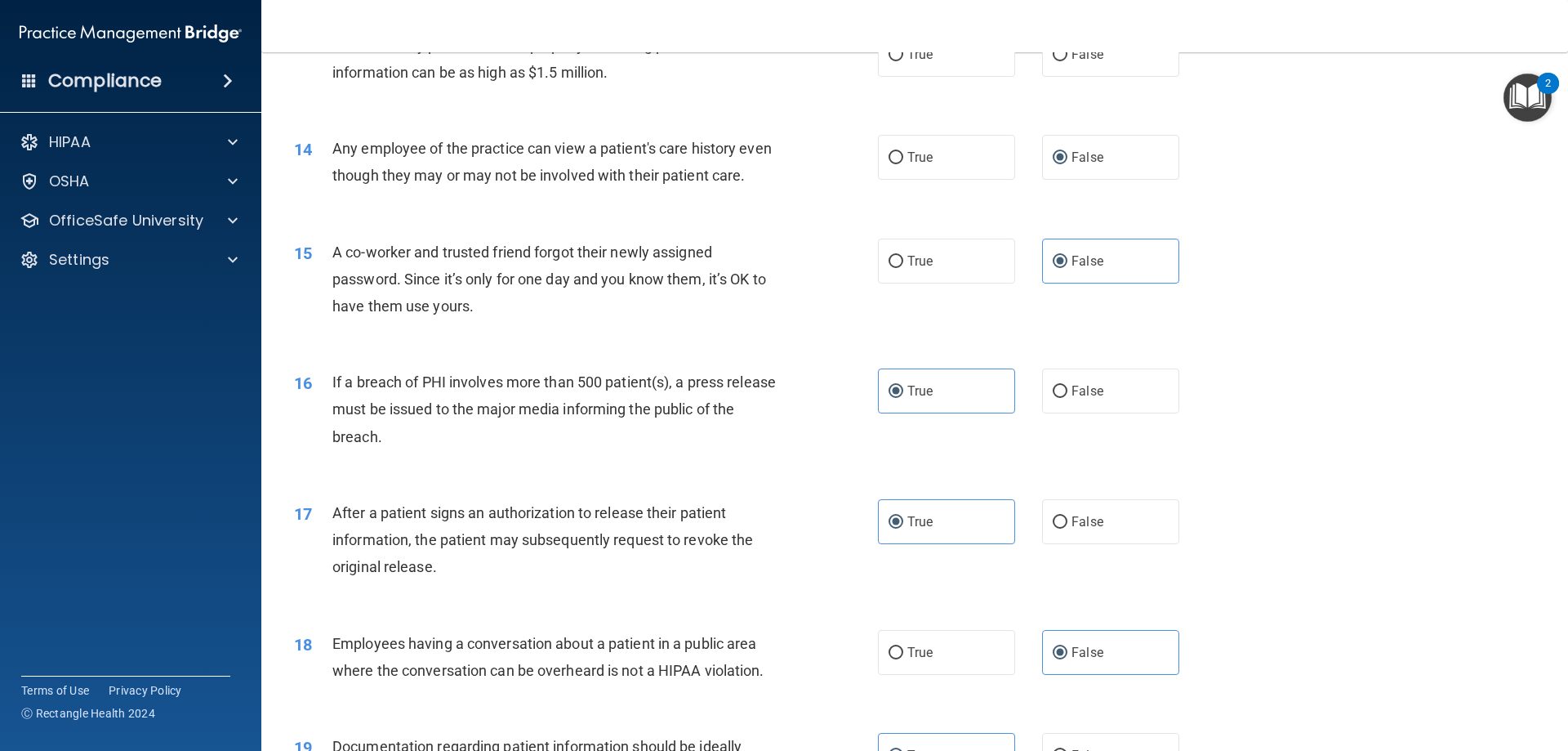 click on "14       Any employee of the practice can view a patient's care history even though they may or may not be involved with their patient care." at bounding box center (586, 166) 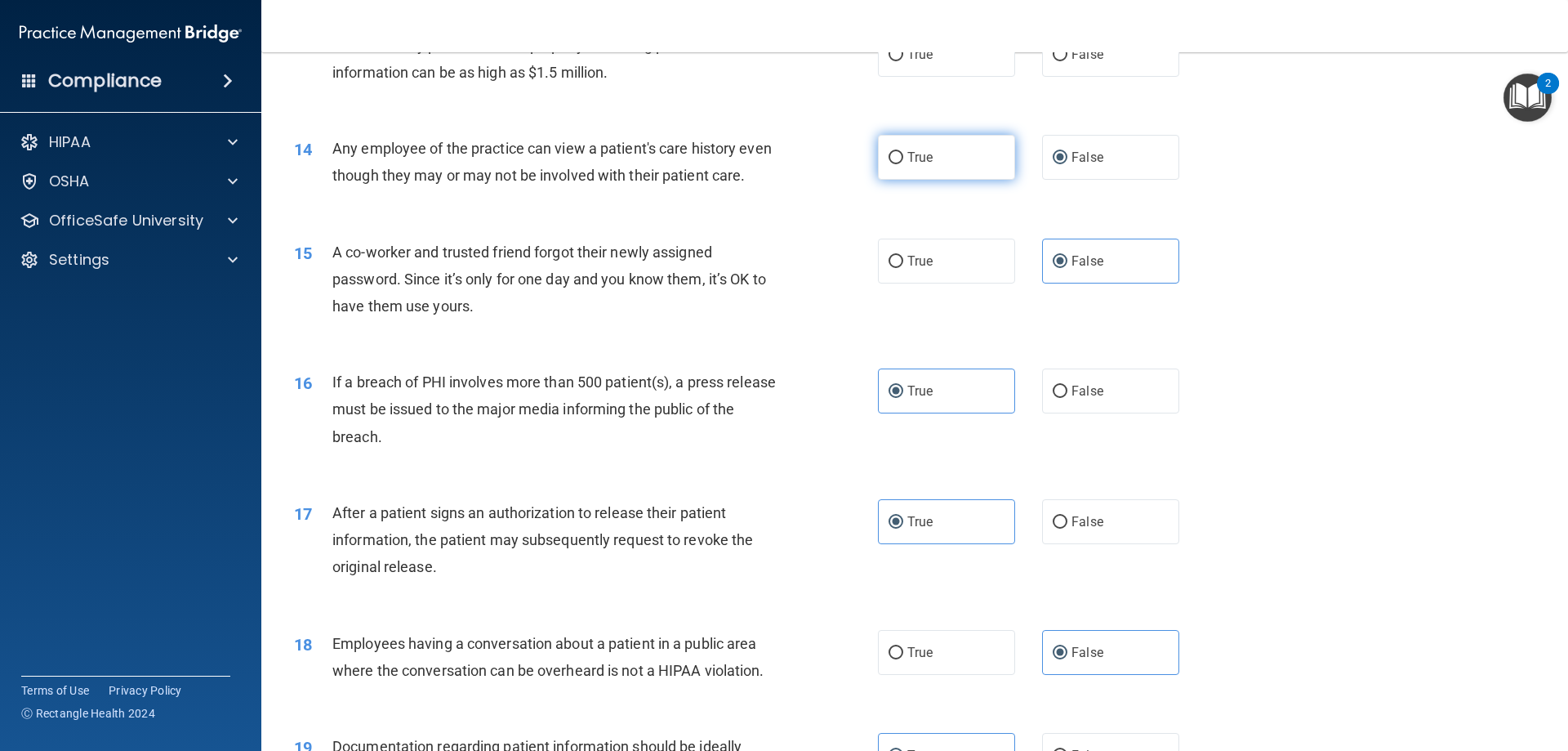click on "True" at bounding box center [947, 157] 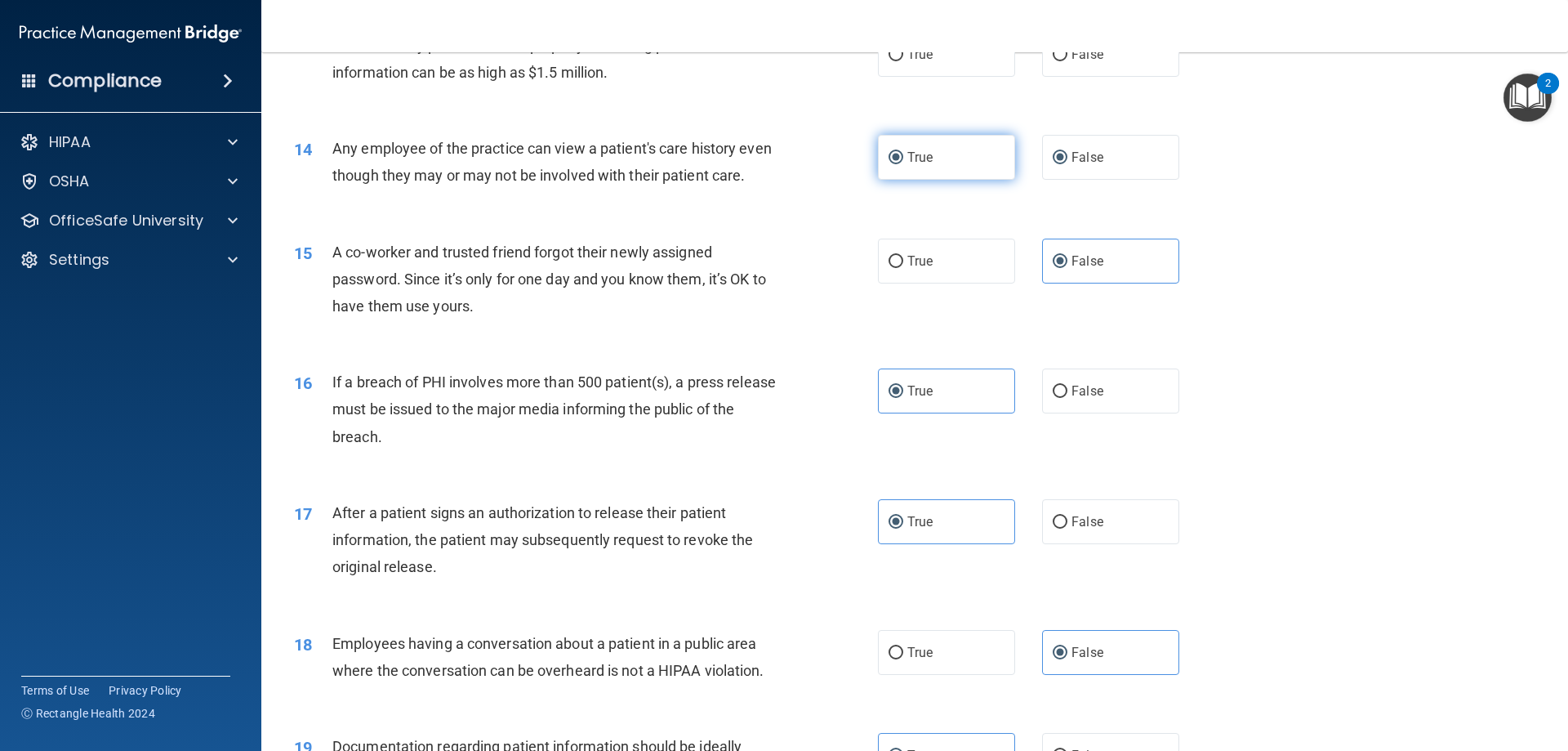 radio on "false" 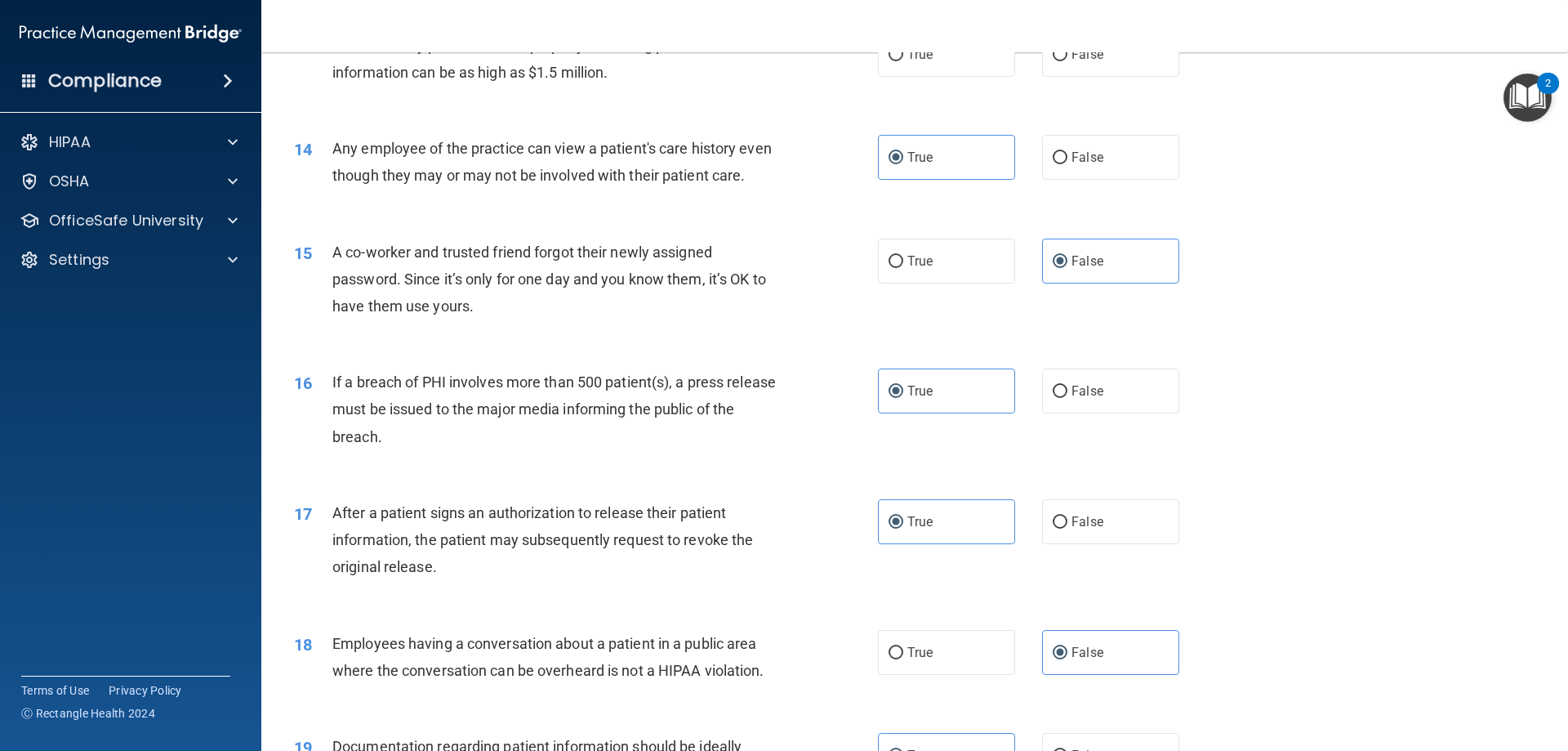 click on "Any employee of the practice can view a patient's care history even though they may or may not be involved with their patient care." at bounding box center [560, 162] 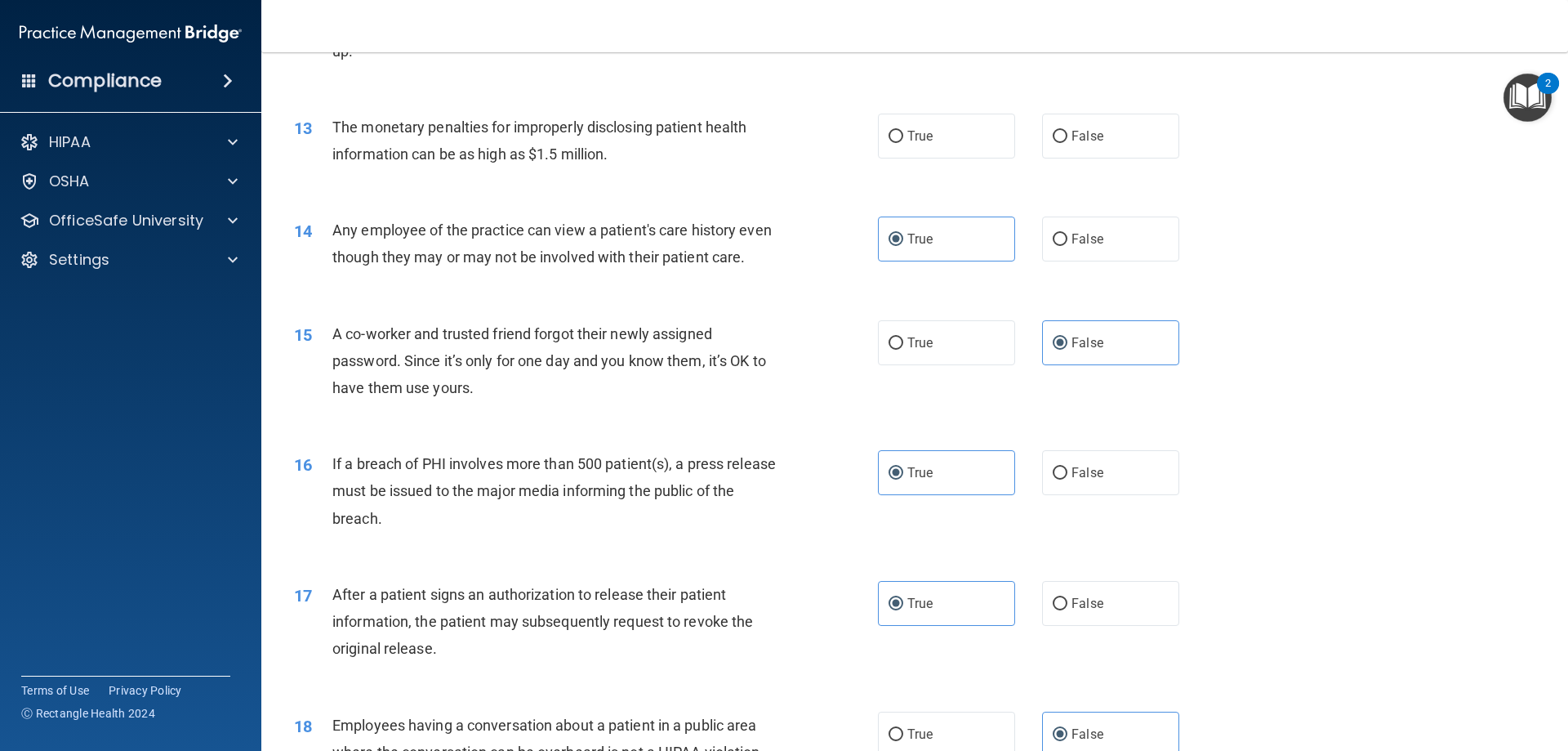 scroll, scrollTop: 1347, scrollLeft: 0, axis: vertical 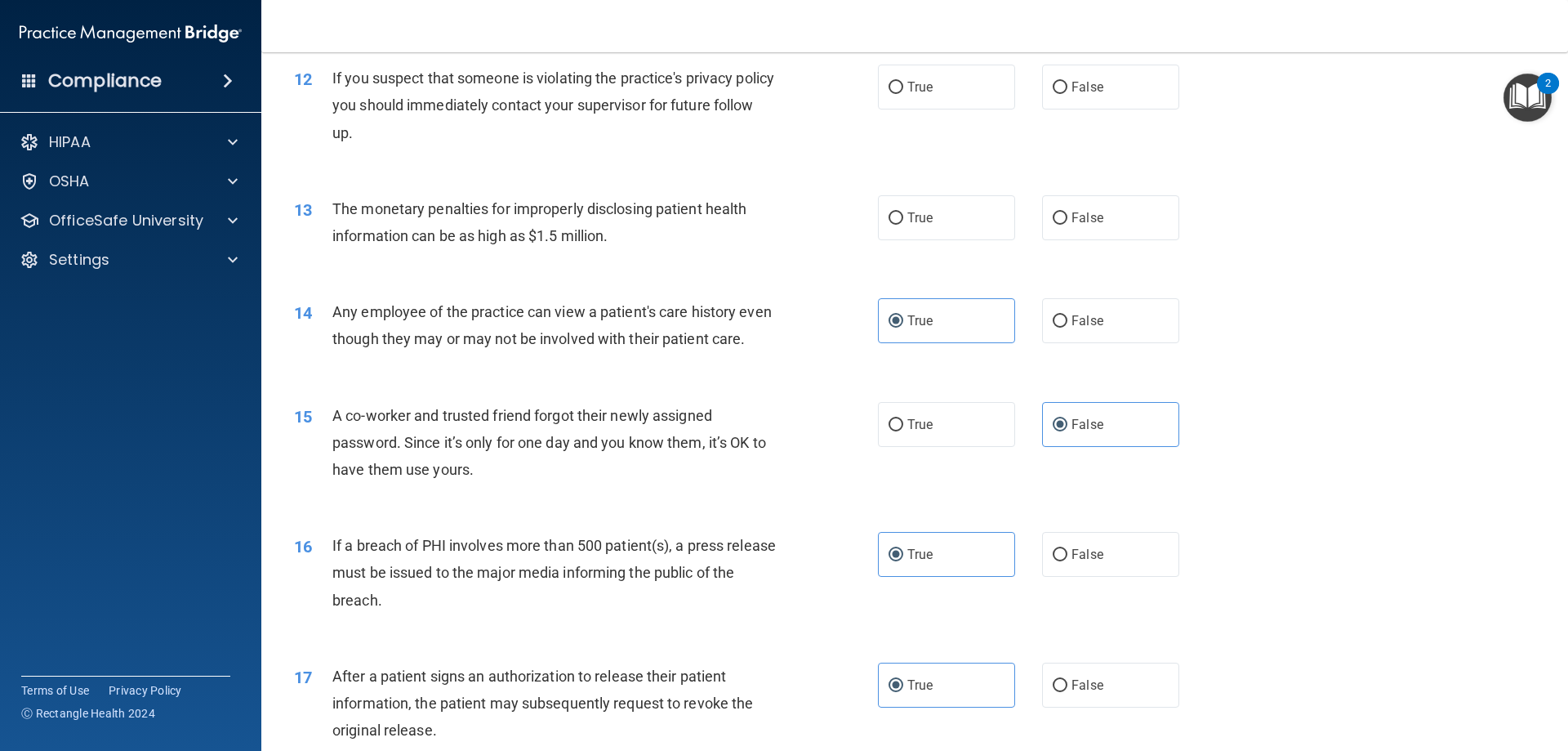 click on "13       The monetary penalties for improperly disclosing patient health information can be as high as $1.5 million.                 True           False" at bounding box center [915, 226] 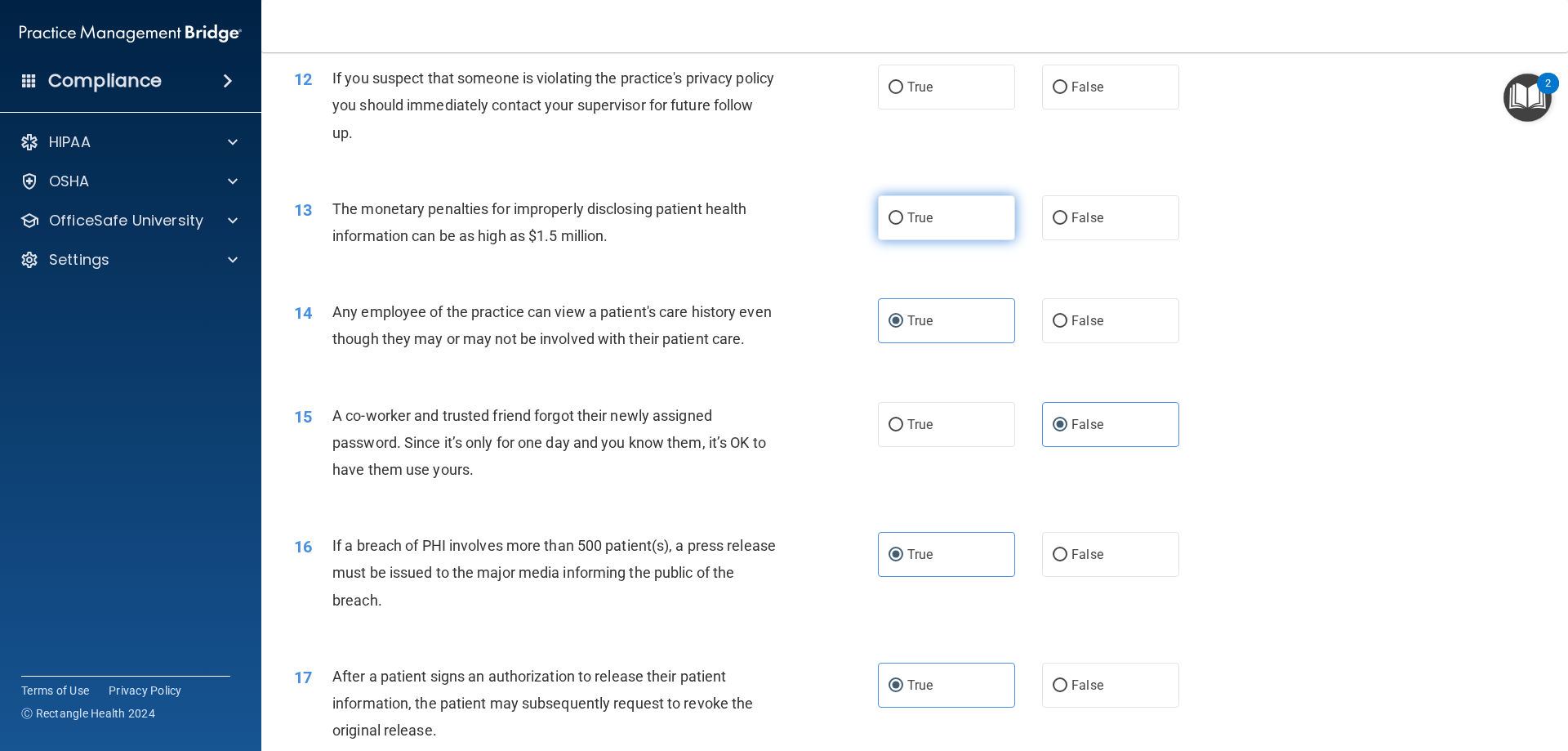 click on "True" at bounding box center [947, 217] 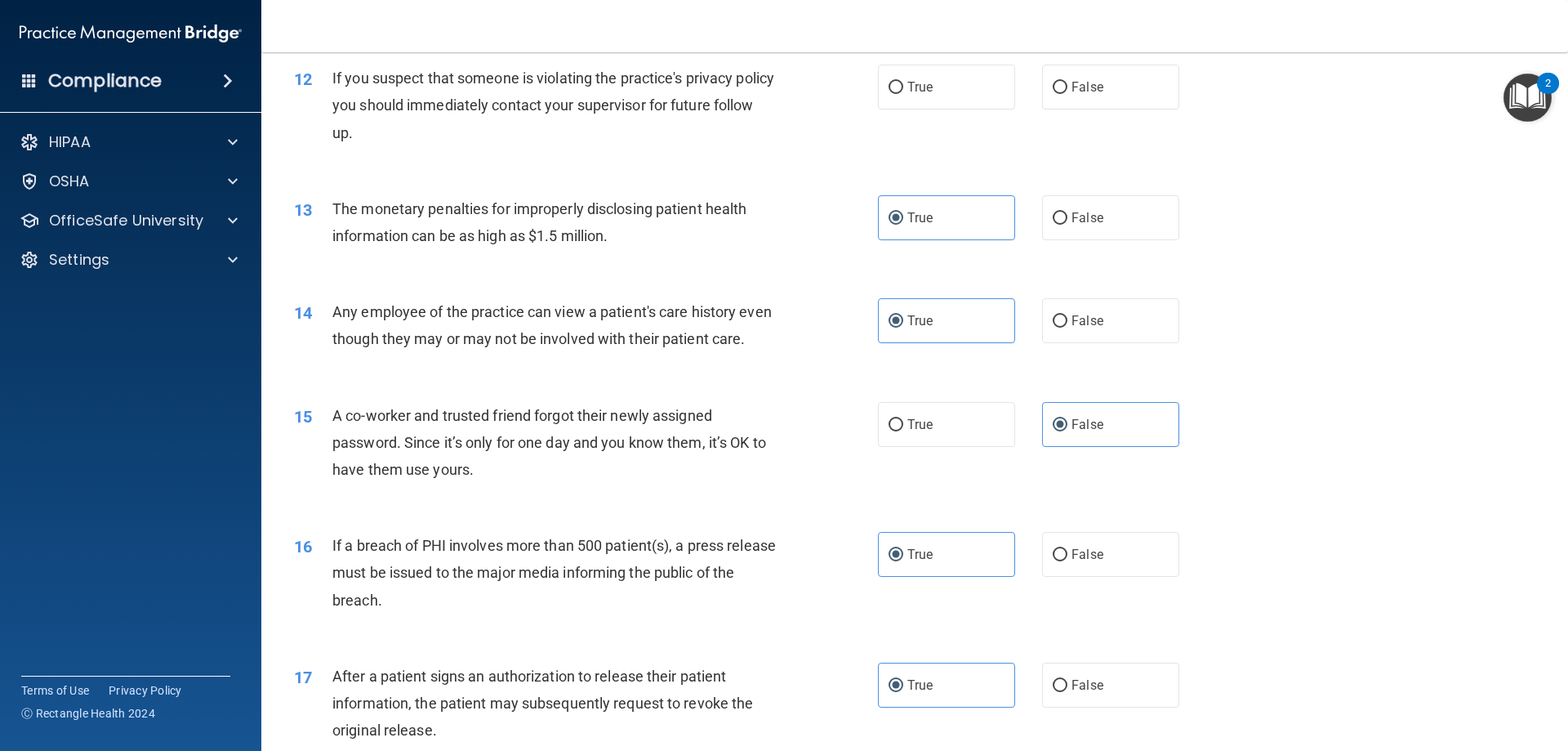 scroll, scrollTop: 1265, scrollLeft: 0, axis: vertical 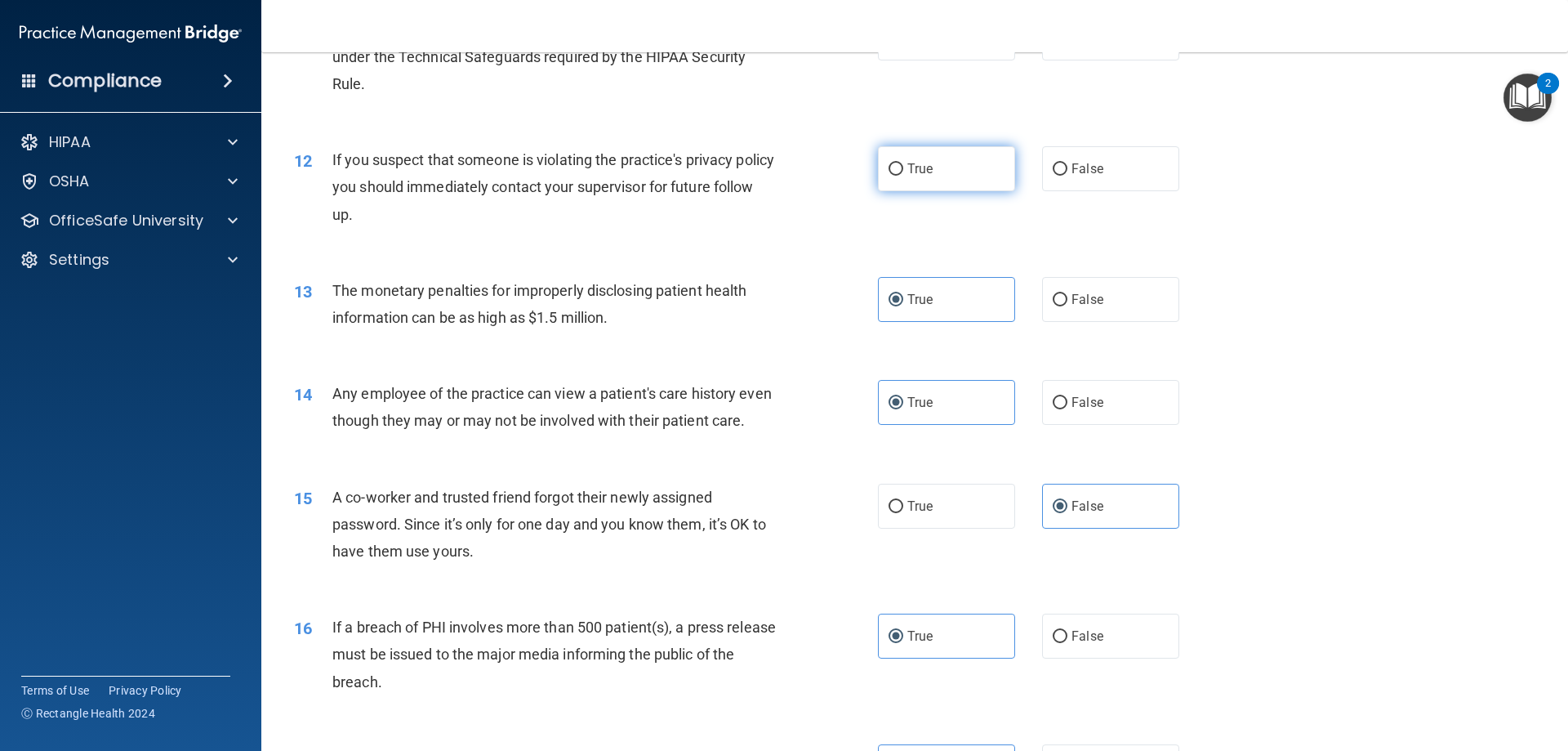 click on "True" at bounding box center (947, 168) 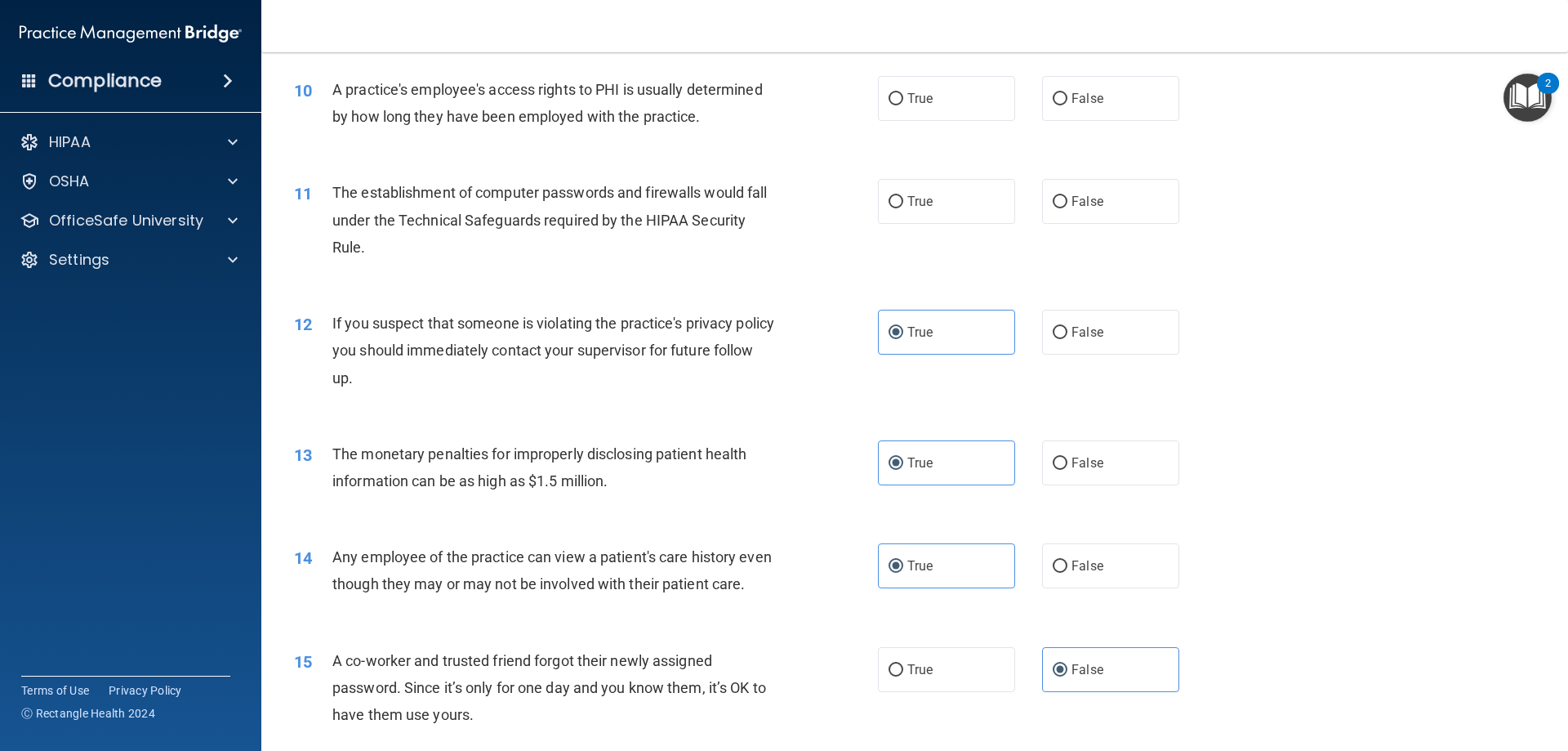 scroll, scrollTop: 1020, scrollLeft: 0, axis: vertical 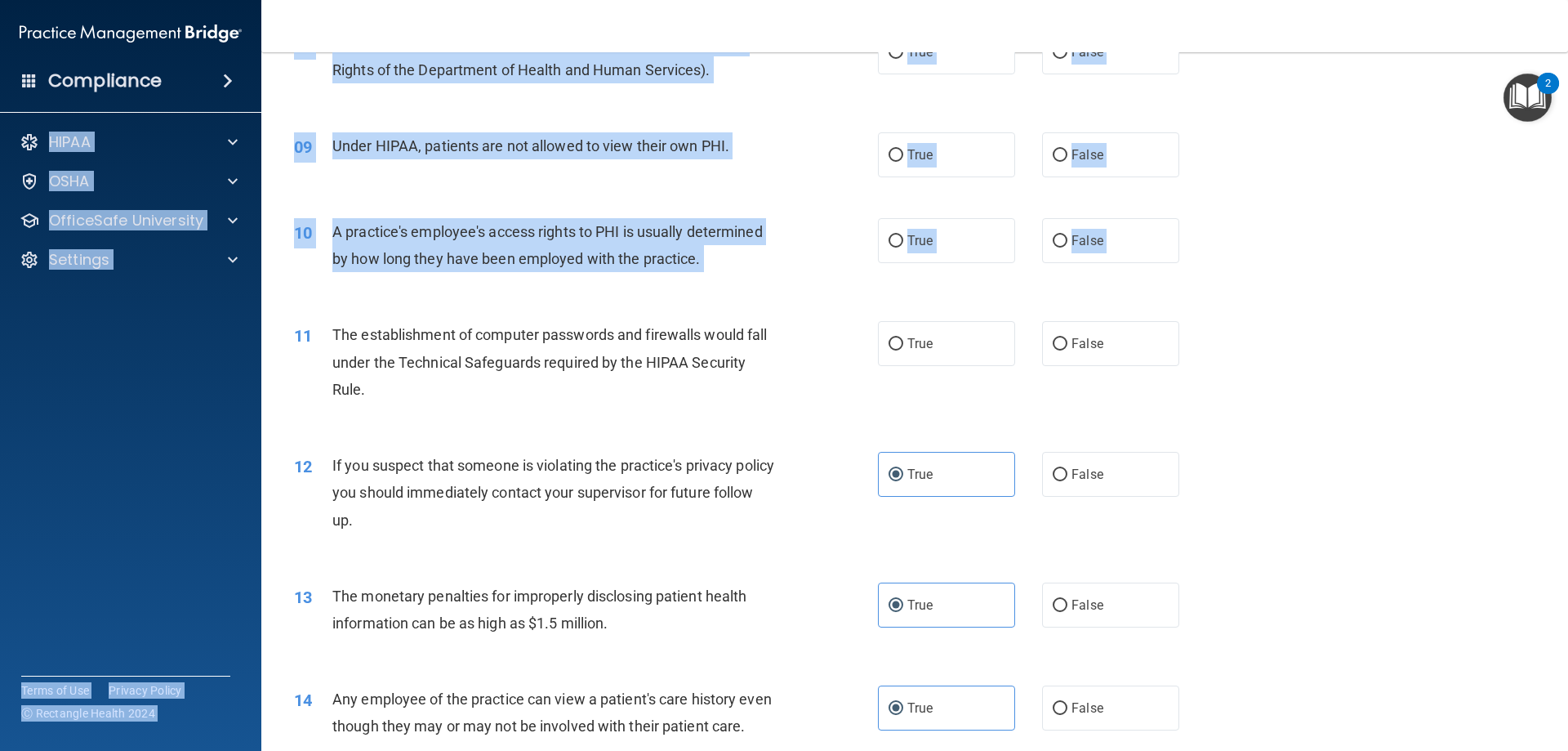 drag, startPoint x: 737, startPoint y: 355, endPoint x: 252, endPoint y: 59, distance: 568.19099 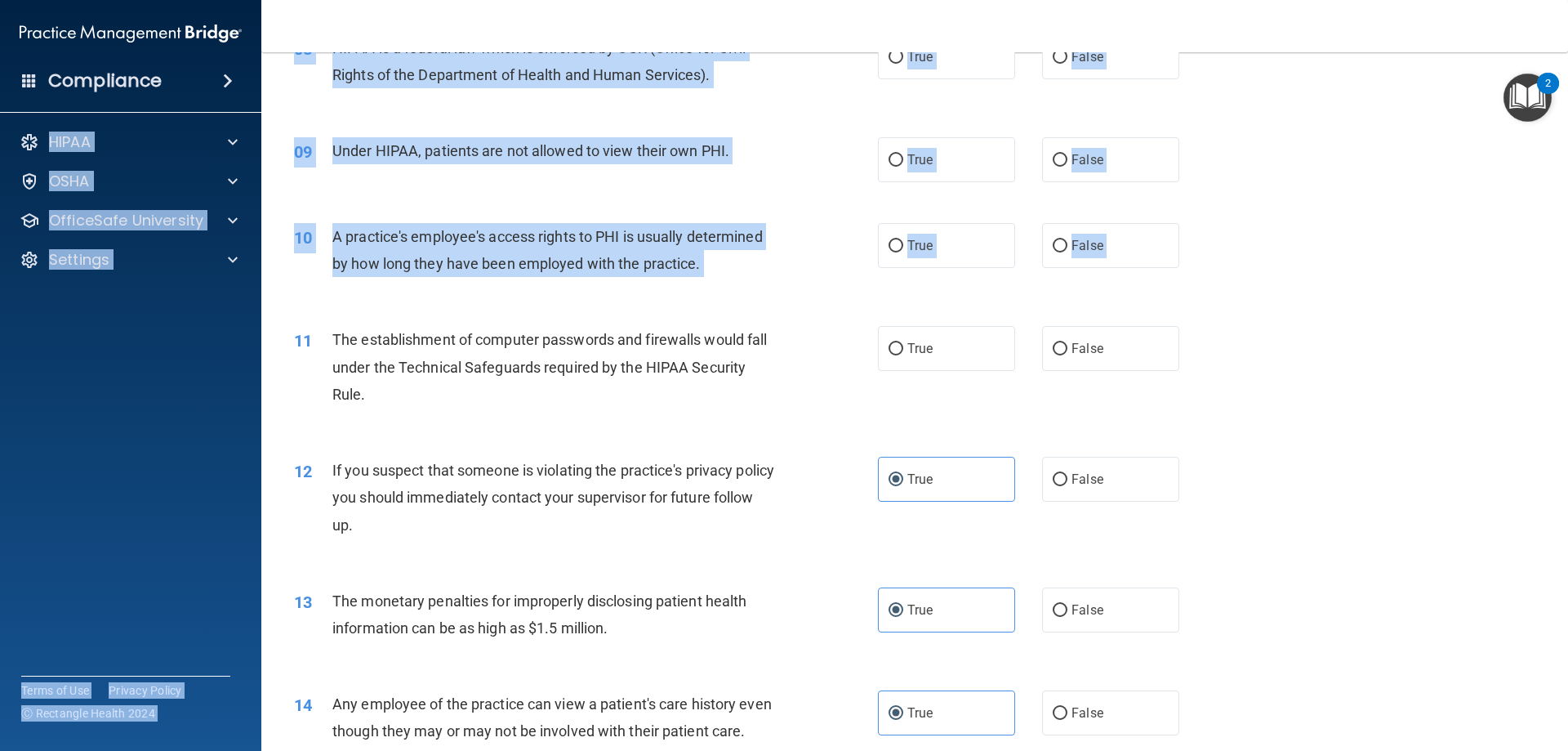 click on "10       A practice's employee's access rights to PHI is usually determined by how long they have been employed with the practice.                 True           False" at bounding box center (915, 254) 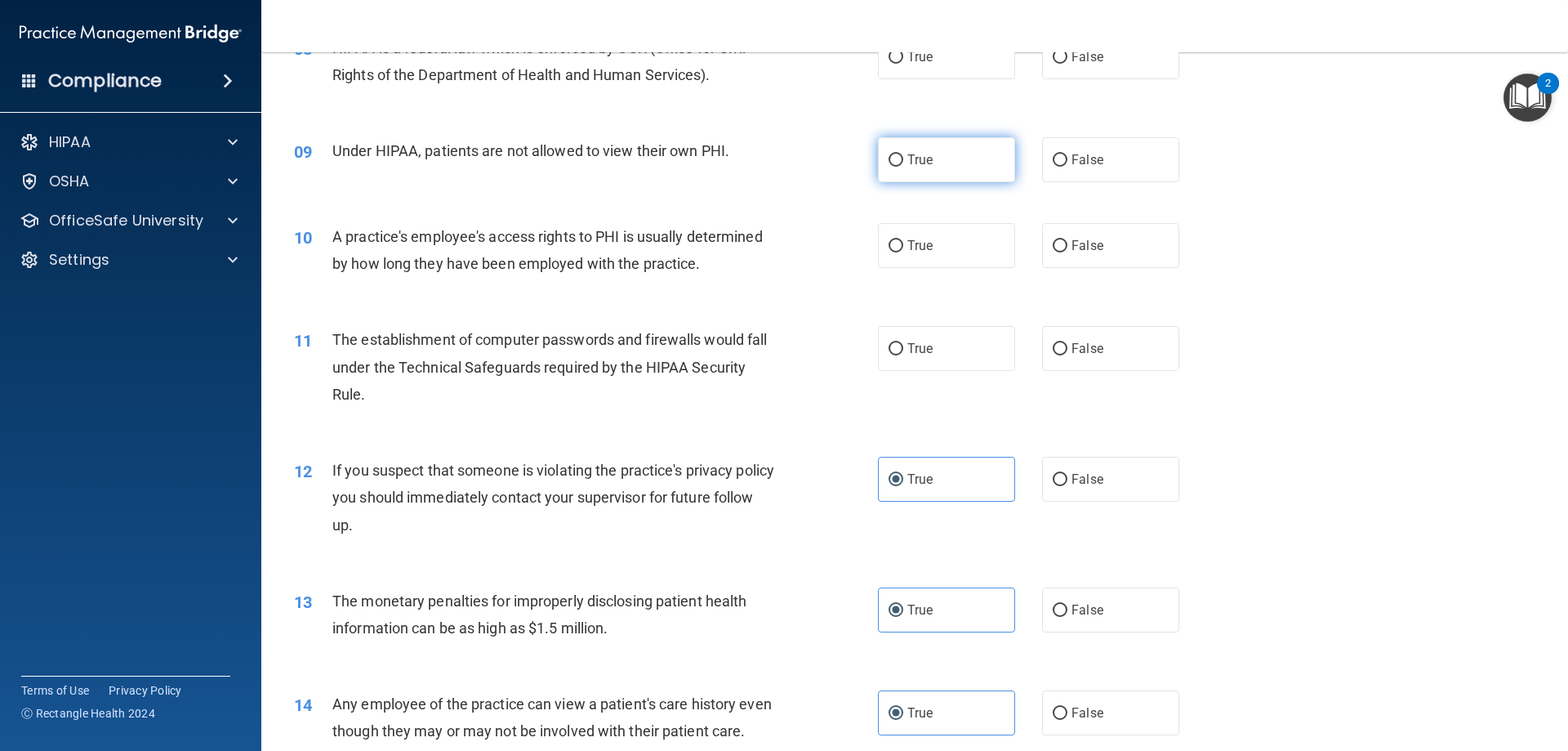 click on "True" at bounding box center (947, 159) 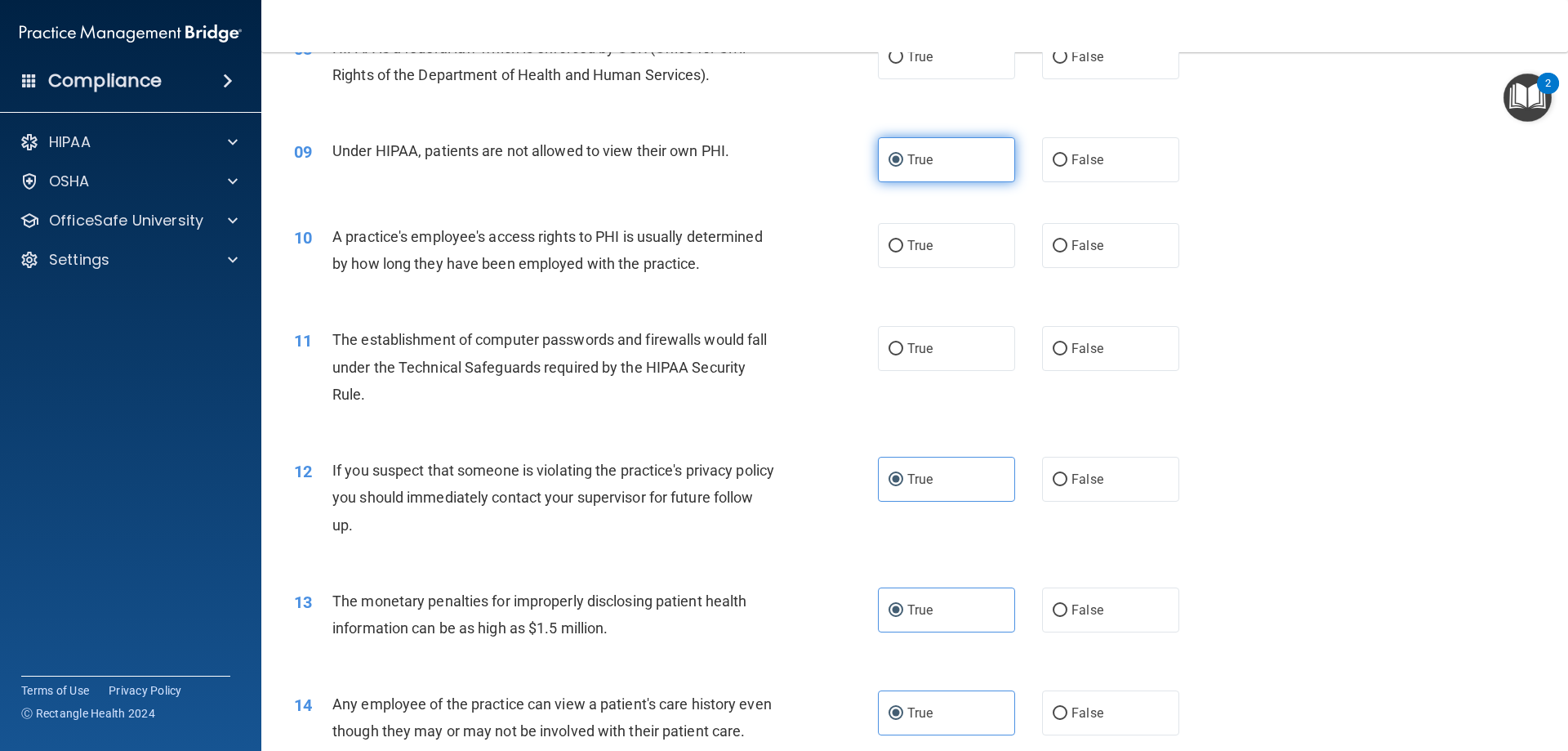 click on "True" at bounding box center [947, 159] 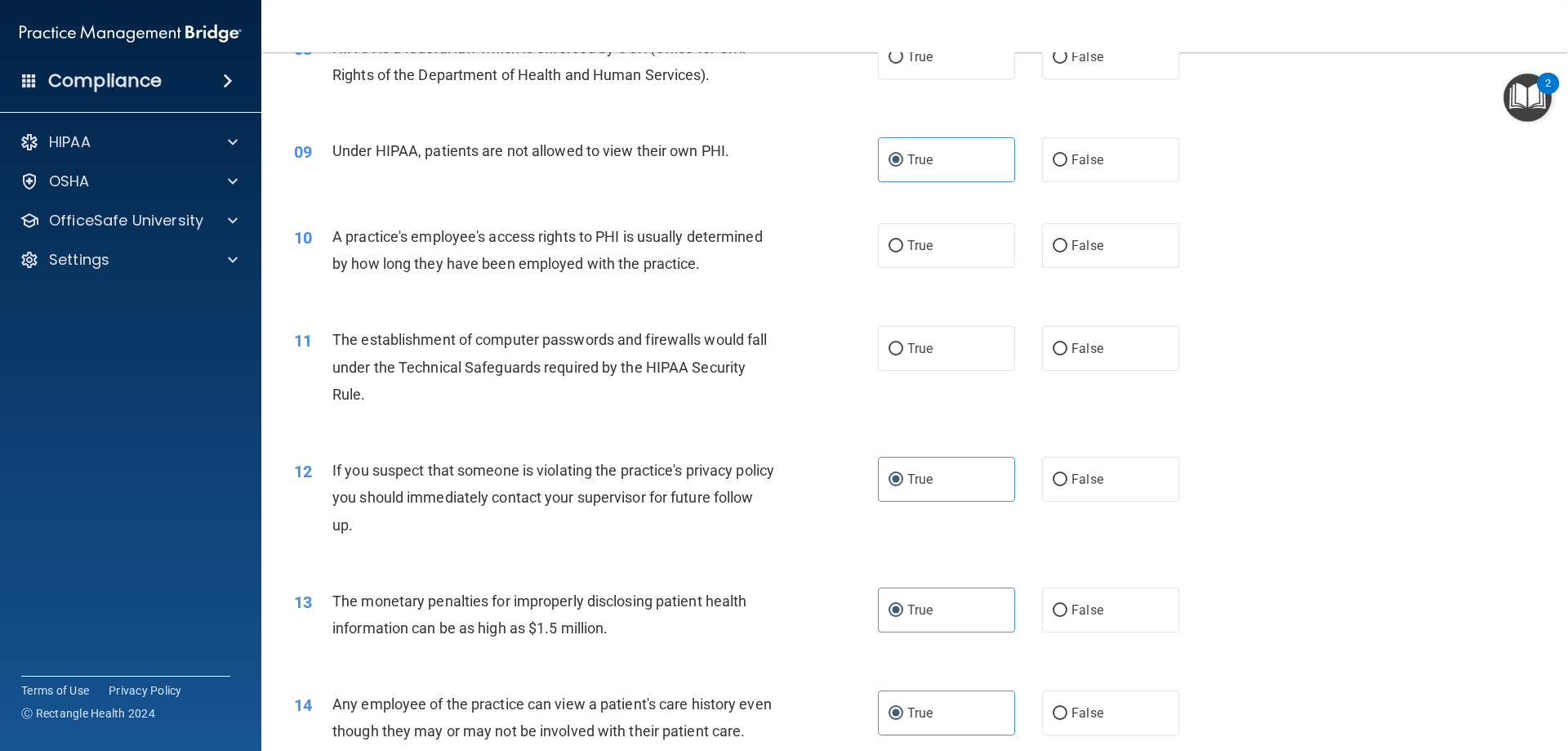 click on "Under HIPAA, patients are not allowed to view their own PHI." at bounding box center [531, 150] 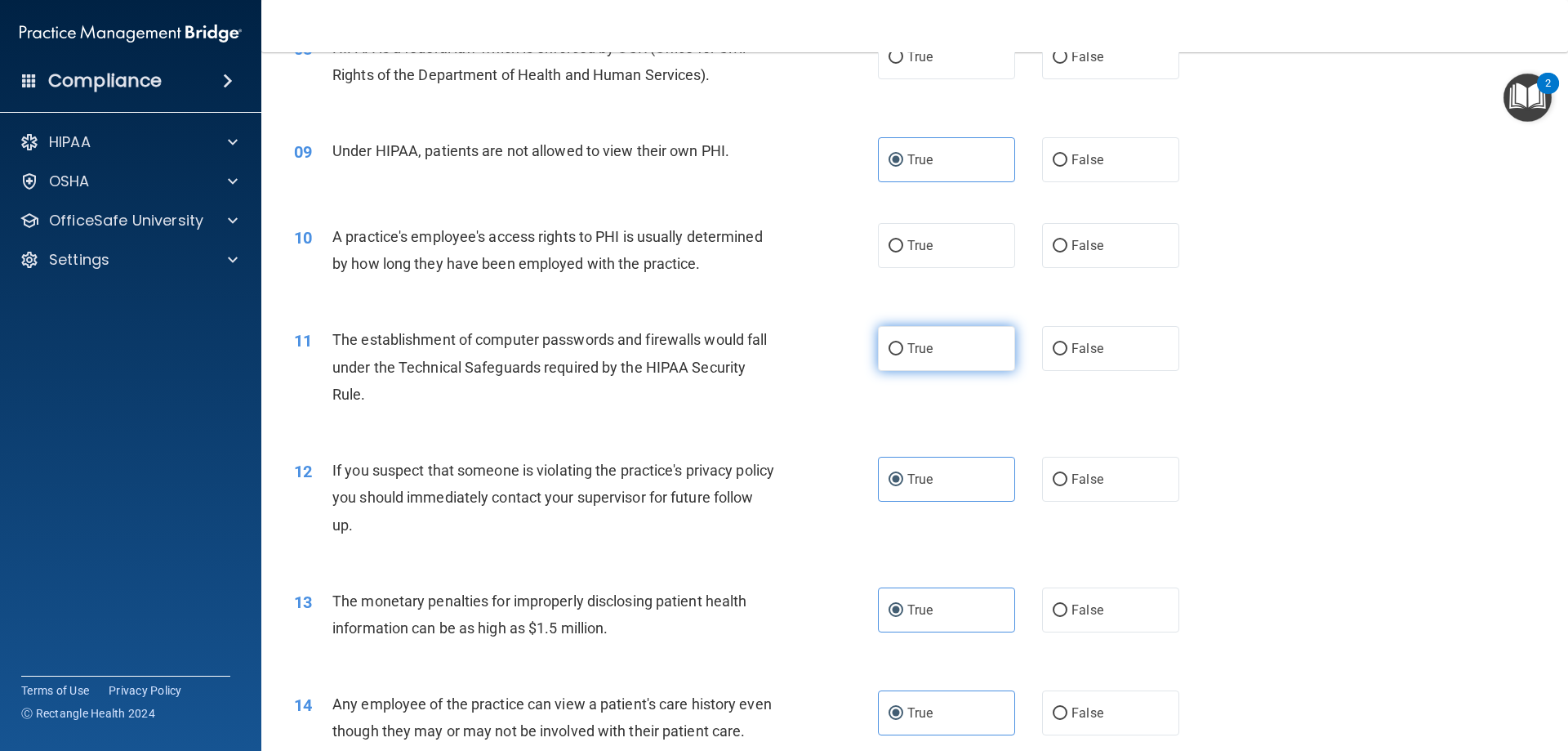 click on "True" at bounding box center [947, 348] 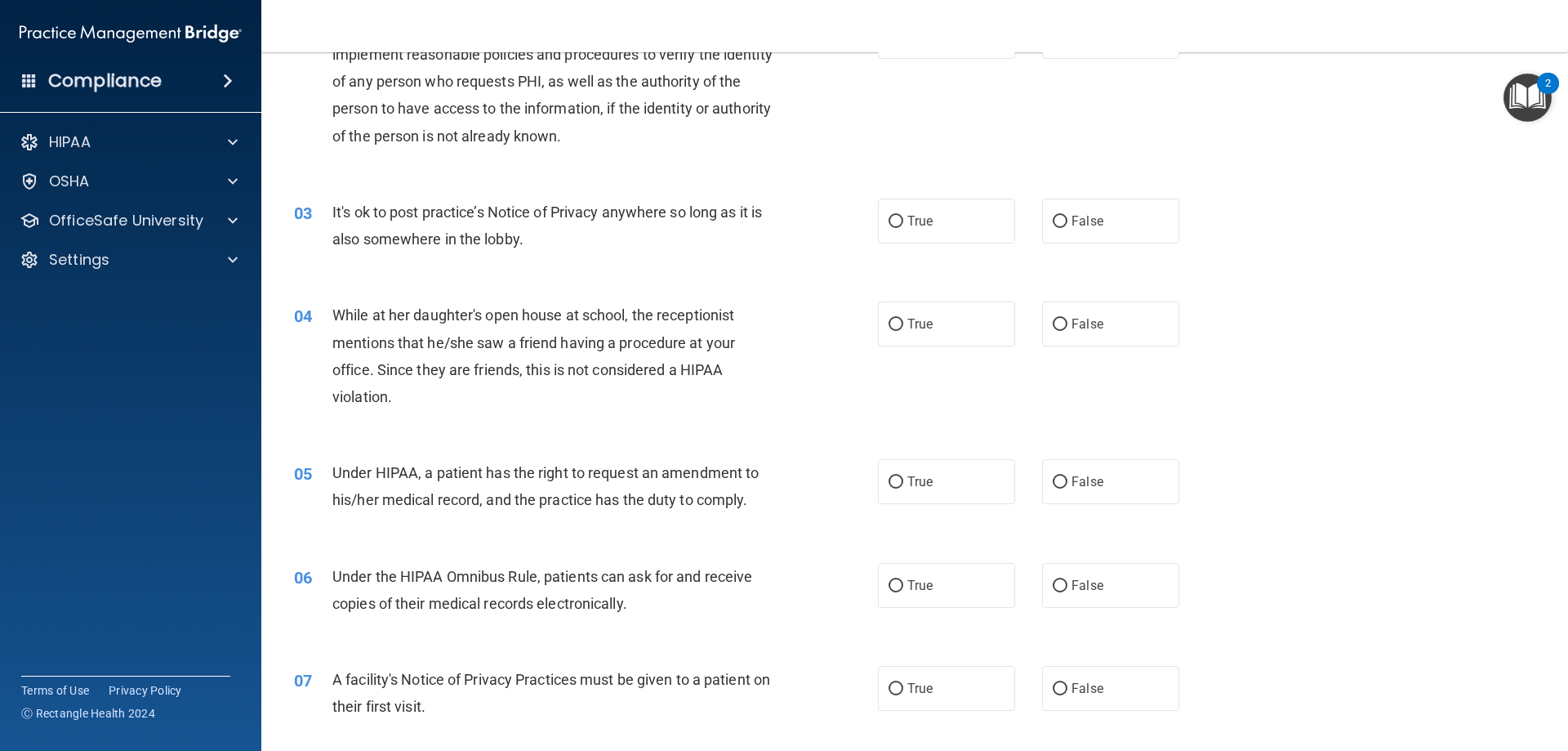 scroll, scrollTop: 137, scrollLeft: 0, axis: vertical 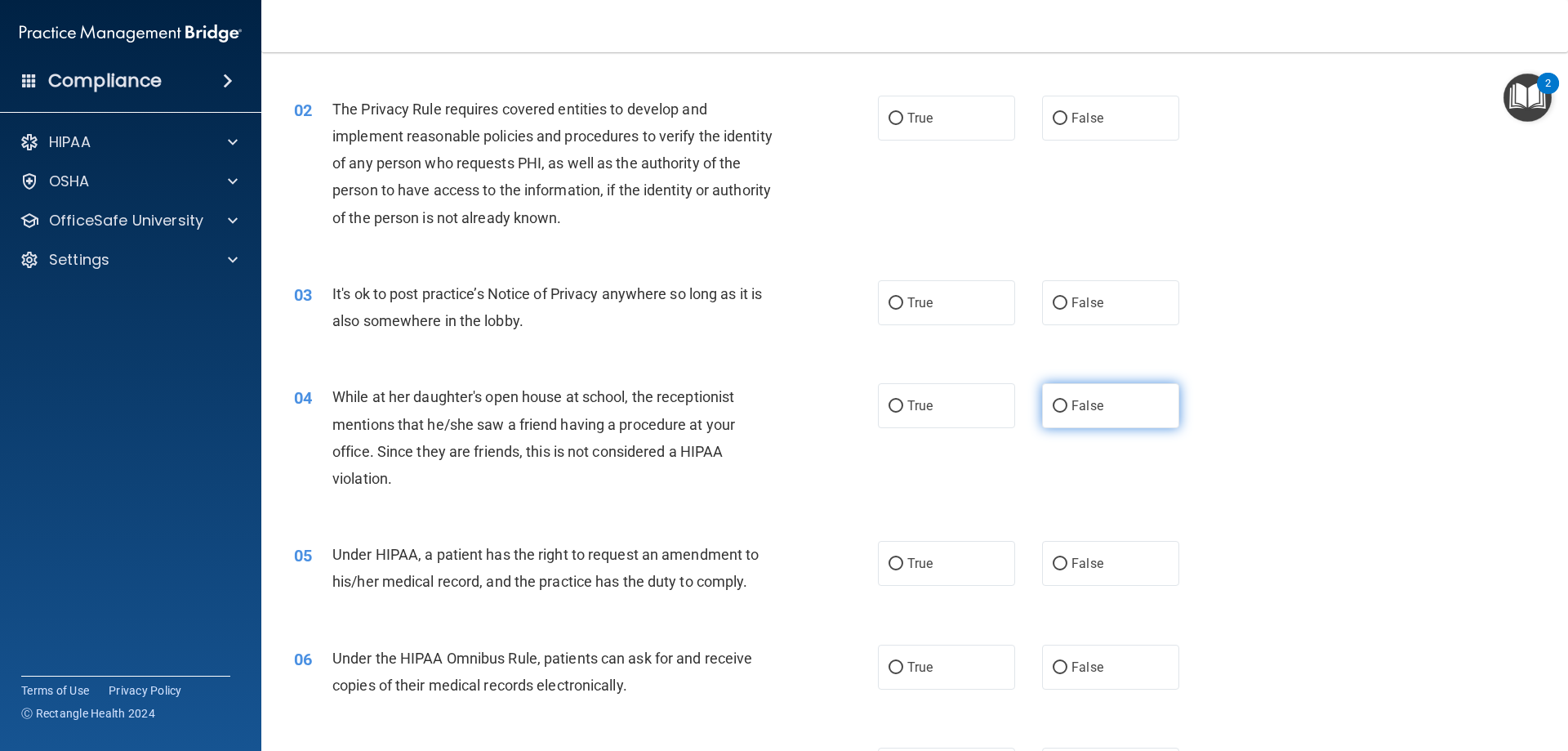 click on "False" at bounding box center (1087, 405) 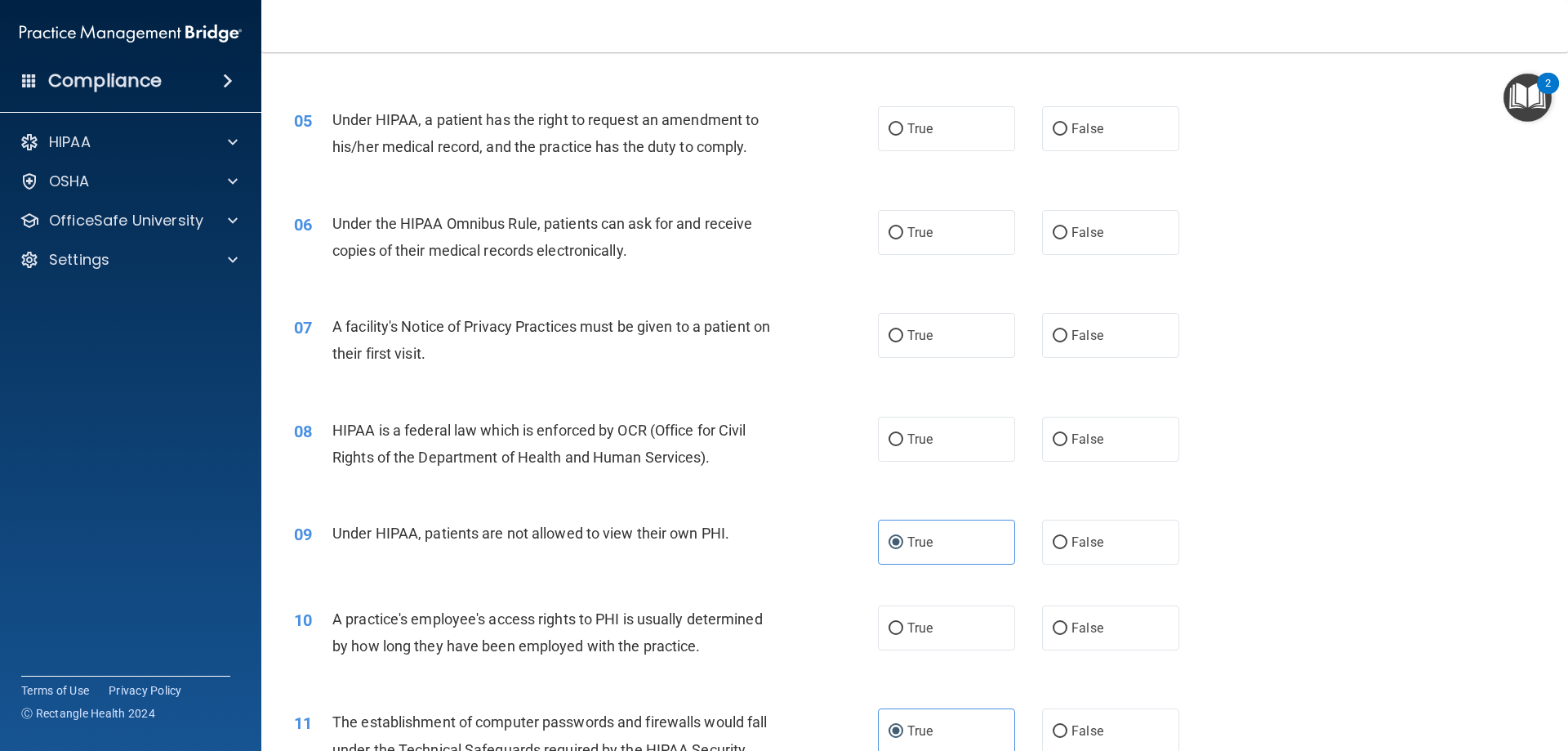 scroll, scrollTop: 490, scrollLeft: 0, axis: vertical 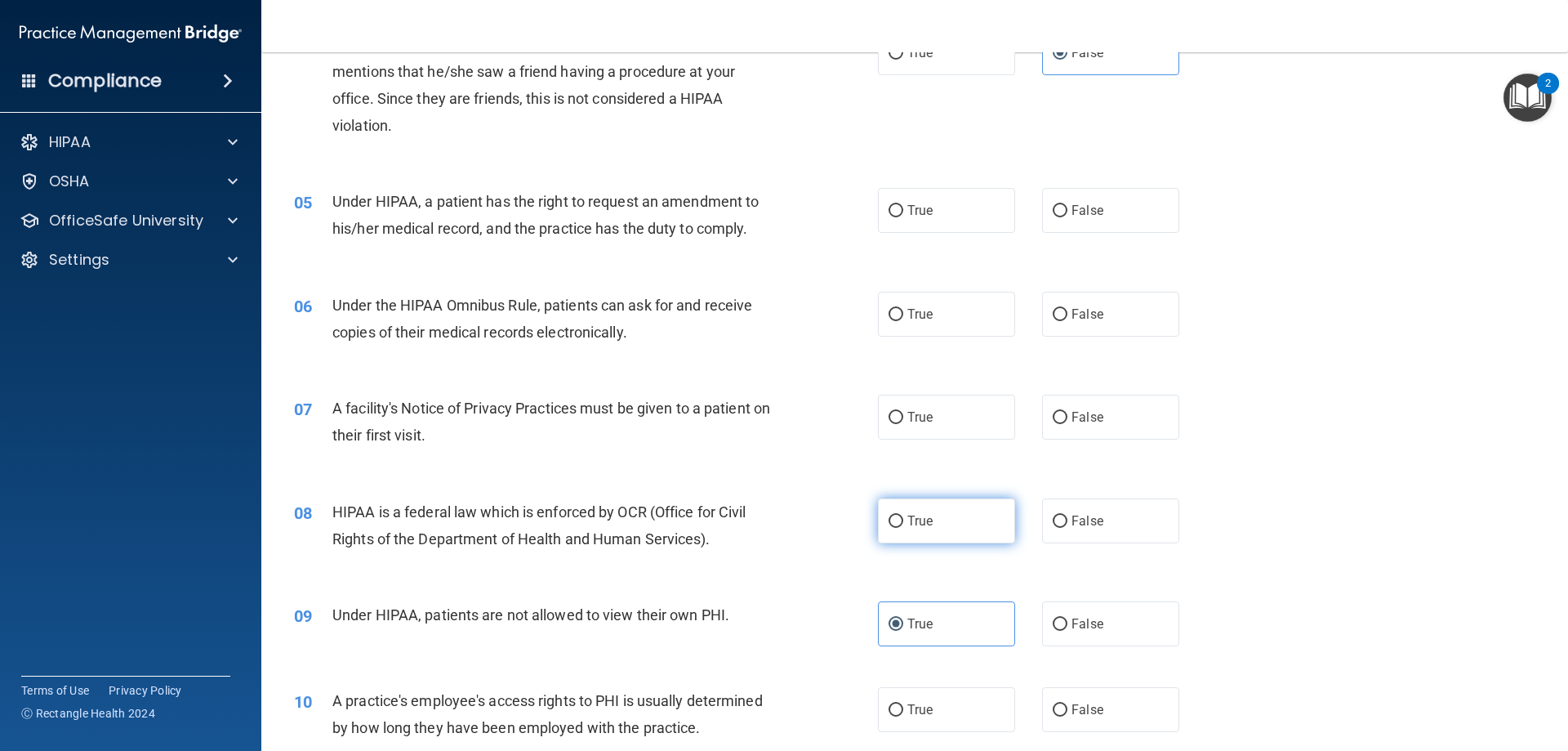 click on "True" at bounding box center (920, 521) 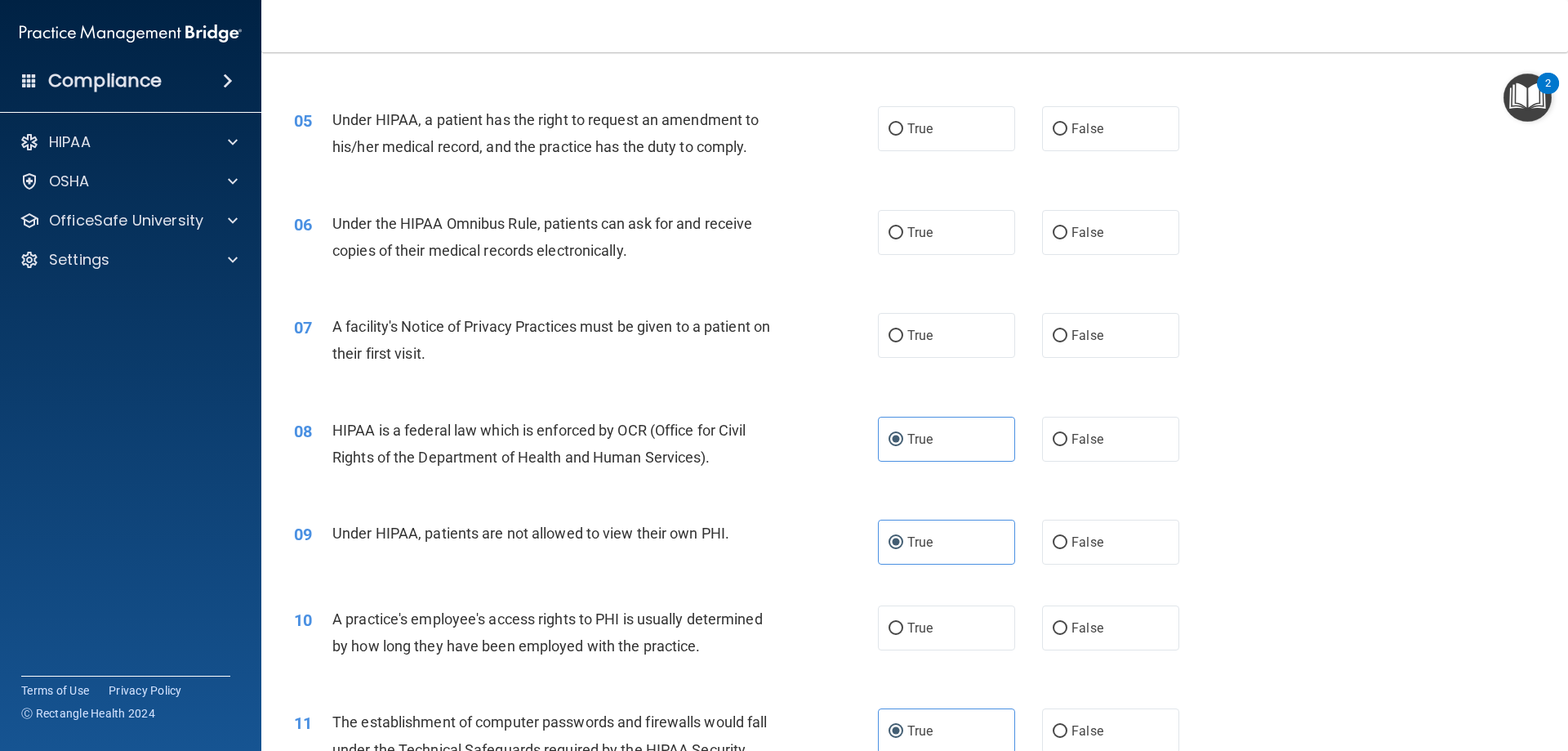 scroll, scrollTop: 654, scrollLeft: 0, axis: vertical 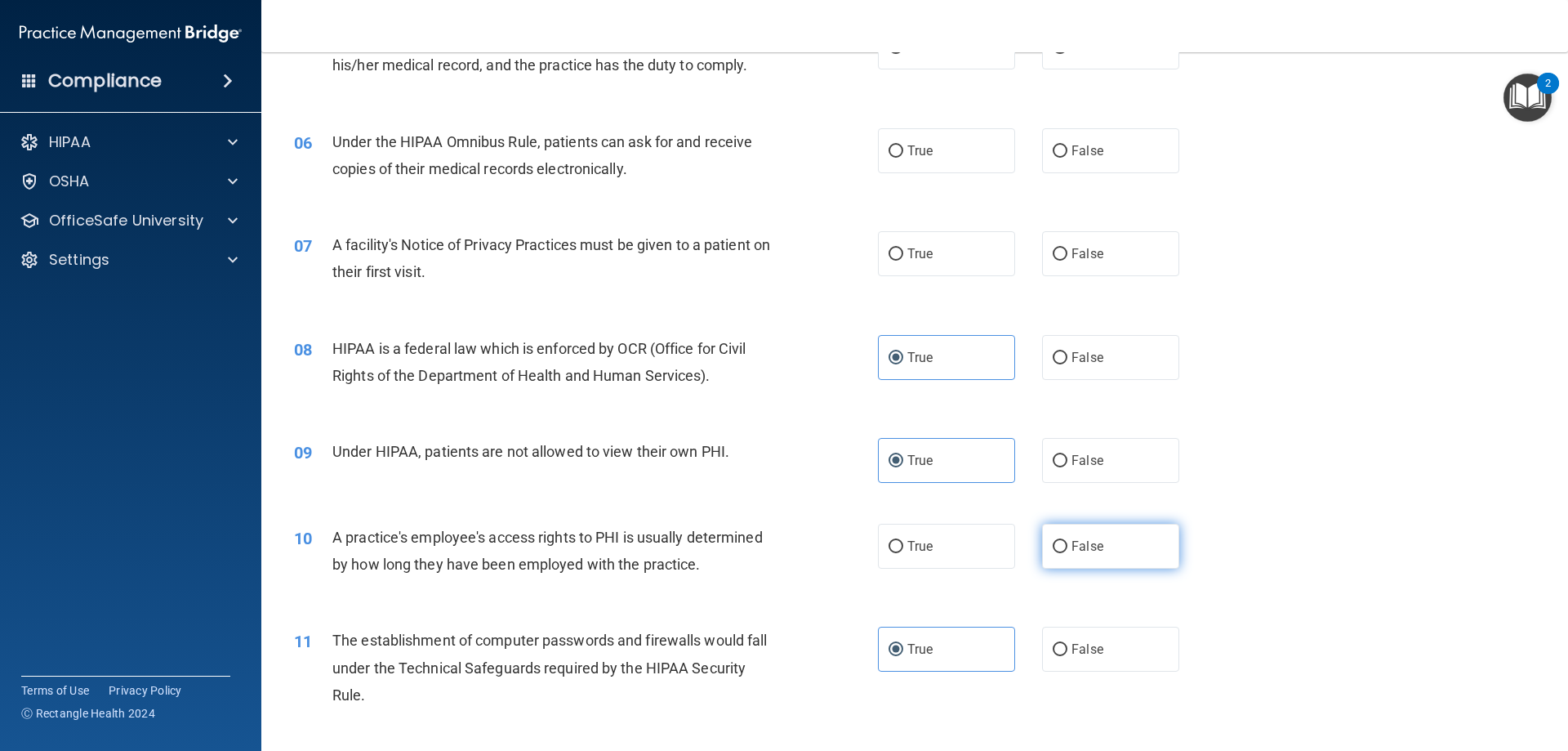 click on "False" at bounding box center (1111, 546) 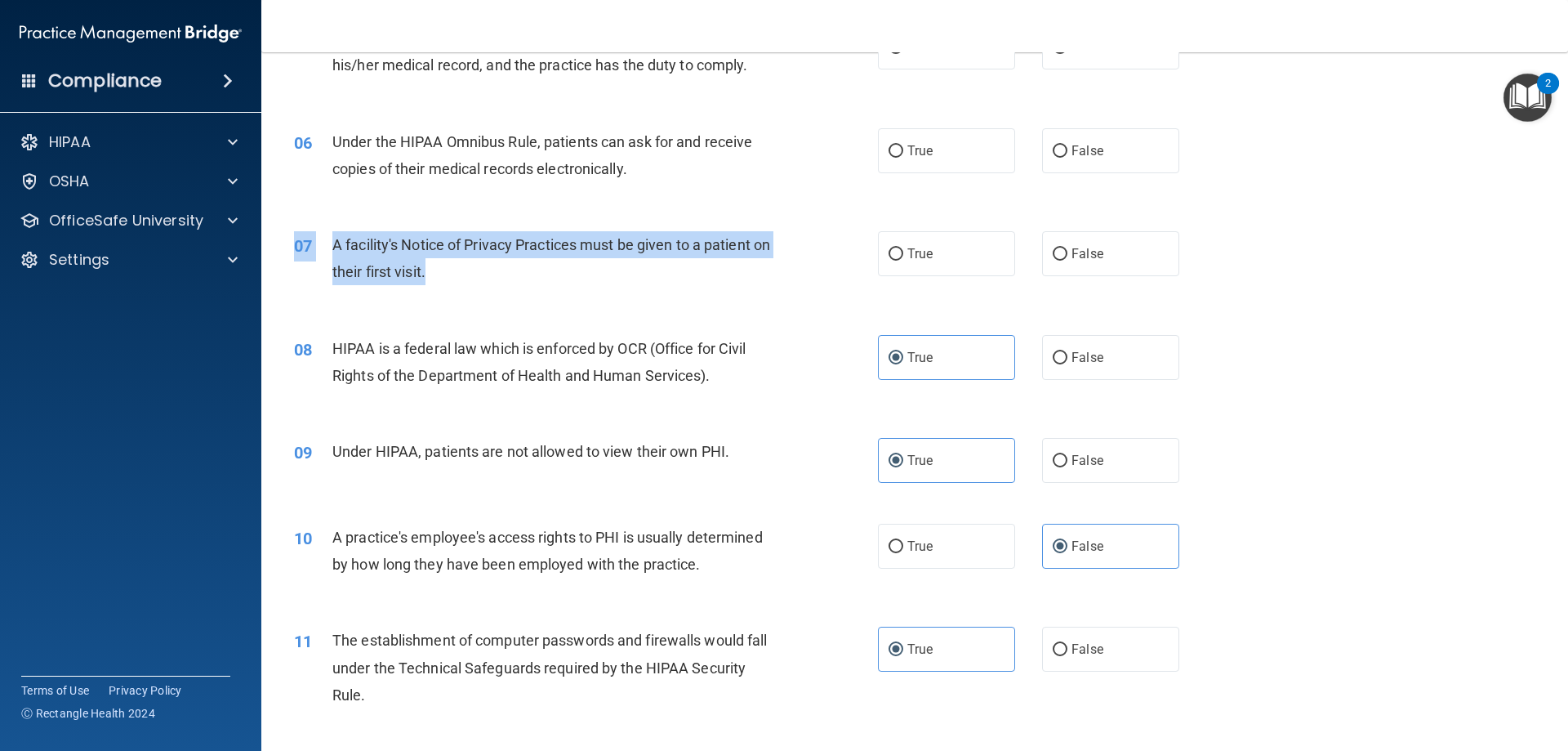 drag, startPoint x: 499, startPoint y: 271, endPoint x: 394, endPoint y: 228, distance: 113.4637 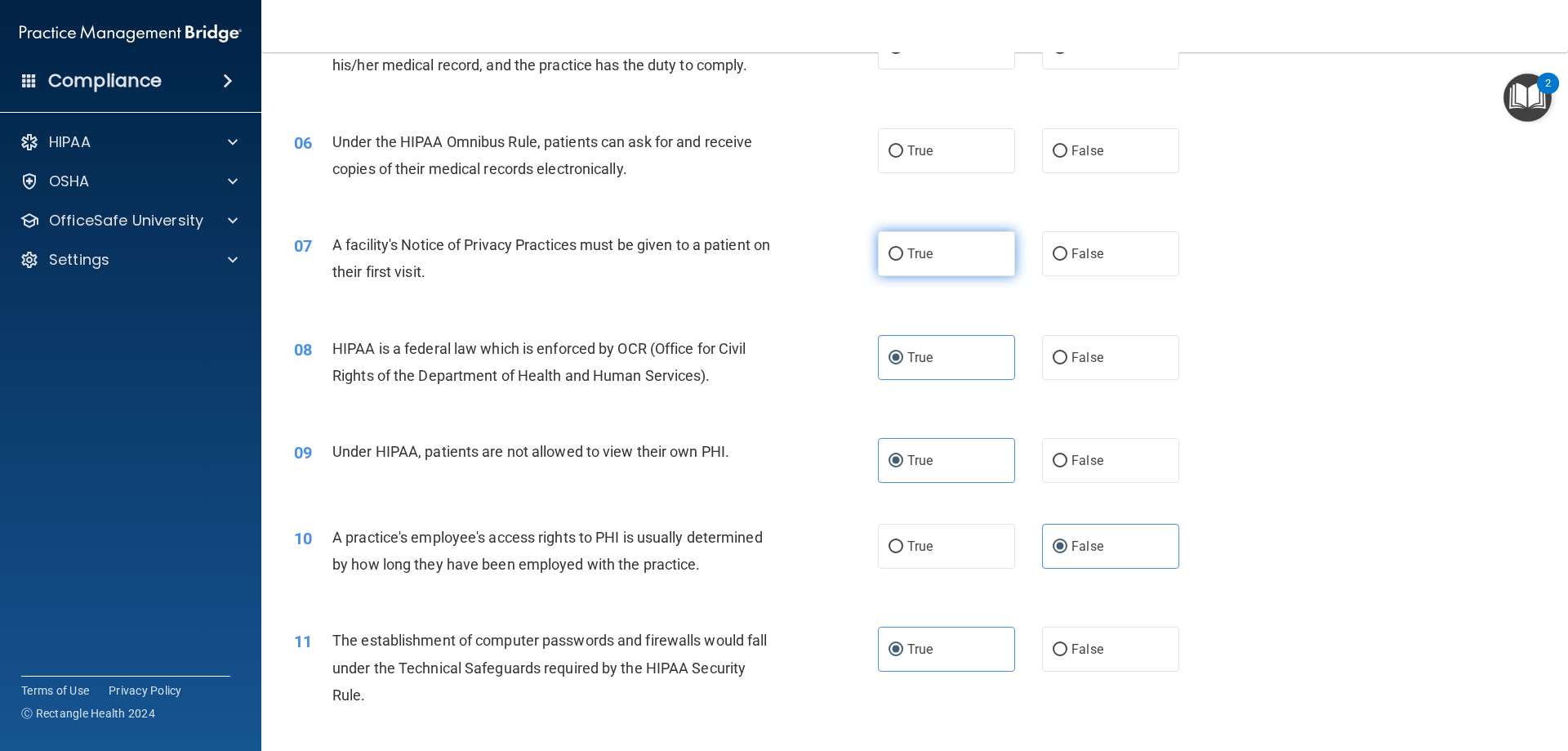 click on "True" at bounding box center (947, 253) 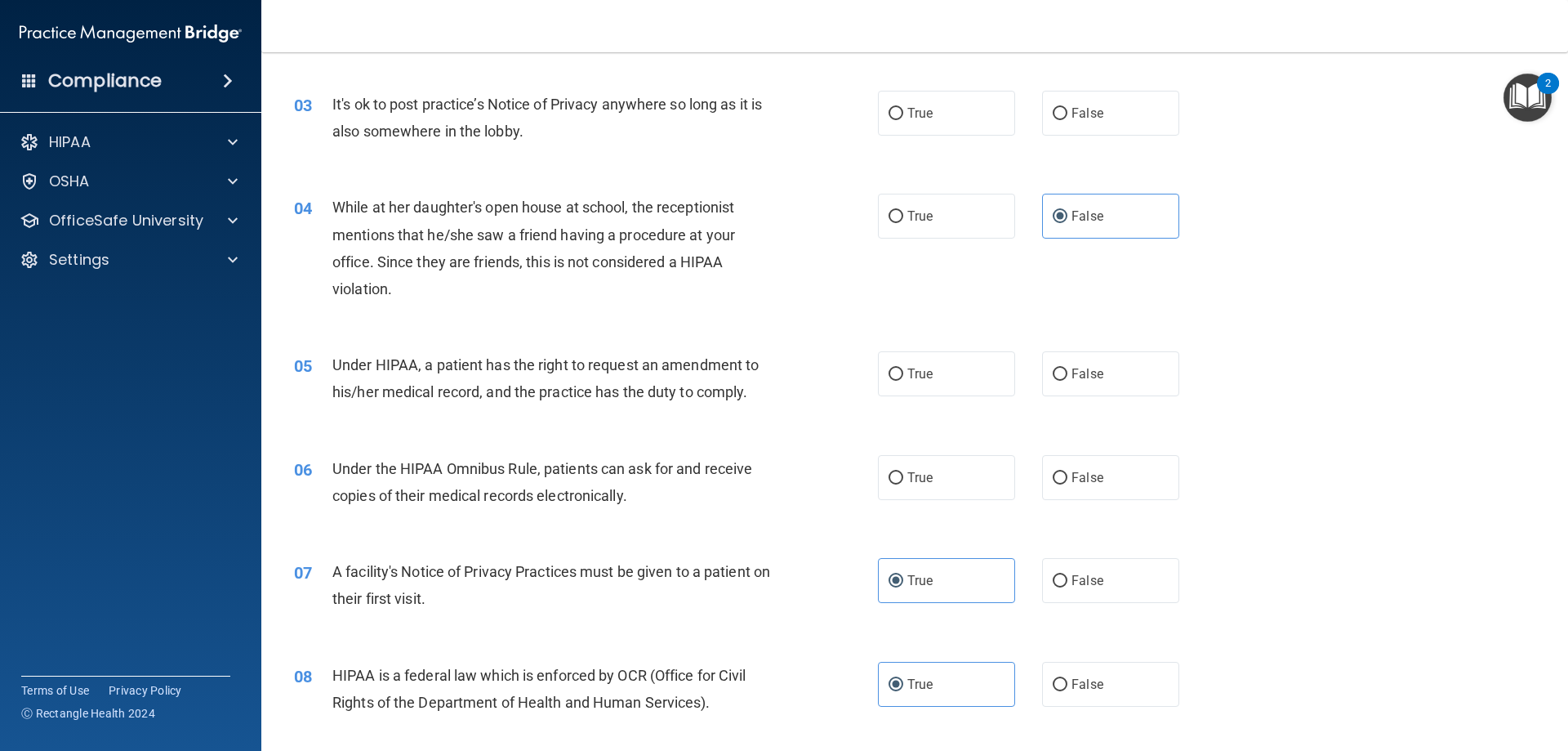 scroll, scrollTop: 245, scrollLeft: 0, axis: vertical 